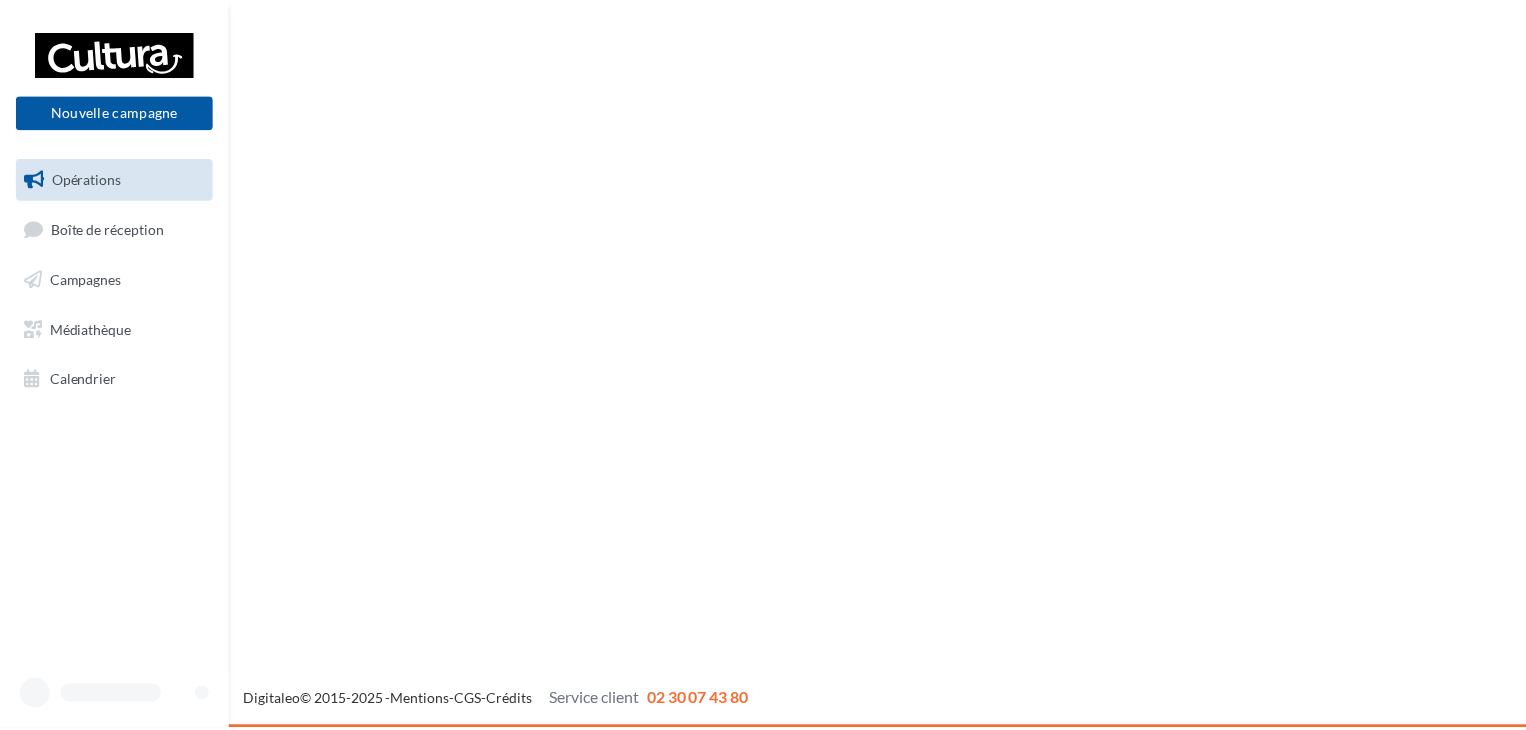 scroll, scrollTop: 0, scrollLeft: 0, axis: both 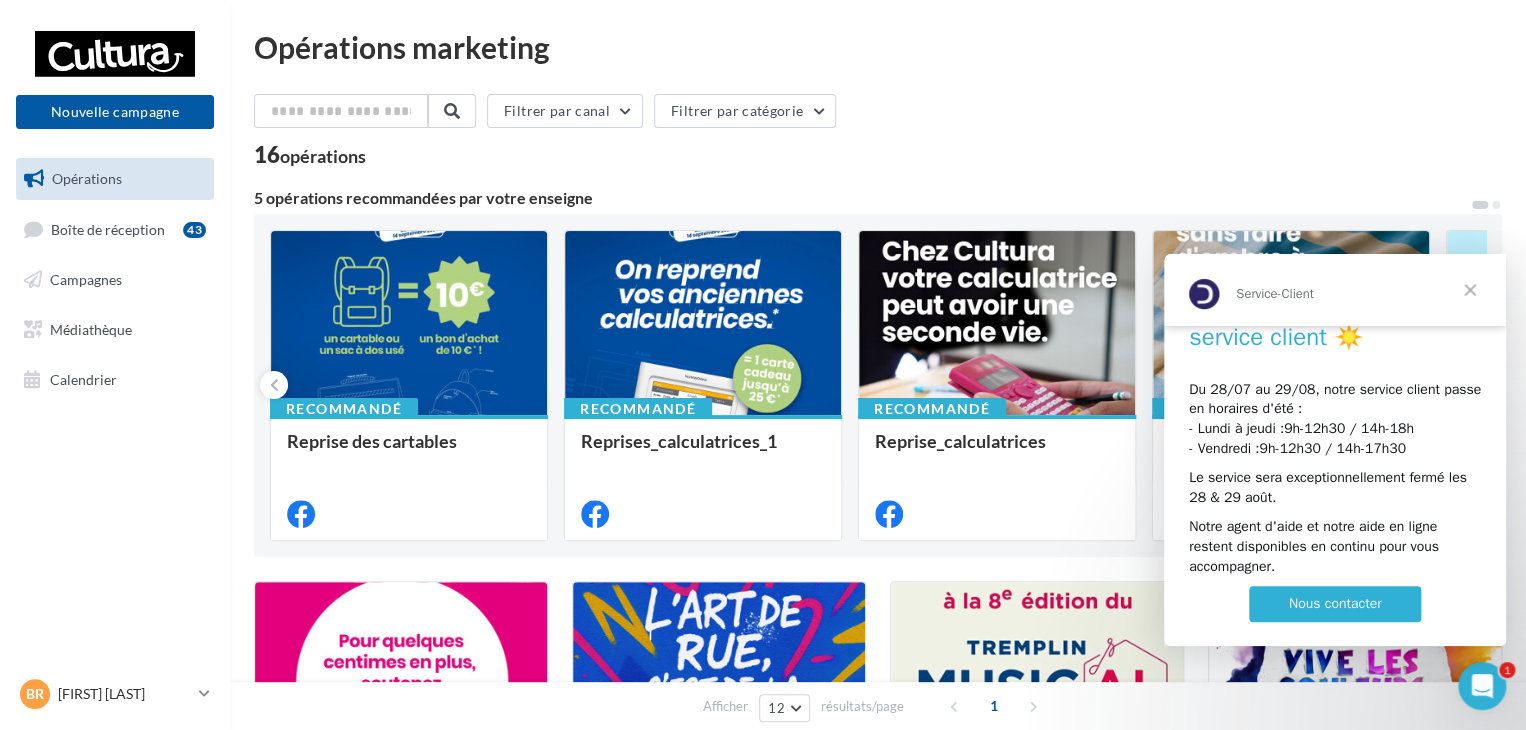 click at bounding box center (1470, 290) 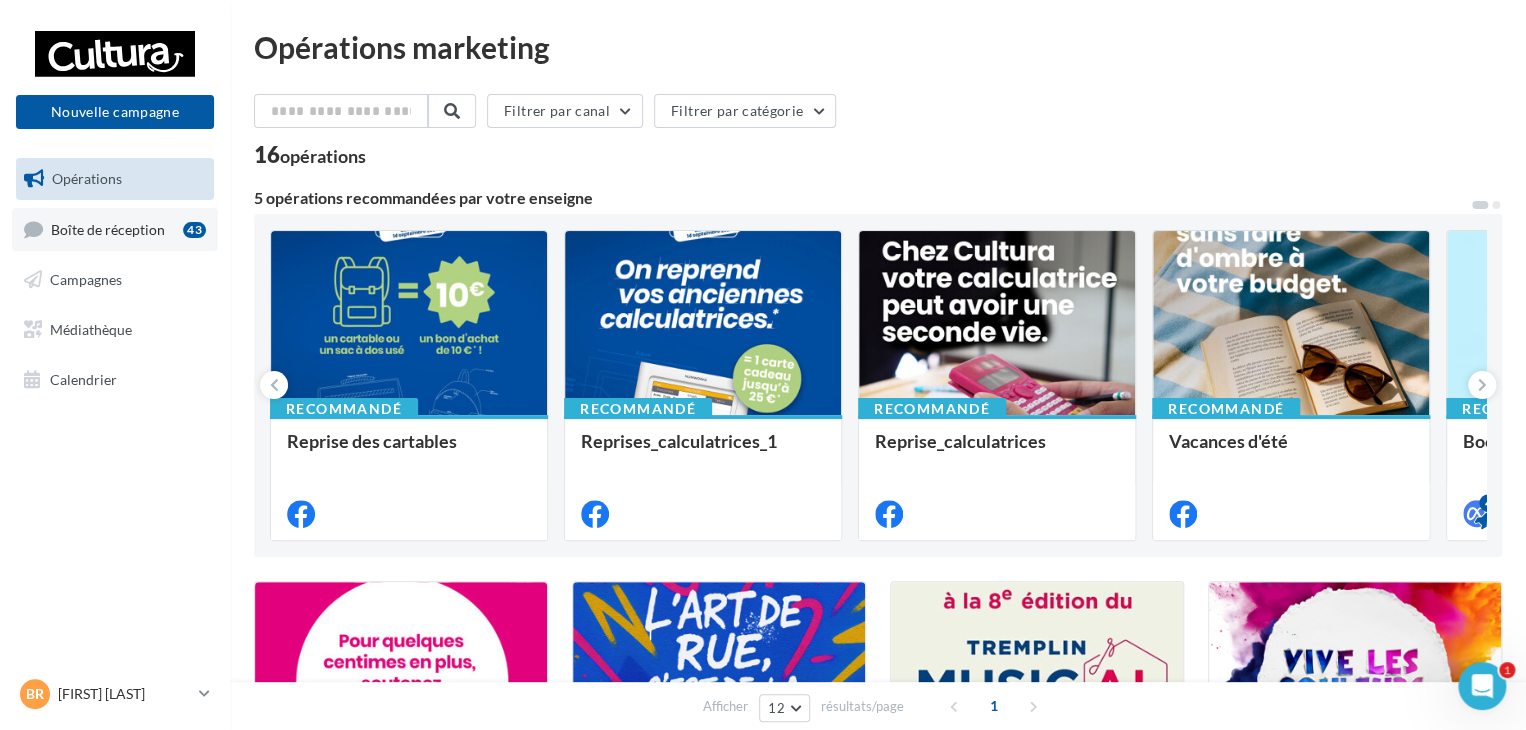 click on "Boîte de réception" at bounding box center (108, 228) 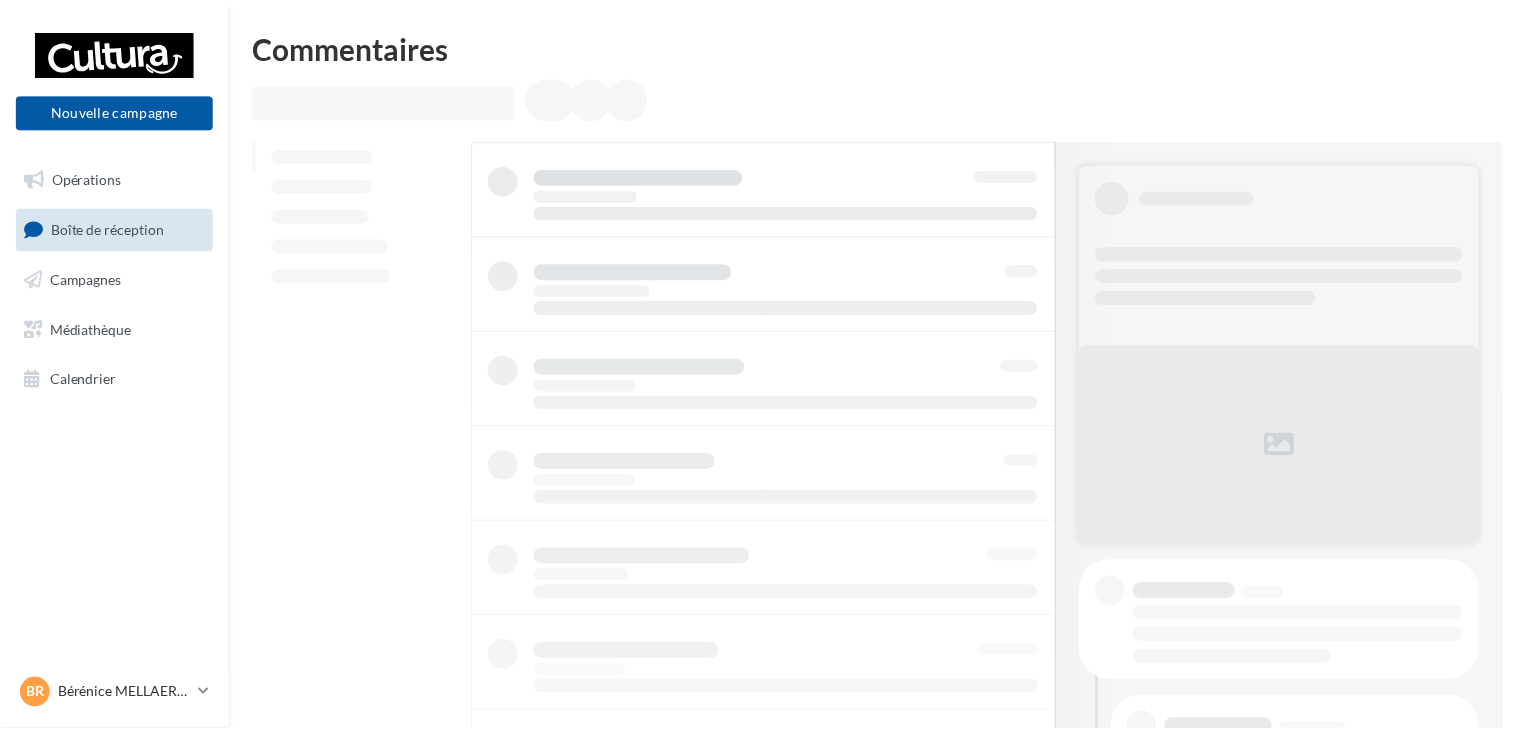 scroll, scrollTop: 0, scrollLeft: 0, axis: both 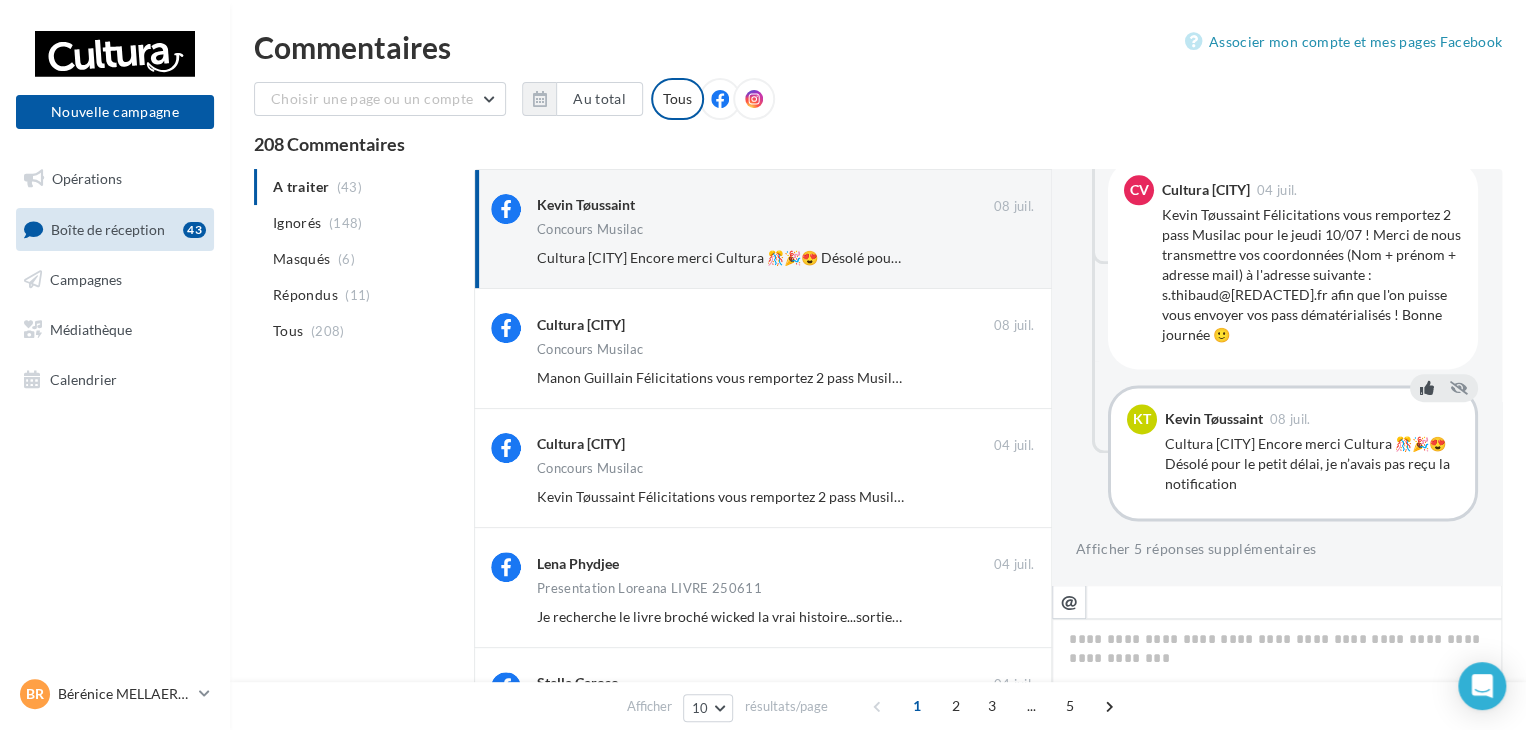 click at bounding box center (1427, 388) 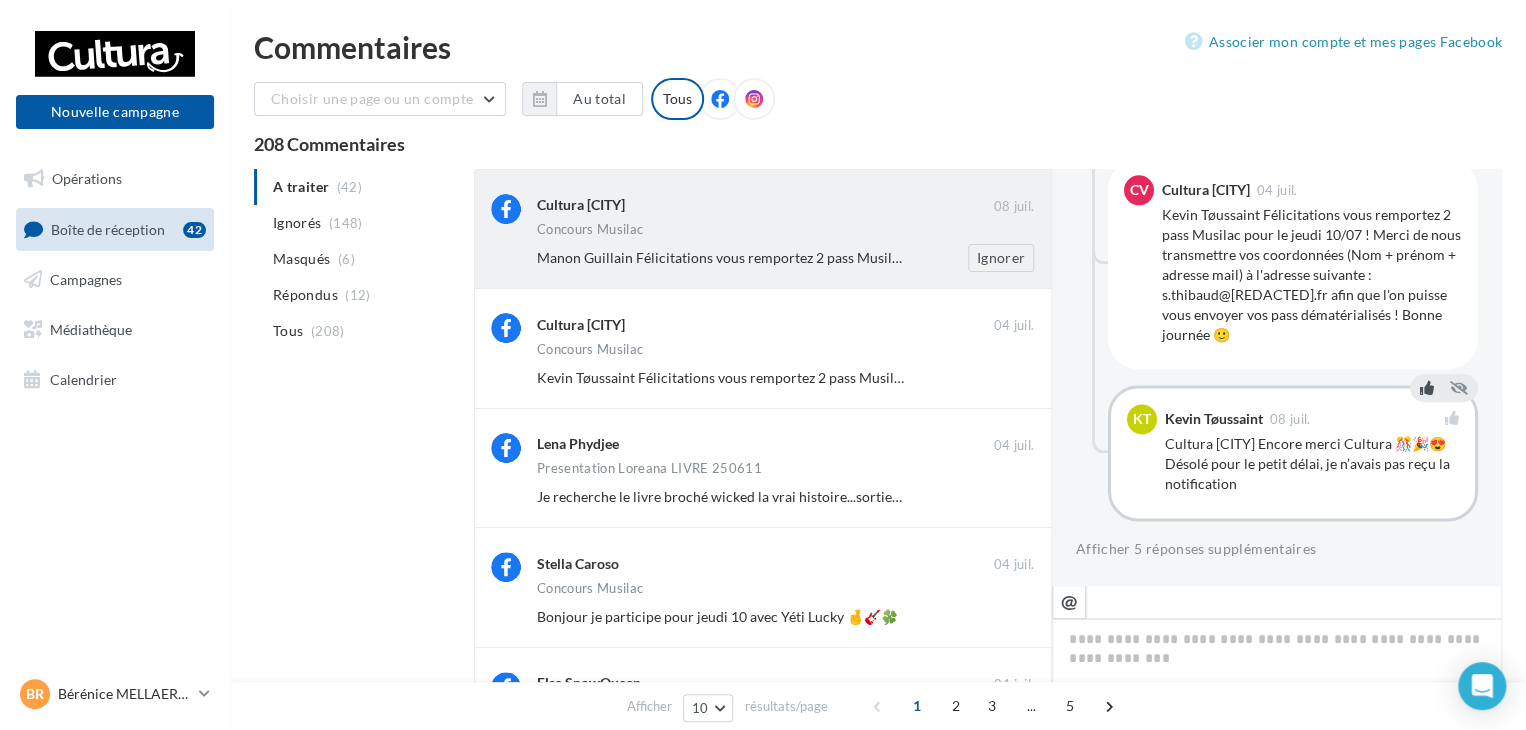 click on "Manon Guillain Félicitations vous remportez 2 pass Musilac pour le jeudi 10/07 ! Merci de nous transmettre vos coordonnées (Nom + prénom + adresse mail) à l'adresse suivante : s.thibaud@cultura.fr afin que l'on puisse vous envoyer vos pass dématérialisés ! Bonne journée 🙂" at bounding box center [1407, 257] 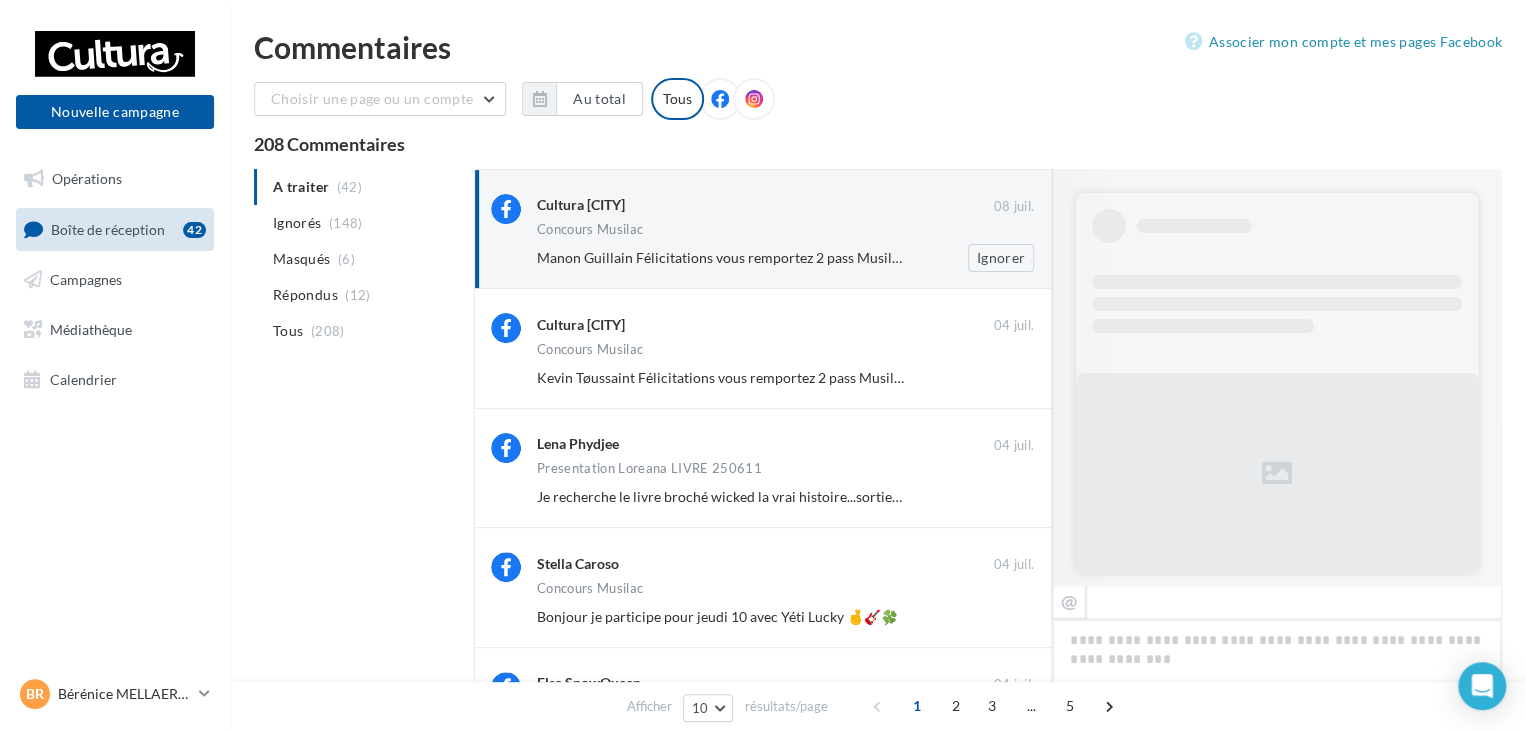 scroll, scrollTop: 1244, scrollLeft: 0, axis: vertical 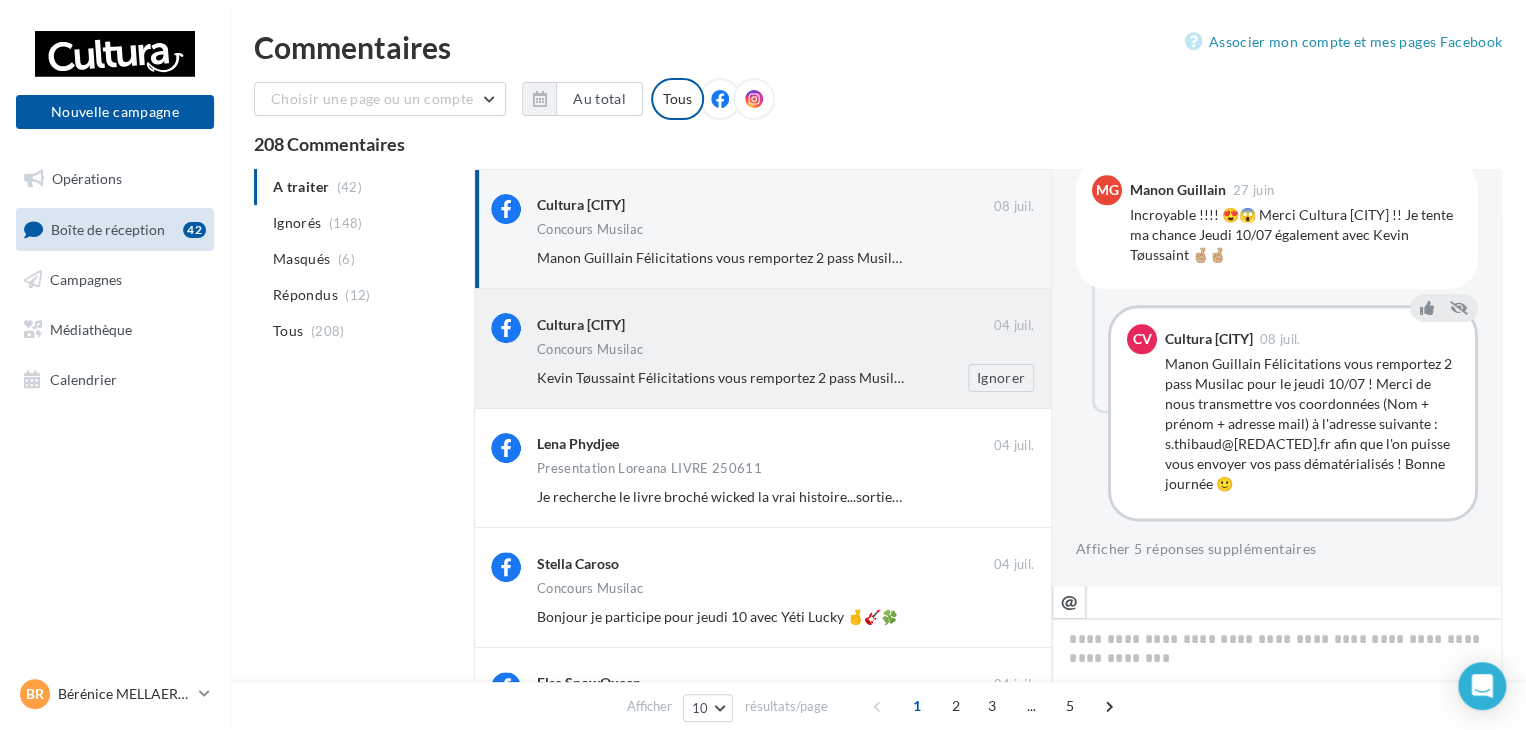 click on "Kevin Tøussaint Félicitations vous remportez 2 pass Musilac pour le jeudi 10/07 ! Merci de nous transmettre vos coordonnées (Nom + prénom + adresse mail) à l'adresse suivante : s.thibaud@cultura.fr afin que l'on puisse vous envoyer vos pass dématérialisés ! Bonne journée 🙂
Ignorer" at bounding box center [793, 378] 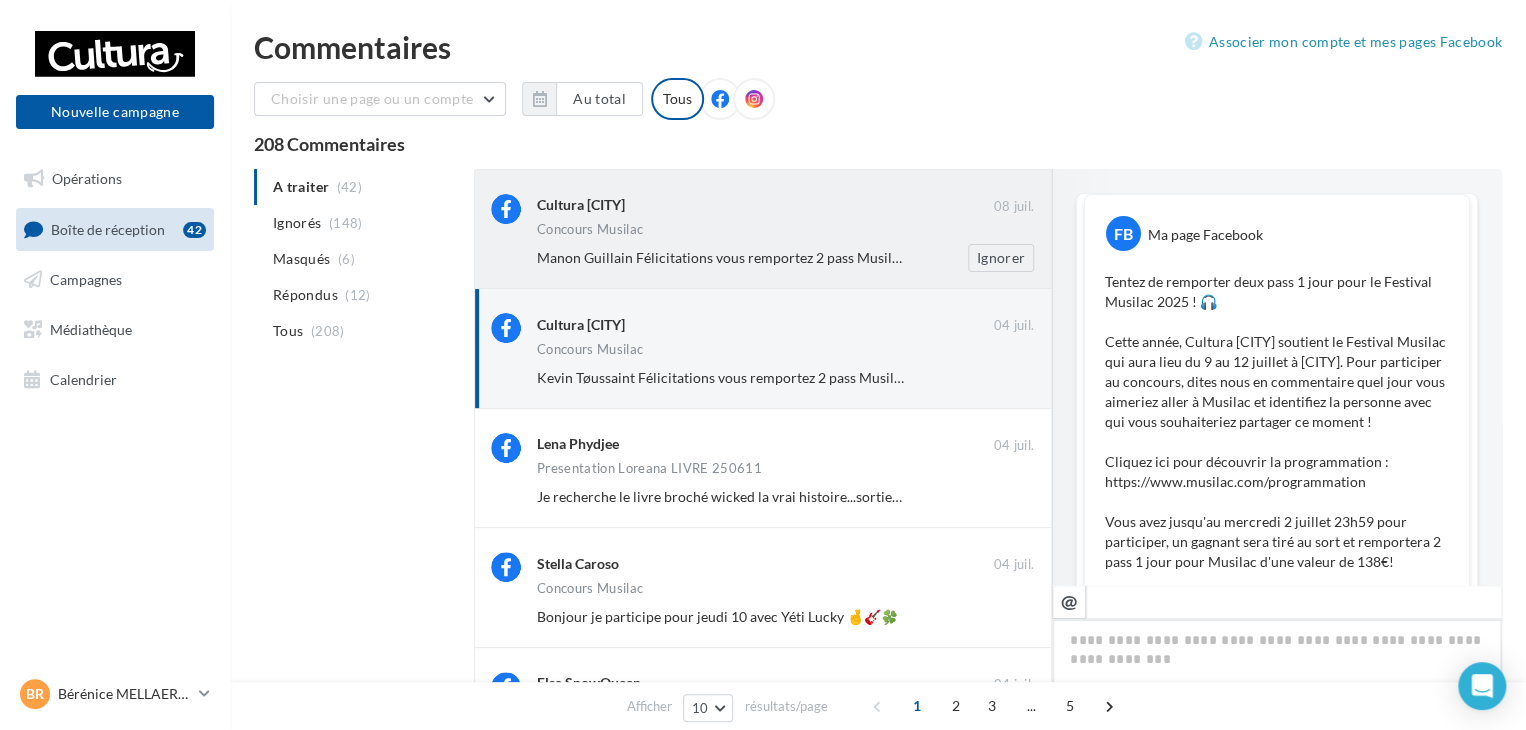 scroll, scrollTop: 1285, scrollLeft: 0, axis: vertical 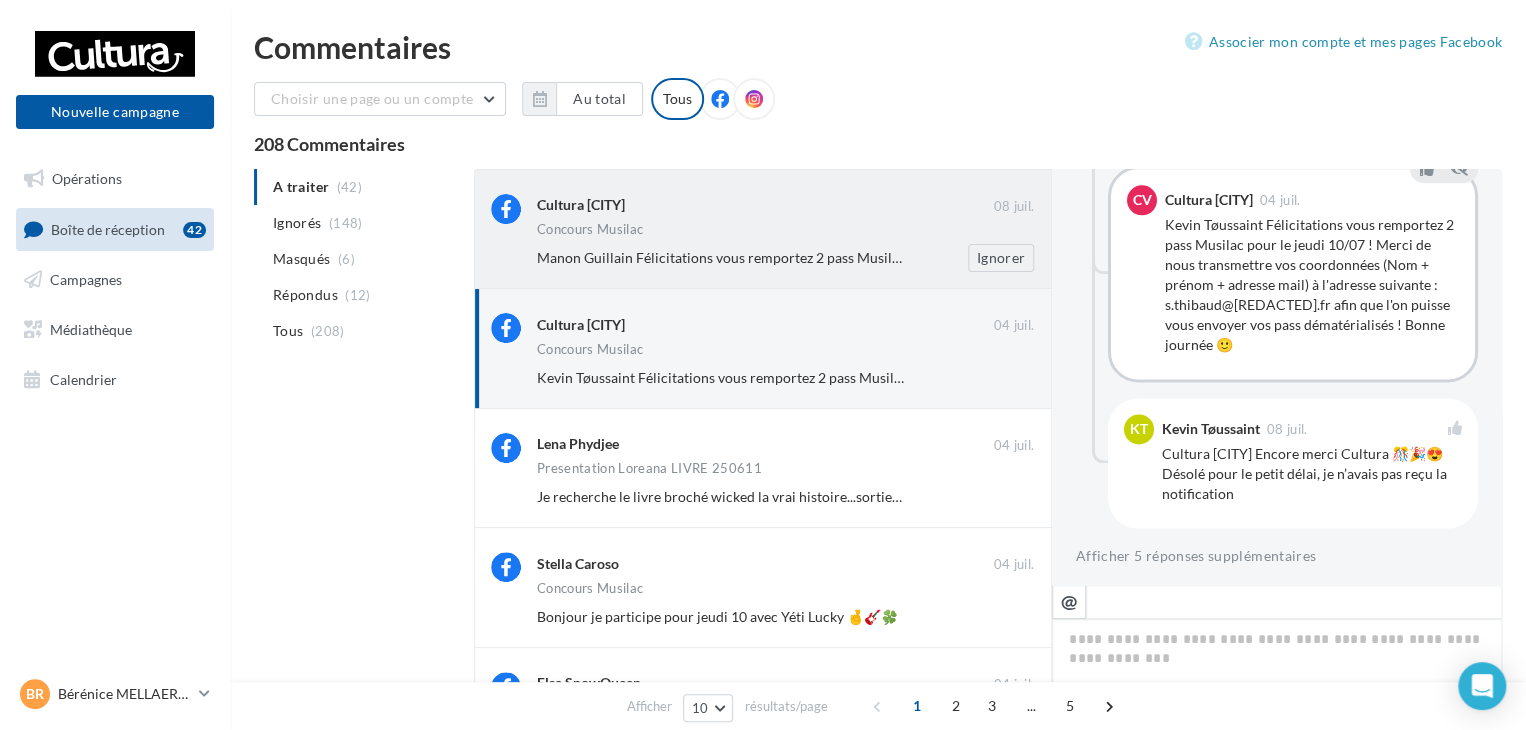 click on "Manon Guillain Félicitations vous remportez 2 pass Musilac pour le jeudi 10/07 ! Merci de nous transmettre vos coordonnées (Nom + prénom + adresse mail) à l'adresse suivante : s.thibaud@cultura.fr afin que l'on puisse vous envoyer vos pass dématérialisés ! Bonne journée 🙂" at bounding box center (1407, 257) 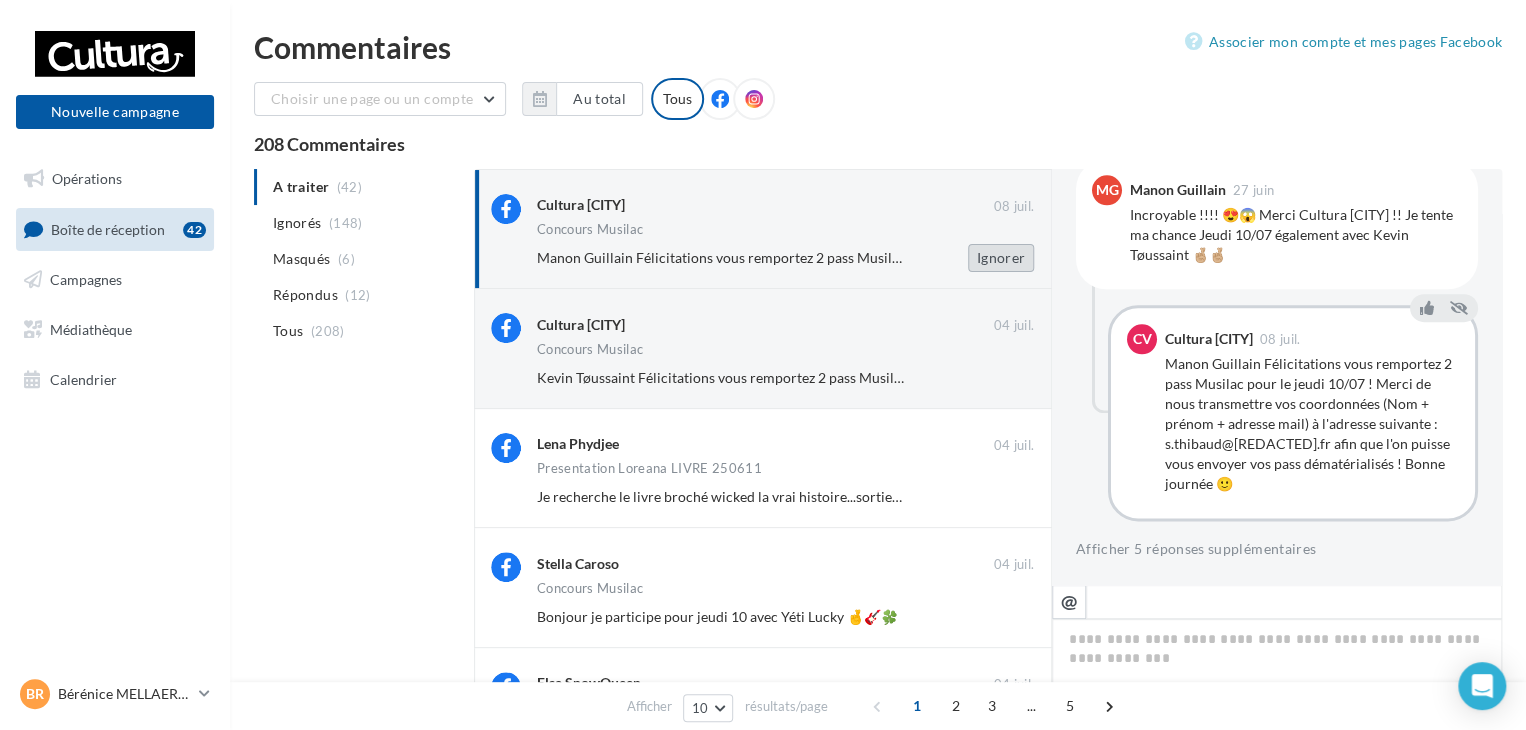 click on "Ignorer" at bounding box center (1001, 258) 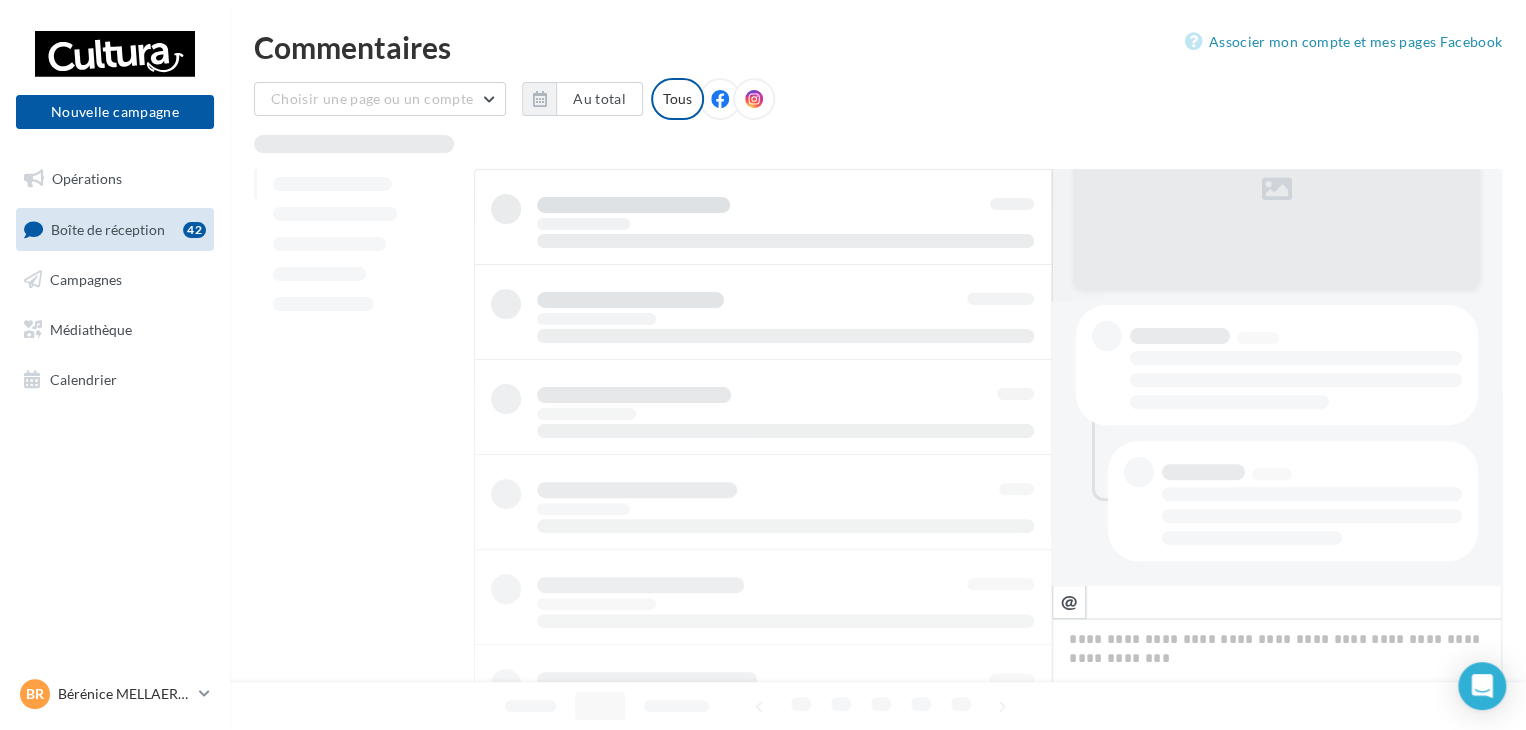 scroll, scrollTop: 284, scrollLeft: 0, axis: vertical 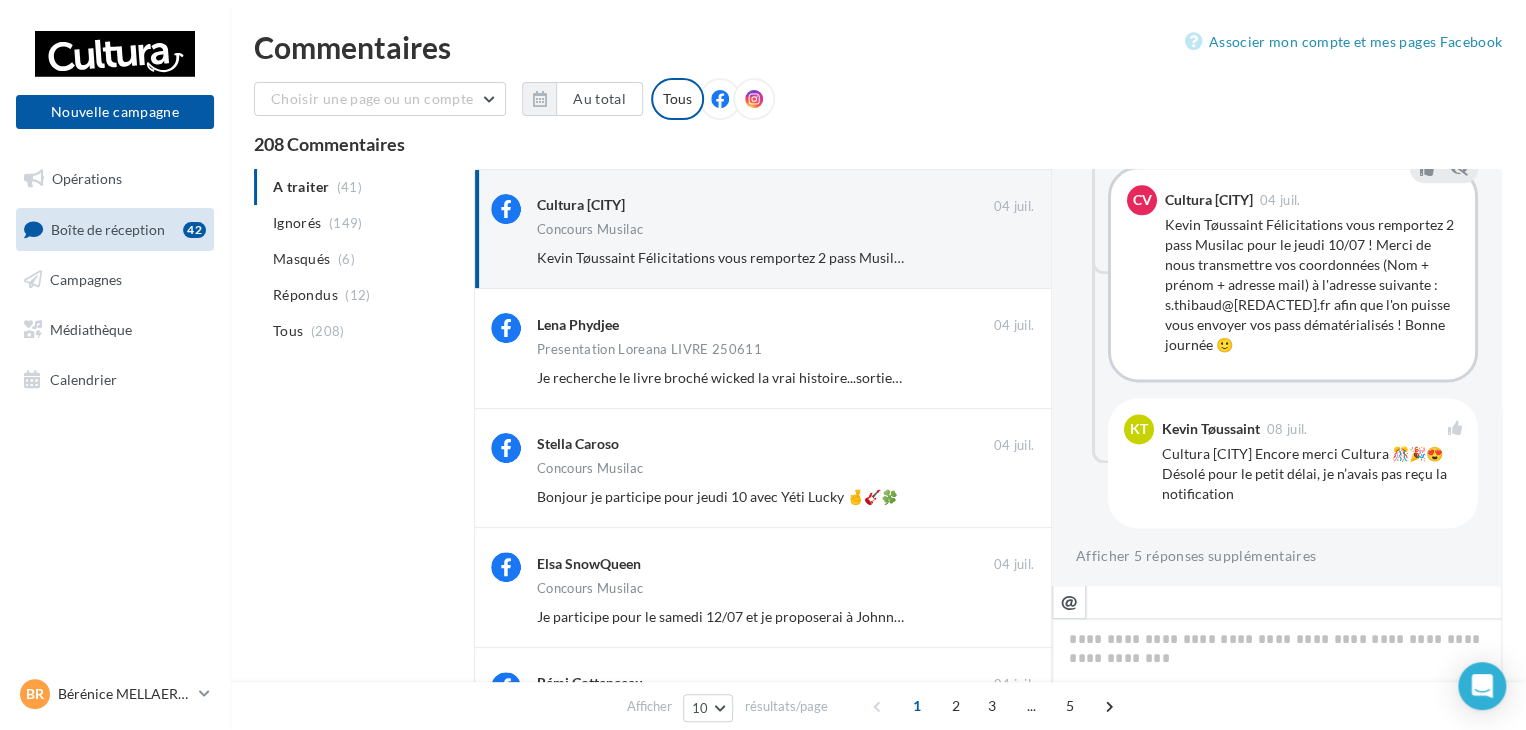 click on "Ignorer" at bounding box center [1001, 258] 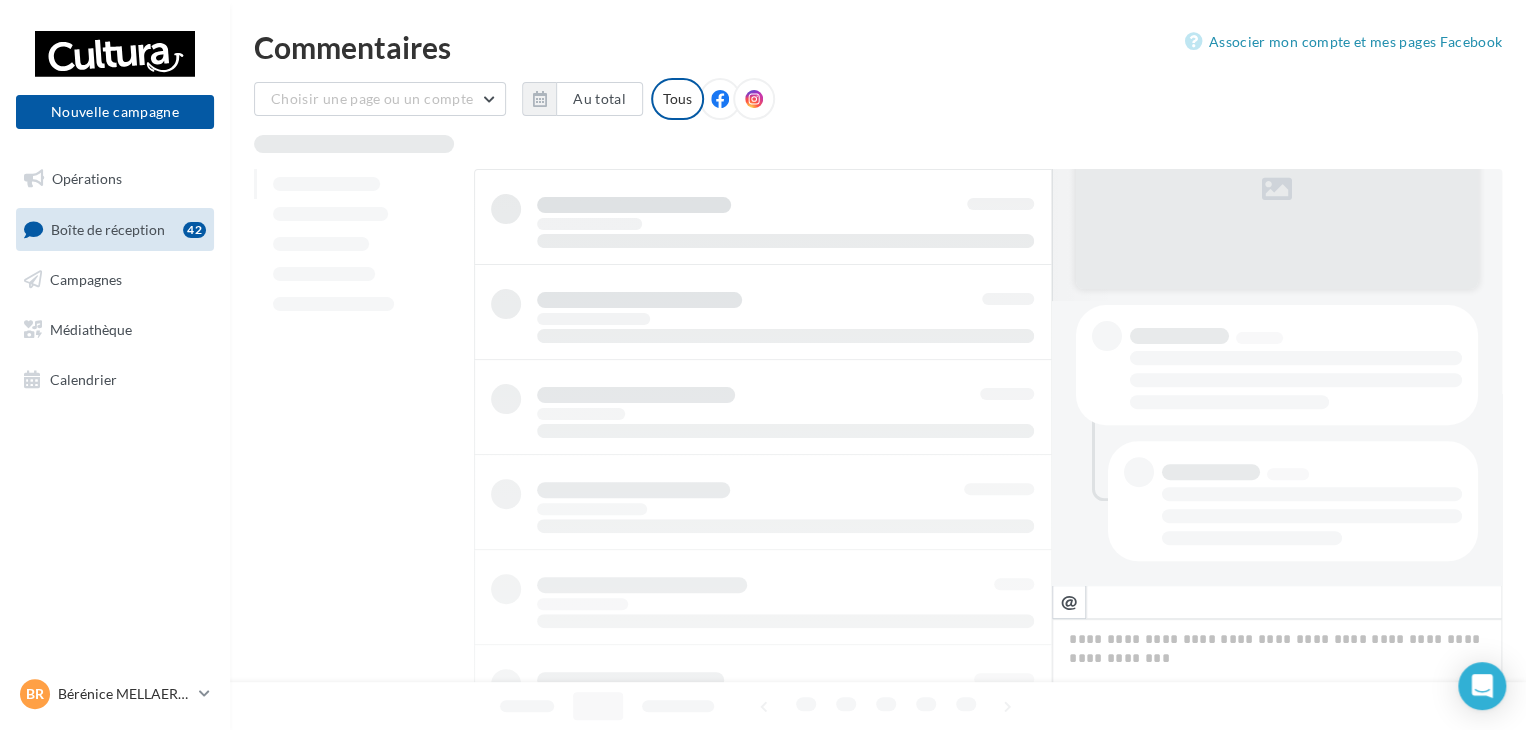 scroll, scrollTop: 284, scrollLeft: 0, axis: vertical 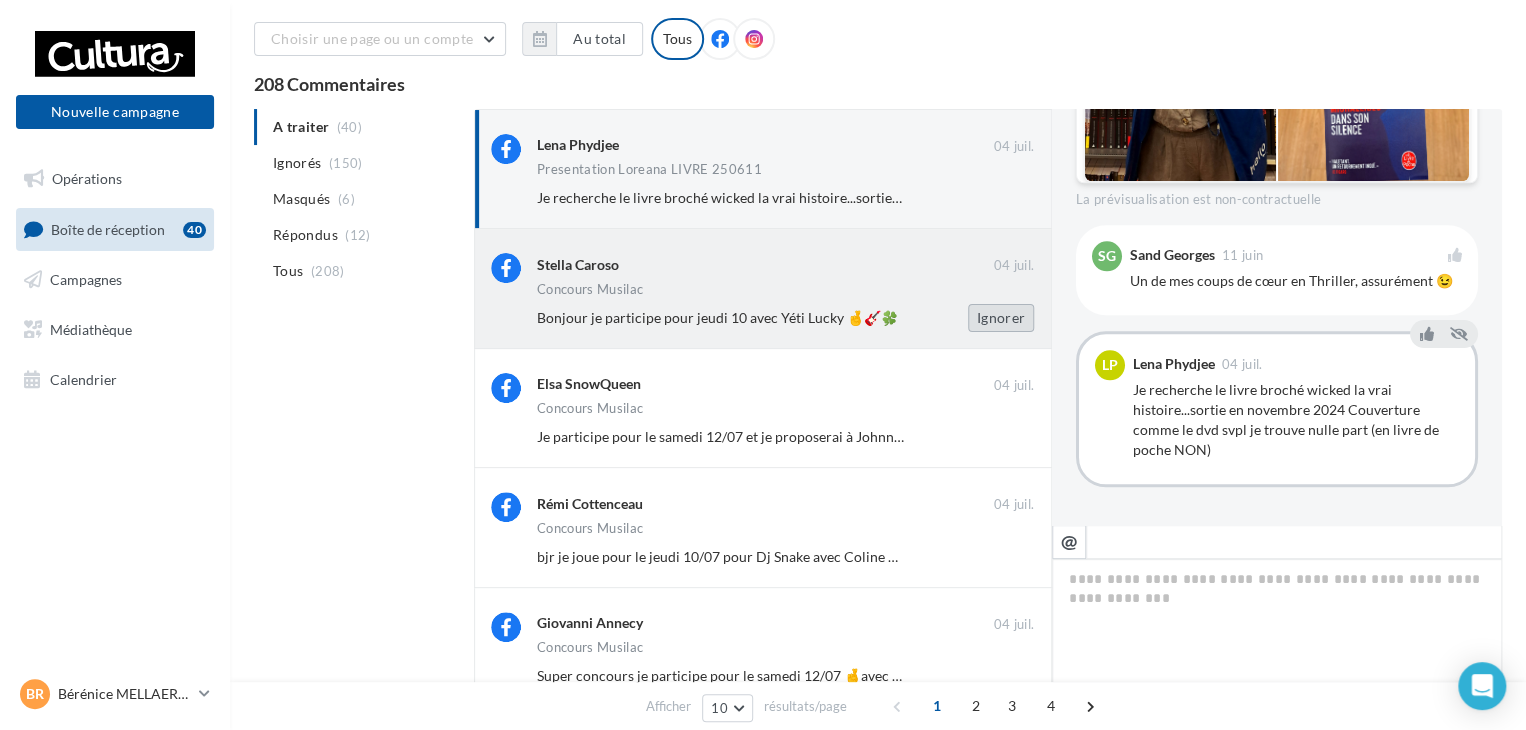 click on "Ignorer" at bounding box center [1001, 318] 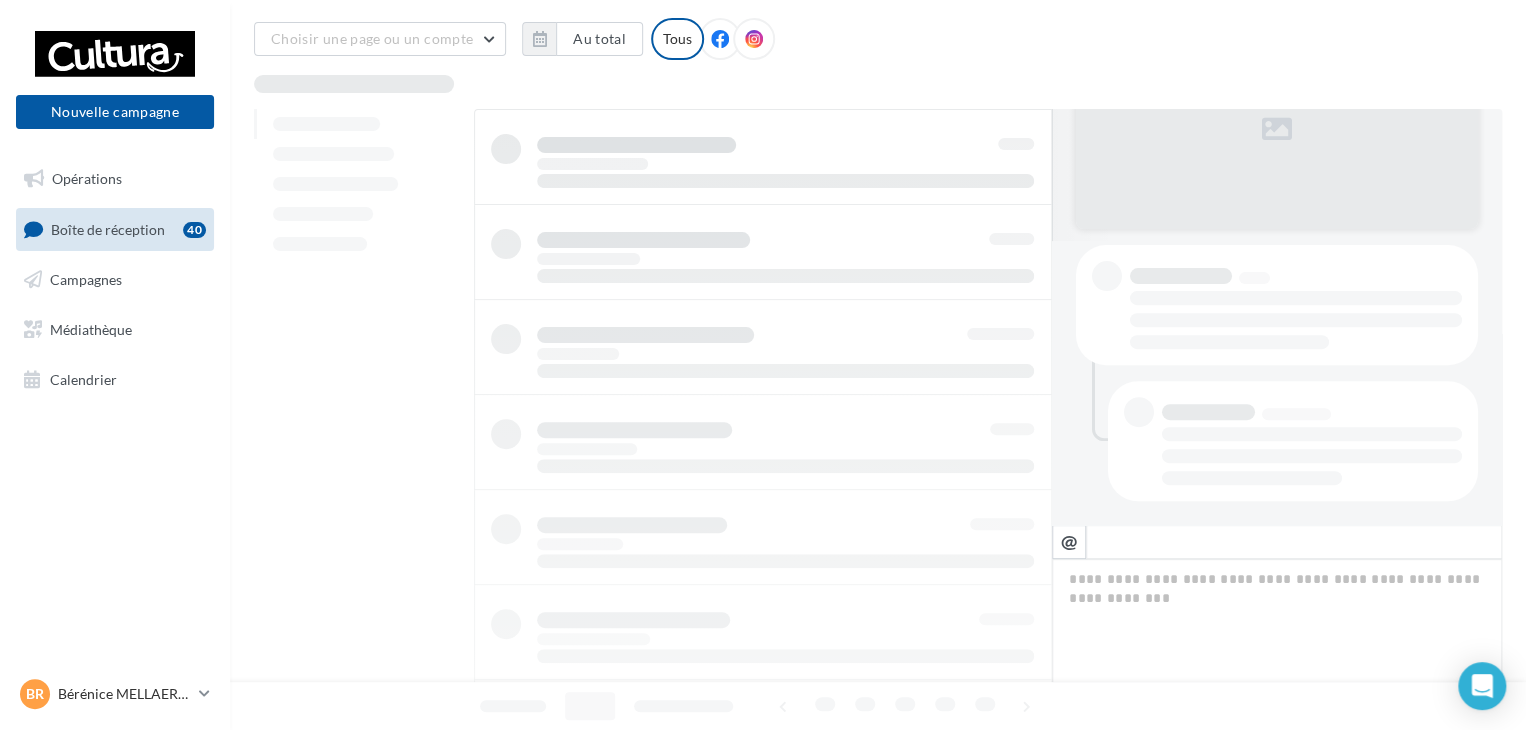 scroll, scrollTop: 284, scrollLeft: 0, axis: vertical 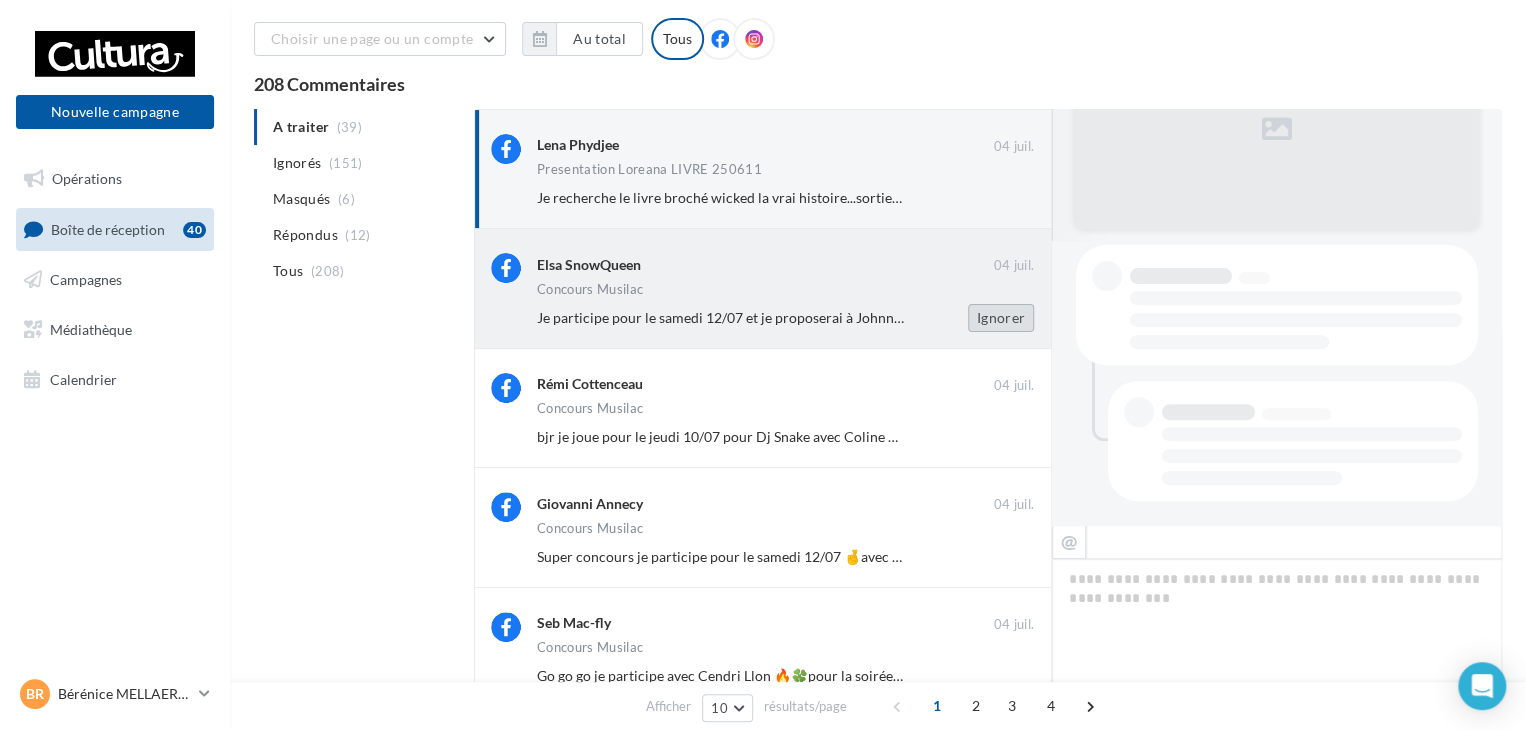 click on "Ignorer" at bounding box center [1001, 318] 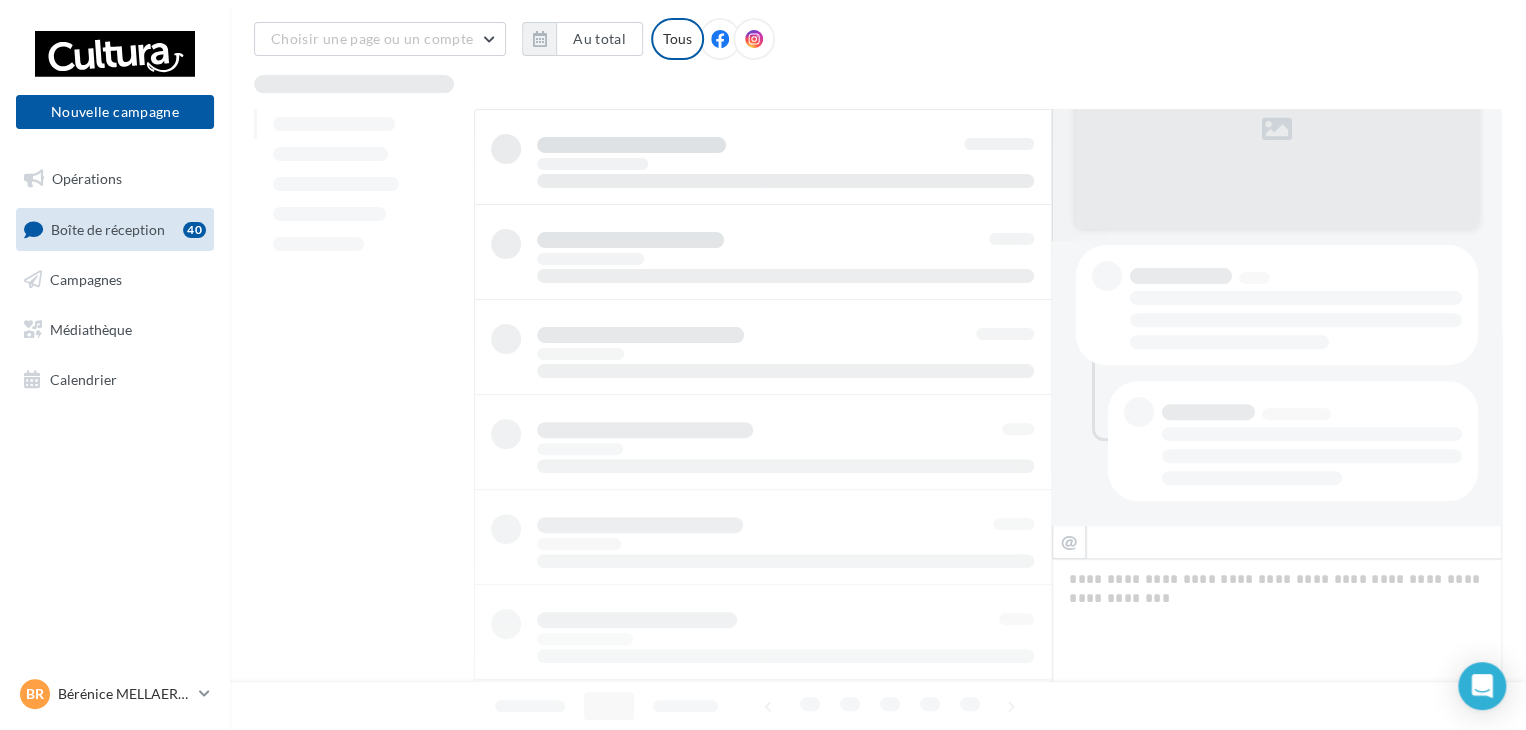 scroll, scrollTop: 61, scrollLeft: 0, axis: vertical 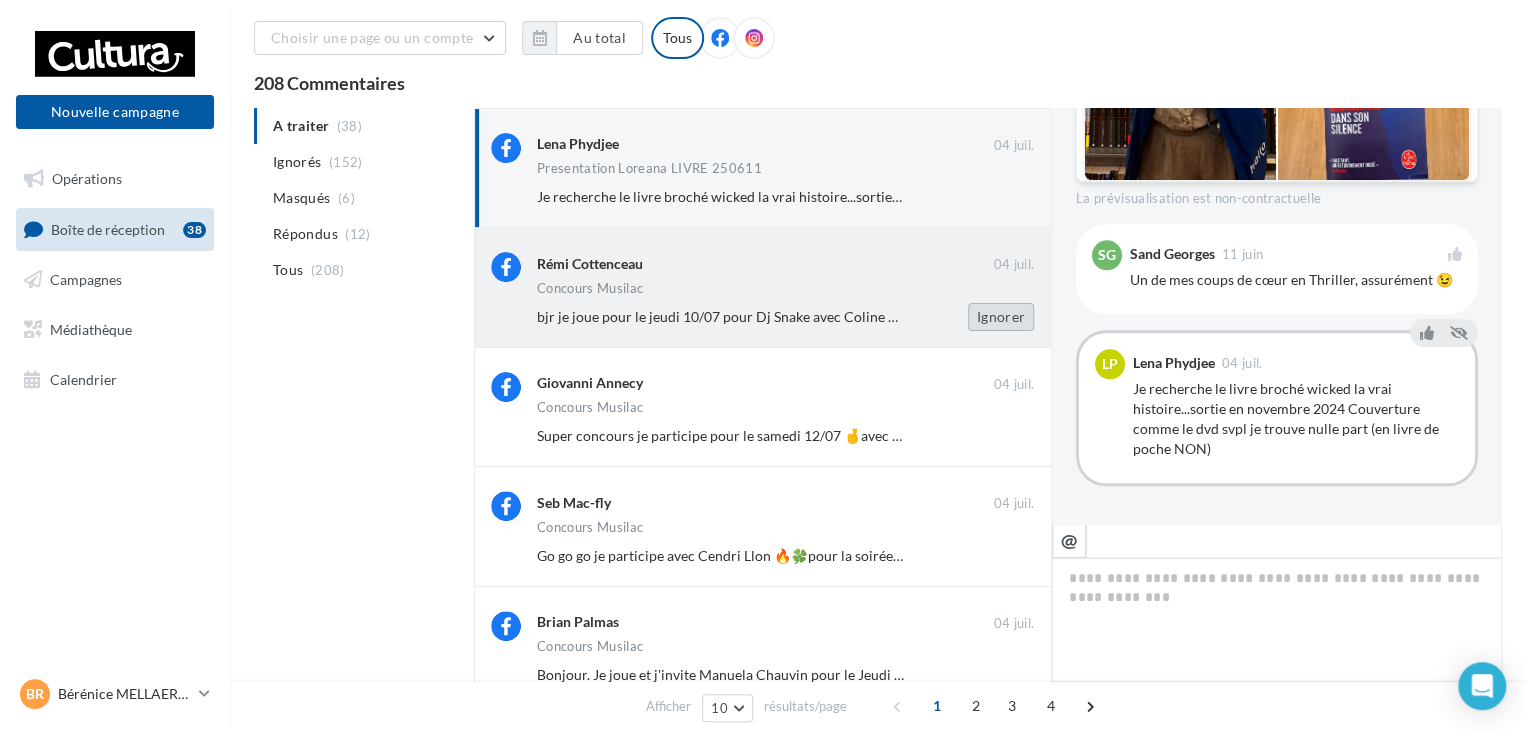 click on "Ignorer" at bounding box center [1001, 317] 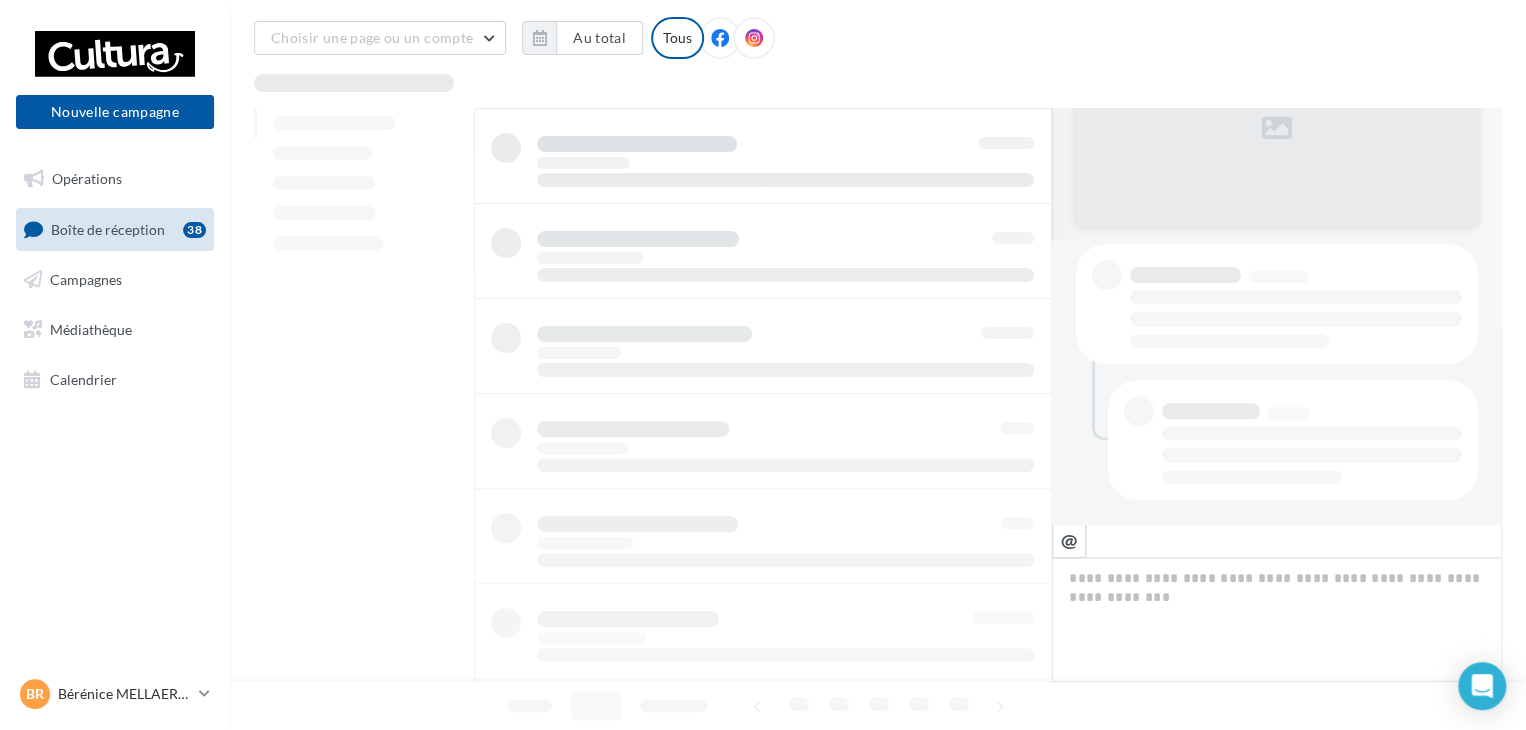scroll, scrollTop: 284, scrollLeft: 0, axis: vertical 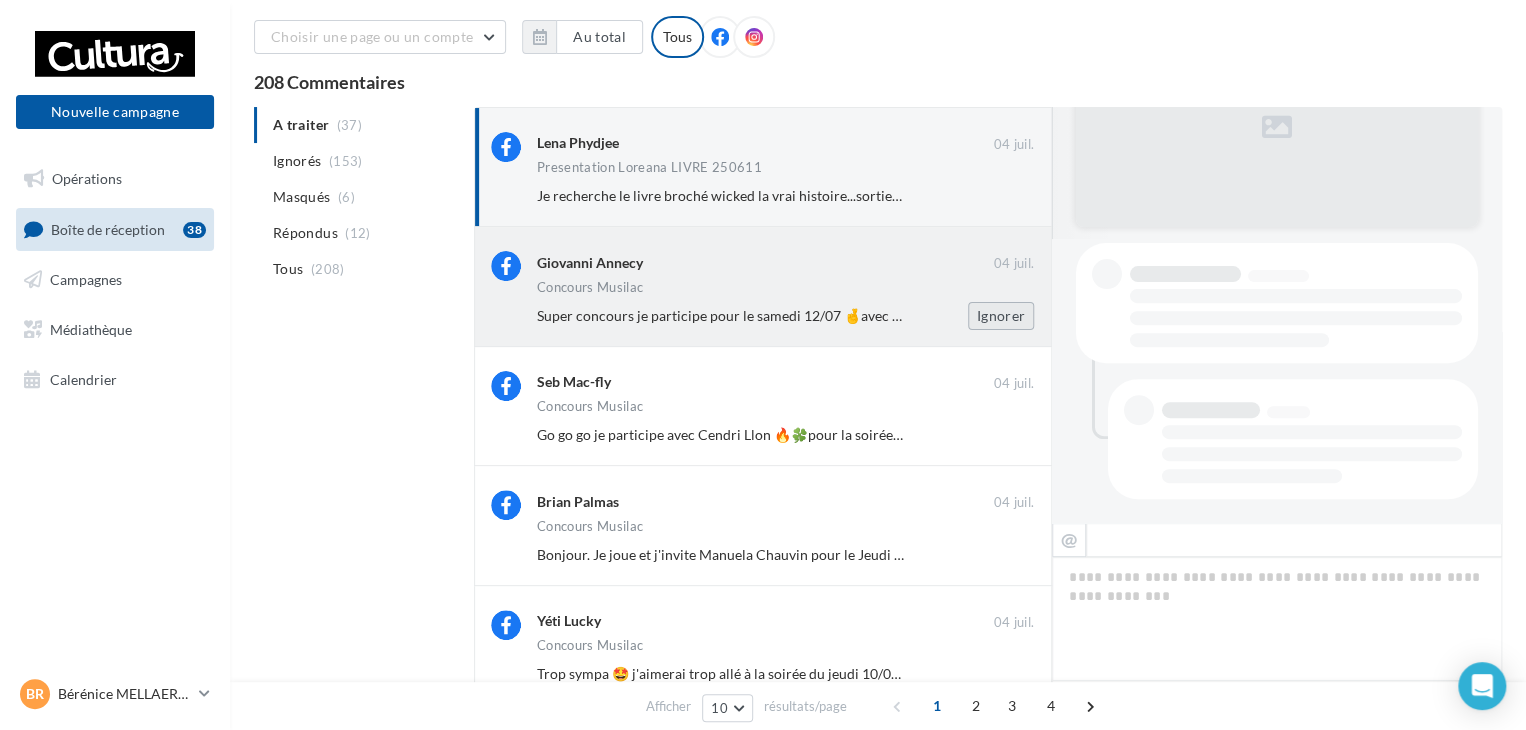 drag, startPoint x: 1007, startPoint y: 317, endPoint x: 973, endPoint y: 318, distance: 34.0147 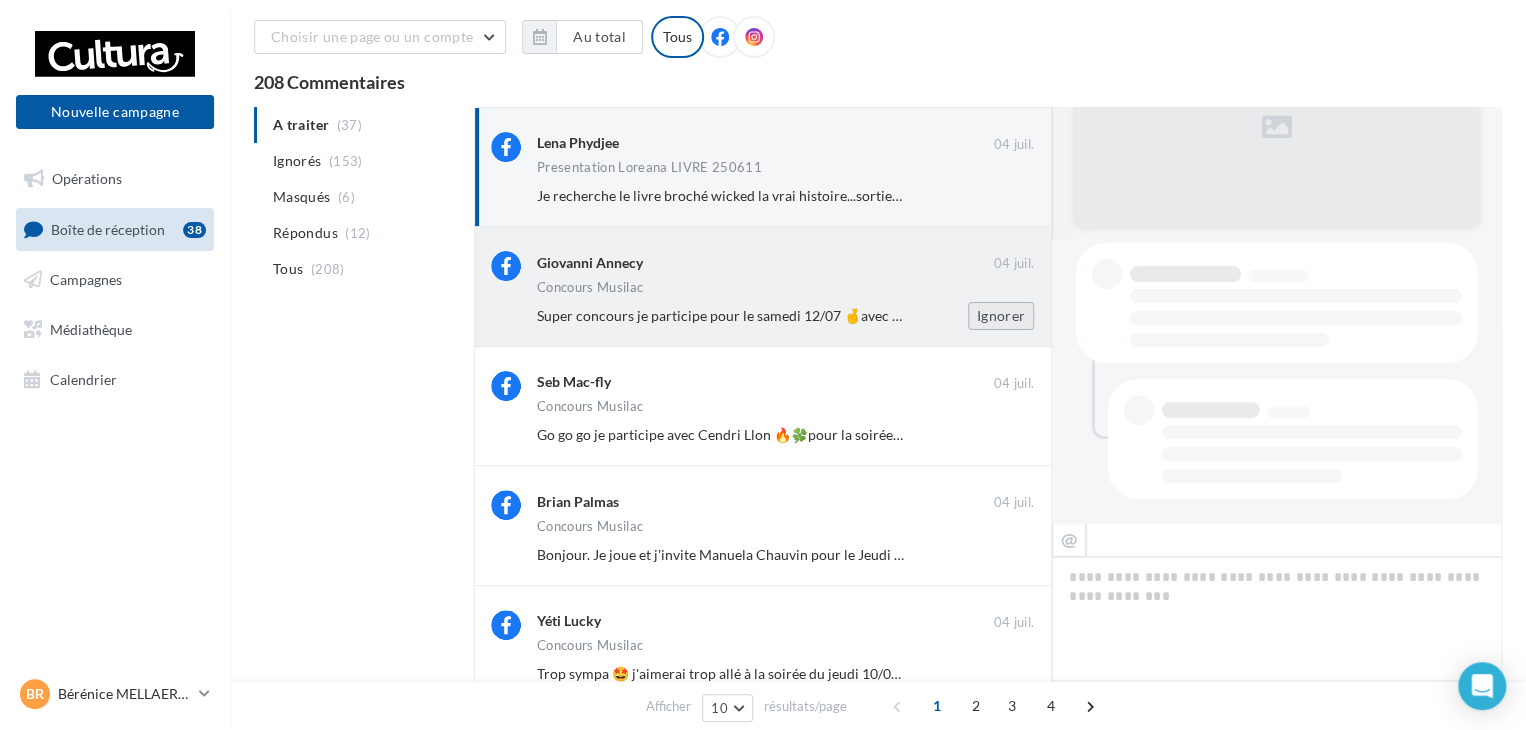 click on "Ignorer" at bounding box center (1001, 316) 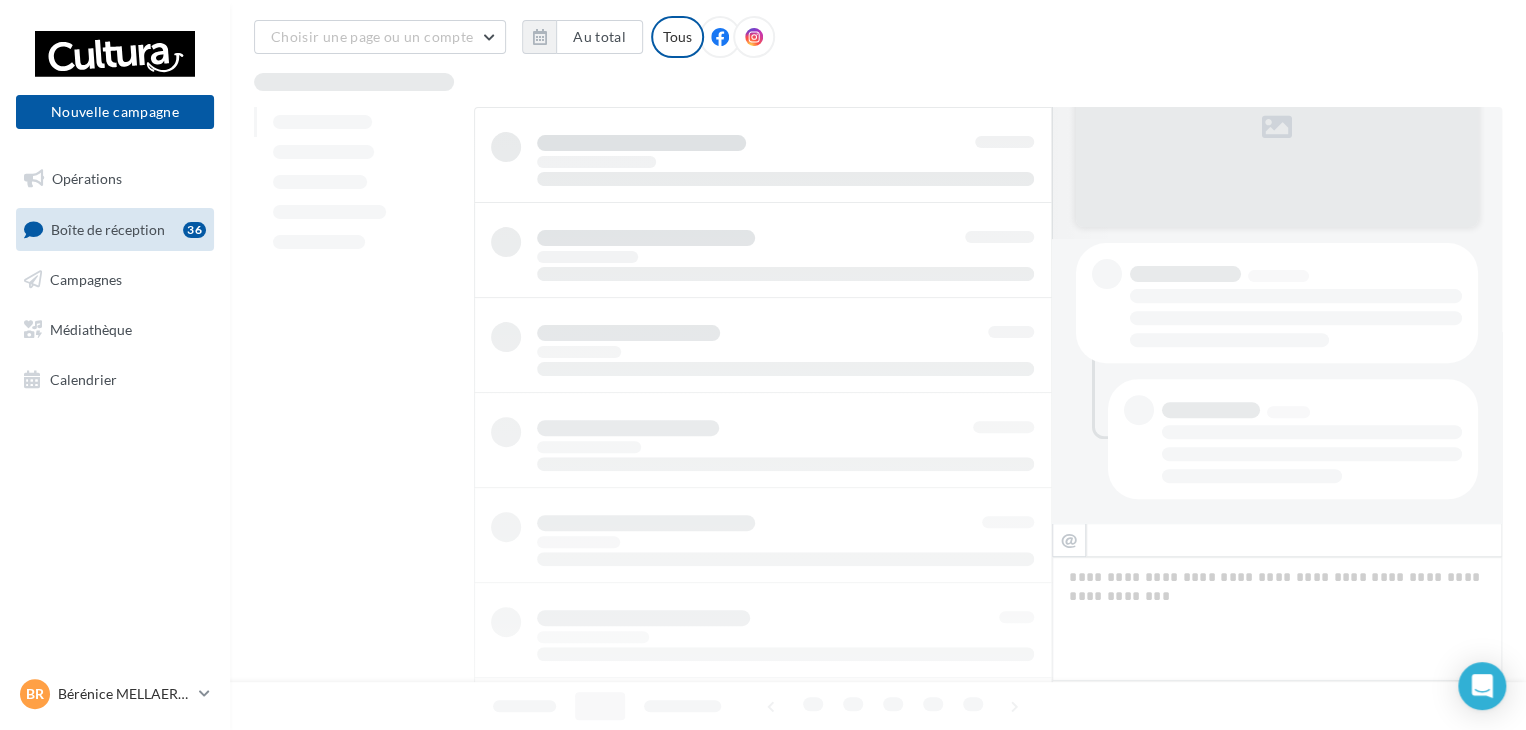 scroll, scrollTop: 63, scrollLeft: 0, axis: vertical 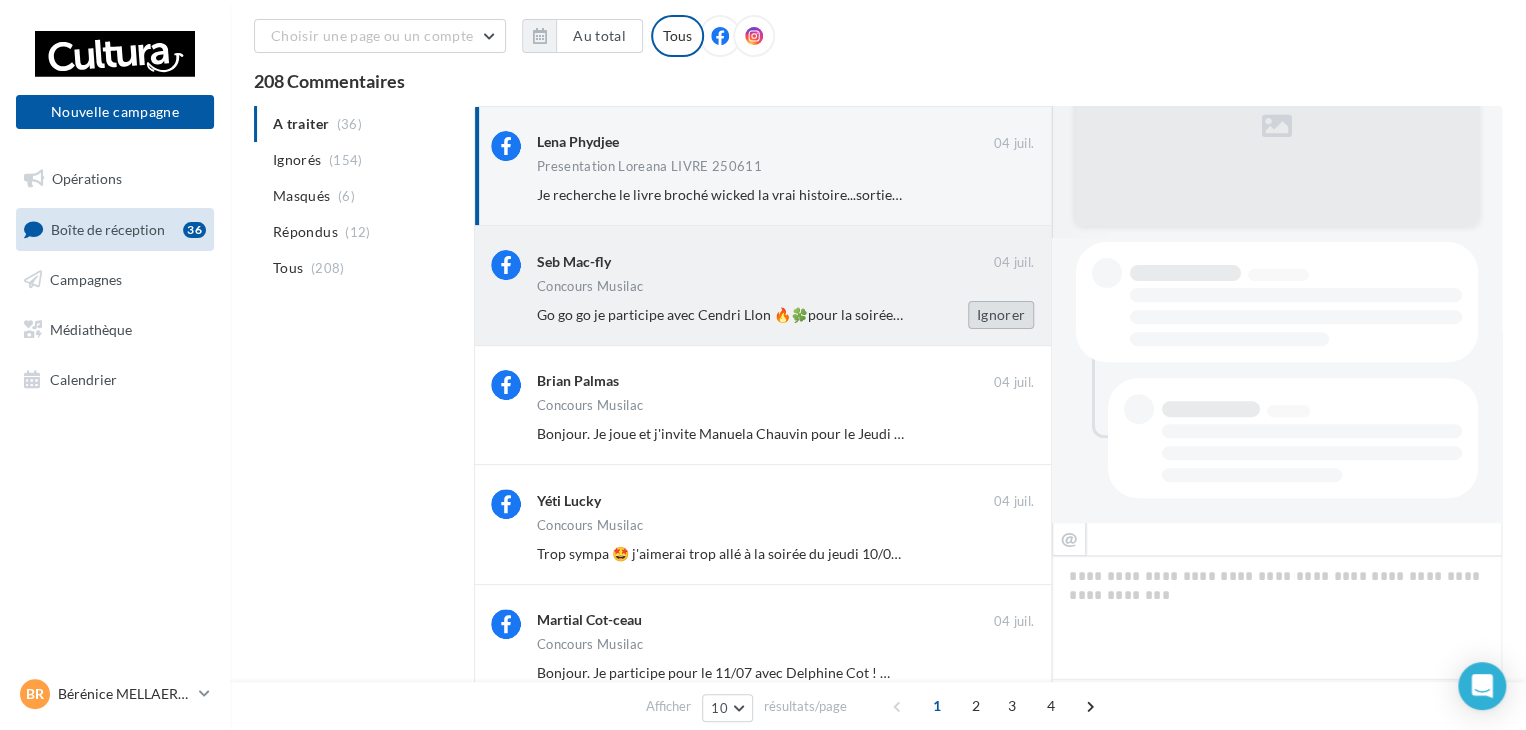 click on "Ignorer" at bounding box center (1001, 315) 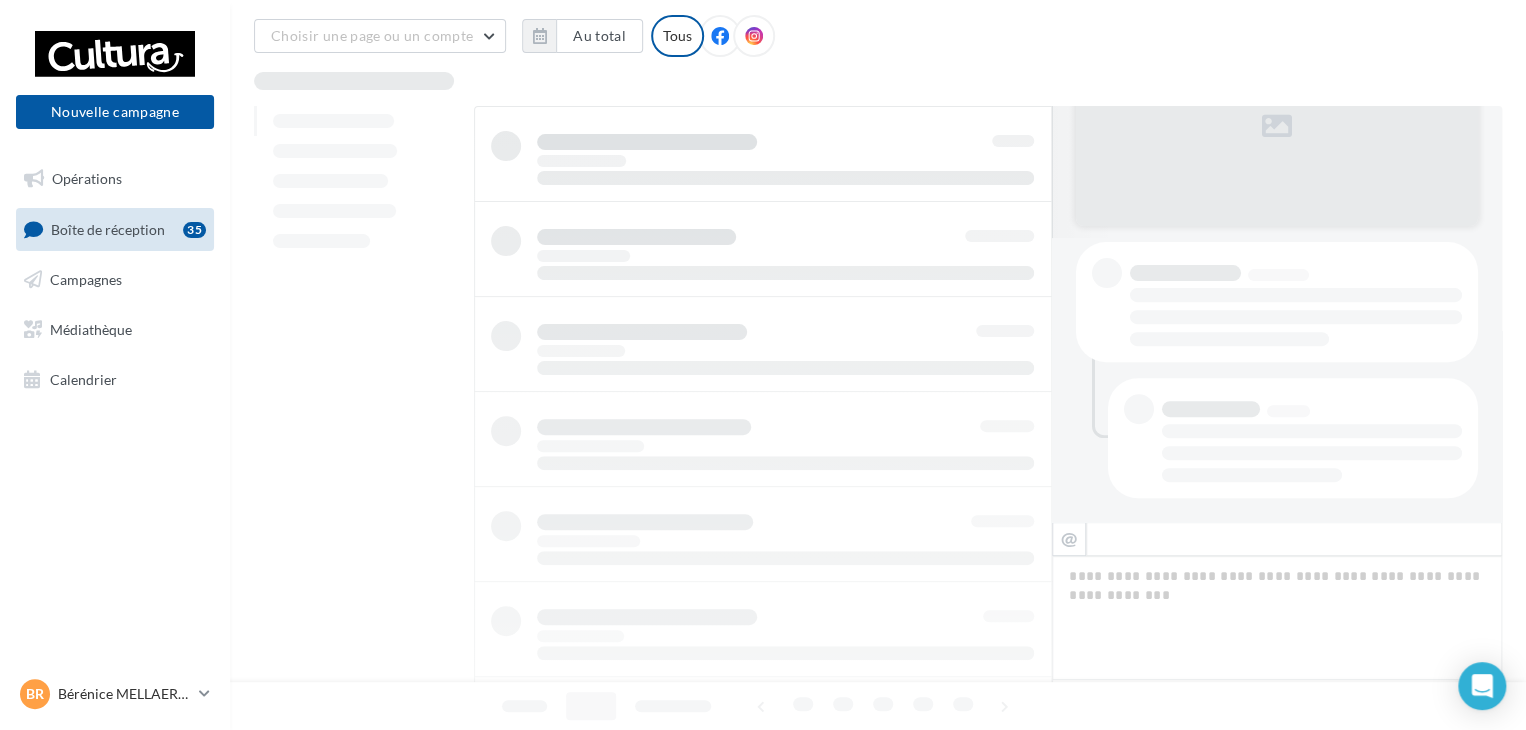 scroll, scrollTop: 64, scrollLeft: 0, axis: vertical 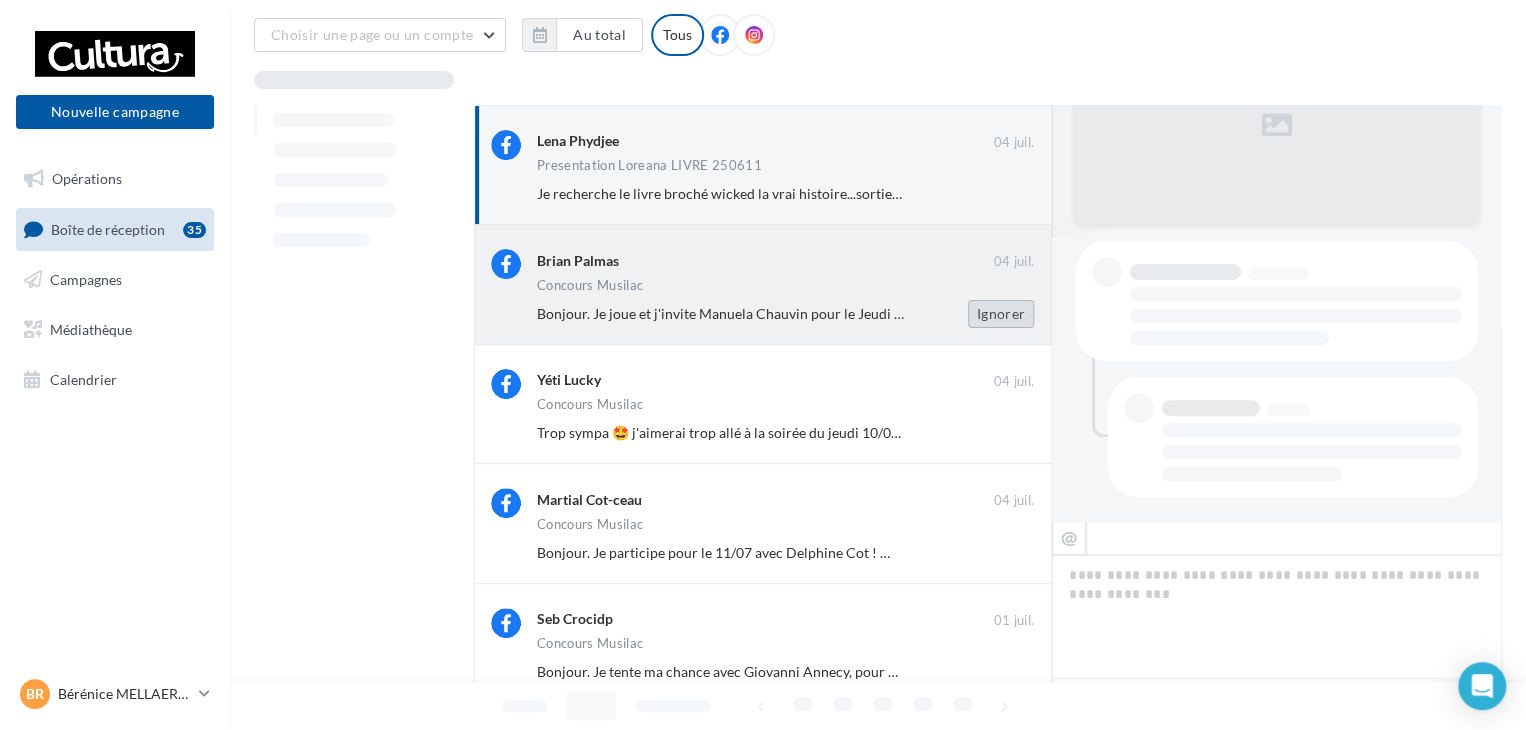 click on "Ignorer" at bounding box center [1001, 314] 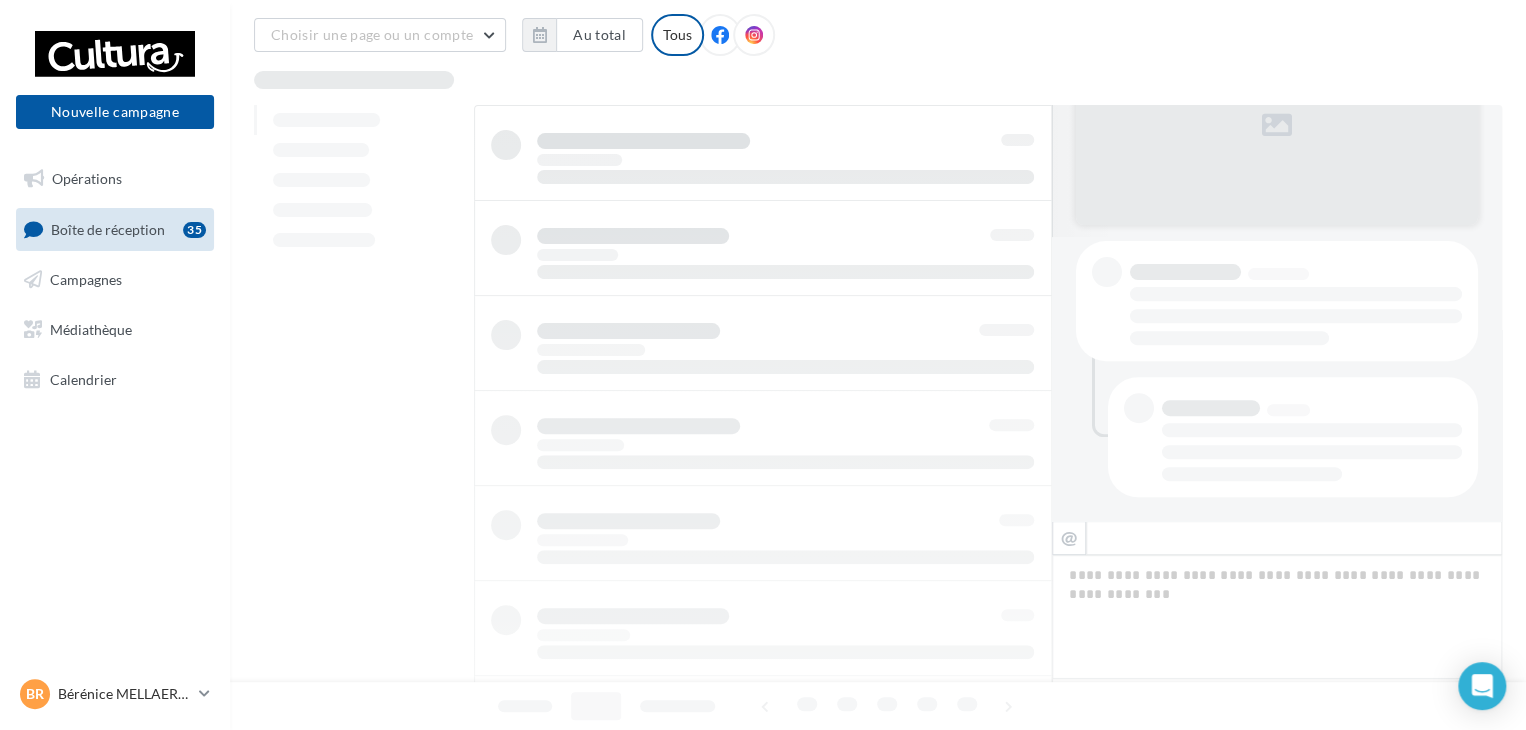 scroll, scrollTop: 64, scrollLeft: 0, axis: vertical 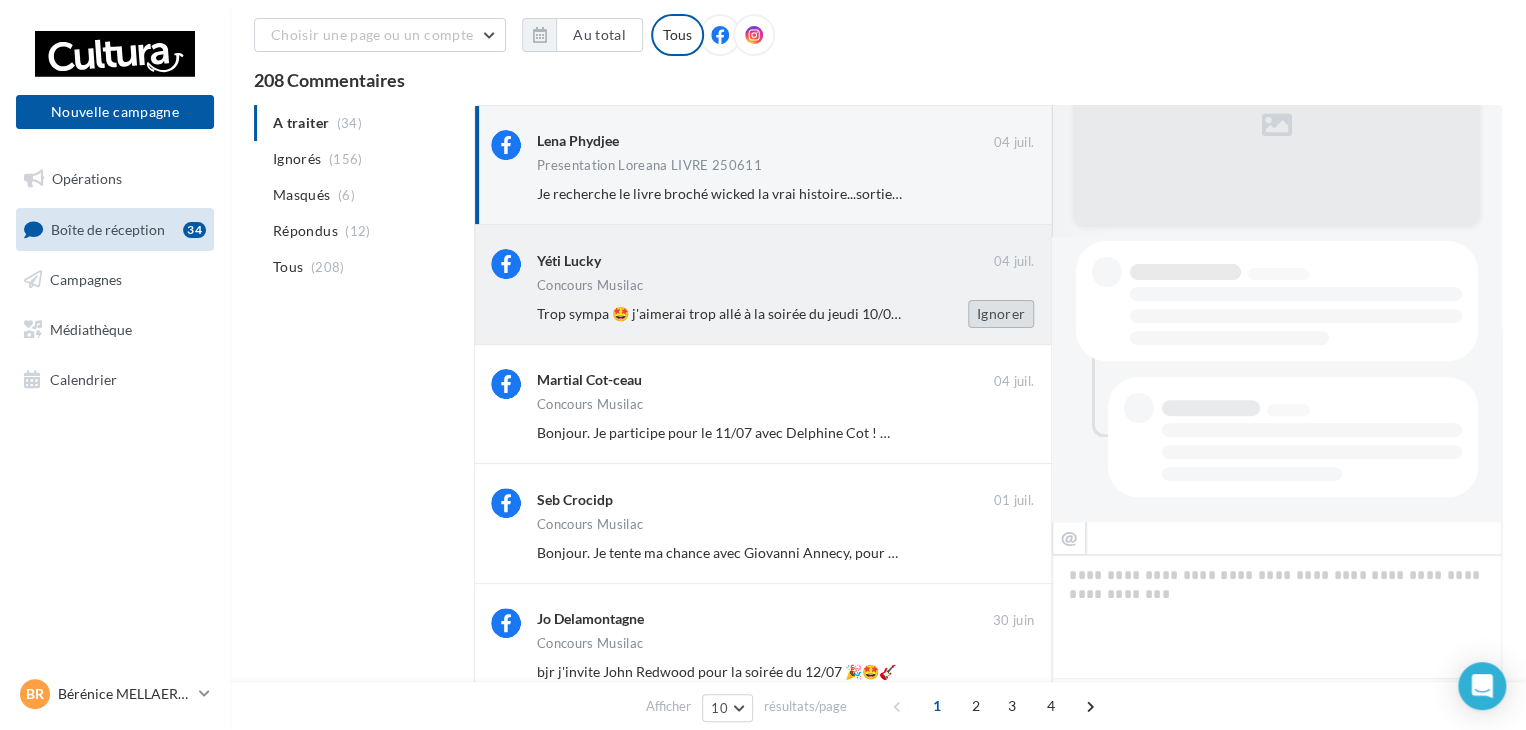 click on "Ignorer" at bounding box center (1001, 314) 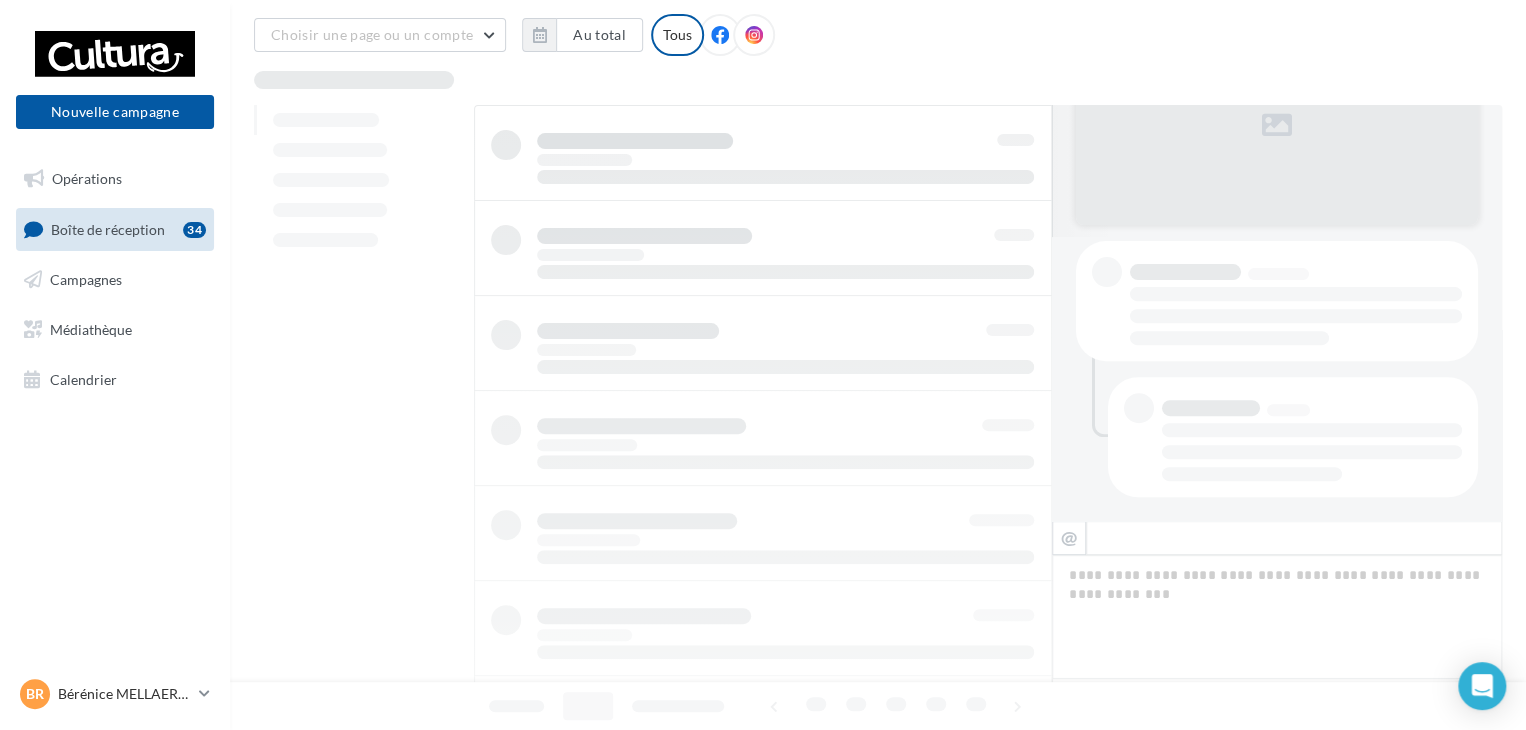 scroll, scrollTop: 65, scrollLeft: 0, axis: vertical 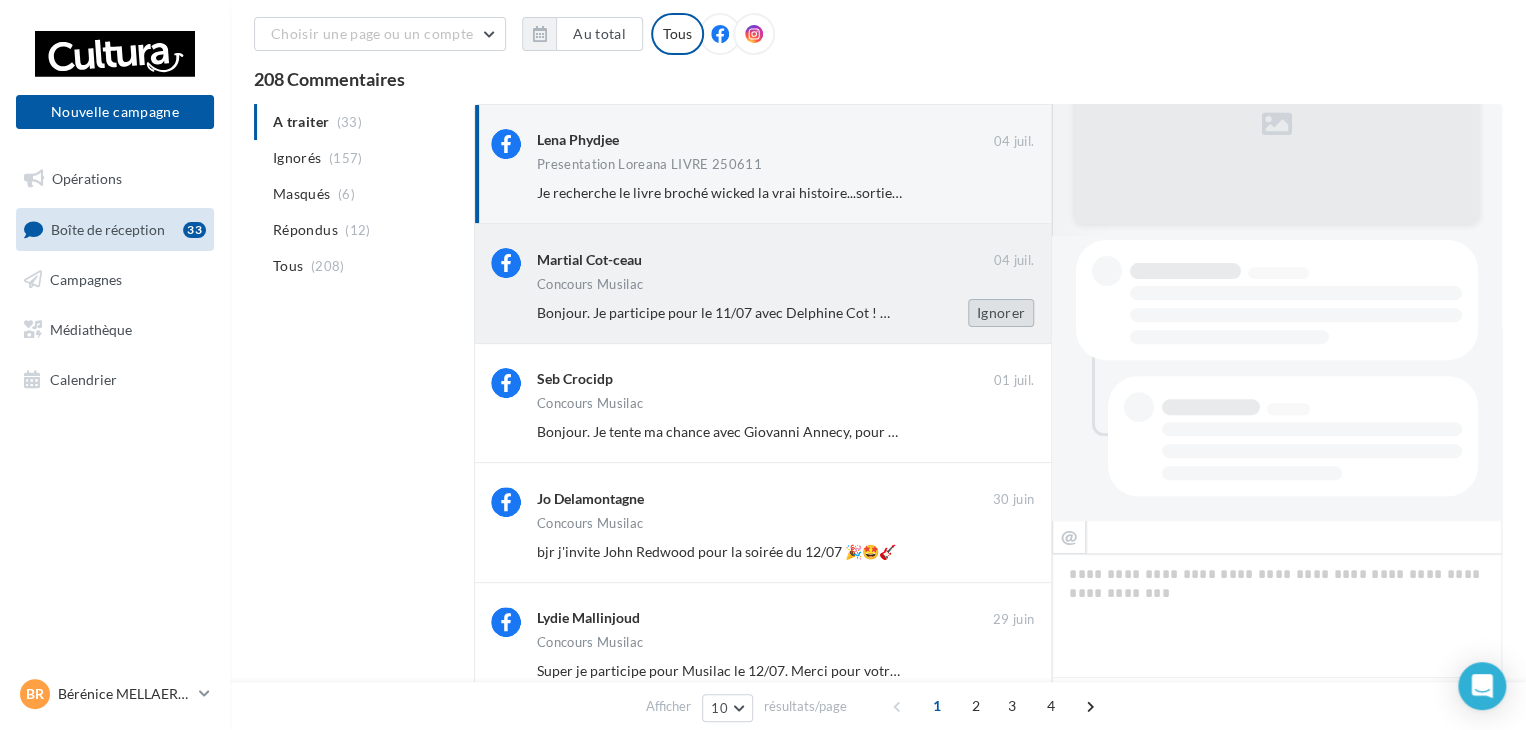 click on "Ignorer" at bounding box center (1001, 313) 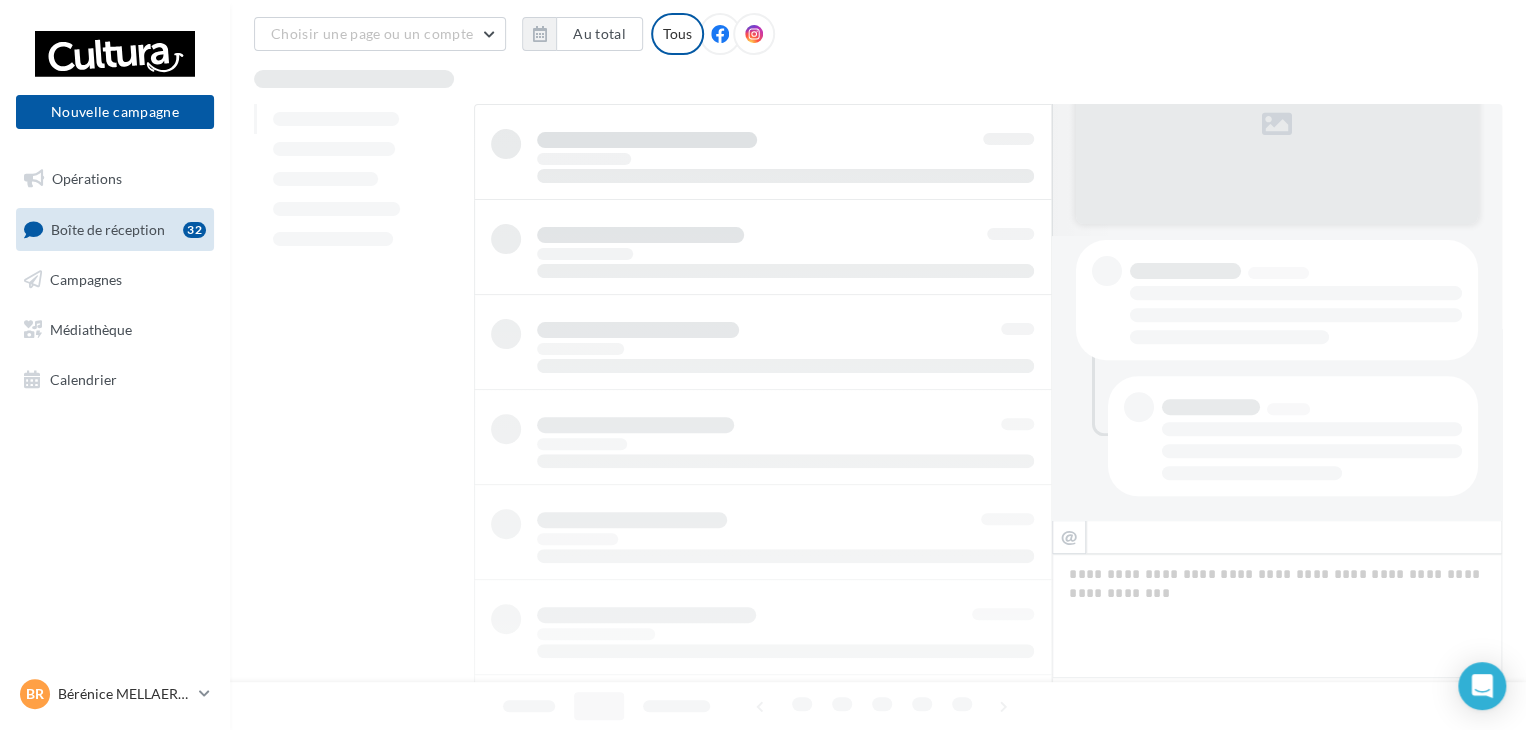scroll, scrollTop: 66, scrollLeft: 0, axis: vertical 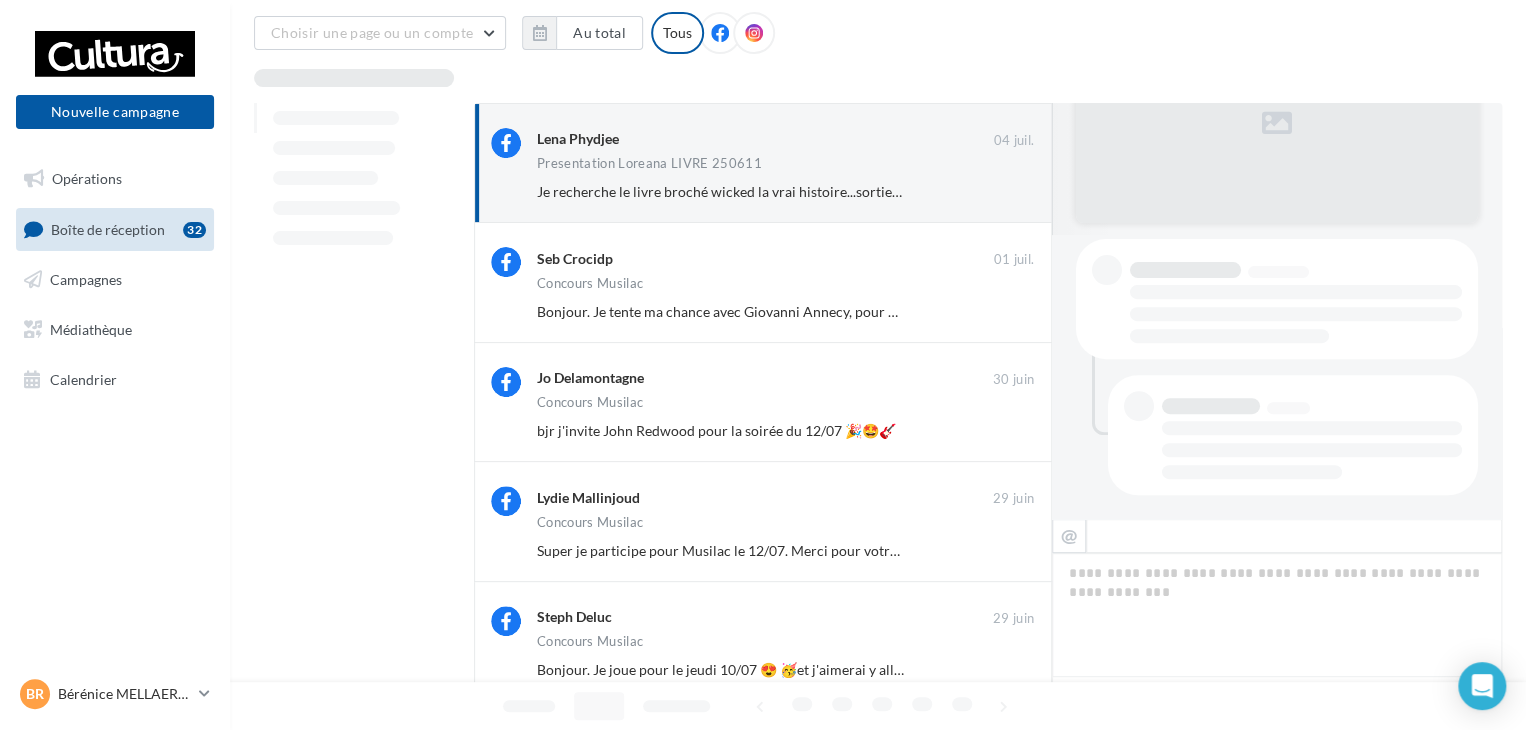 click on "Ignorer" at bounding box center (1001, 312) 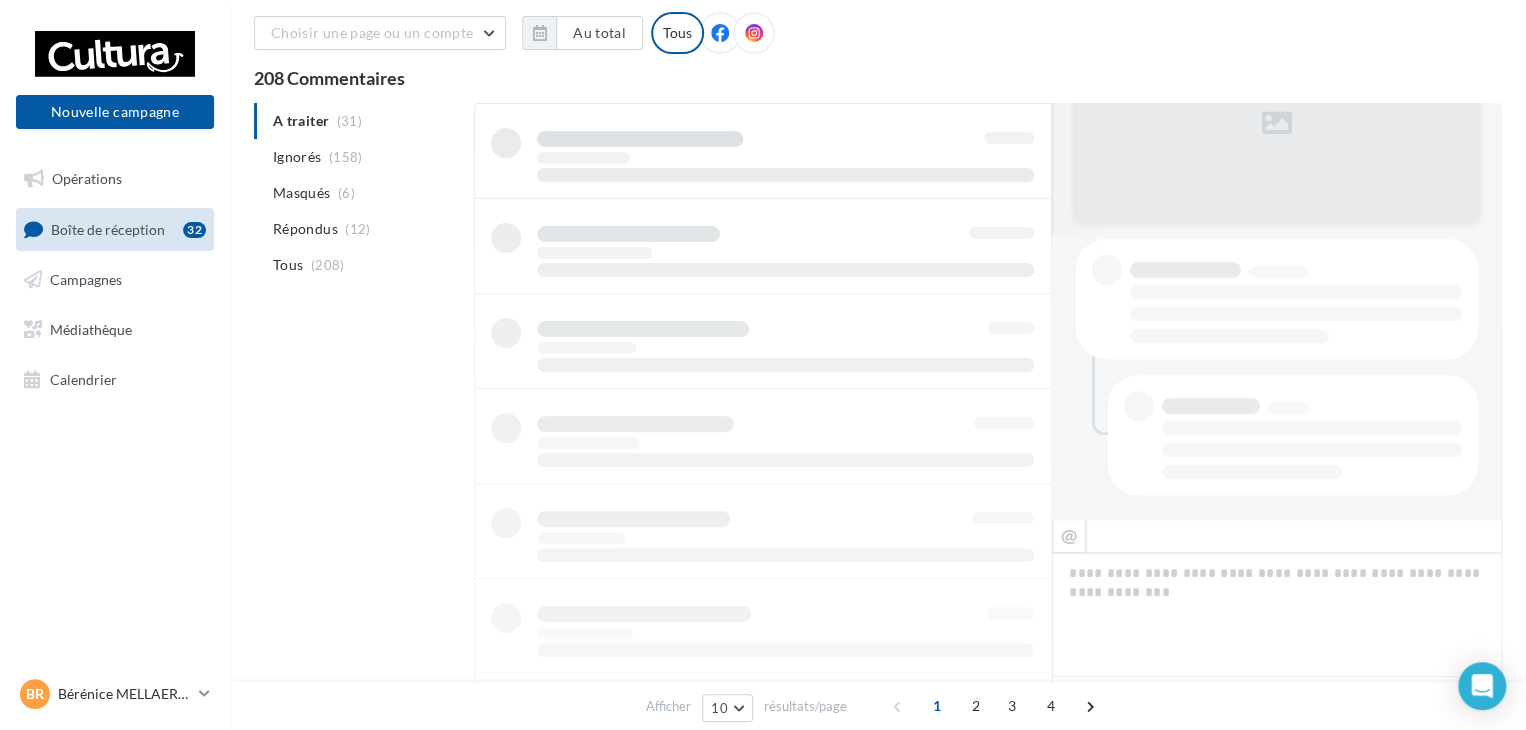 scroll, scrollTop: 67, scrollLeft: 0, axis: vertical 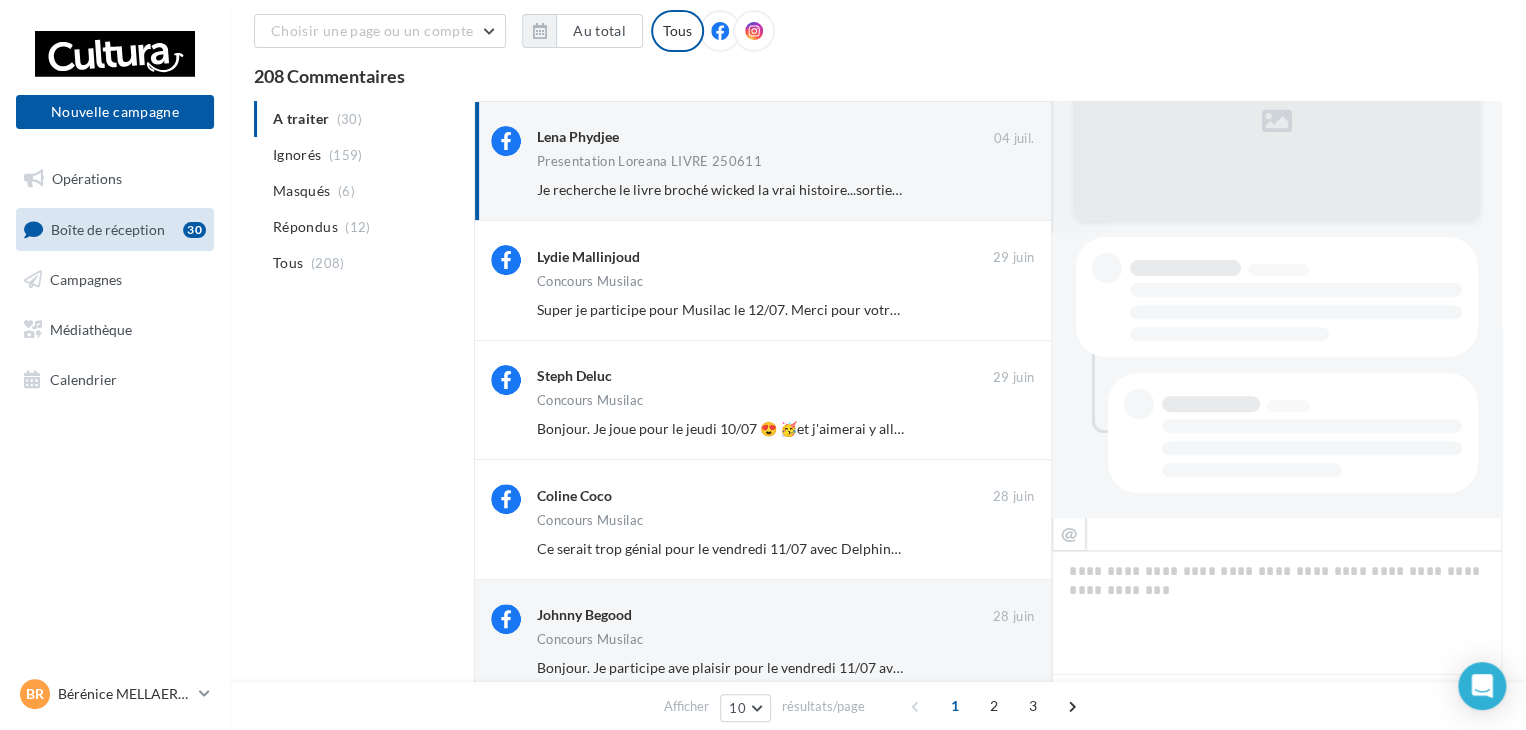 click on "Ignorer" at bounding box center (1001, 310) 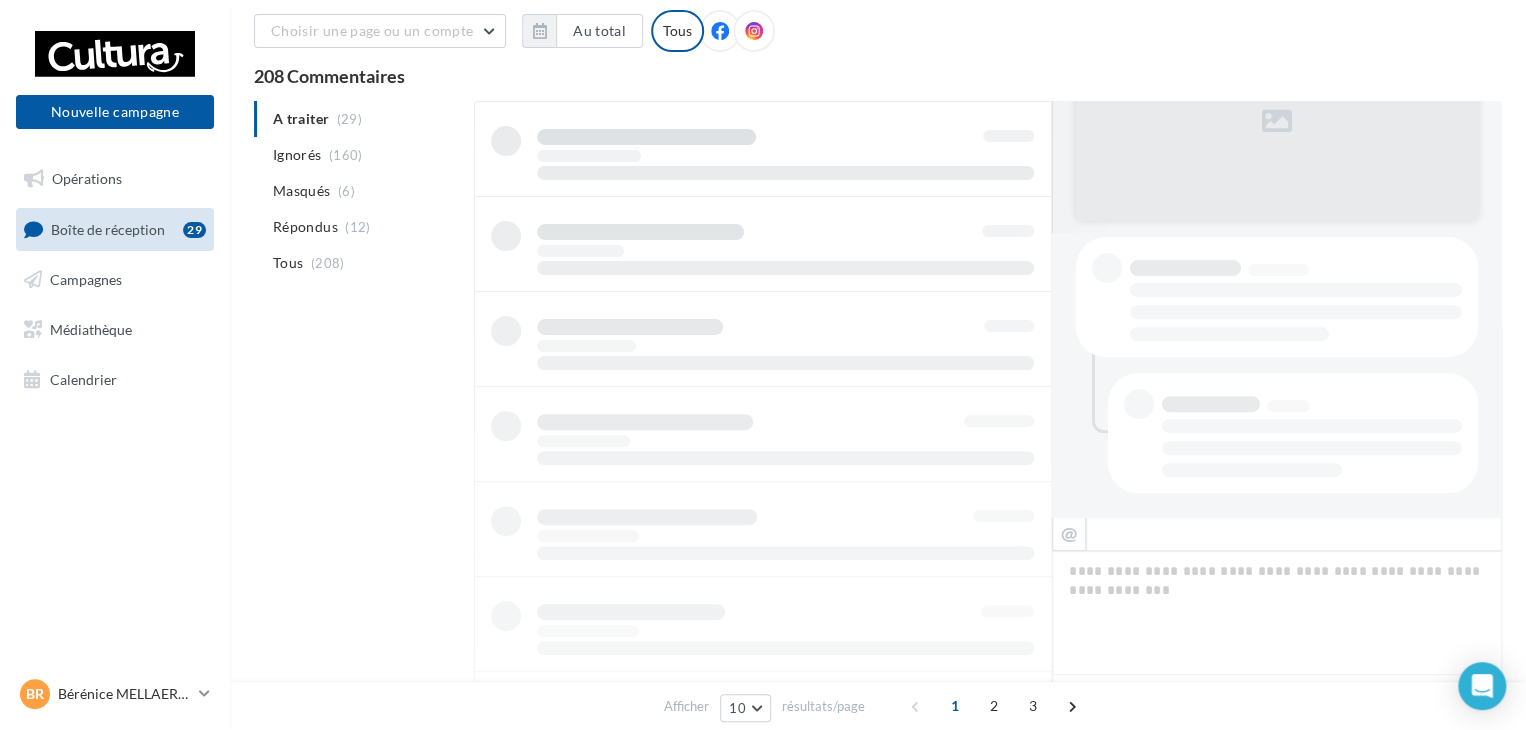 scroll, scrollTop: 68, scrollLeft: 0, axis: vertical 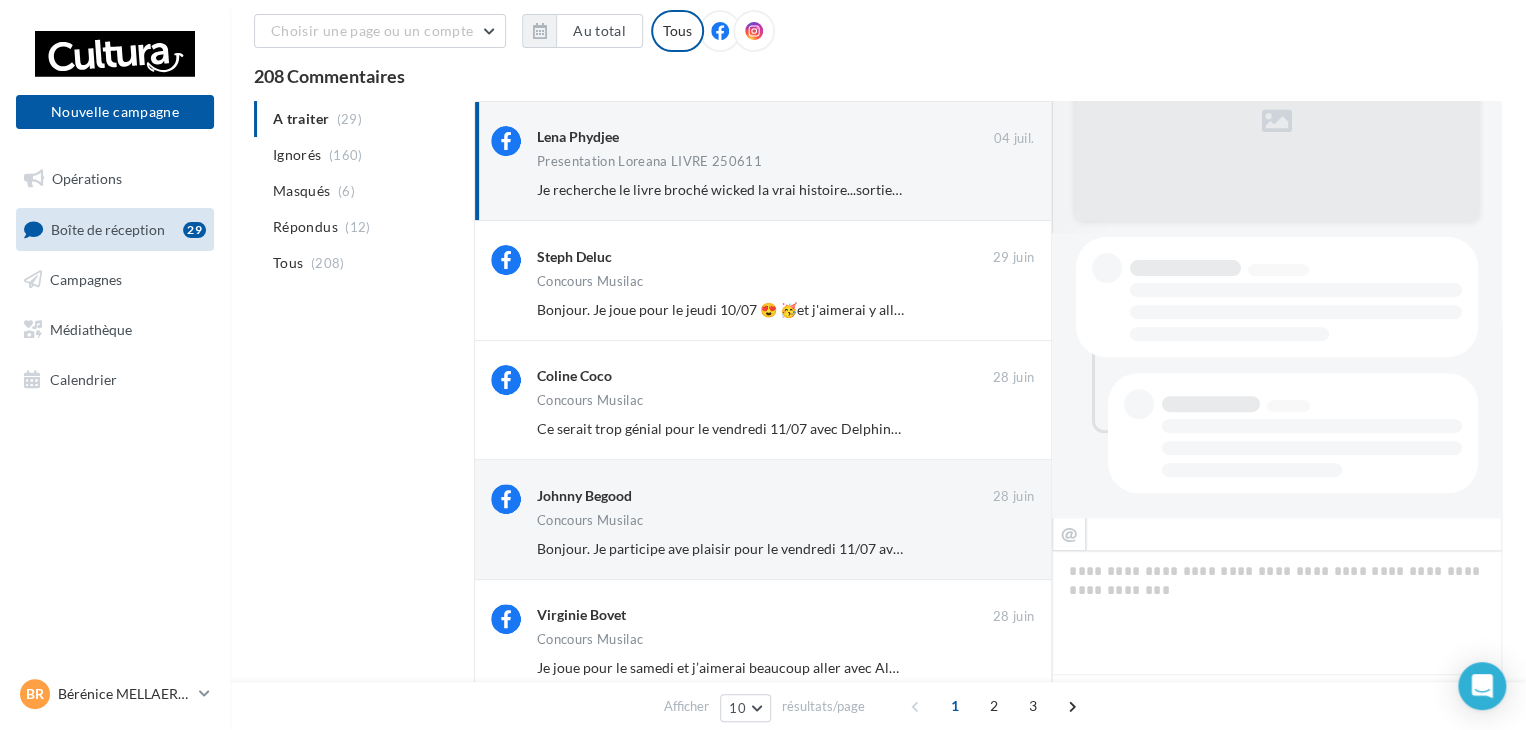 click on "Ignorer" at bounding box center (1001, 310) 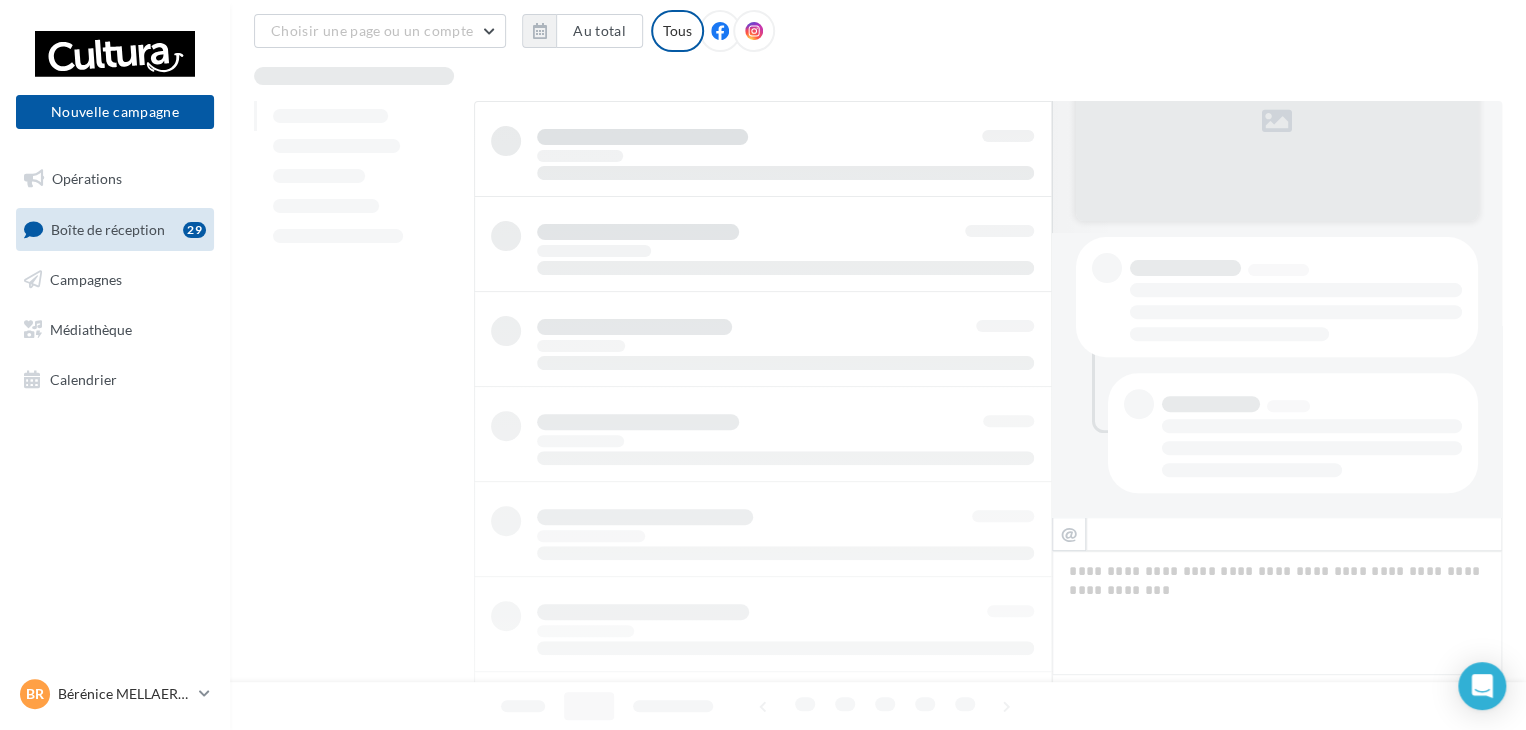 scroll, scrollTop: 69, scrollLeft: 0, axis: vertical 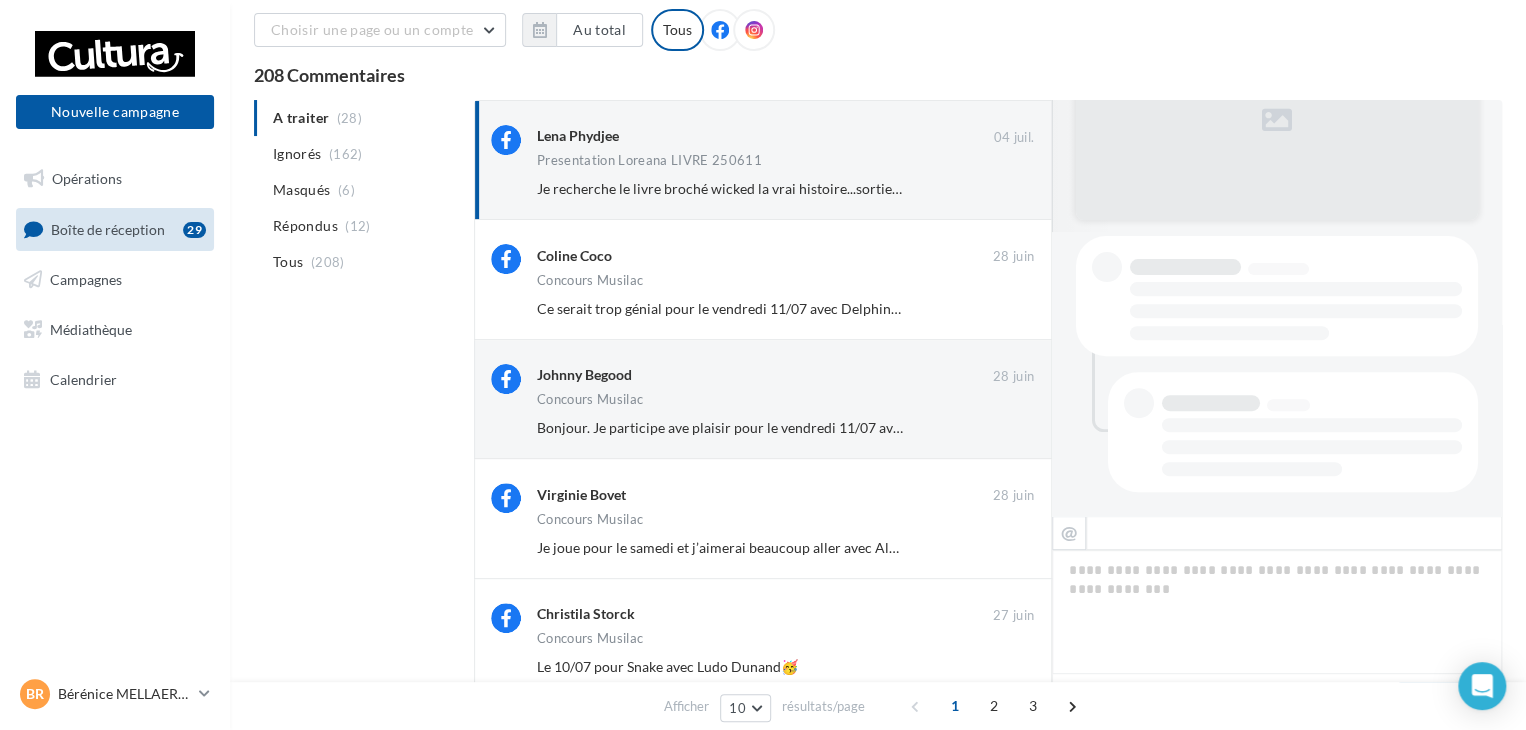 click on "Ignorer" at bounding box center (1001, 309) 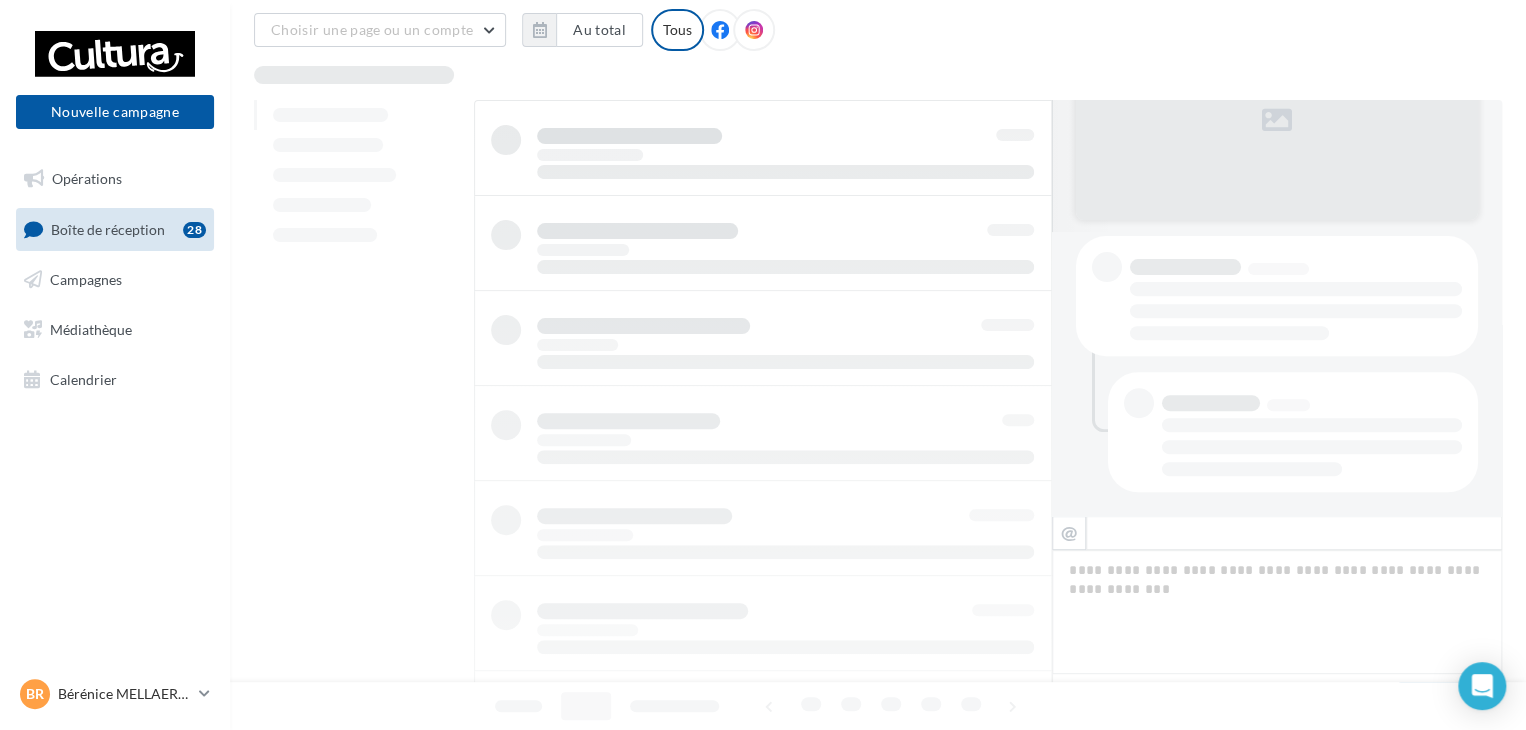 scroll, scrollTop: 70, scrollLeft: 0, axis: vertical 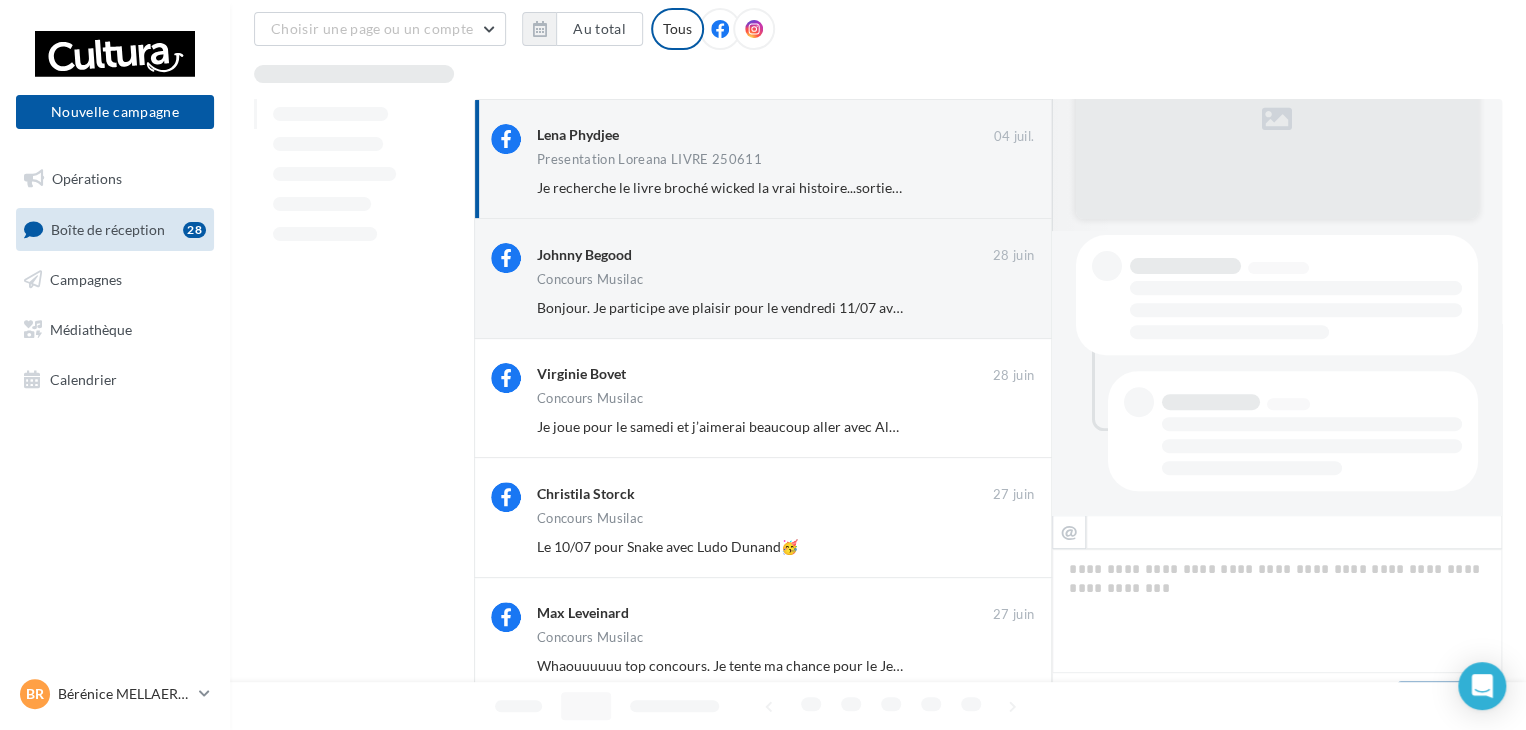 click on "Ignorer" at bounding box center [1001, 308] 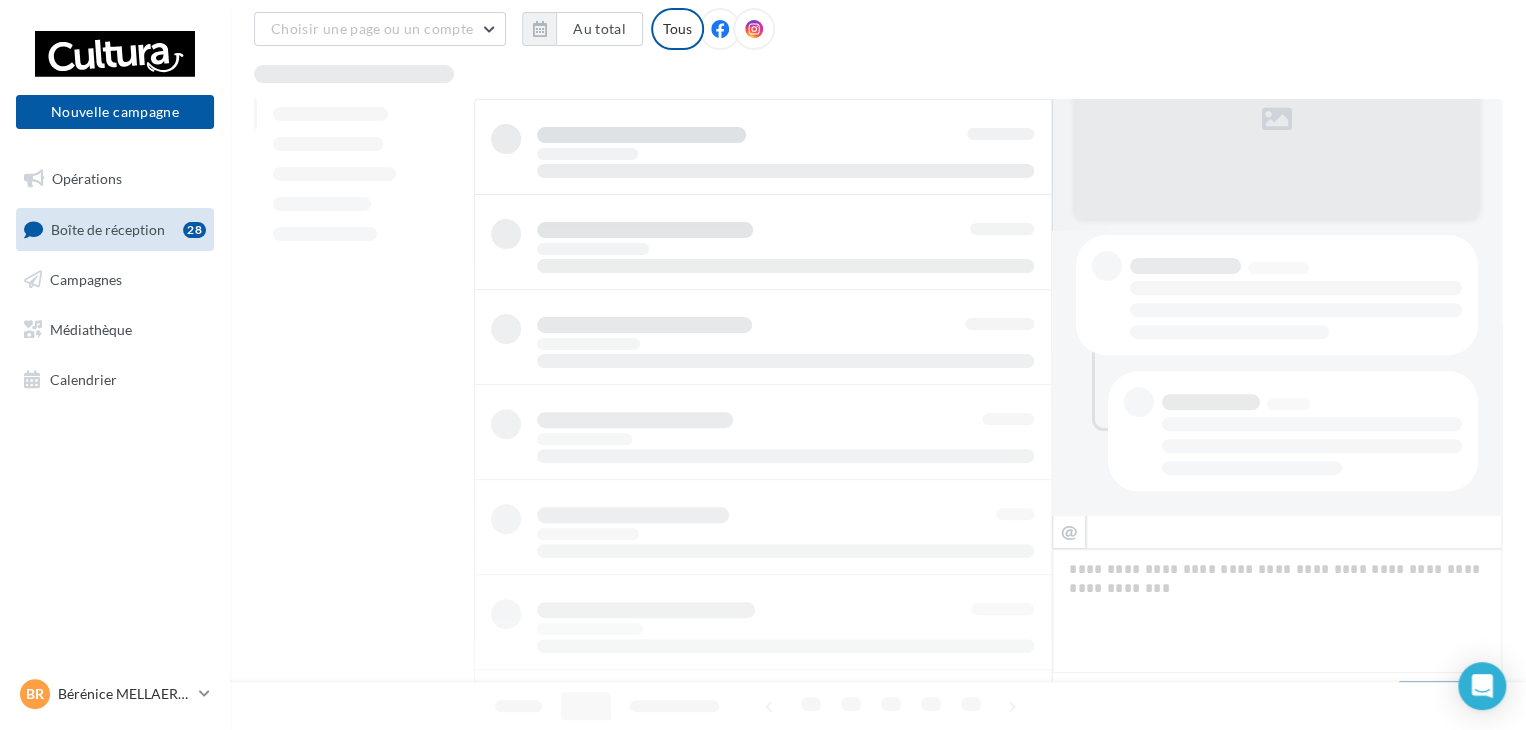 scroll, scrollTop: 71, scrollLeft: 0, axis: vertical 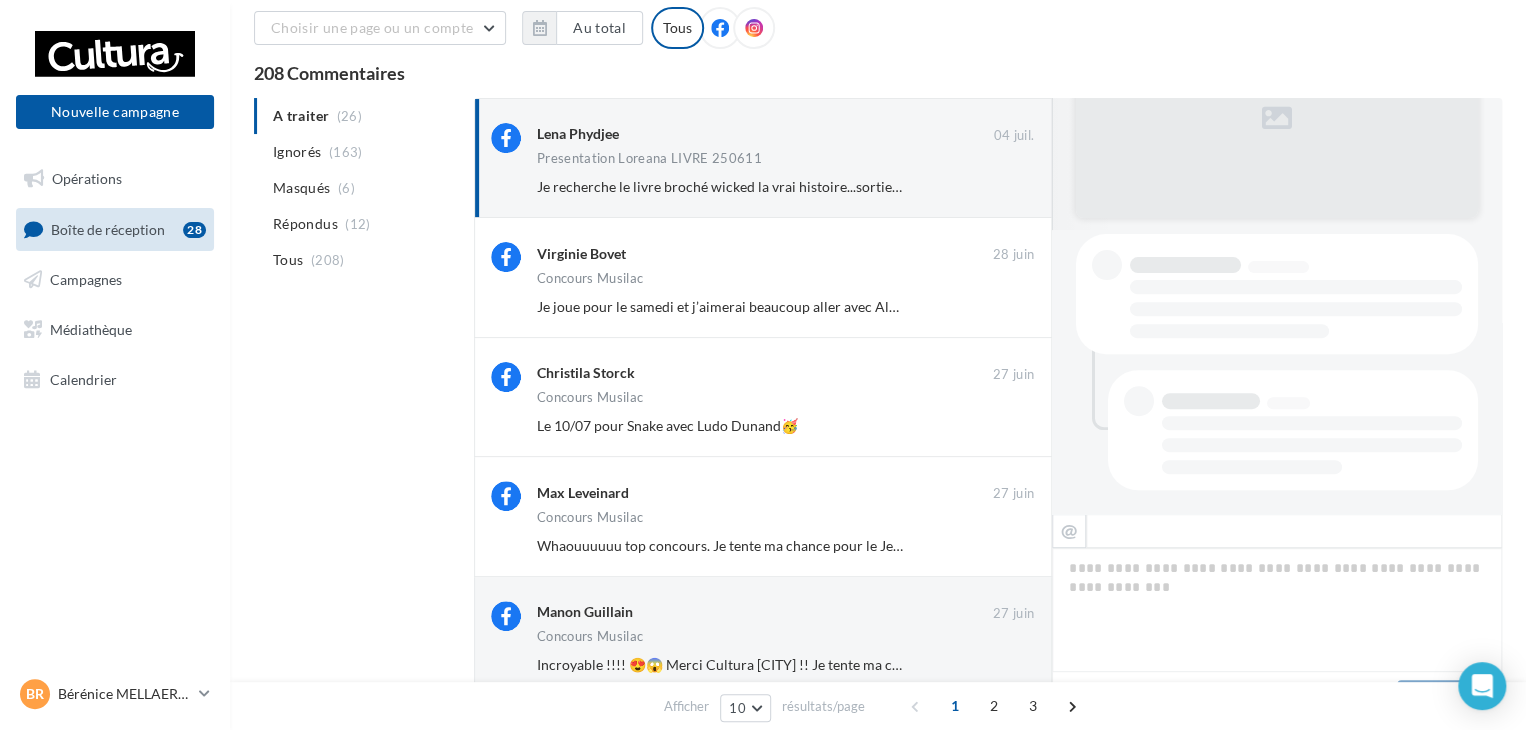 click on "Ignorer" at bounding box center (1001, 307) 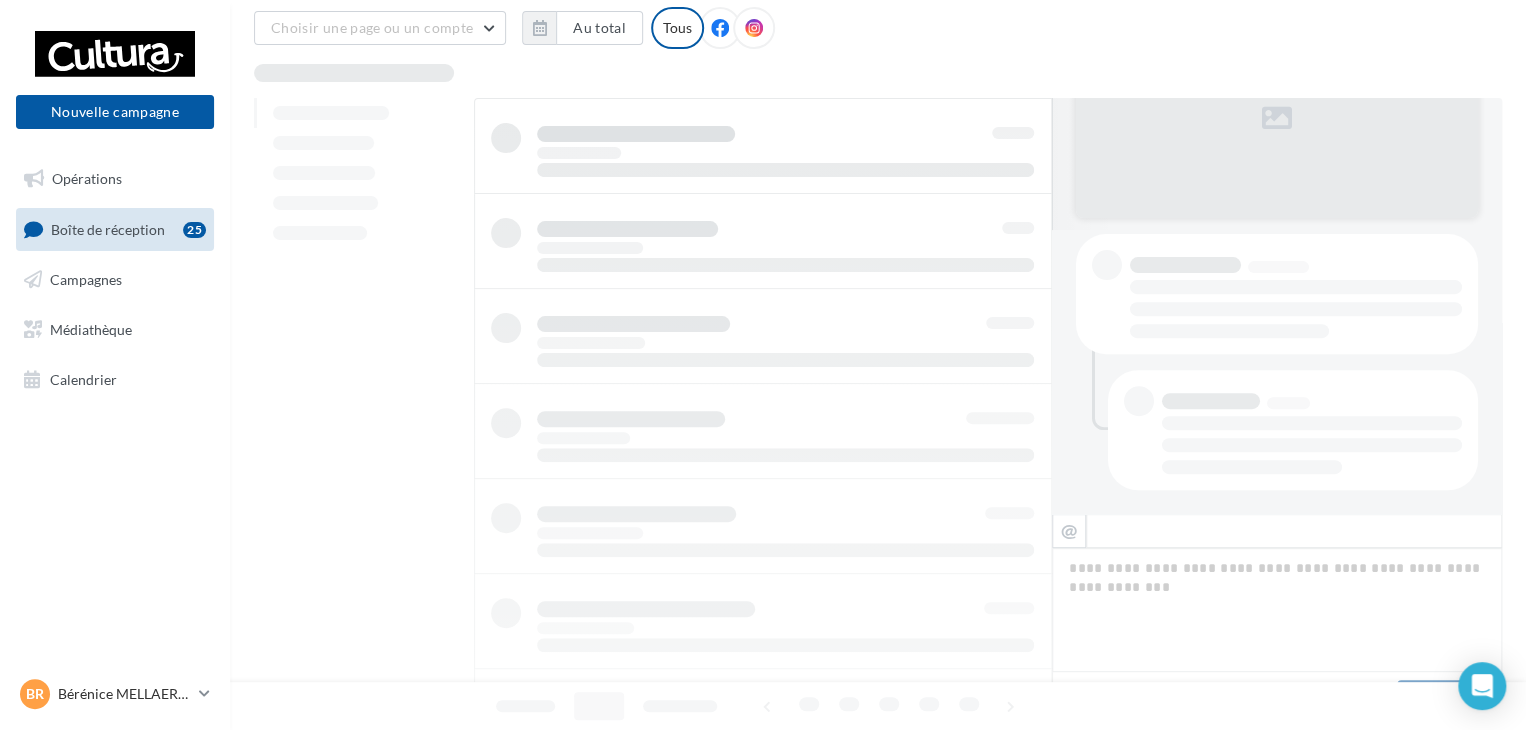 scroll, scrollTop: 72, scrollLeft: 0, axis: vertical 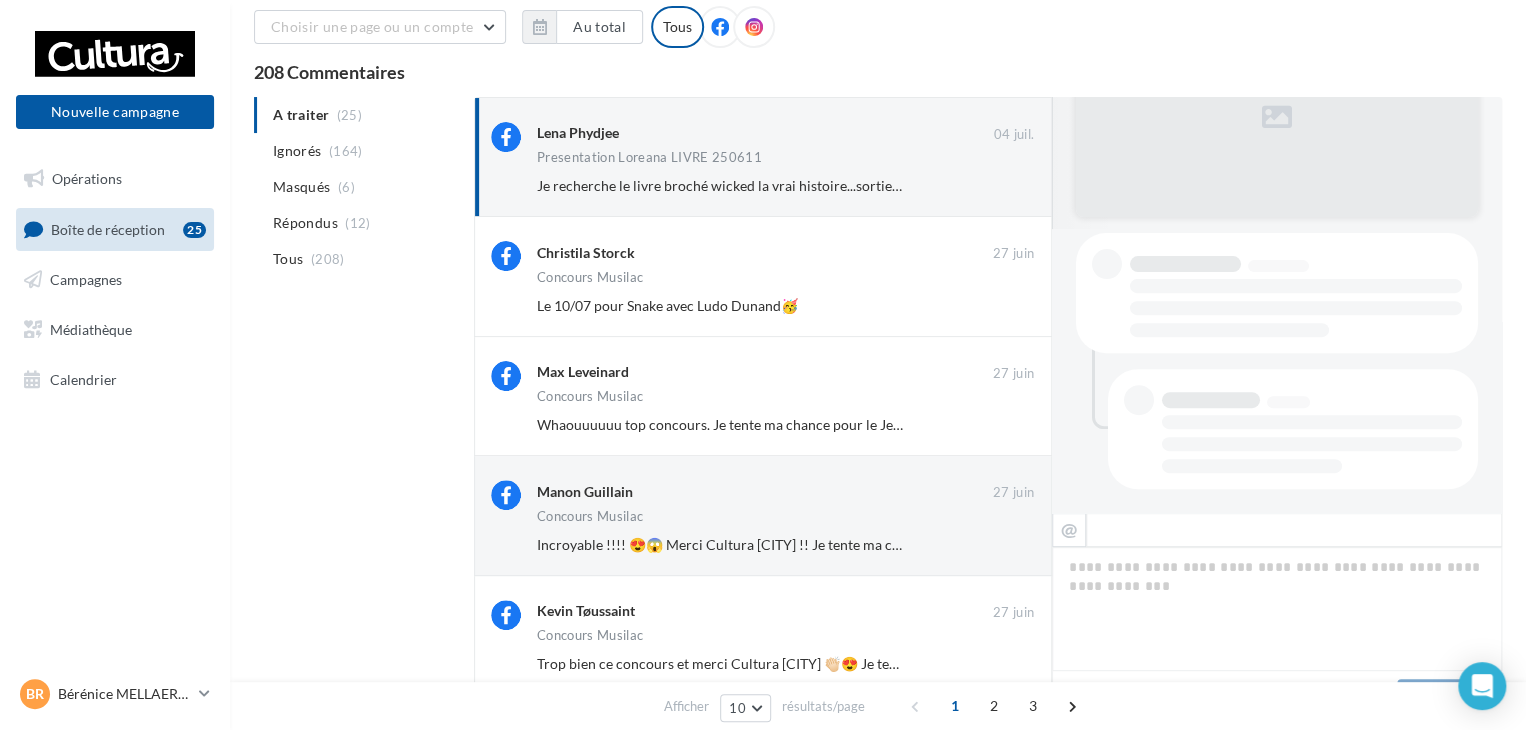 click on "Ignorer" at bounding box center (1001, 306) 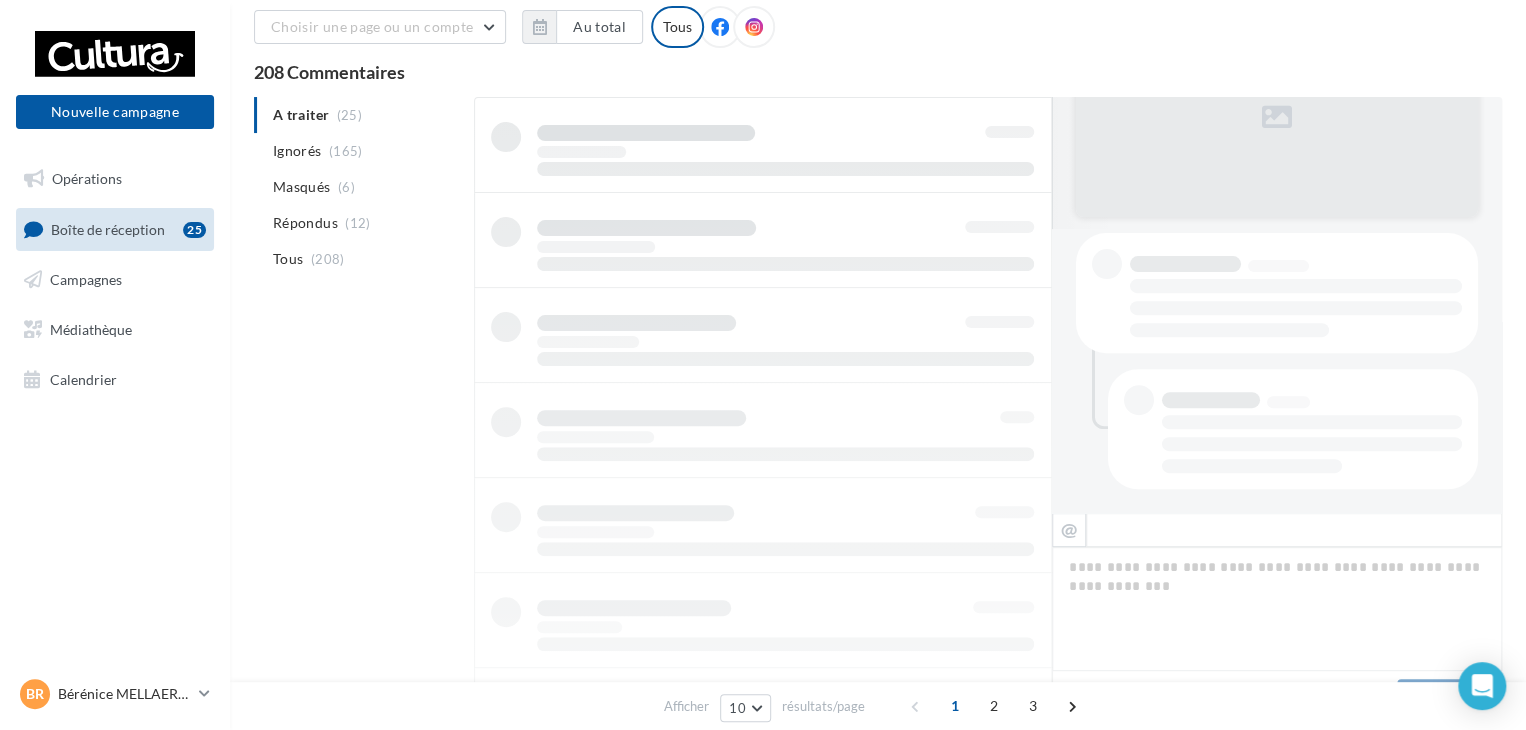 scroll, scrollTop: 72, scrollLeft: 0, axis: vertical 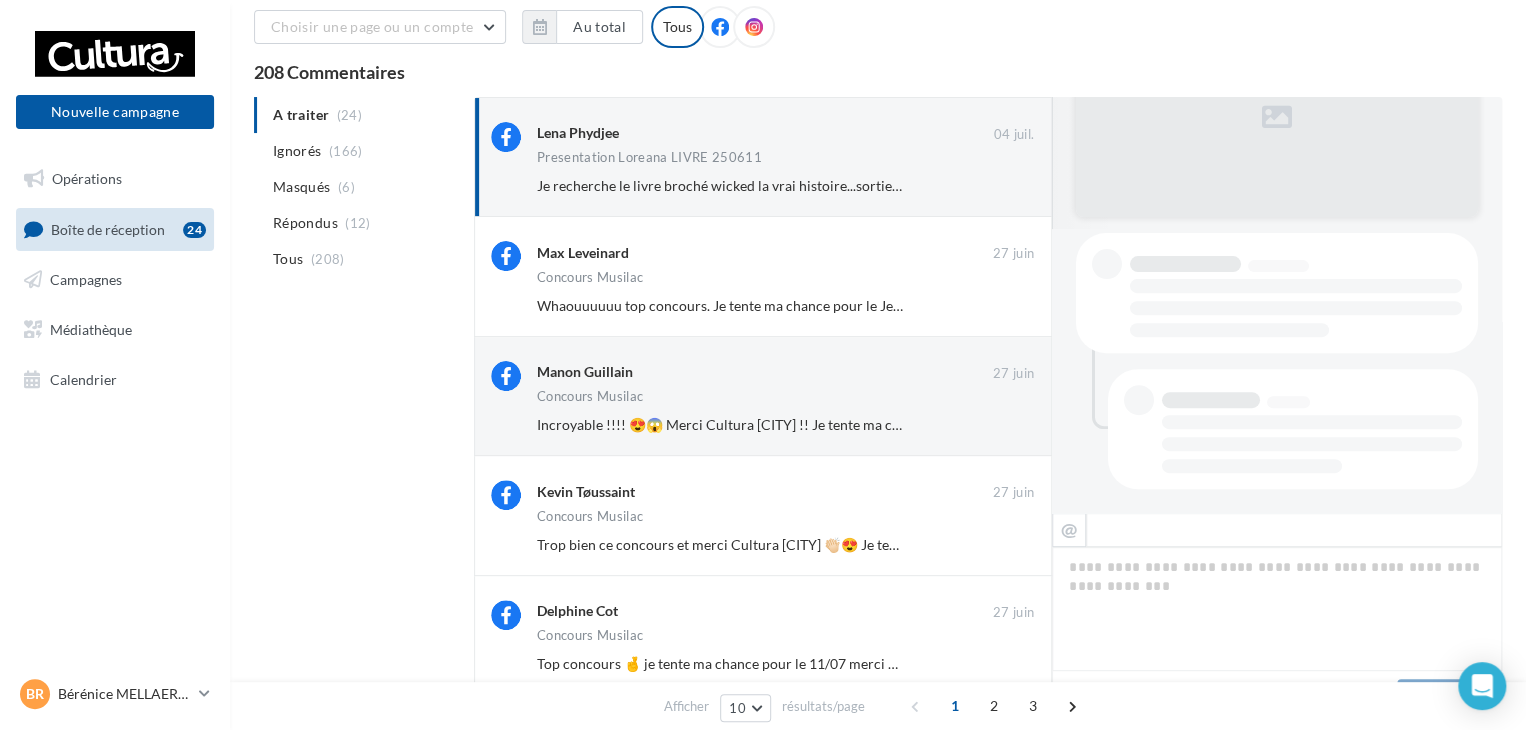 click on "Ignorer" at bounding box center [1001, 306] 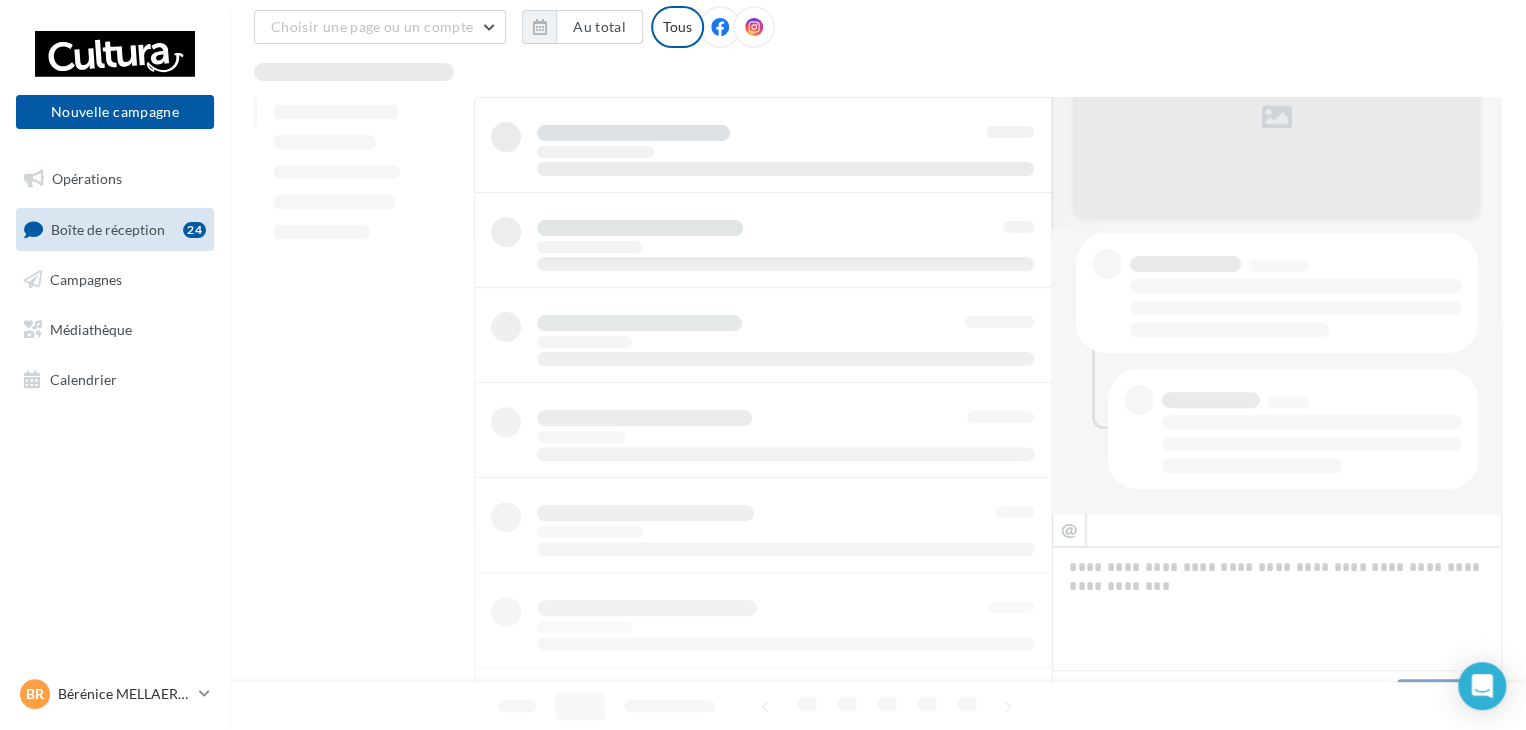 scroll, scrollTop: 73, scrollLeft: 0, axis: vertical 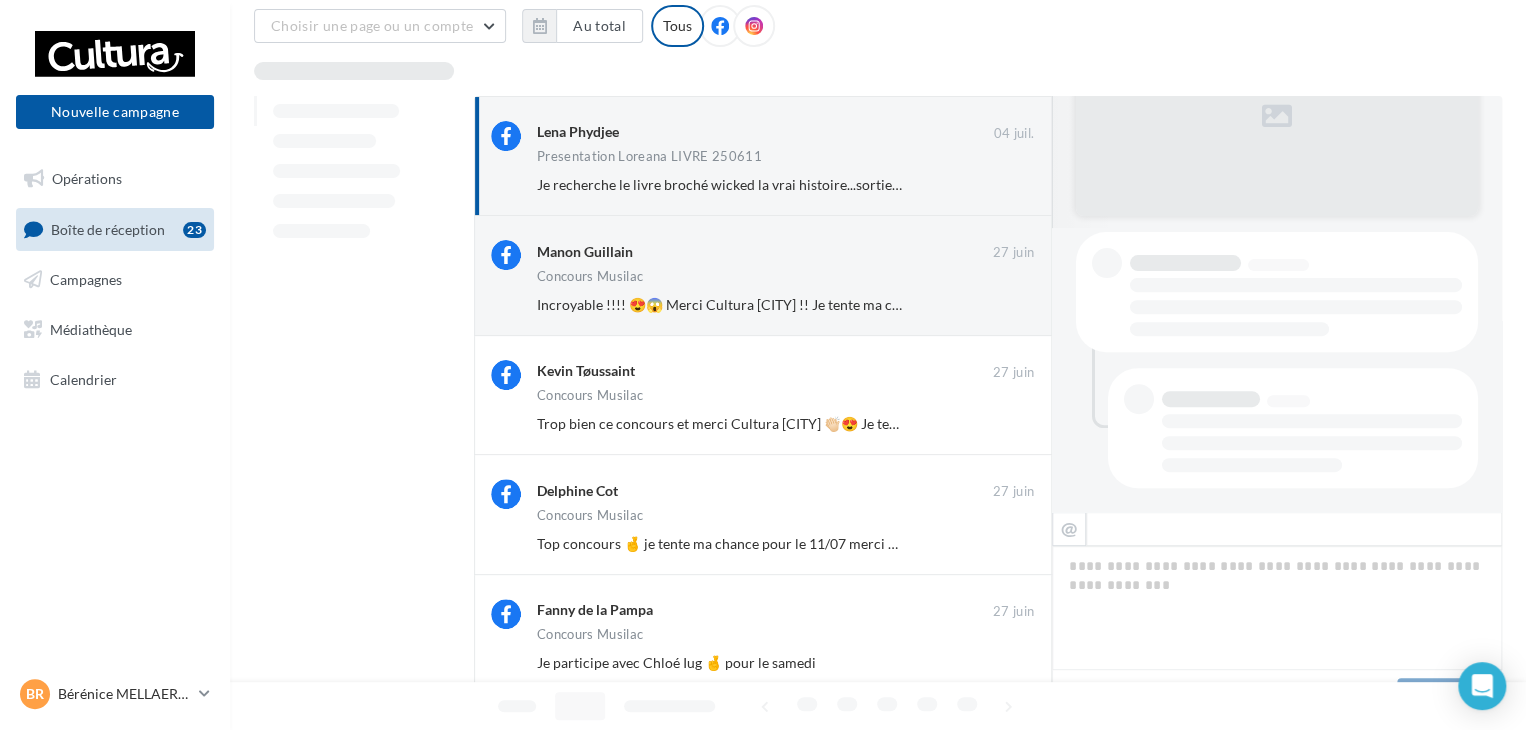 click on "Ignorer" at bounding box center [1001, 305] 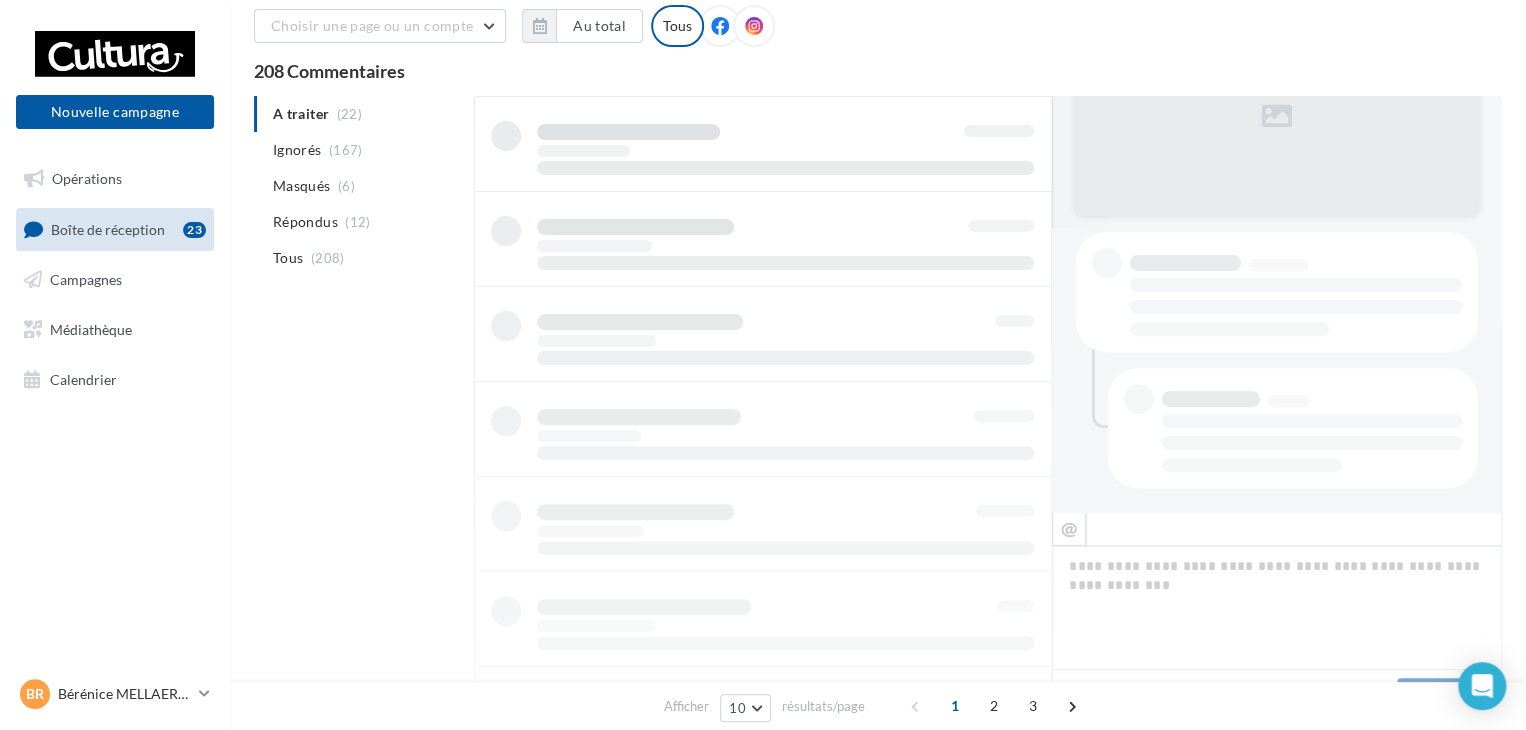scroll, scrollTop: 74, scrollLeft: 0, axis: vertical 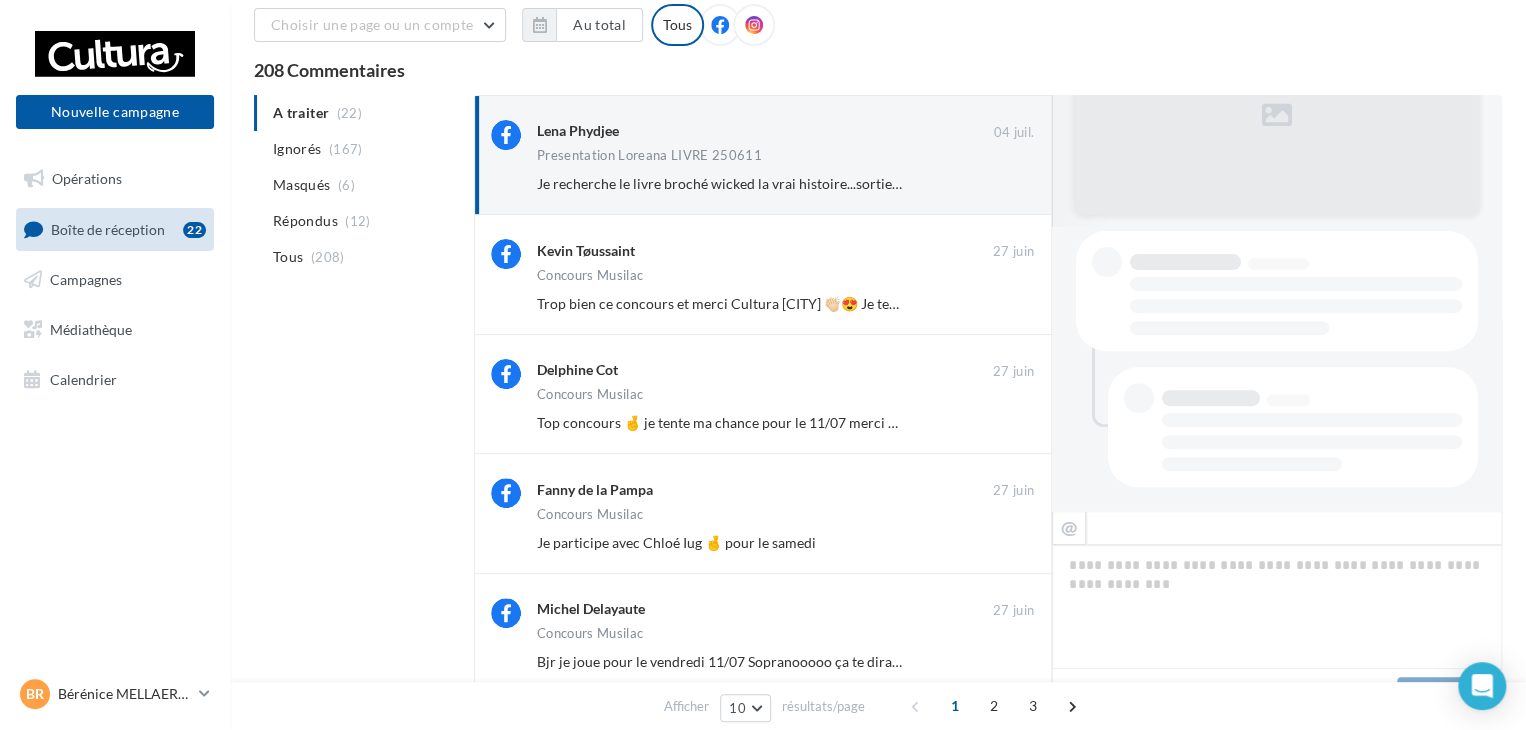 click on "Ignorer" at bounding box center (1001, 304) 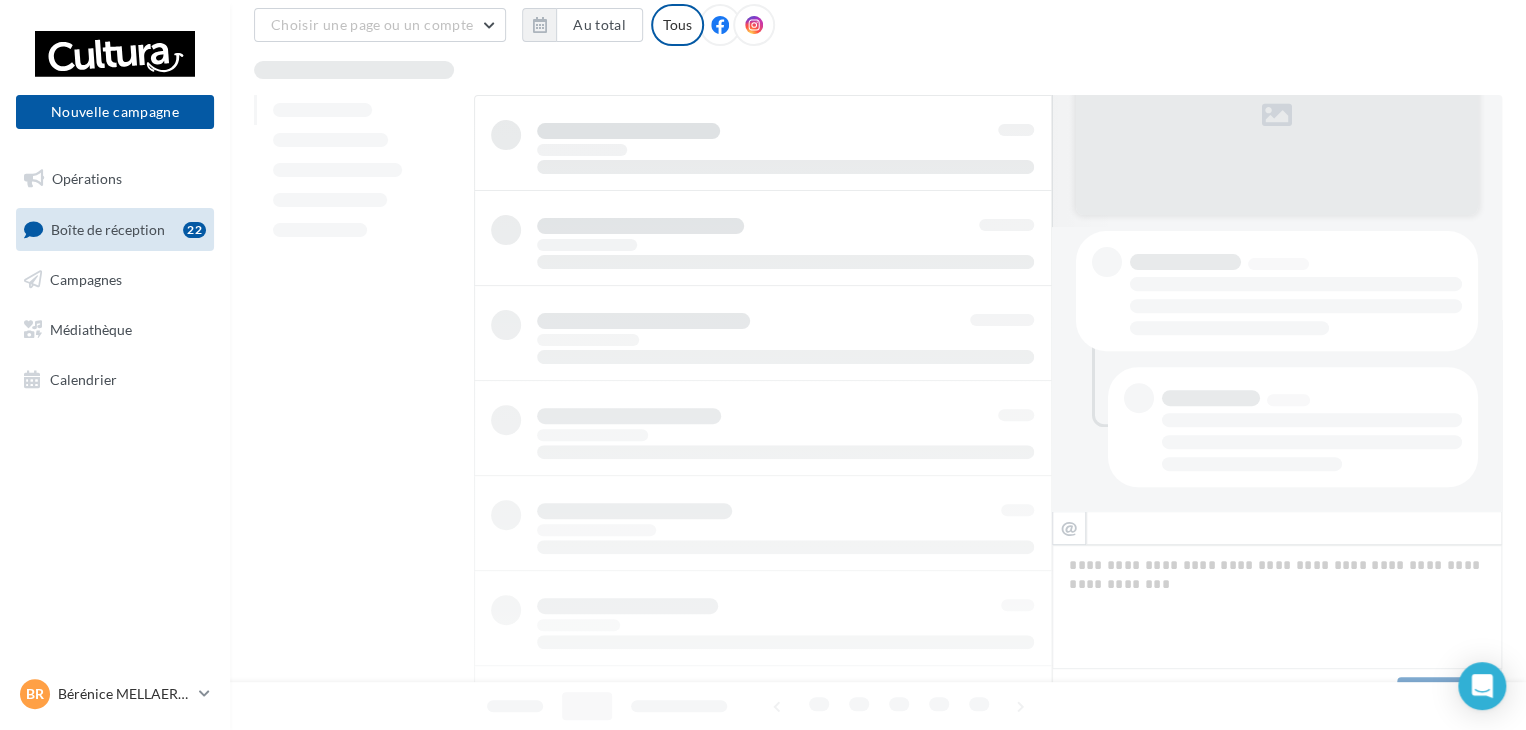scroll, scrollTop: 75, scrollLeft: 0, axis: vertical 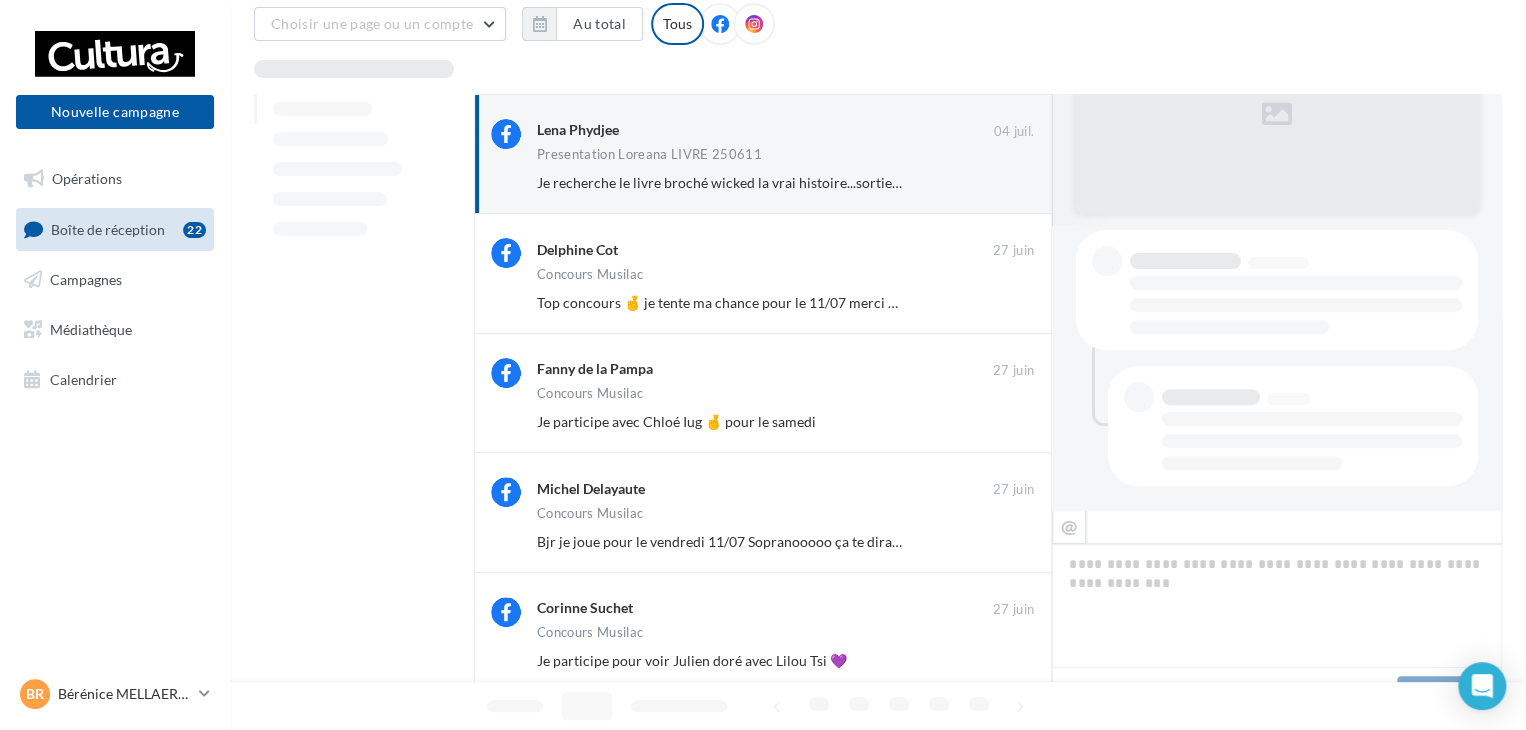 click on "Ignorer" at bounding box center [1001, 303] 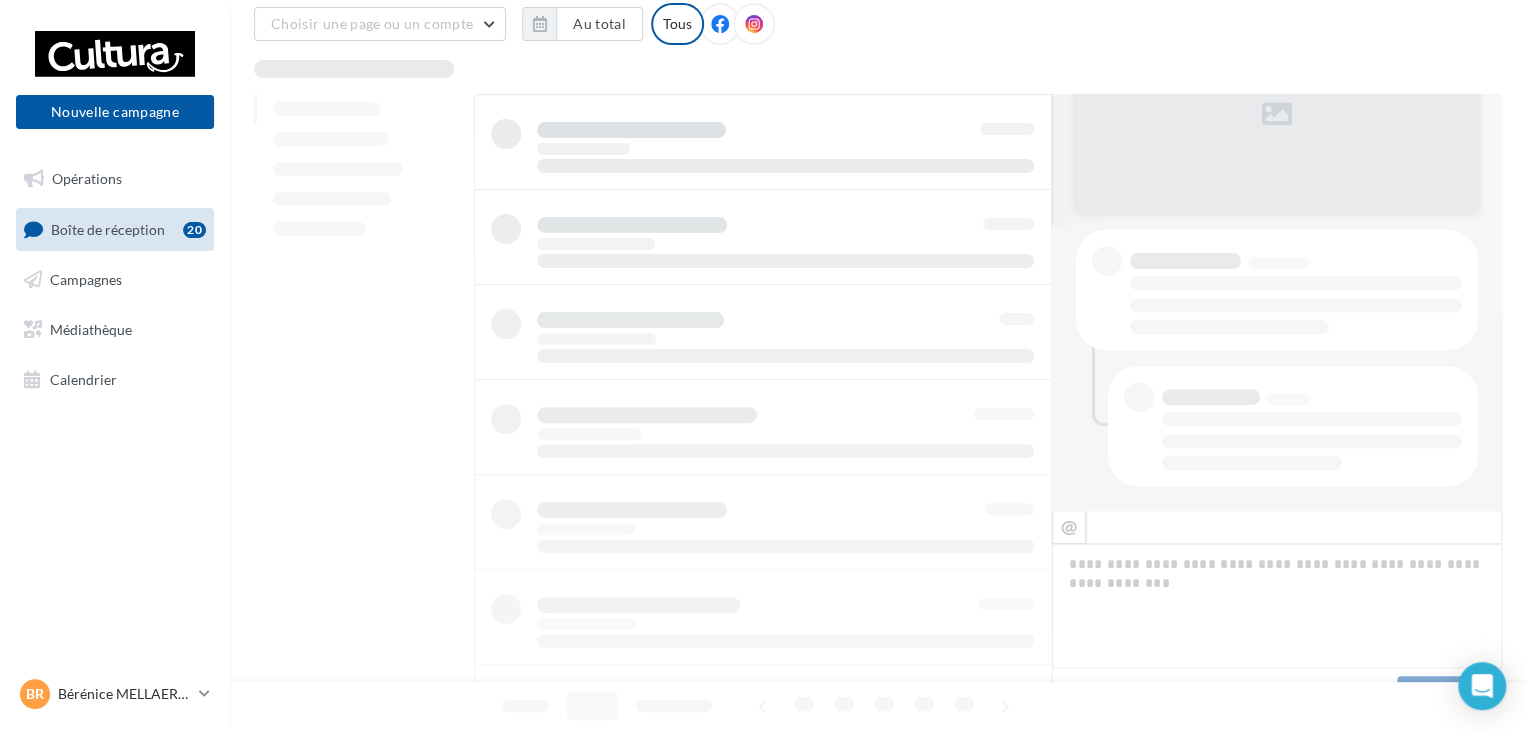 scroll, scrollTop: 76, scrollLeft: 0, axis: vertical 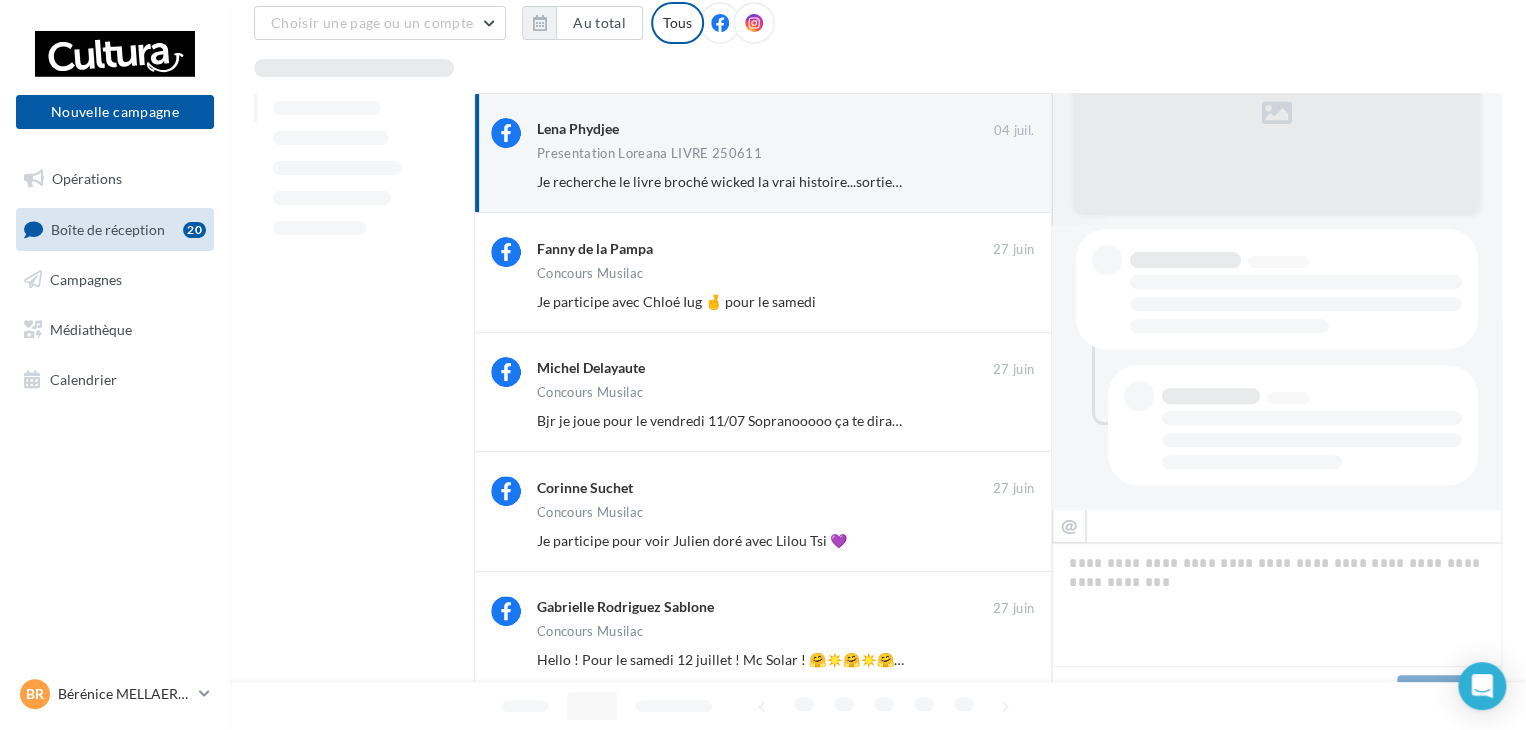 click on "Ignorer" at bounding box center [1001, 302] 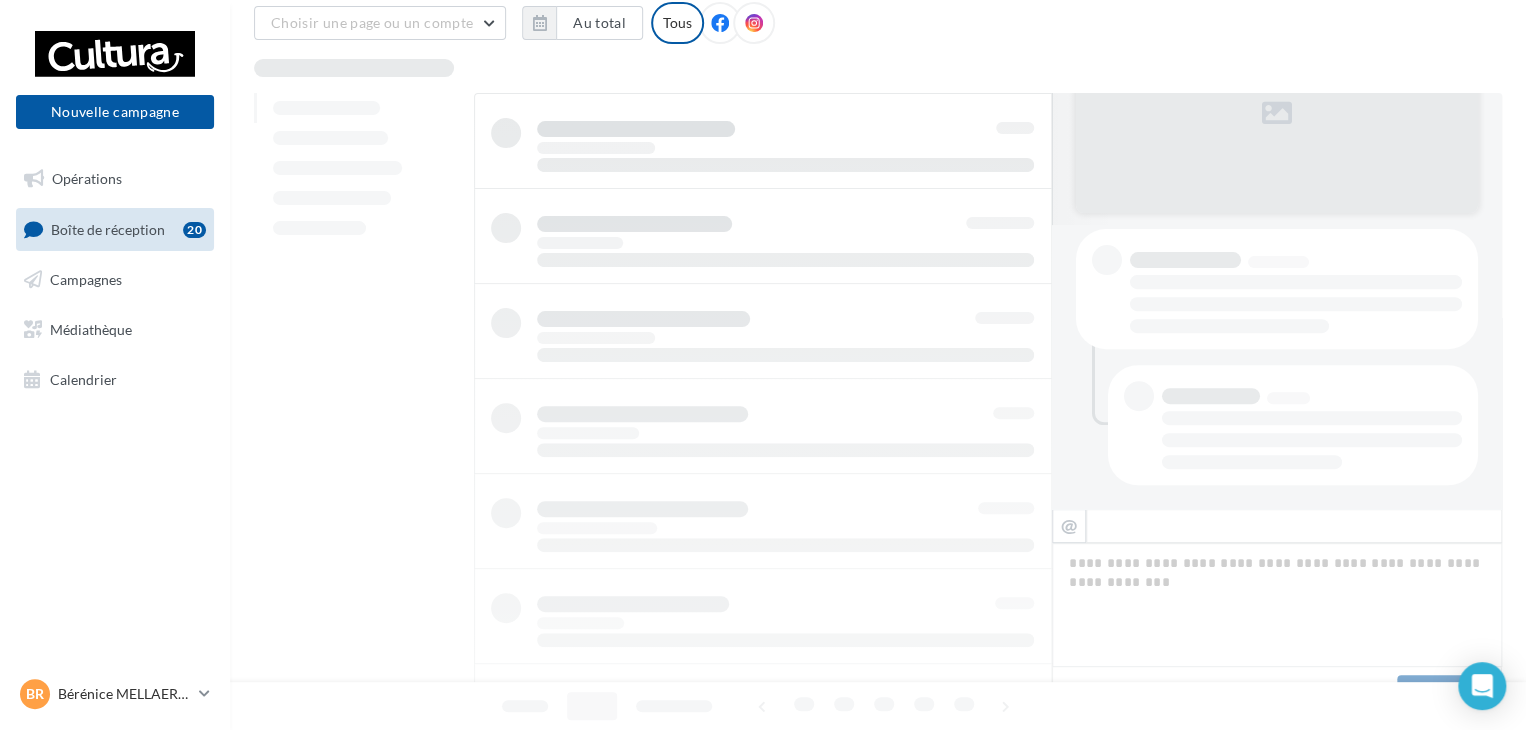 scroll, scrollTop: 76, scrollLeft: 0, axis: vertical 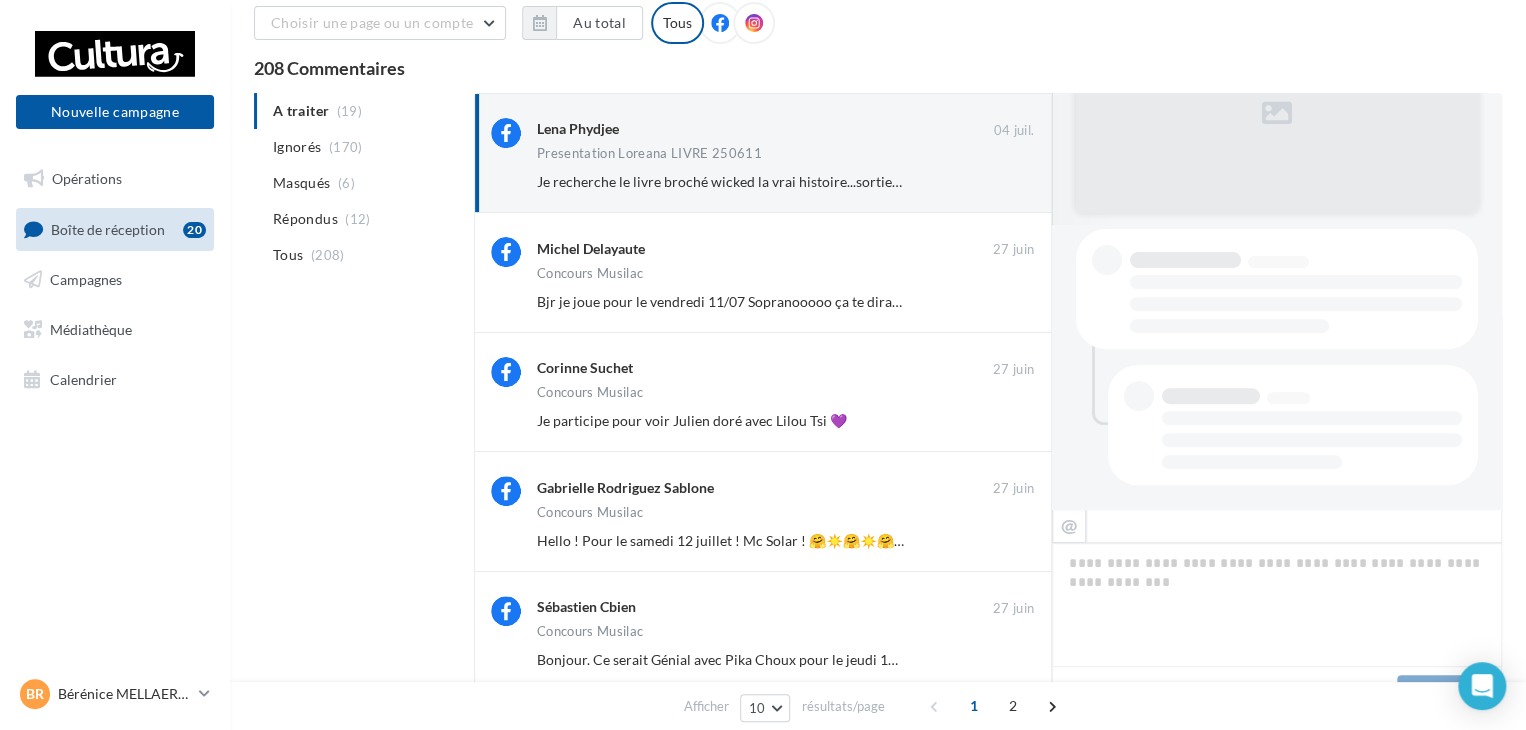 click on "Ignorer" at bounding box center (1001, 302) 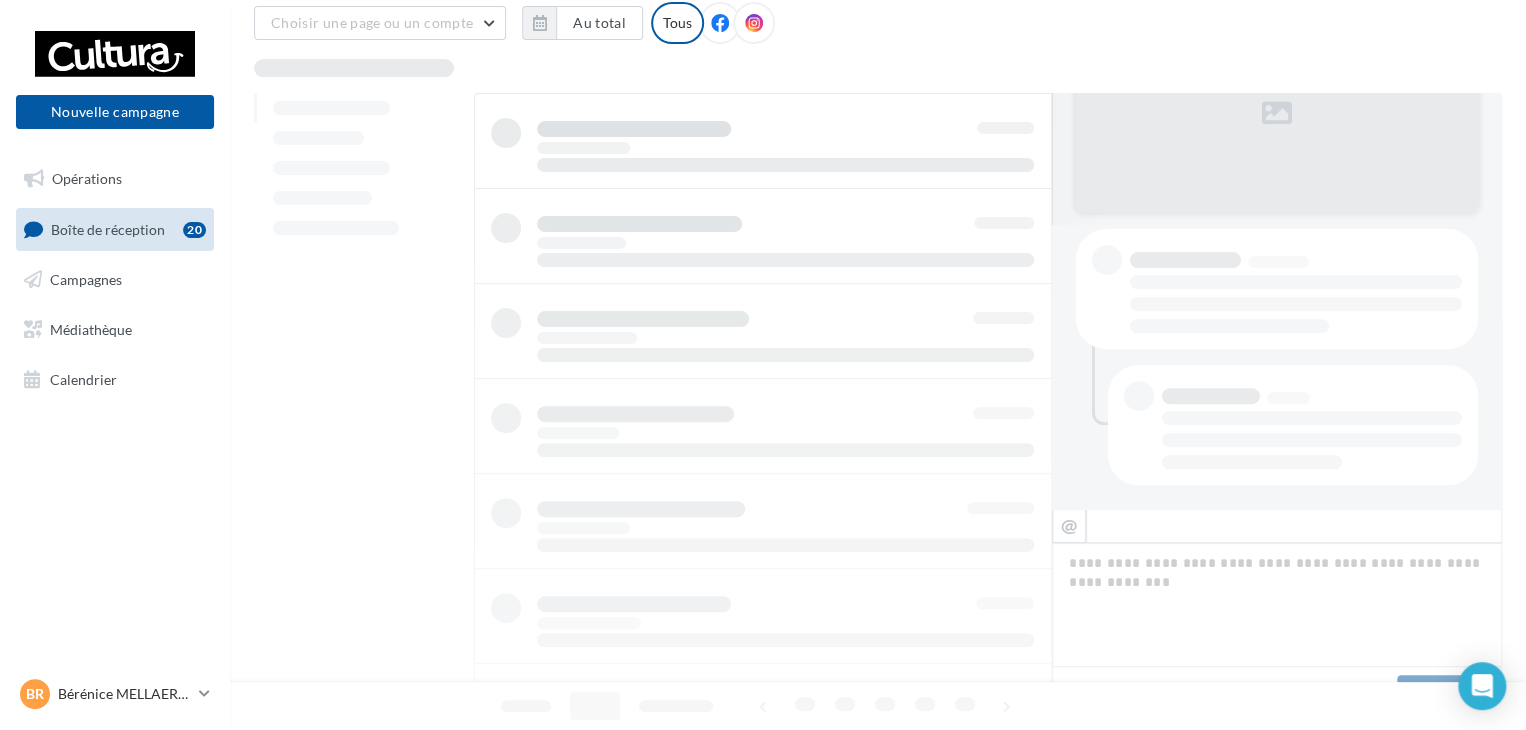 scroll, scrollTop: 77, scrollLeft: 0, axis: vertical 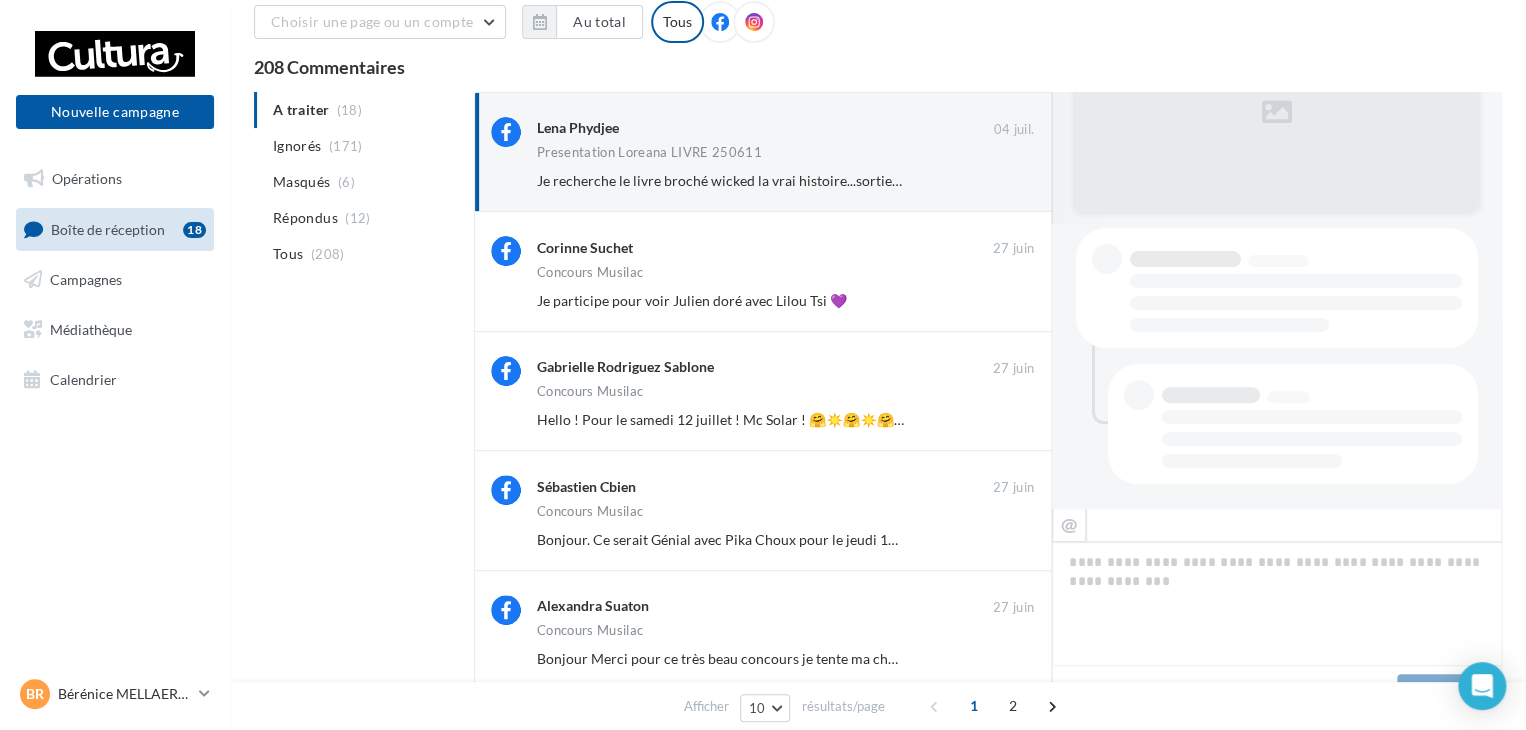 click on "Ignorer" at bounding box center [1001, 301] 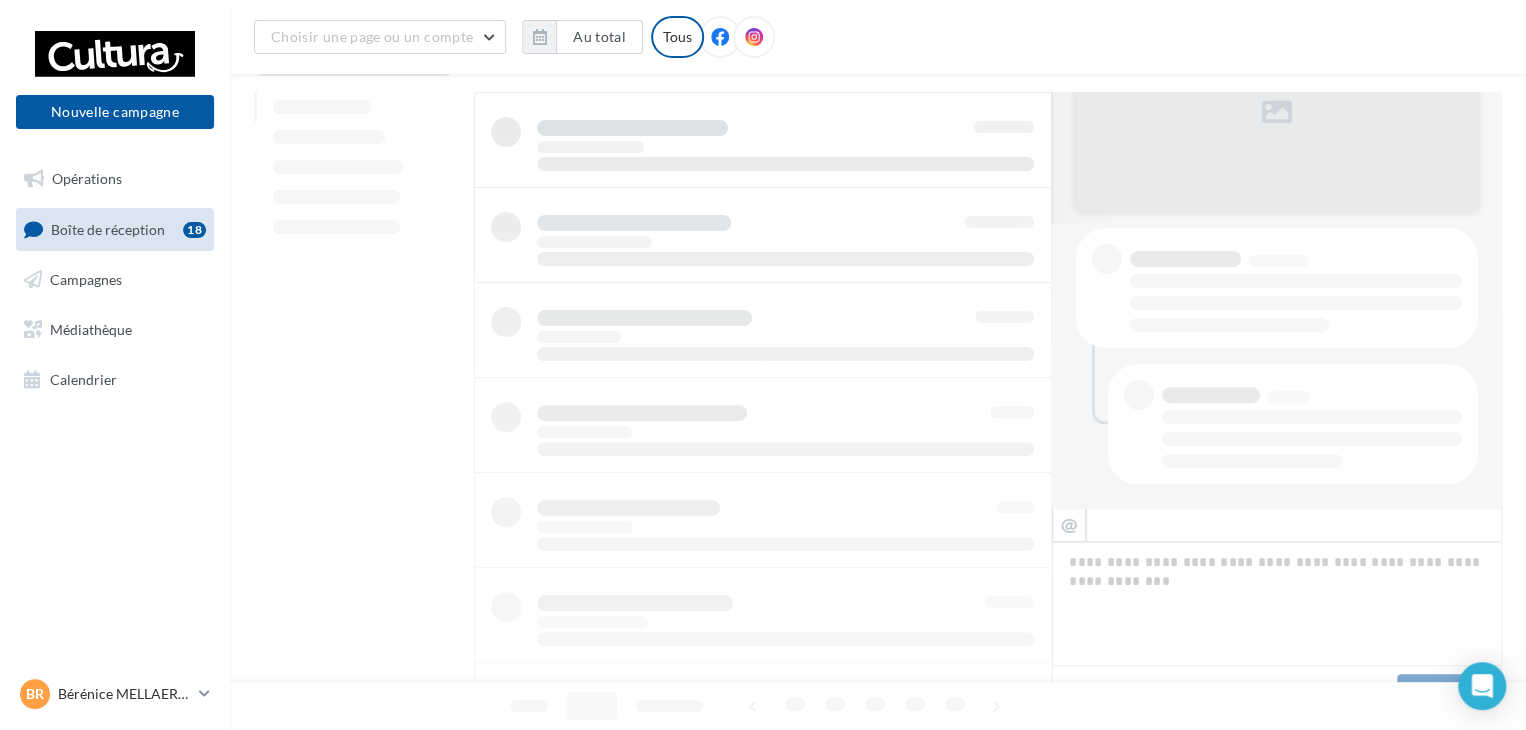 scroll, scrollTop: 78, scrollLeft: 0, axis: vertical 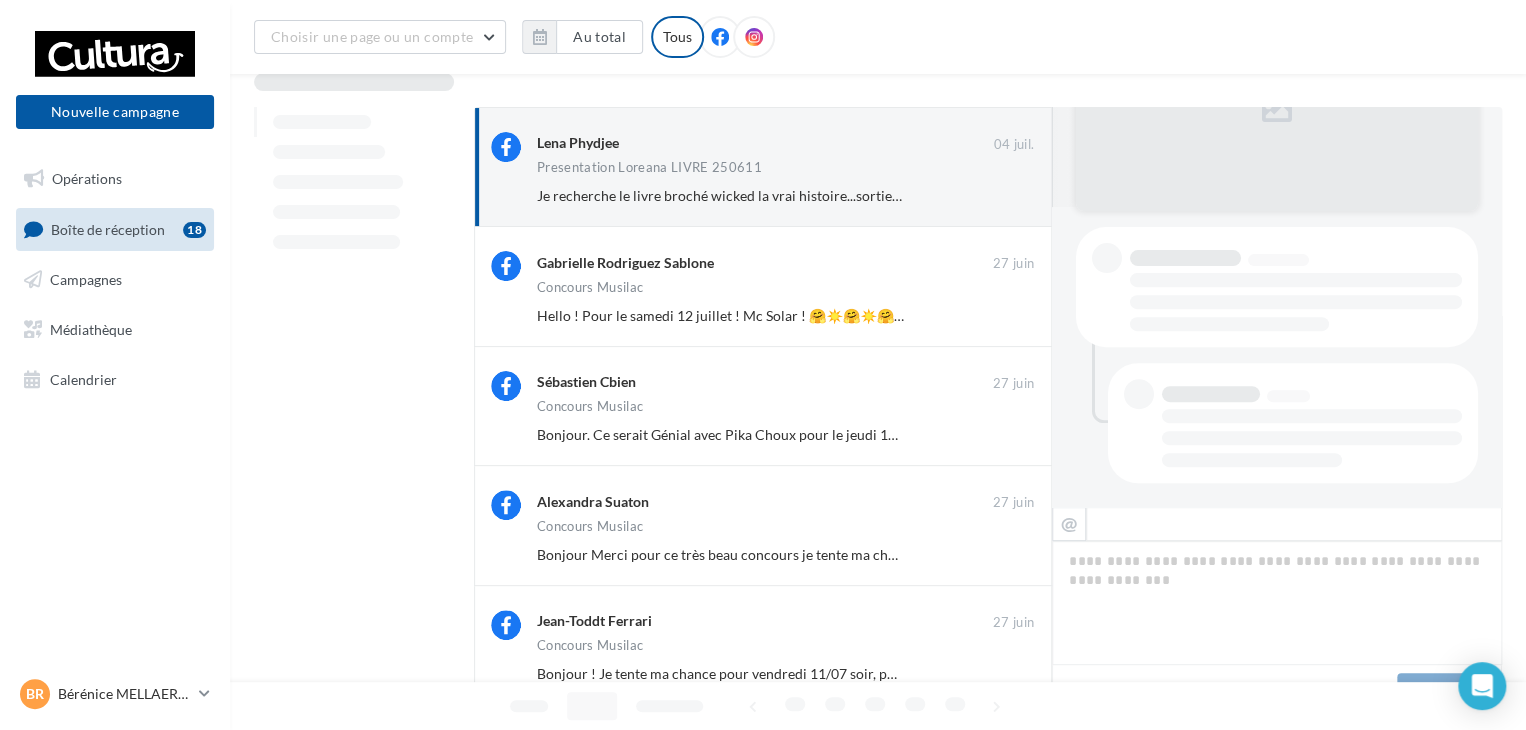 click on "Ignorer" at bounding box center (1001, 316) 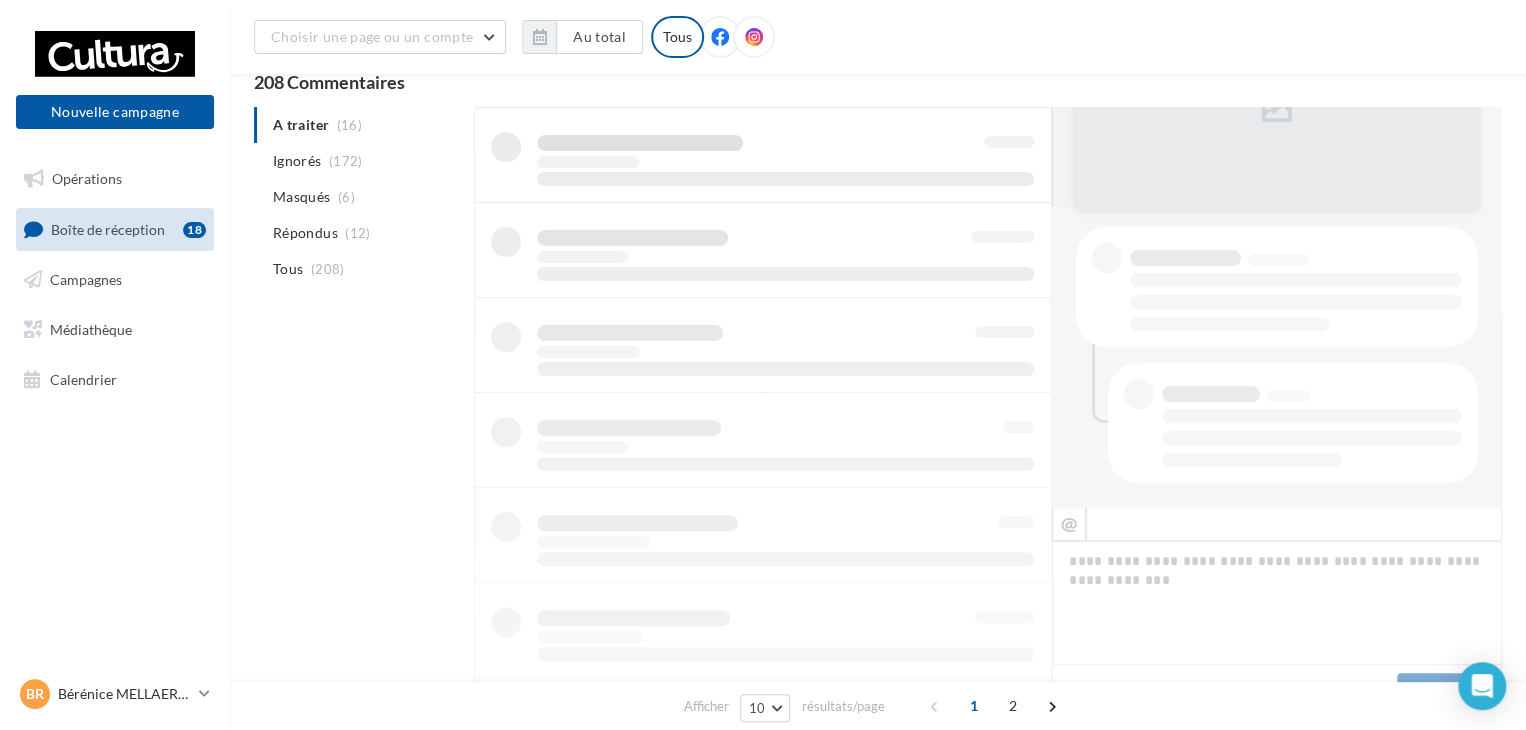 scroll, scrollTop: 79, scrollLeft: 0, axis: vertical 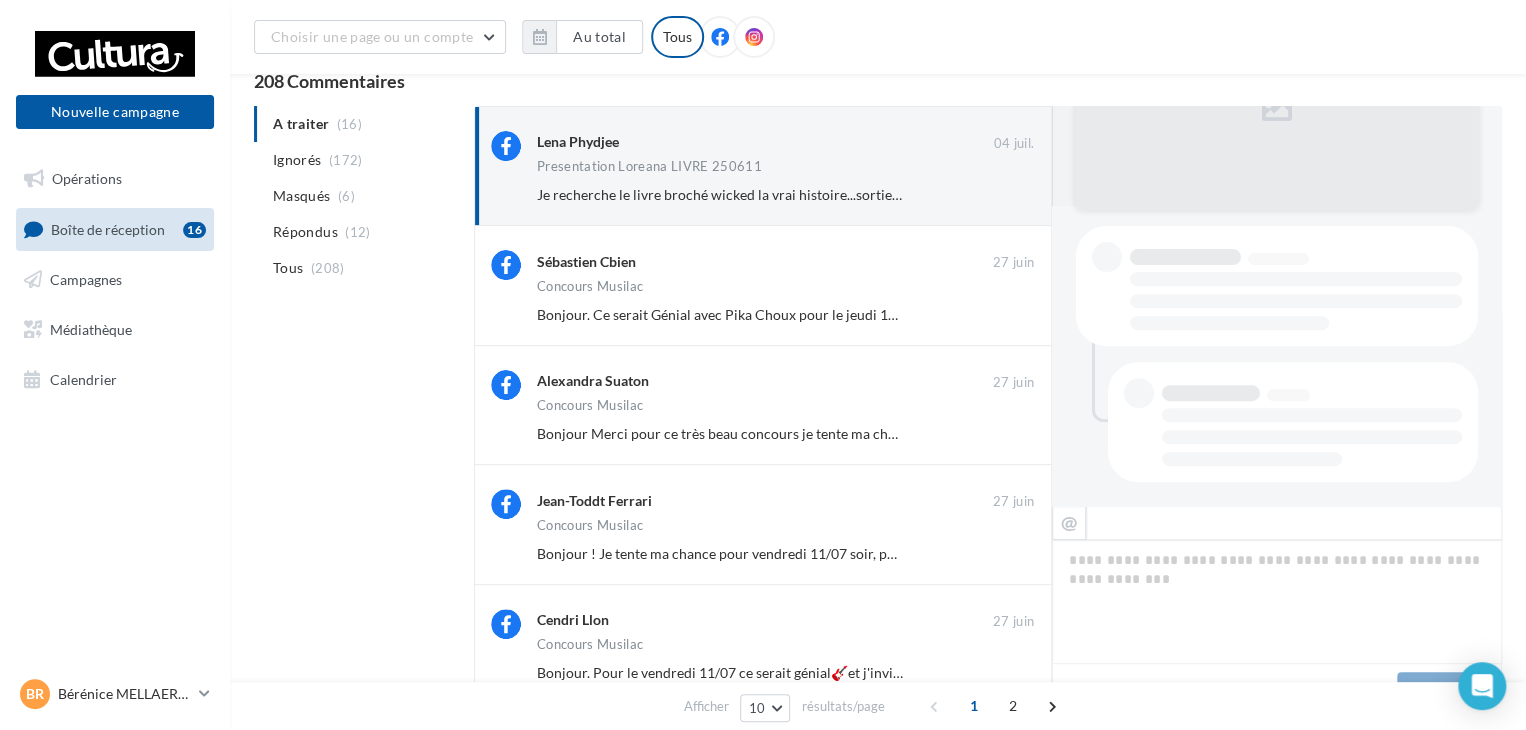 click on "Ignorer" at bounding box center [1001, 315] 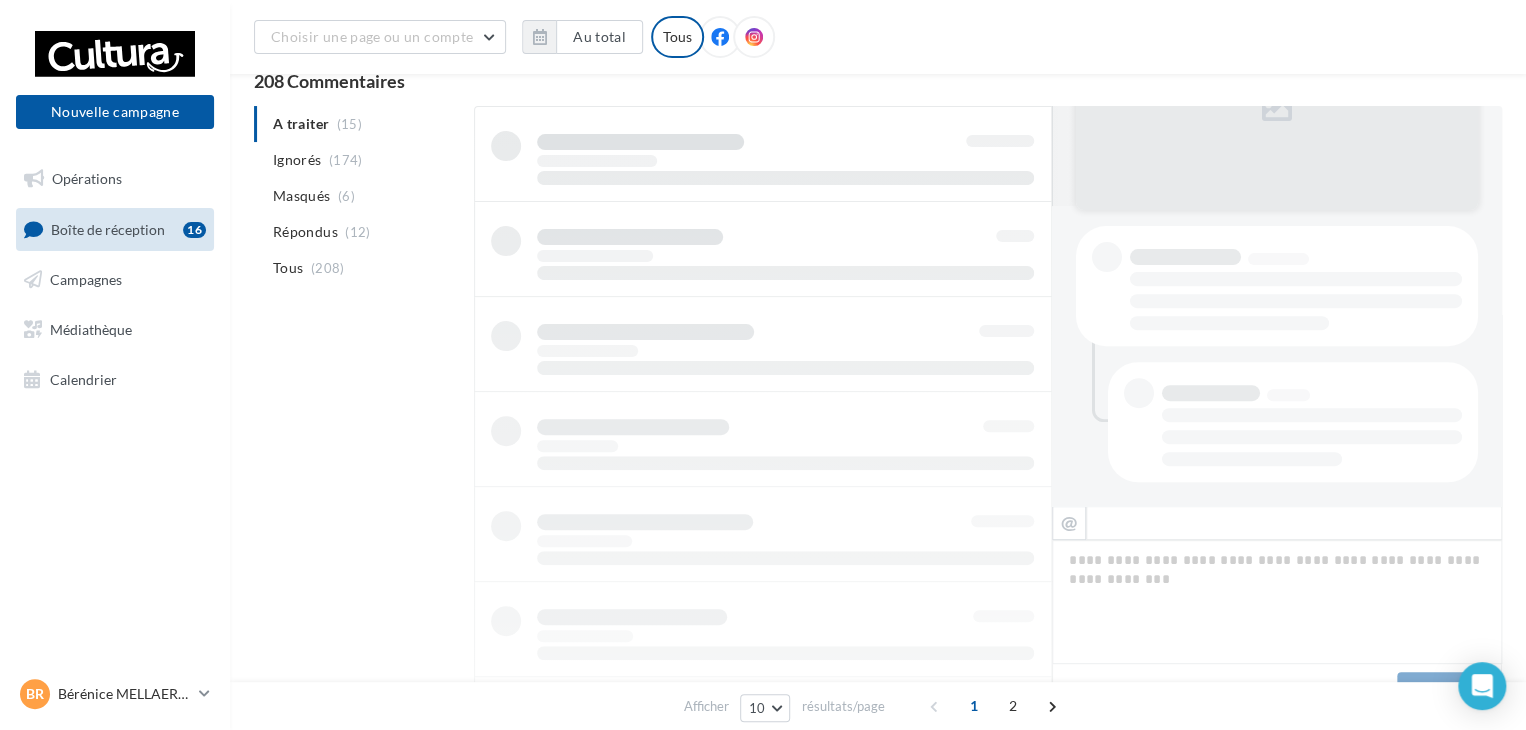 scroll, scrollTop: 80, scrollLeft: 0, axis: vertical 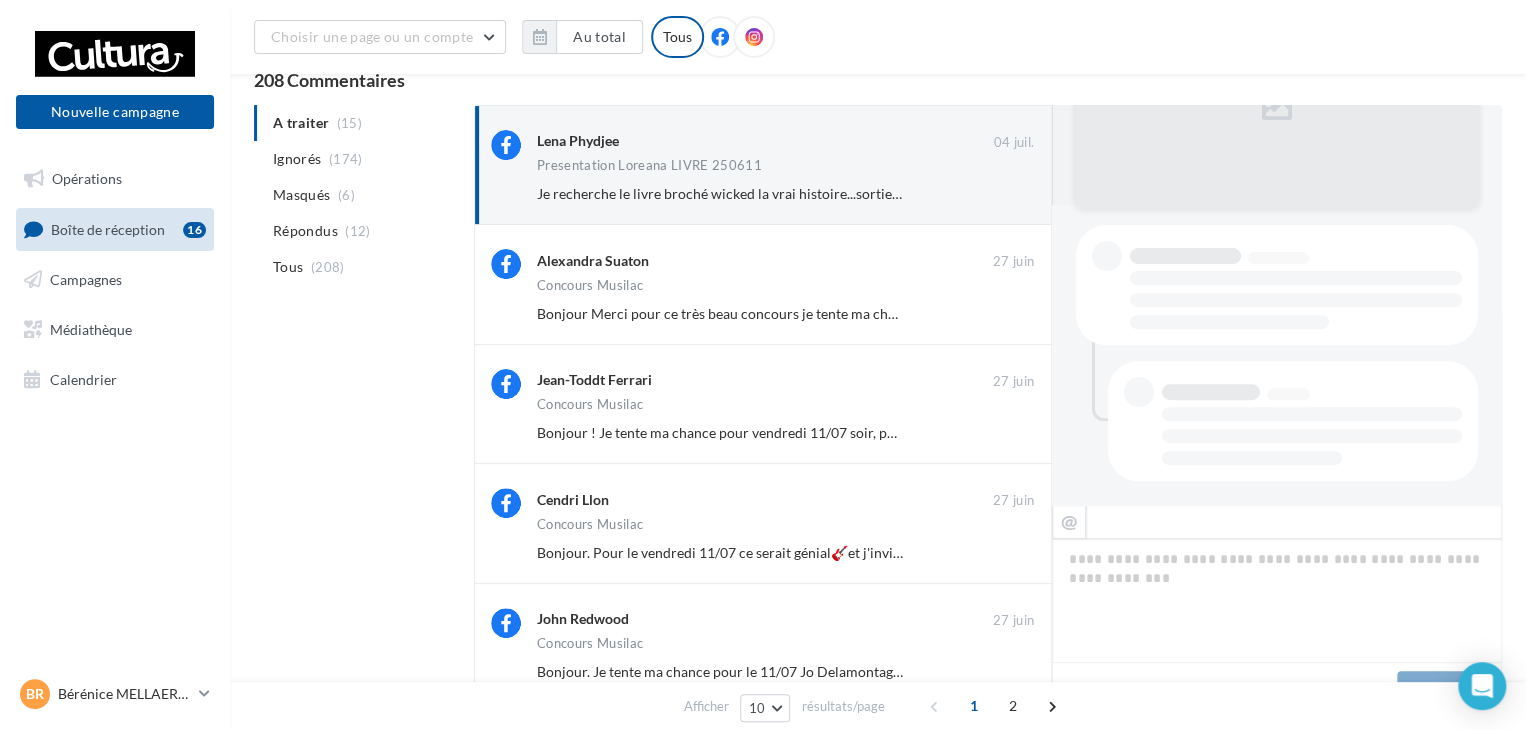 click on "Ignorer" at bounding box center [1001, 314] 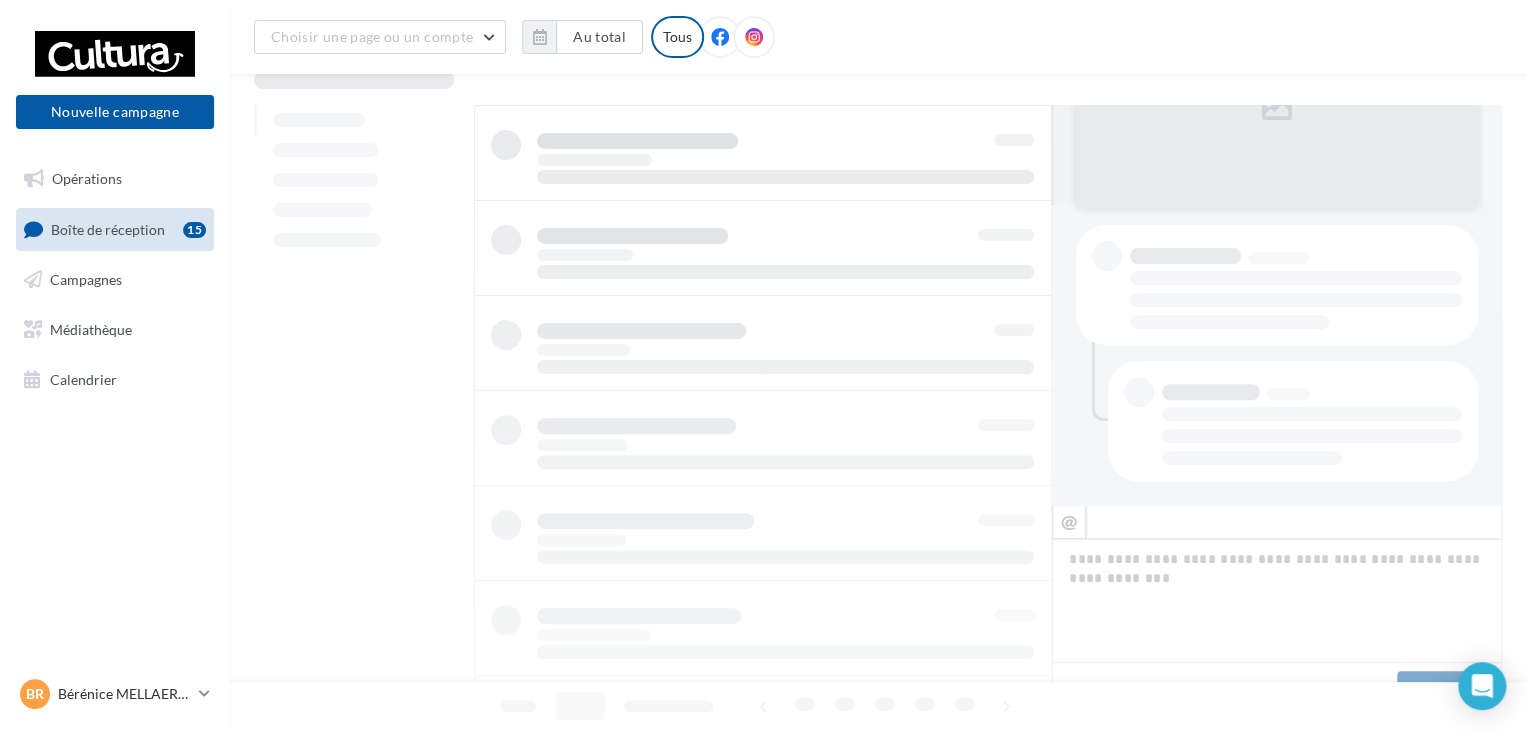 scroll, scrollTop: 80, scrollLeft: 0, axis: vertical 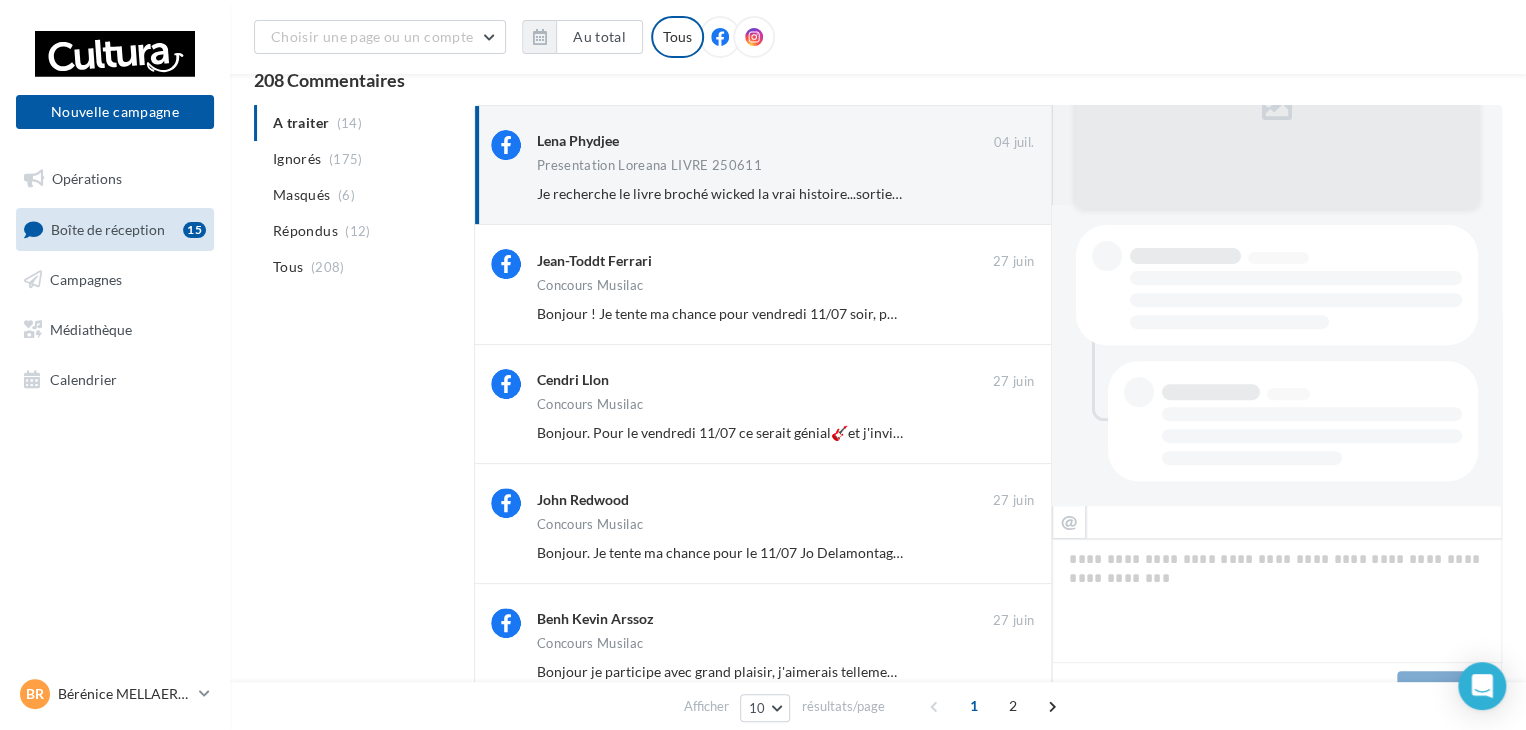 click on "Ignorer" at bounding box center (1001, 314) 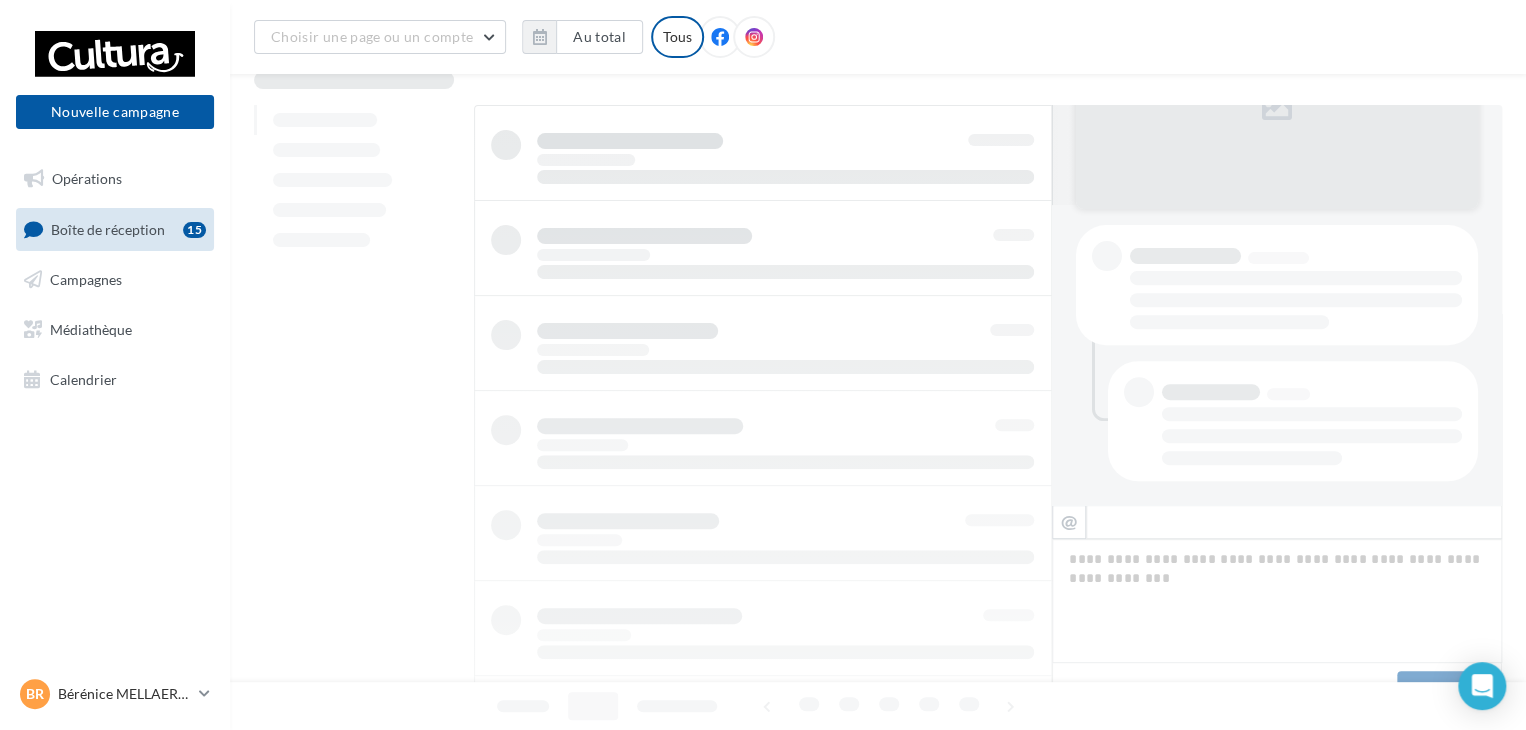 scroll 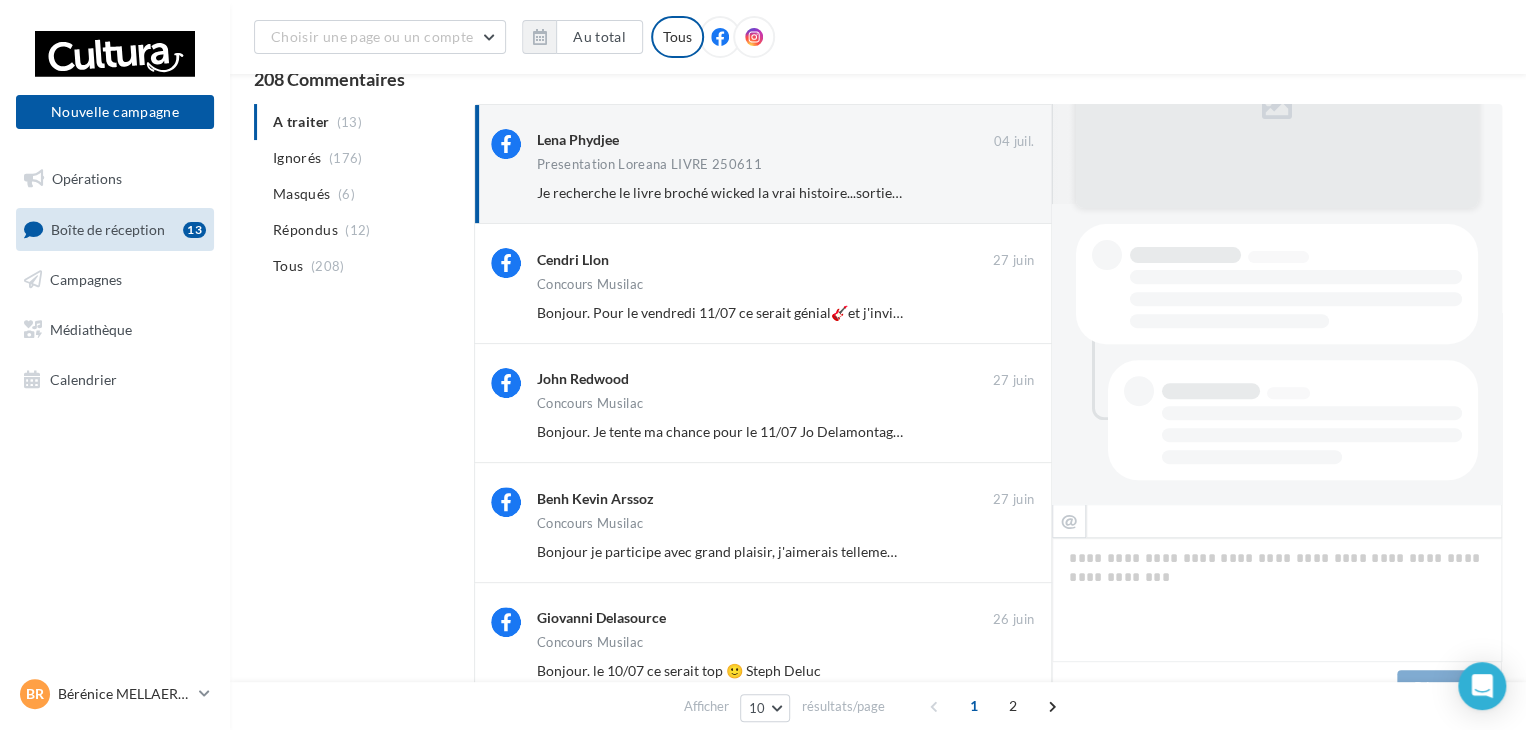 click on "Ignorer" at bounding box center (1001, 313) 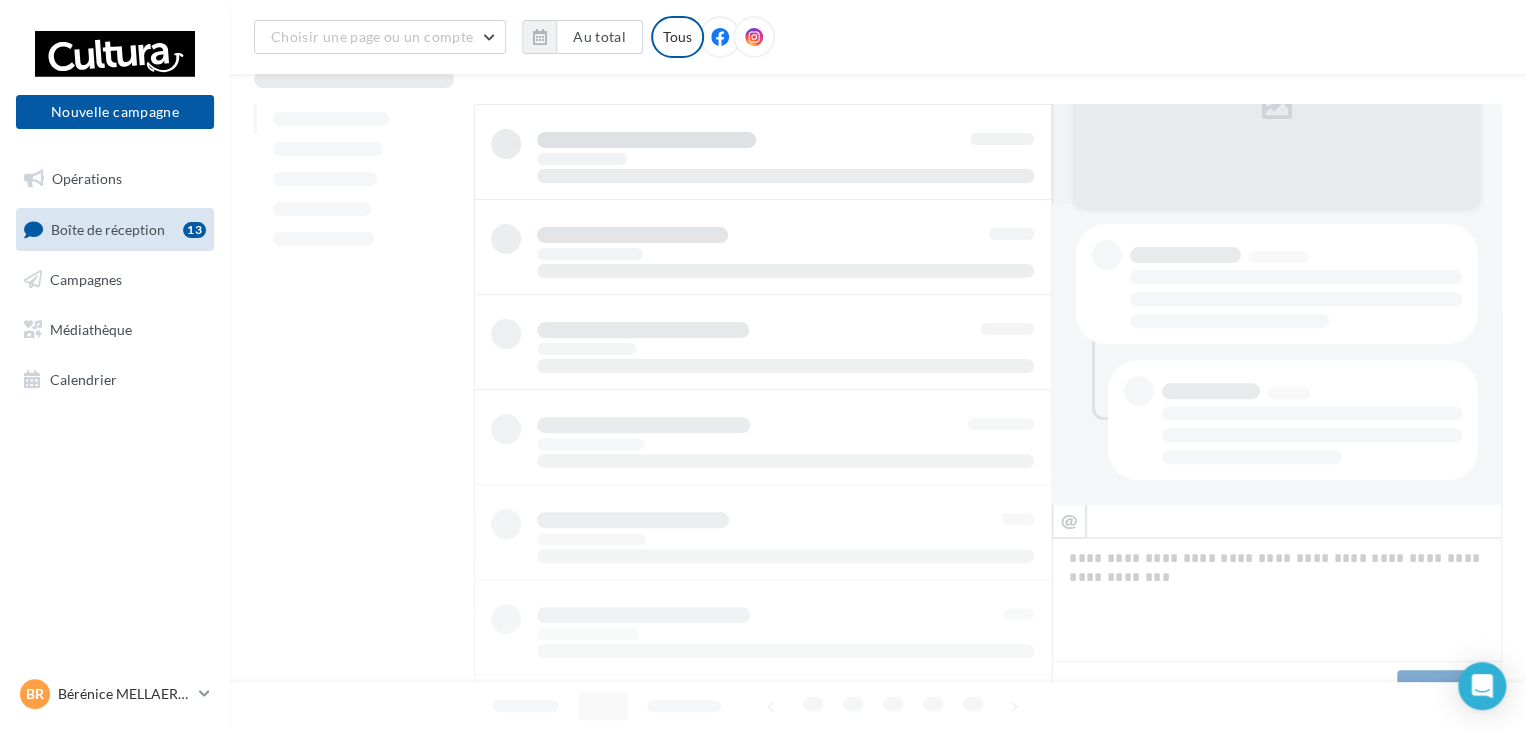 scroll, scrollTop: 82, scrollLeft: 0, axis: vertical 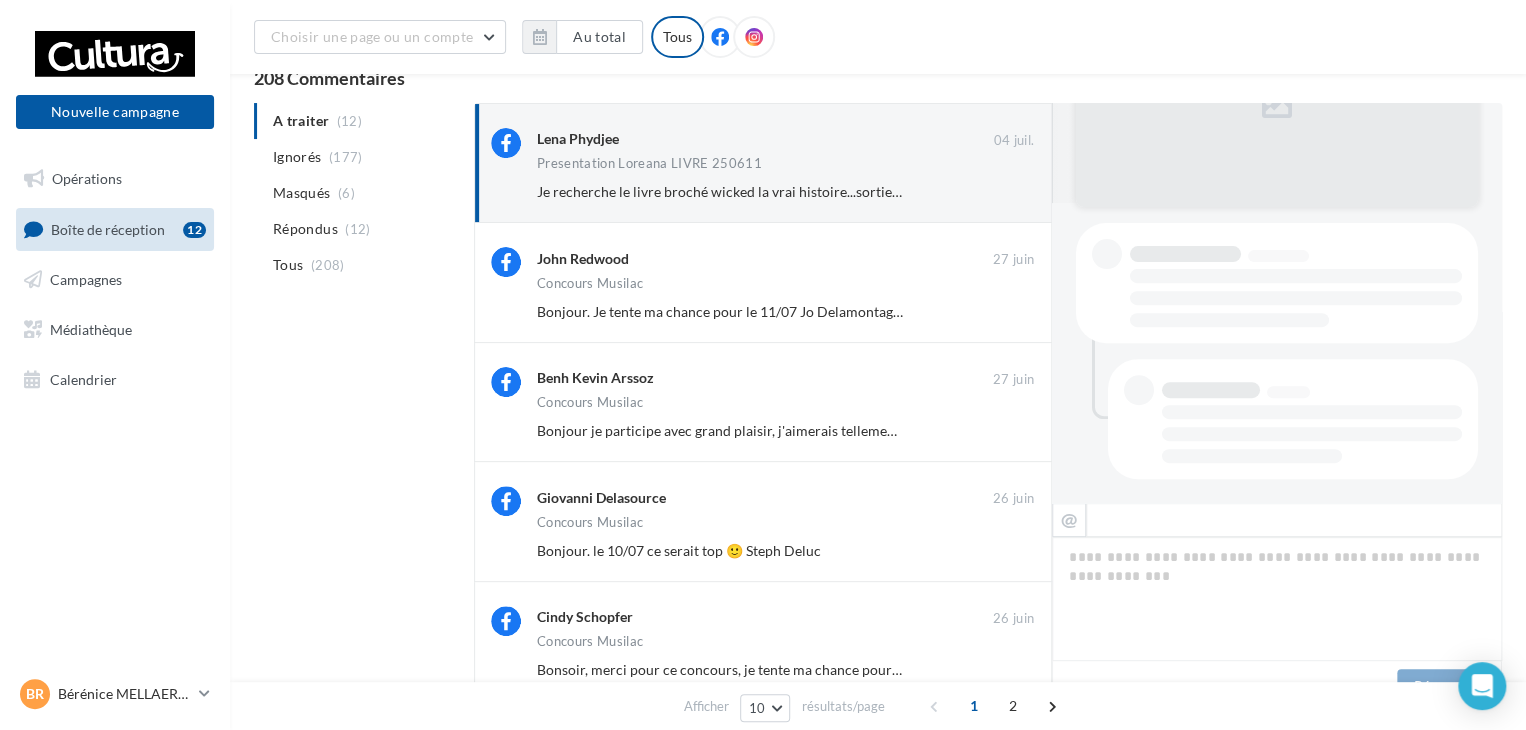 click on "Ignorer" at bounding box center [1001, 312] 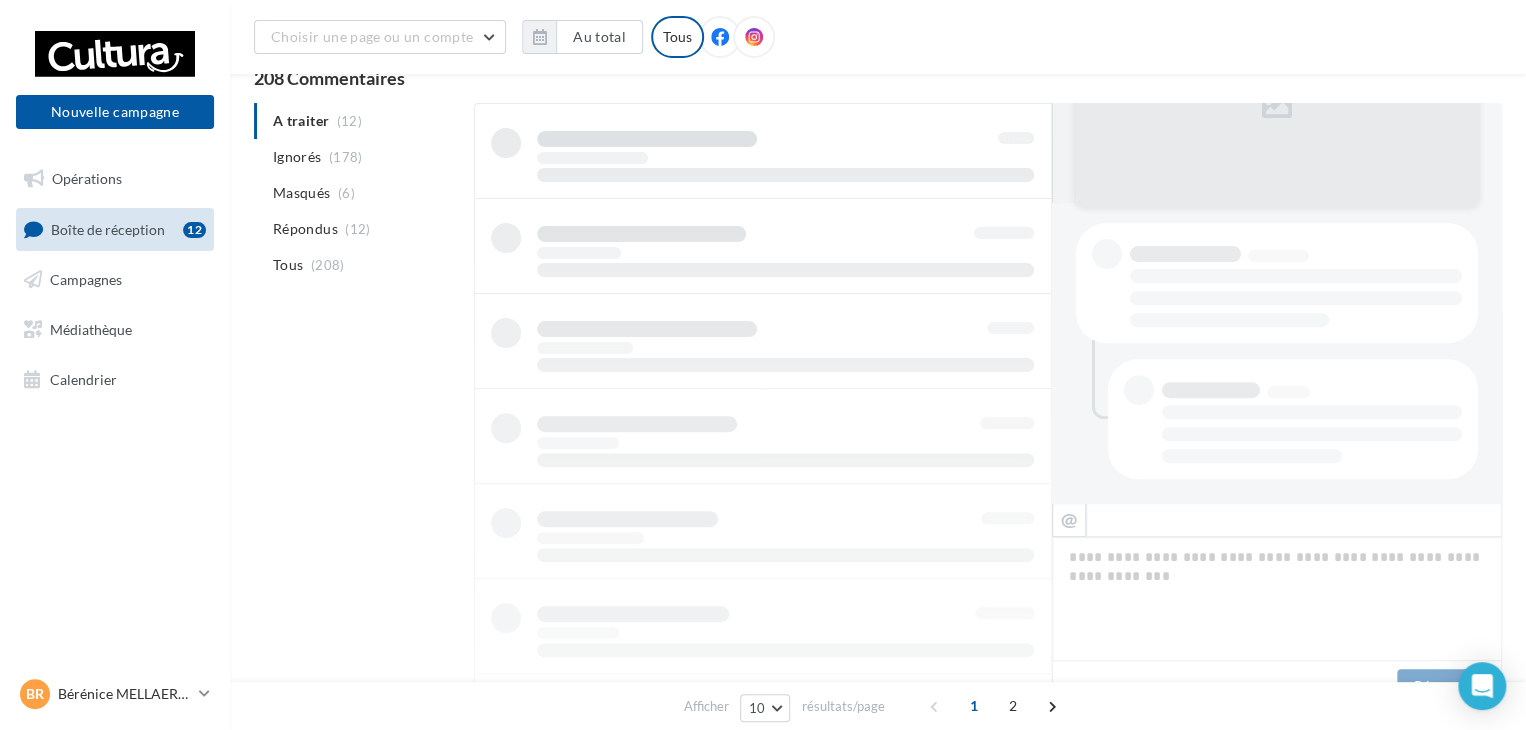 scroll, scrollTop: 83, scrollLeft: 0, axis: vertical 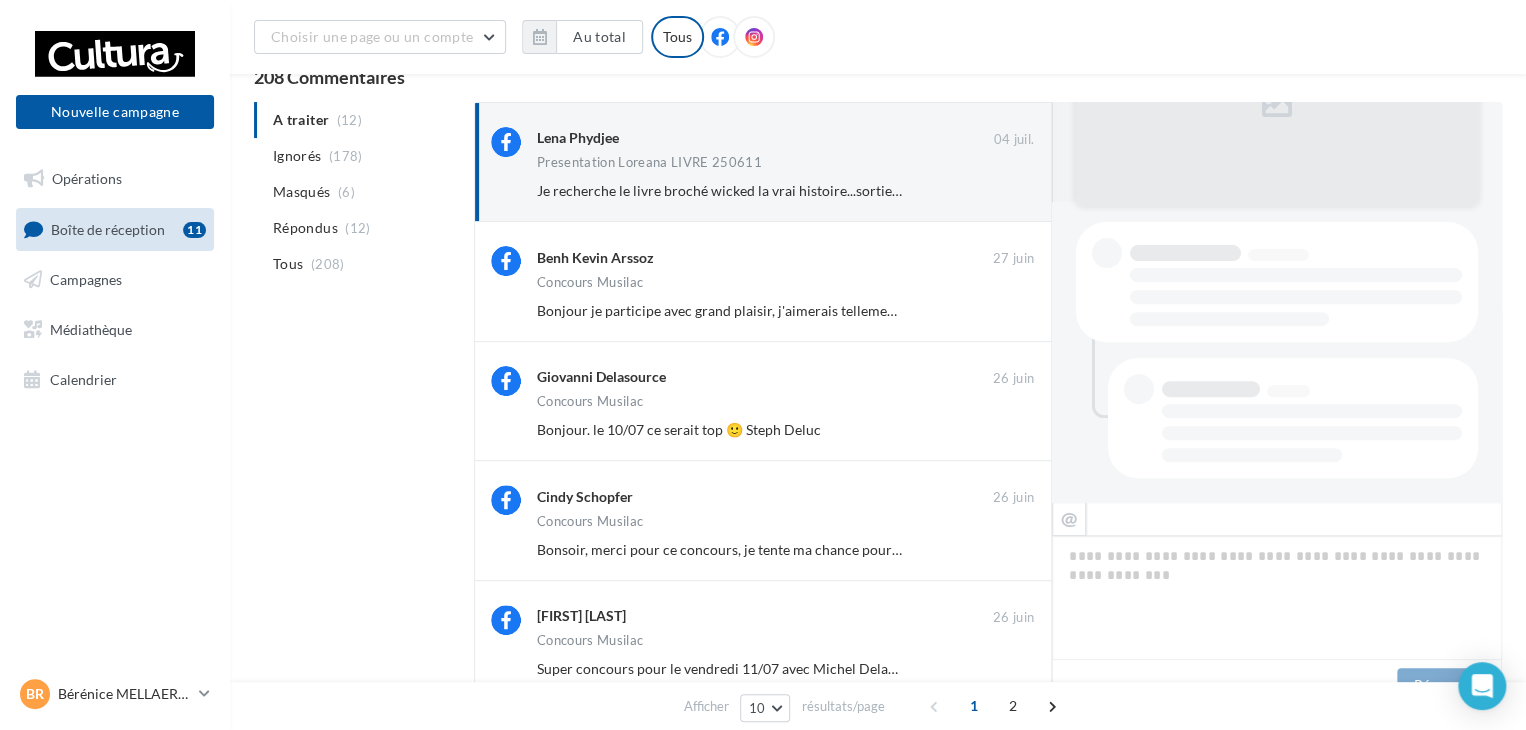 click on "Ignorer" at bounding box center [1001, 311] 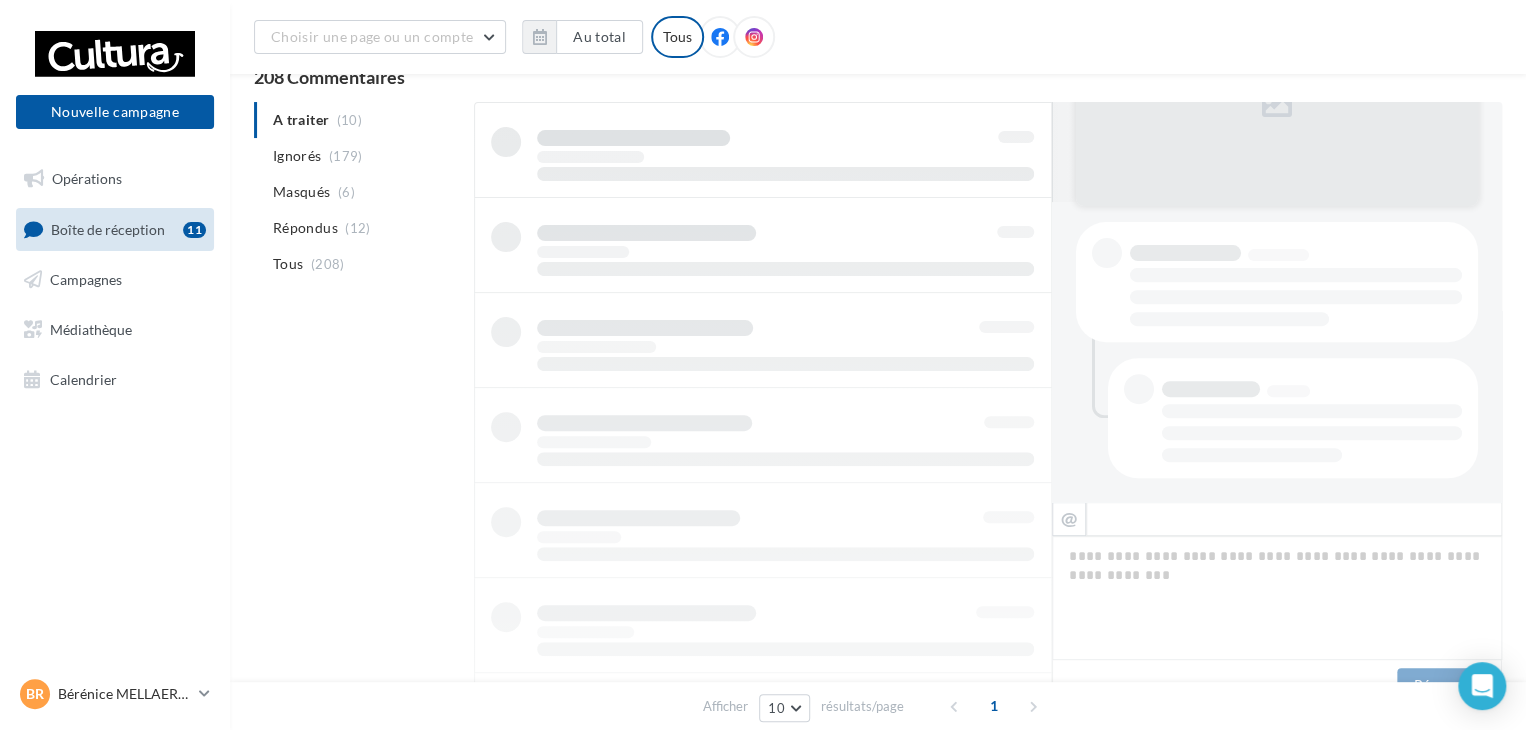 scroll, scrollTop: 84, scrollLeft: 0, axis: vertical 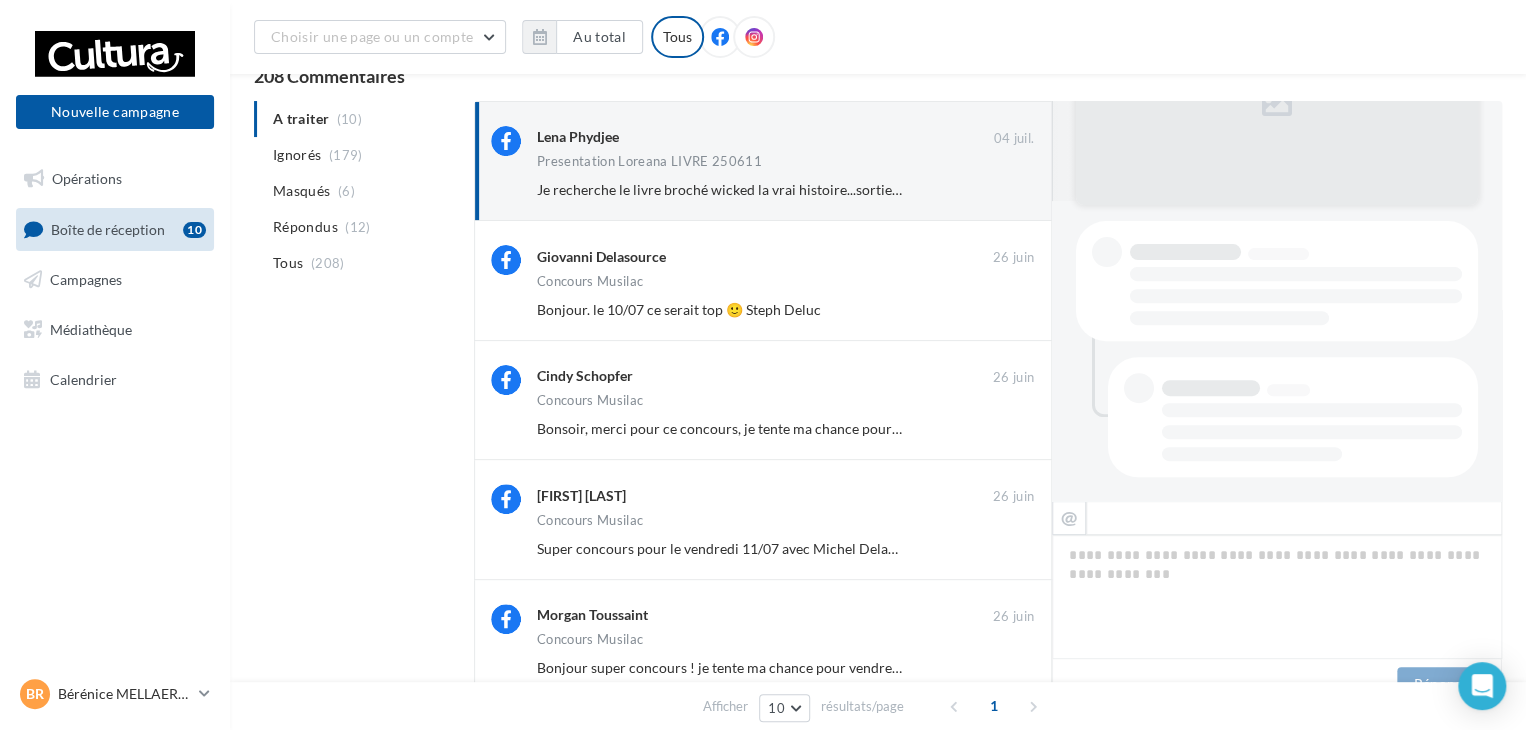 click on "Ignorer" at bounding box center [1001, 310] 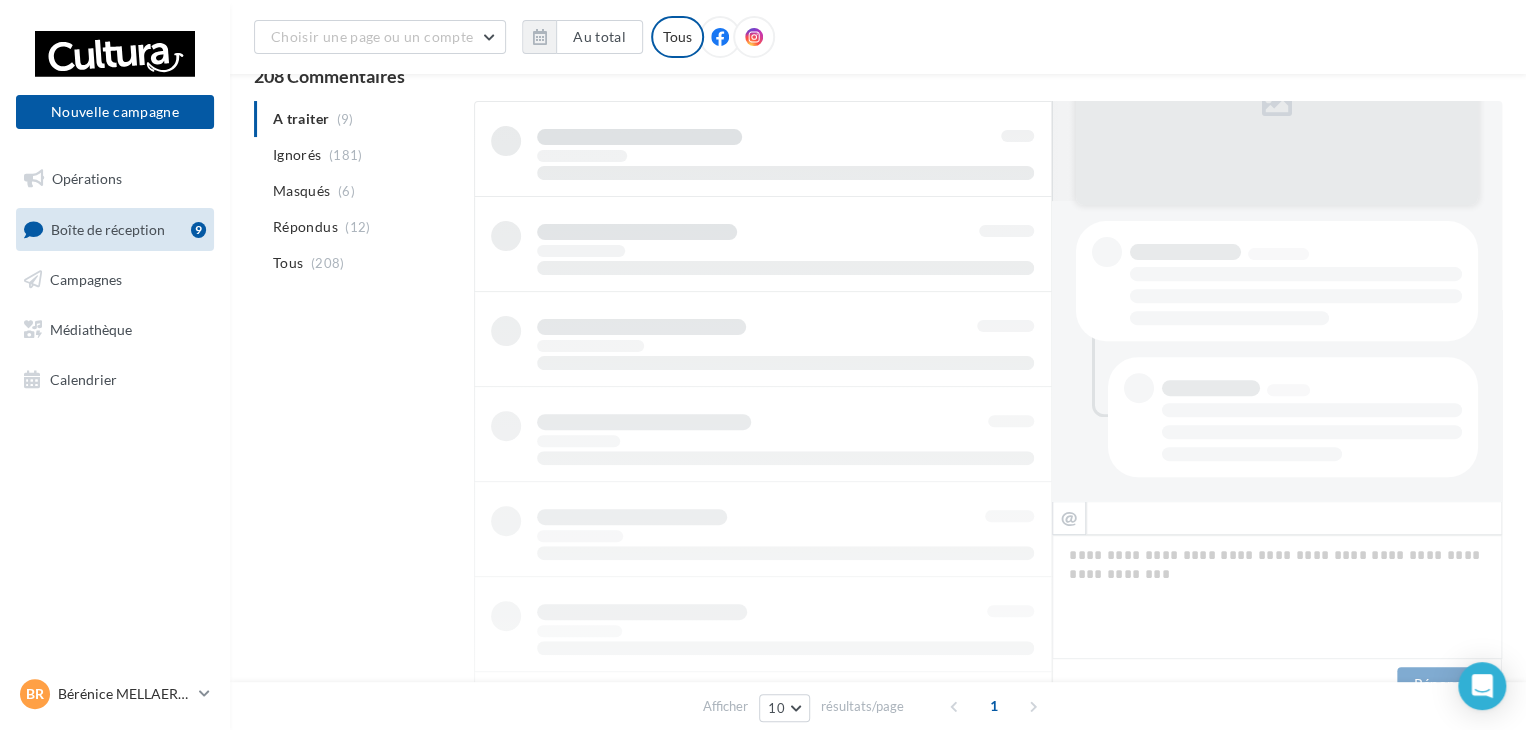 scroll, scrollTop: 84, scrollLeft: 0, axis: vertical 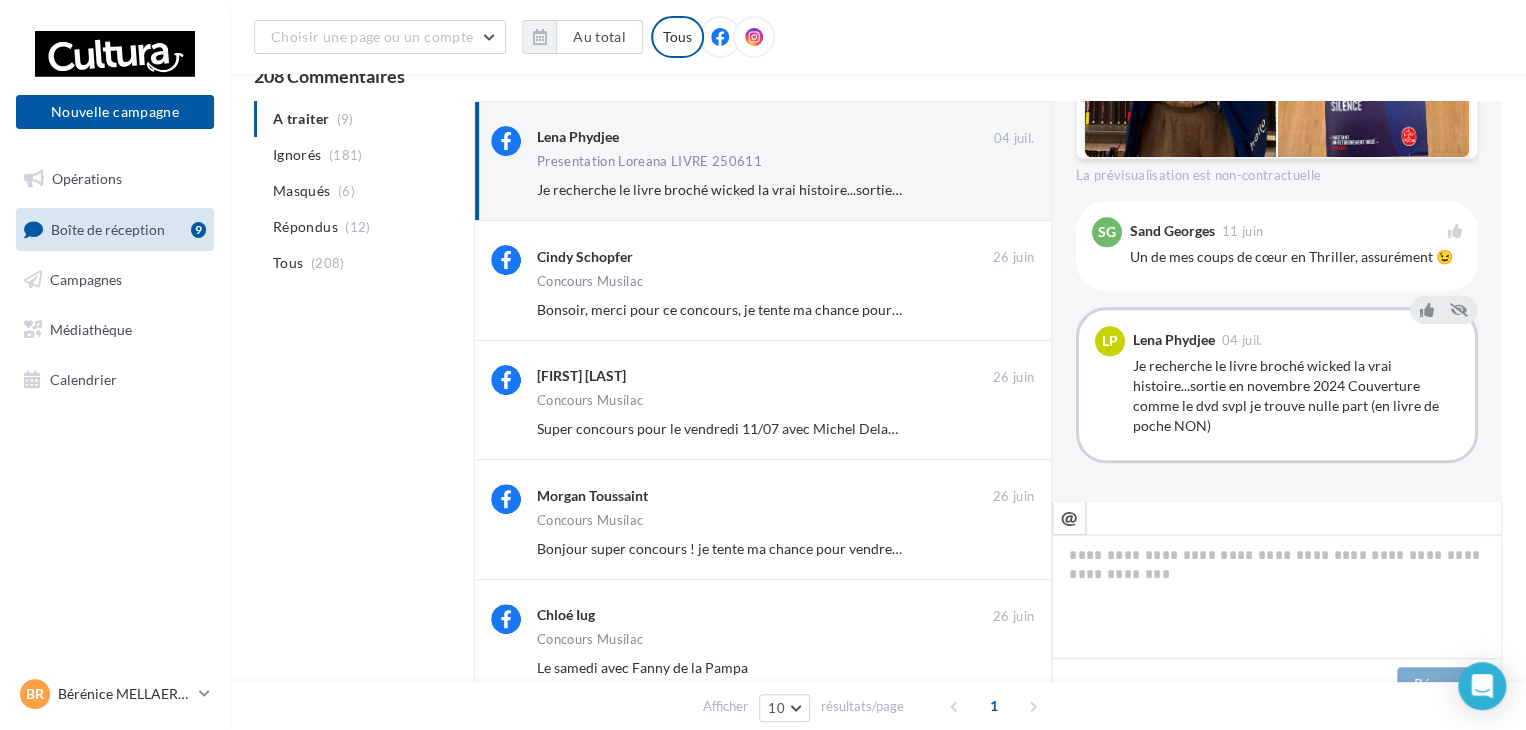 click on "Ignorer" at bounding box center [1001, 310] 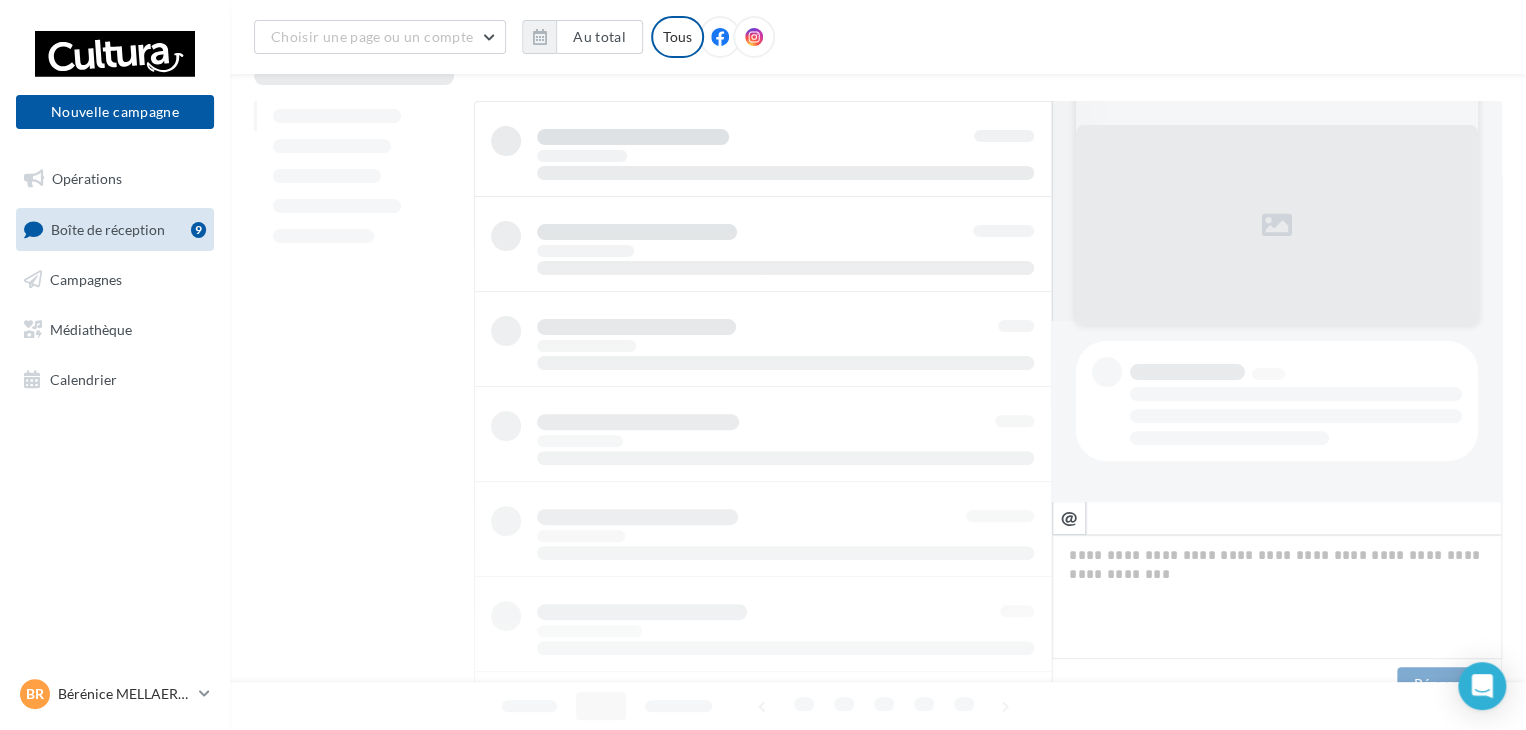 scroll, scrollTop: 180, scrollLeft: 0, axis: vertical 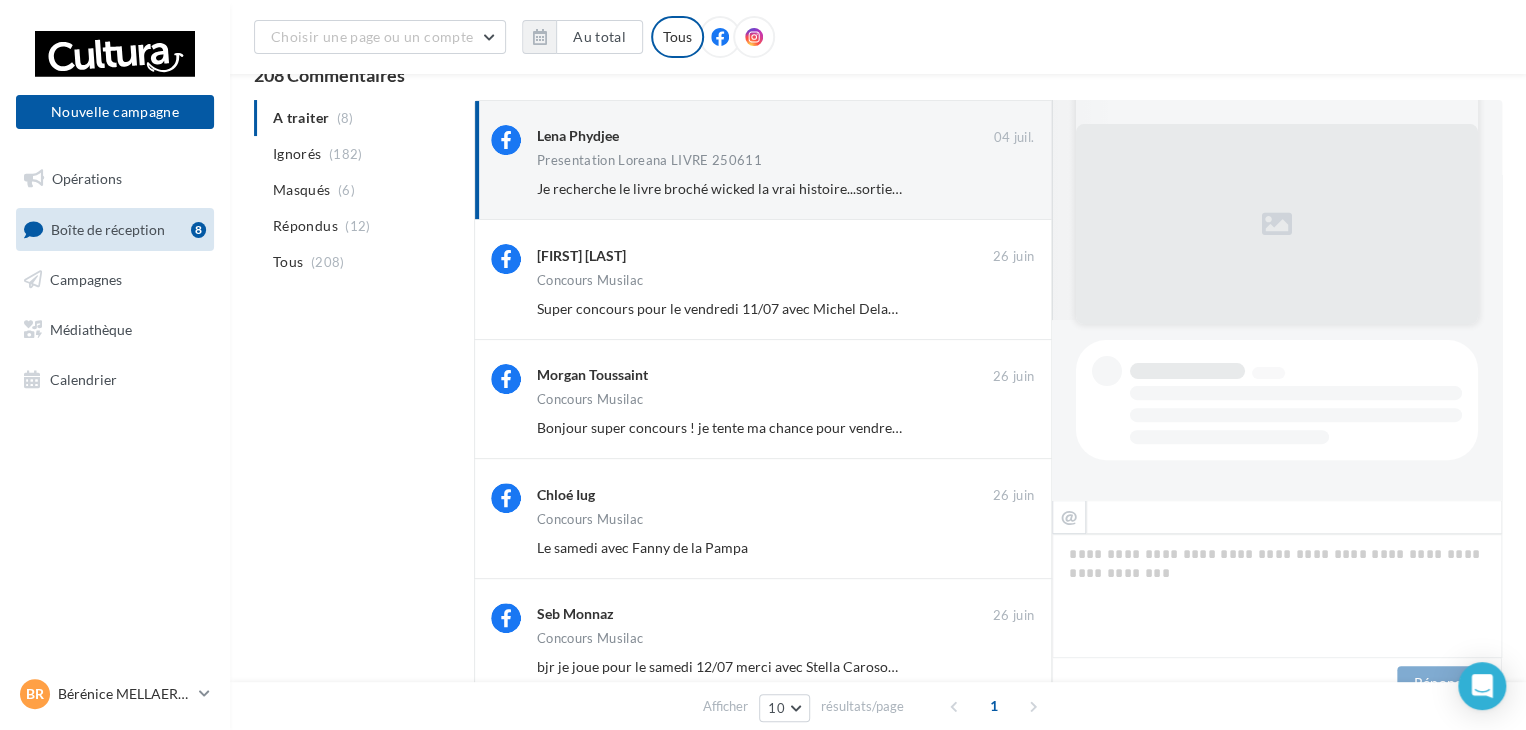 click on "Ignorer" at bounding box center [1001, 309] 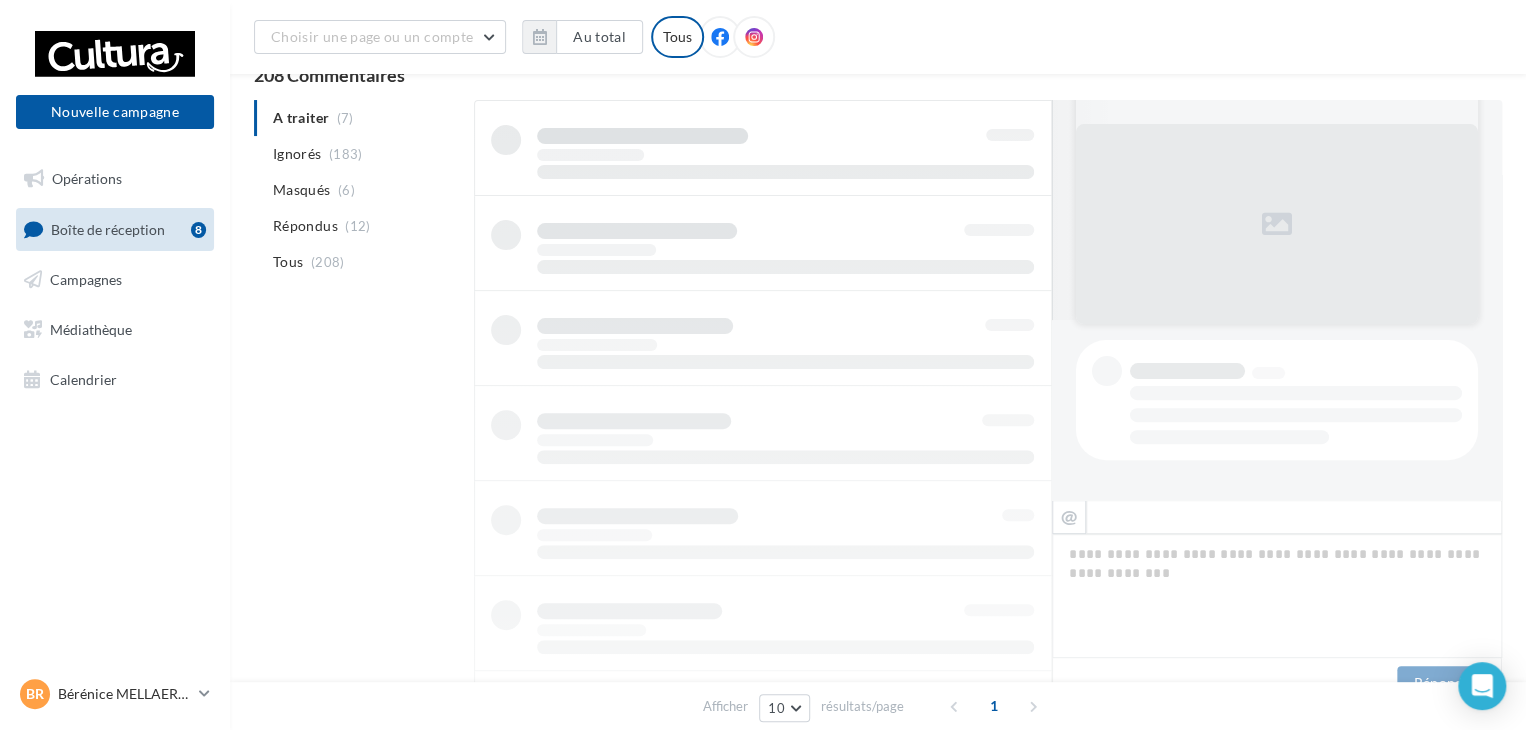 scroll, scrollTop: 86, scrollLeft: 0, axis: vertical 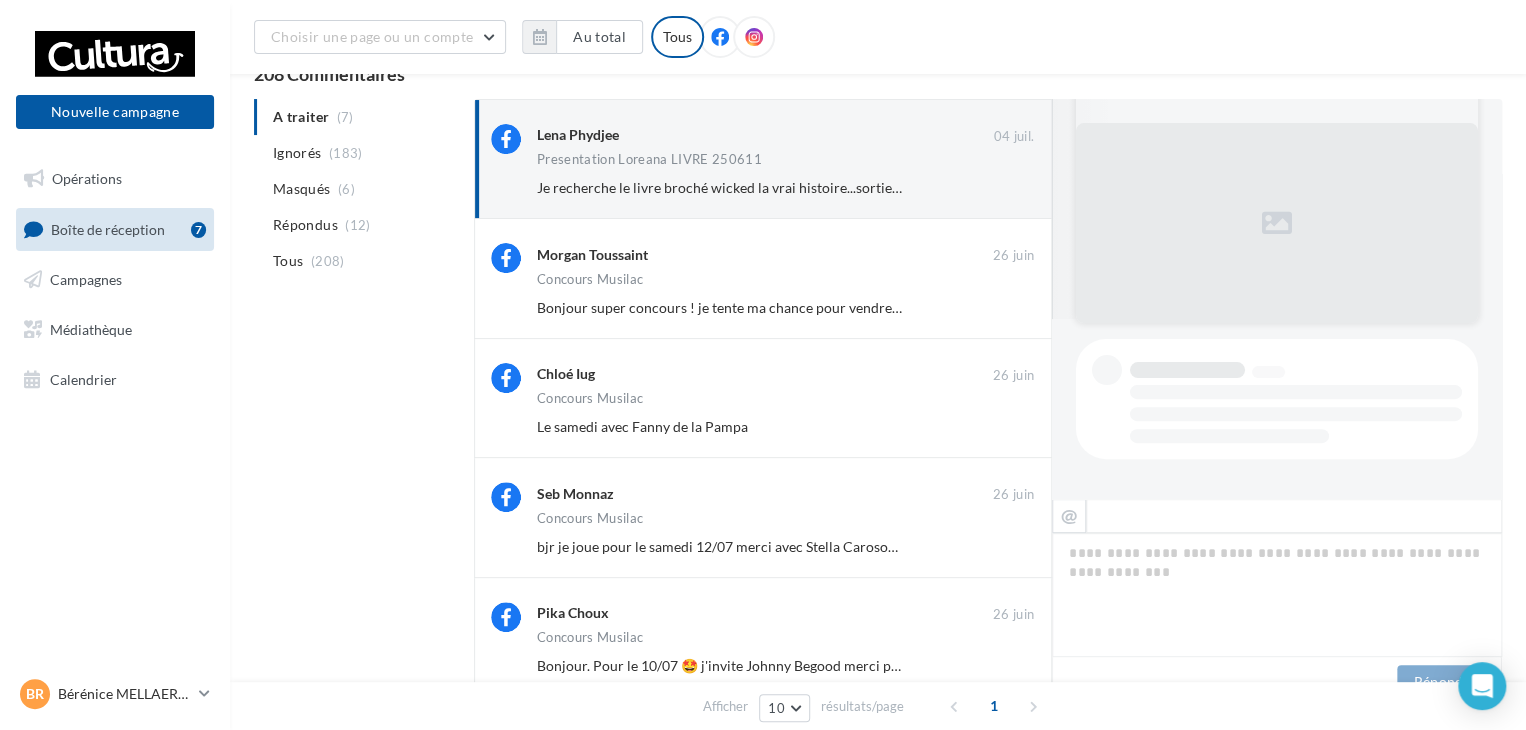 click on "Ignorer" at bounding box center (1001, 308) 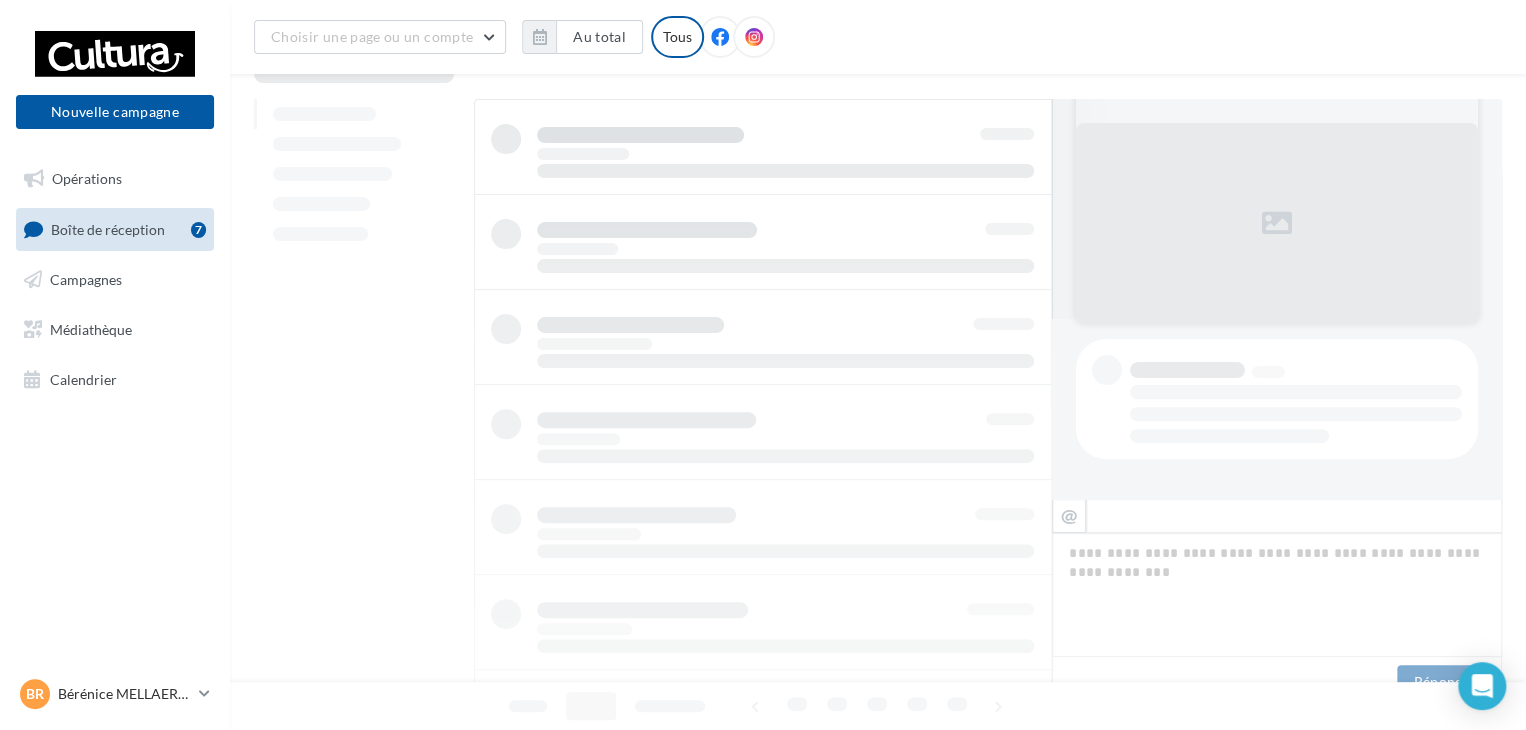 scroll, scrollTop: 87, scrollLeft: 0, axis: vertical 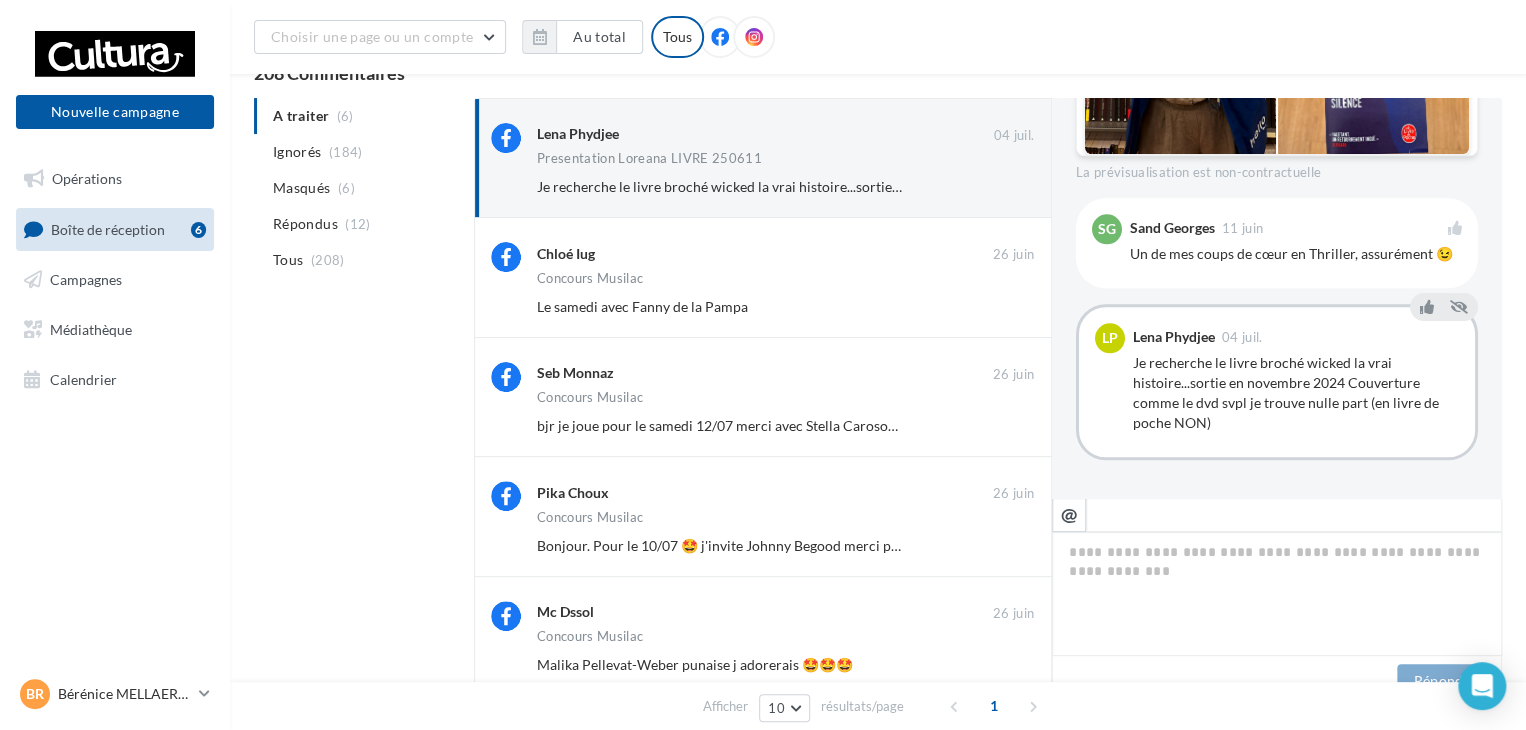 click on "Ignorer" at bounding box center (1001, 307) 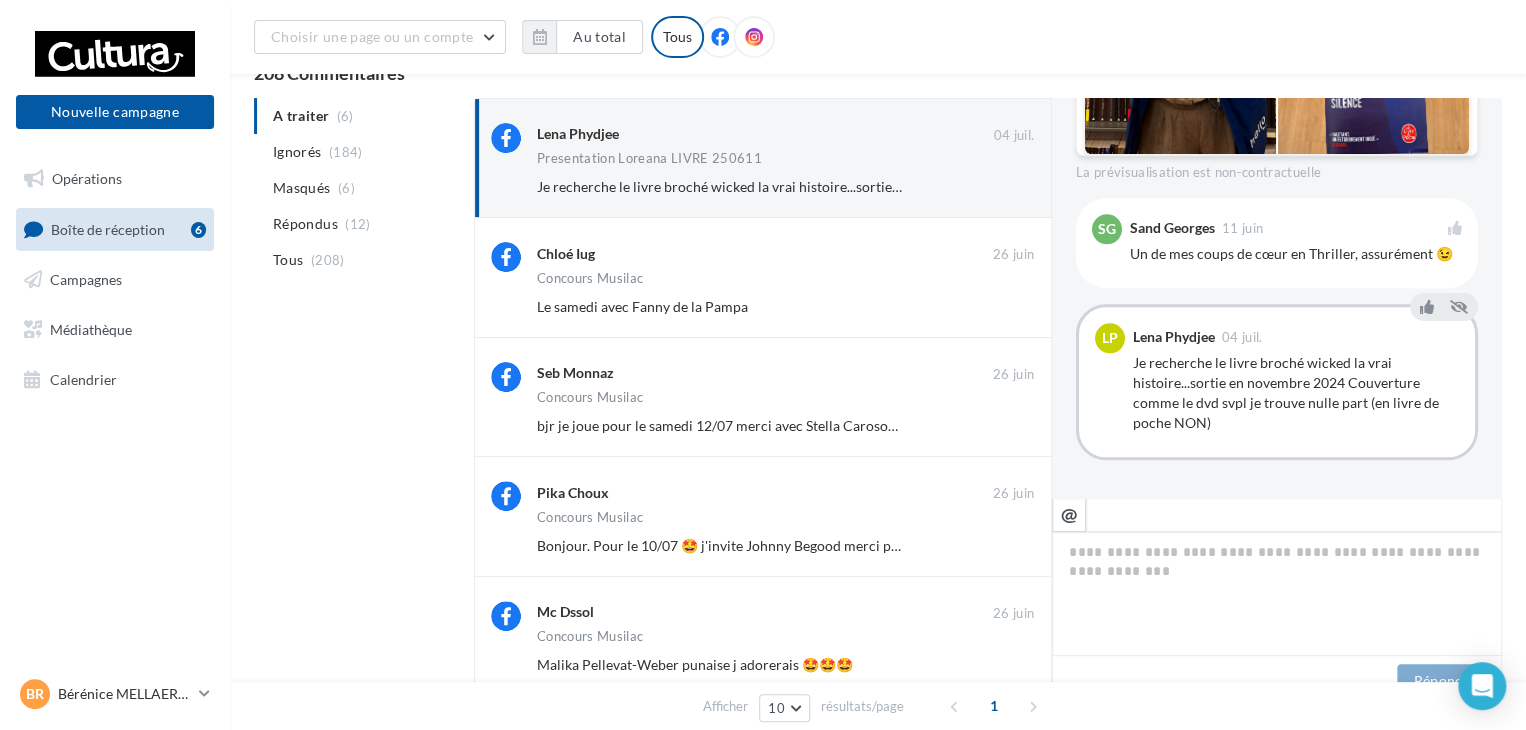 scroll, scrollTop: 180, scrollLeft: 0, axis: vertical 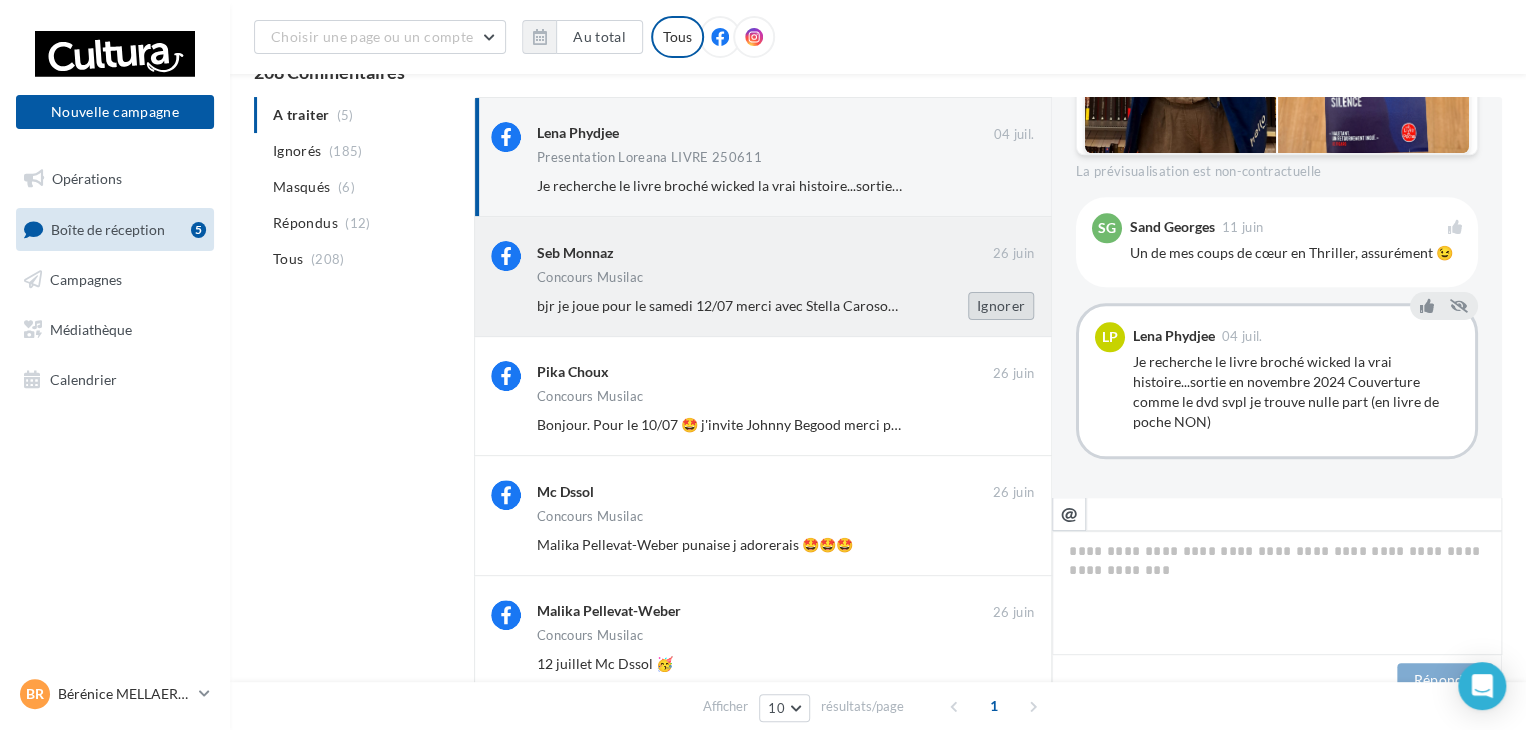 click on "Ignorer" at bounding box center (1001, 306) 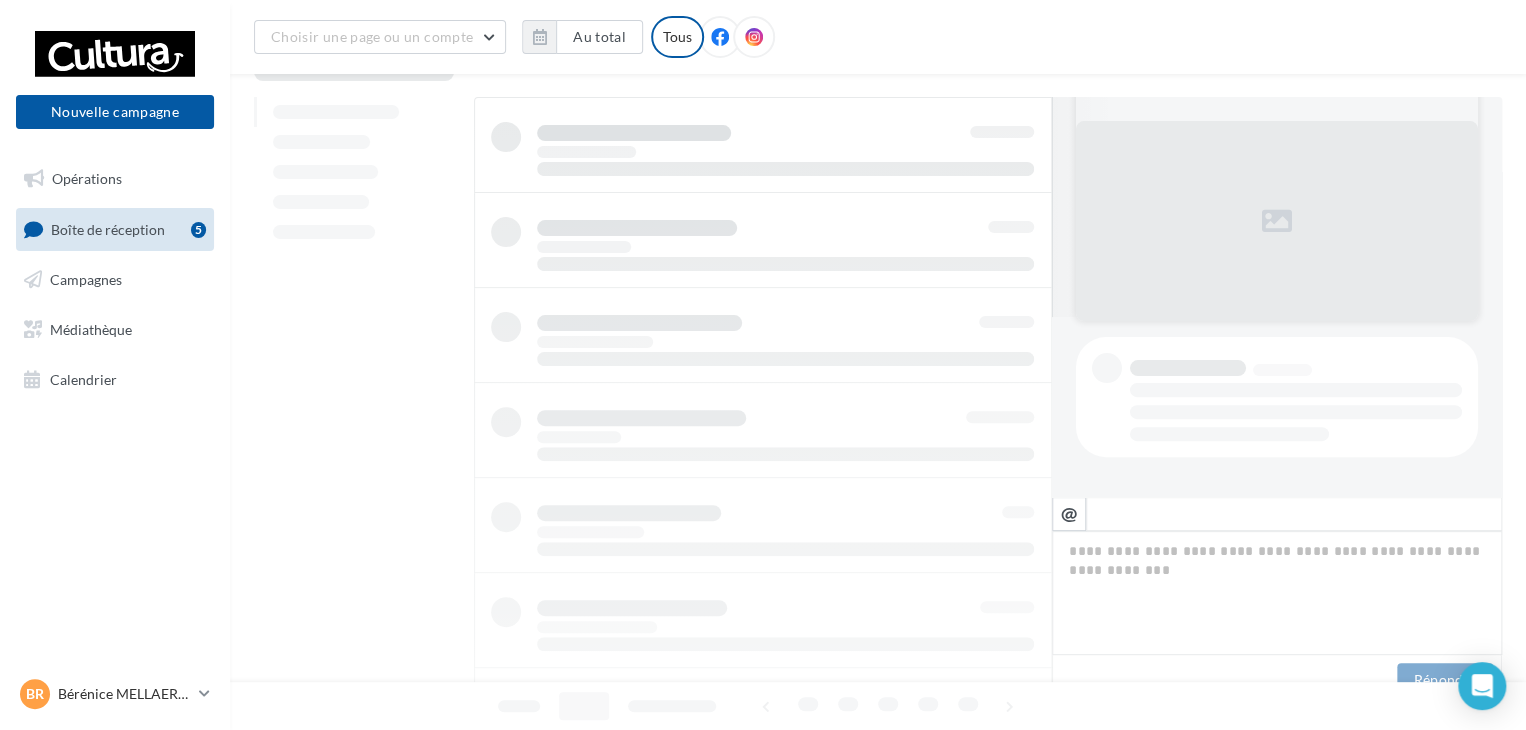 scroll, scrollTop: 180, scrollLeft: 0, axis: vertical 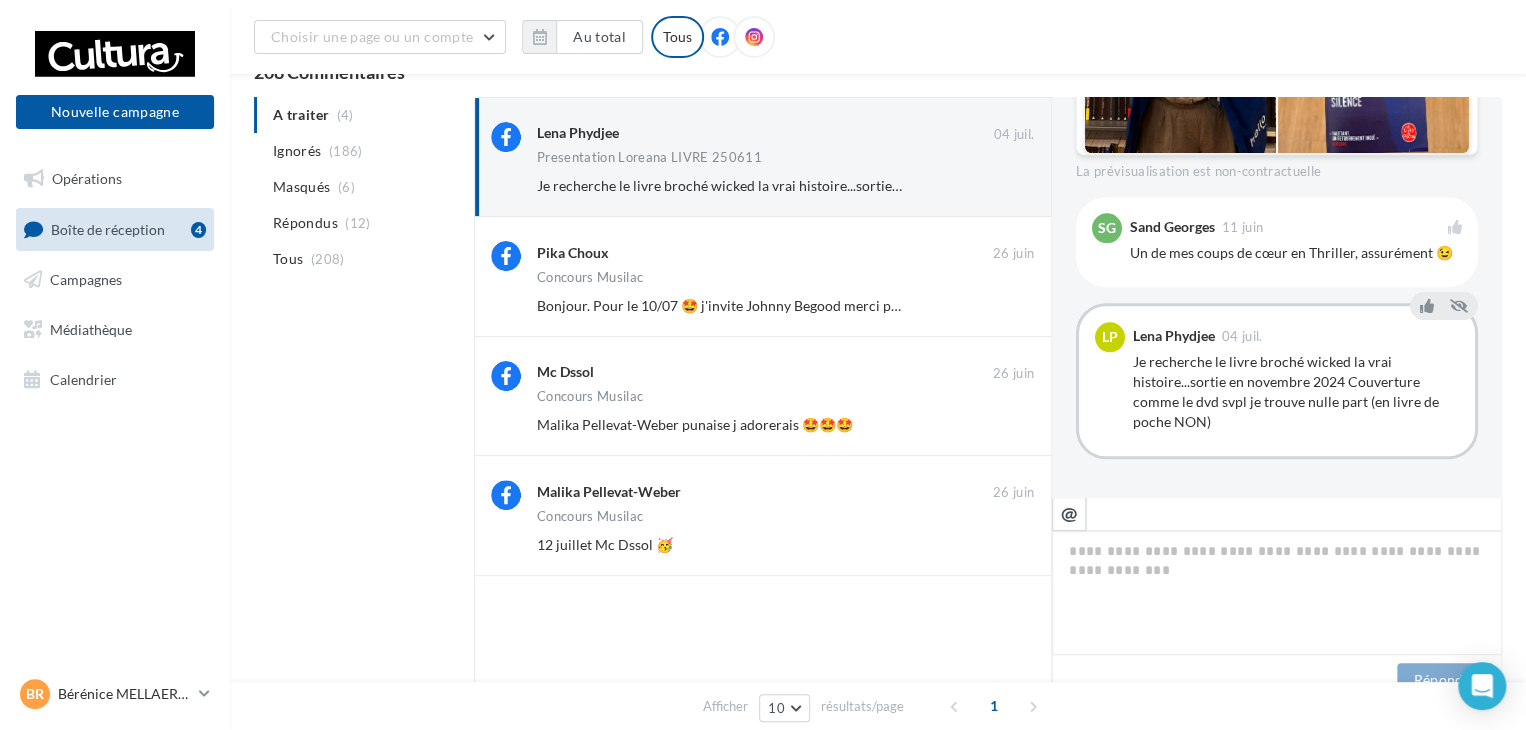 click on "Ignorer" at bounding box center [1001, 306] 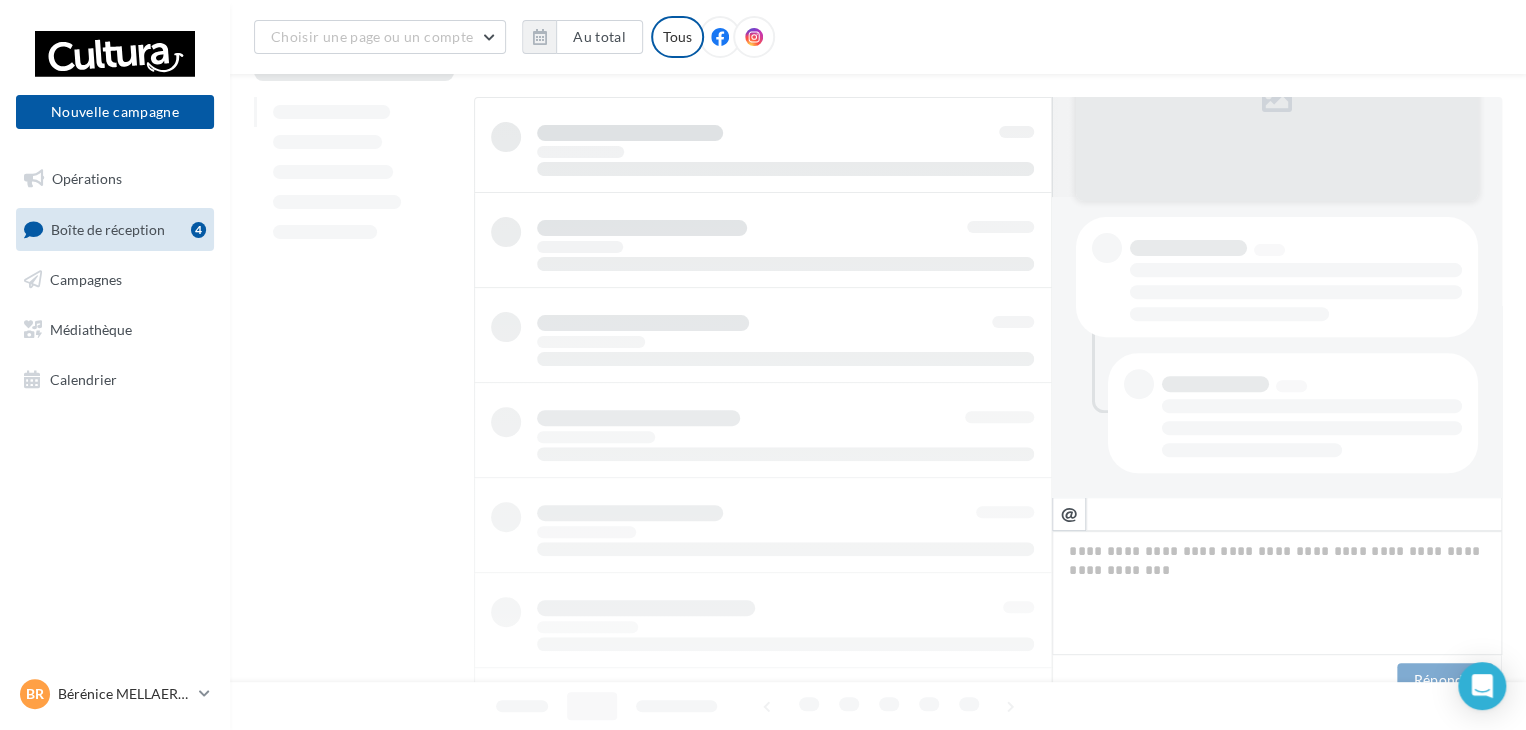 scroll, scrollTop: 300, scrollLeft: 0, axis: vertical 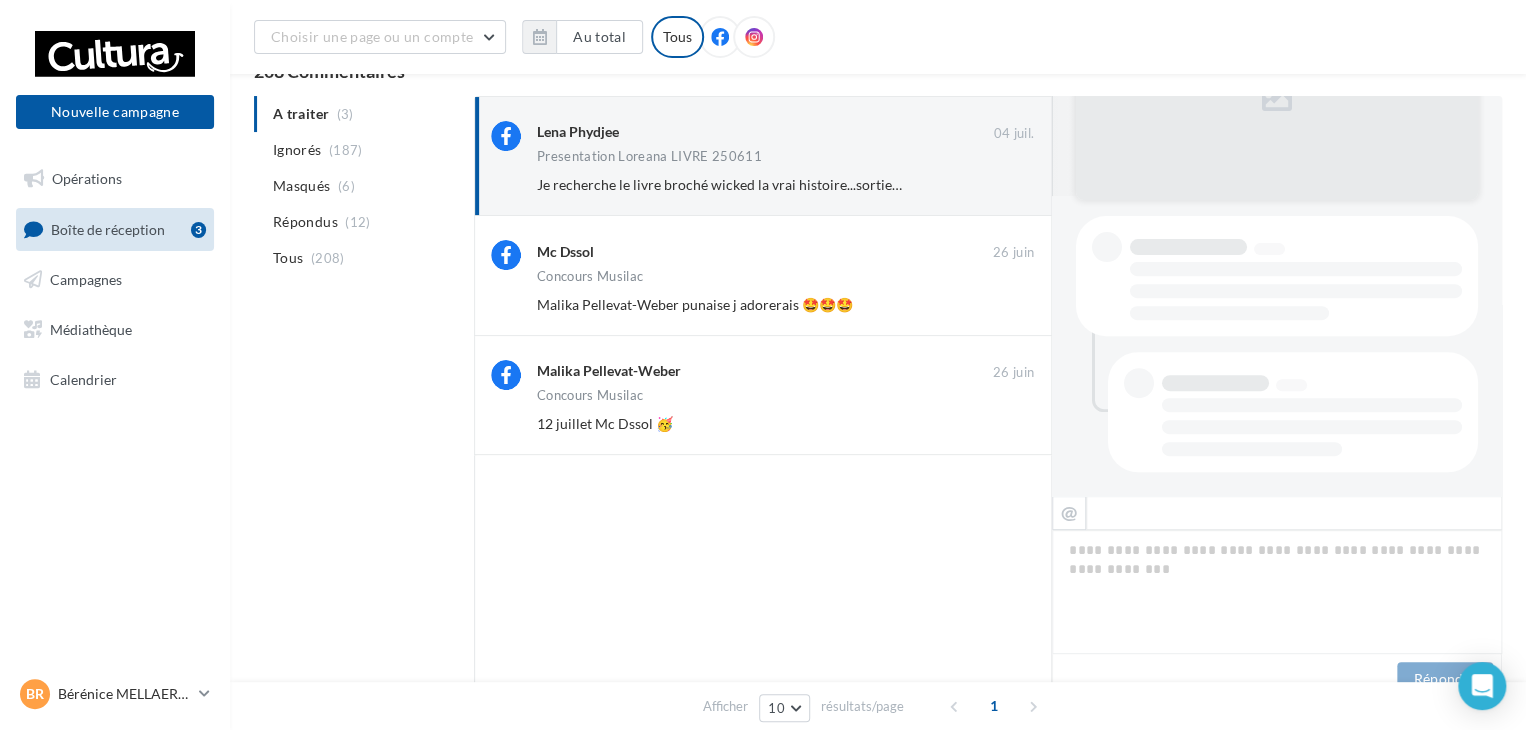 click on "Ignorer" at bounding box center [1001, 305] 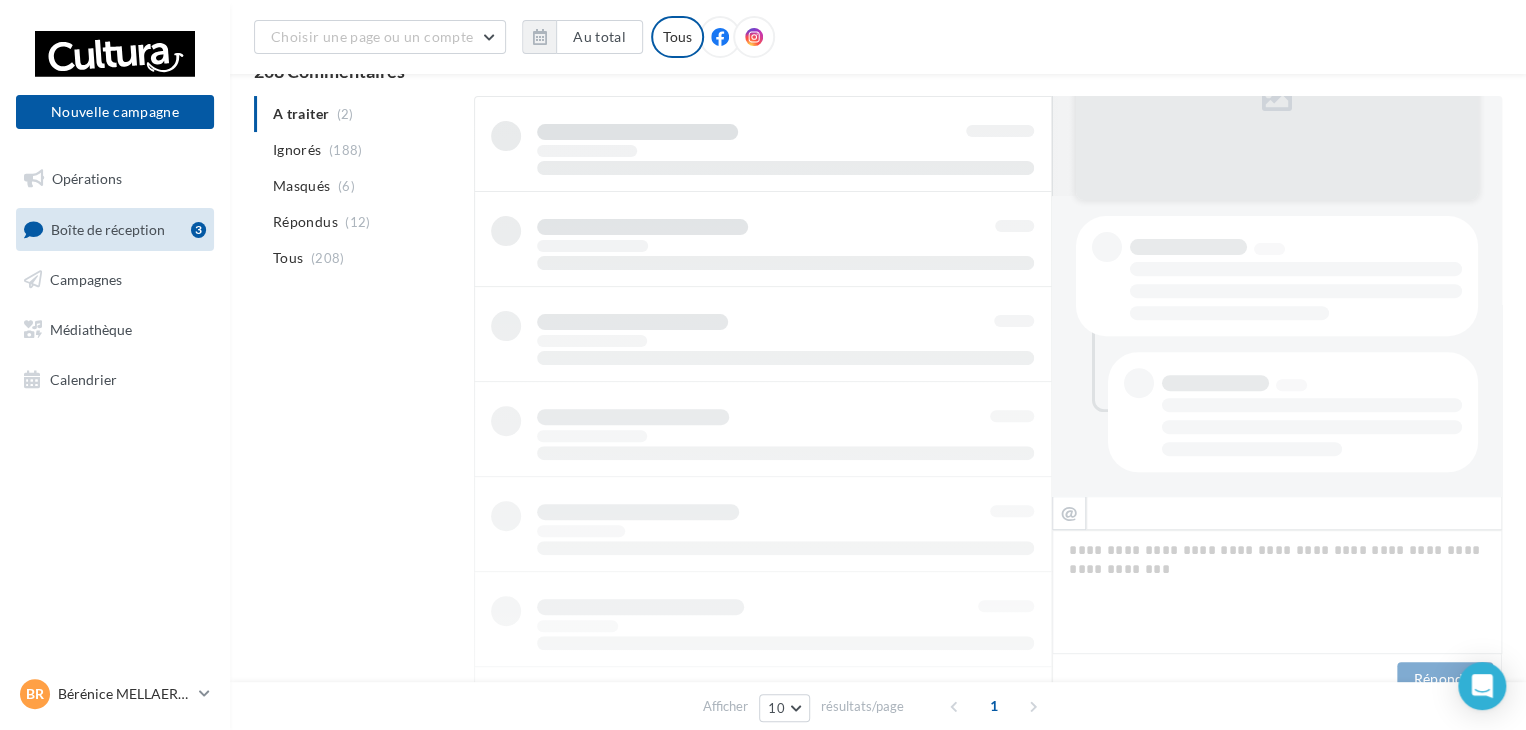 scroll, scrollTop: 90, scrollLeft: 0, axis: vertical 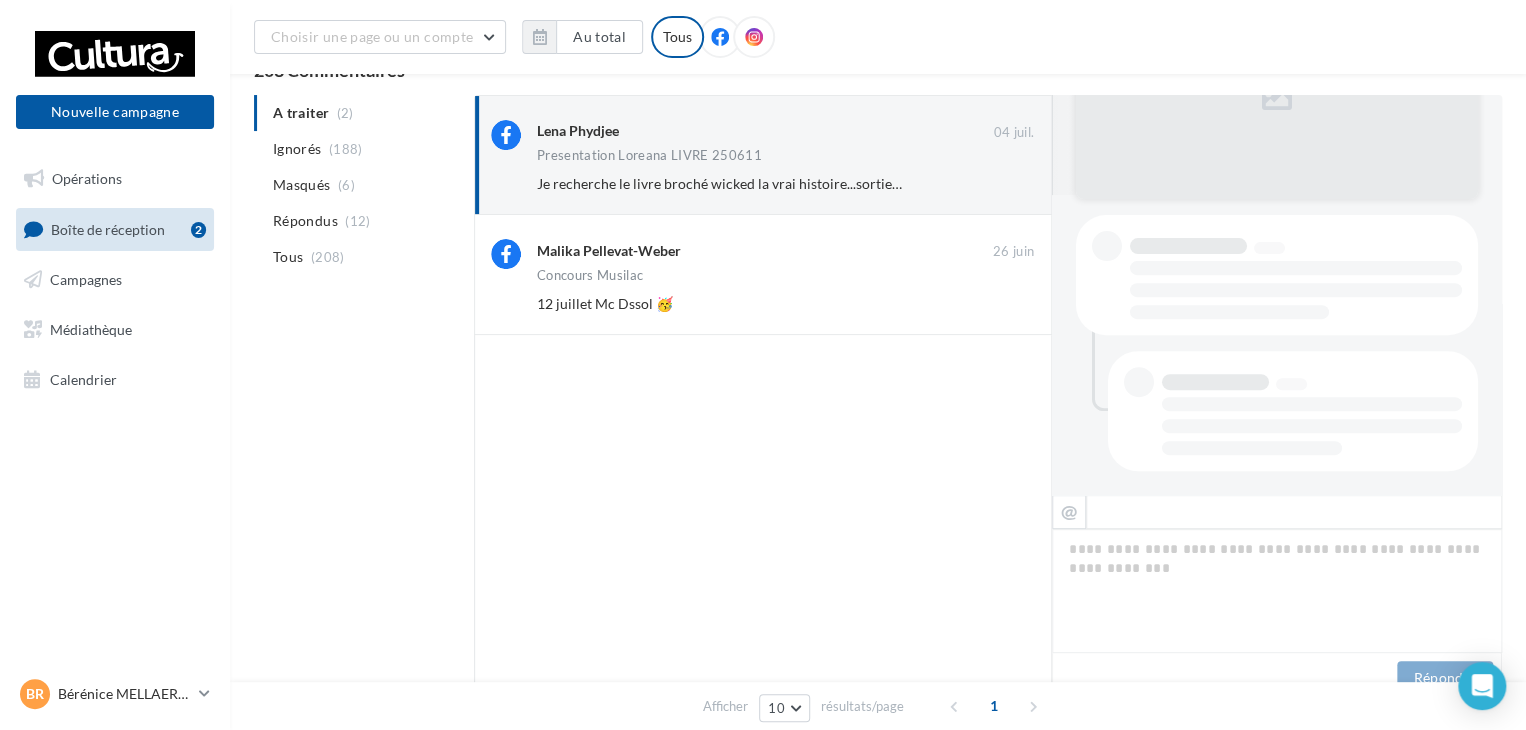 click on "Ignorer" at bounding box center [1001, 304] 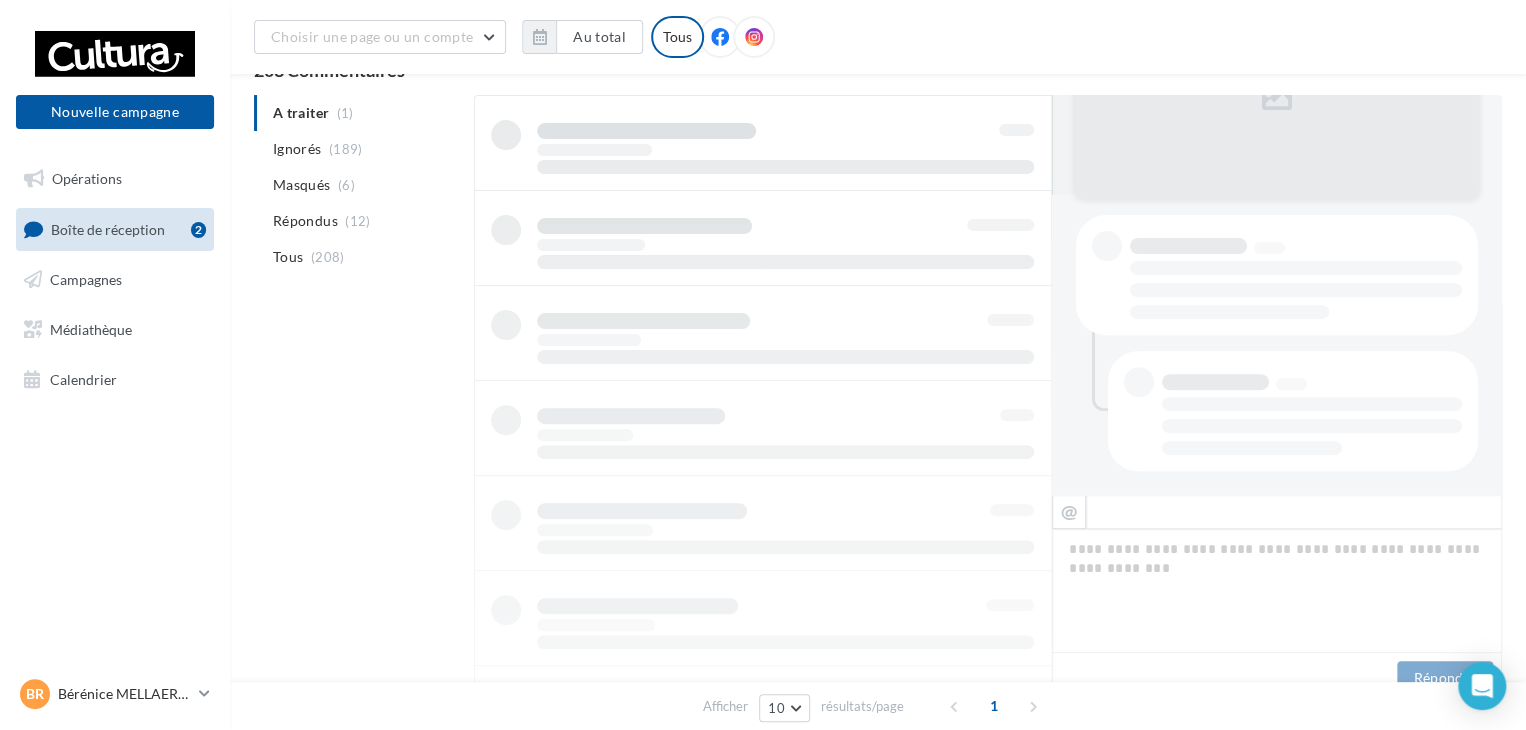 scroll, scrollTop: 91, scrollLeft: 0, axis: vertical 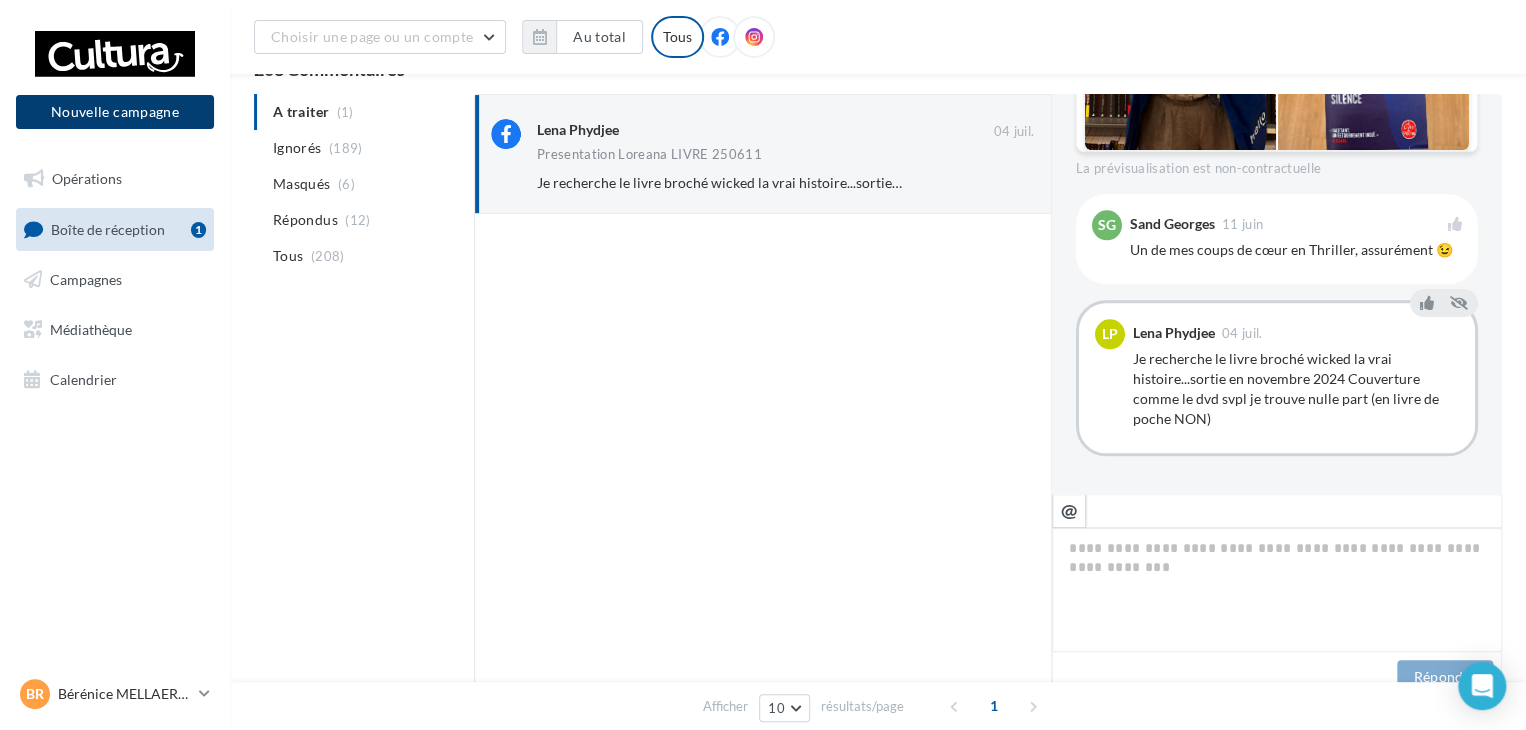 click on "Nouvelle campagne" at bounding box center [115, 112] 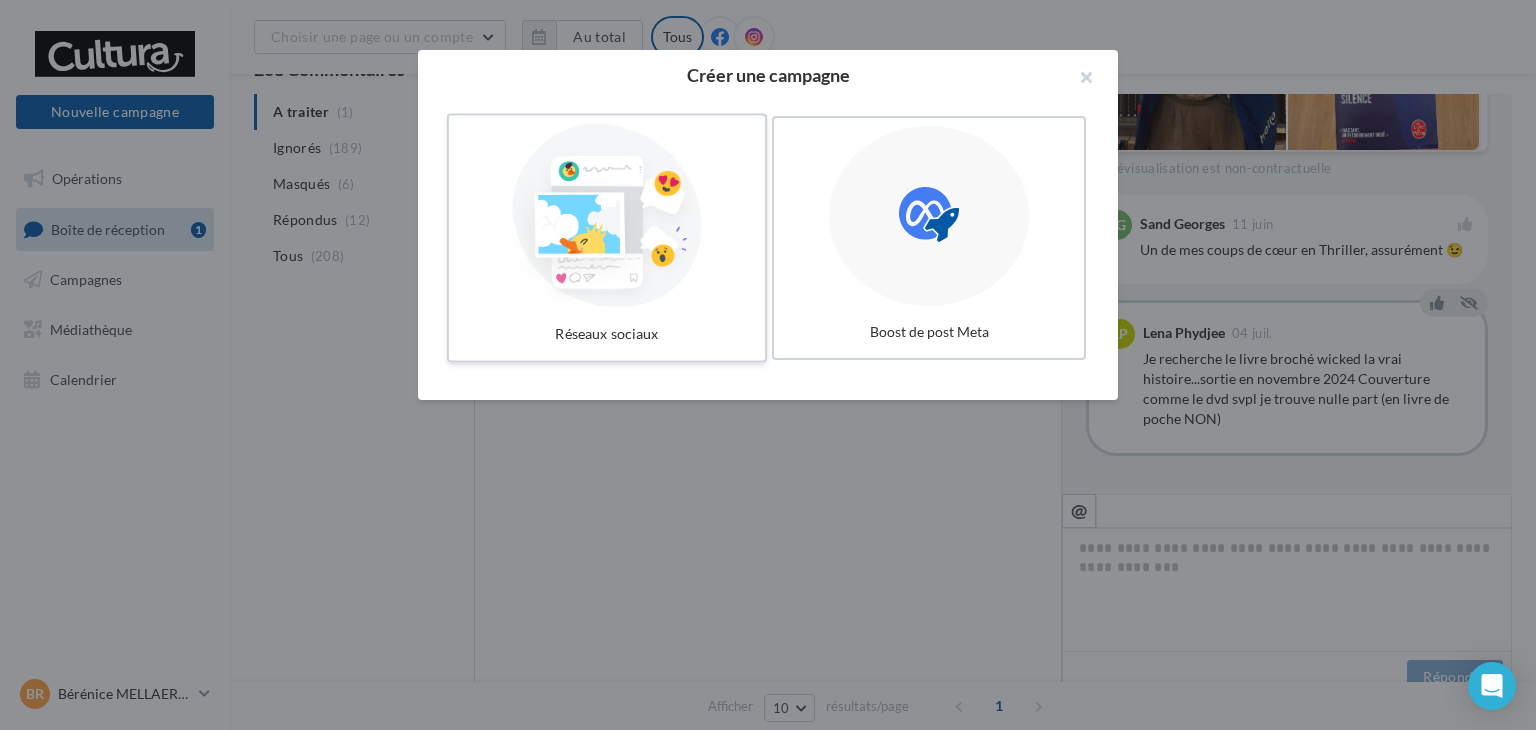 click at bounding box center [607, 216] 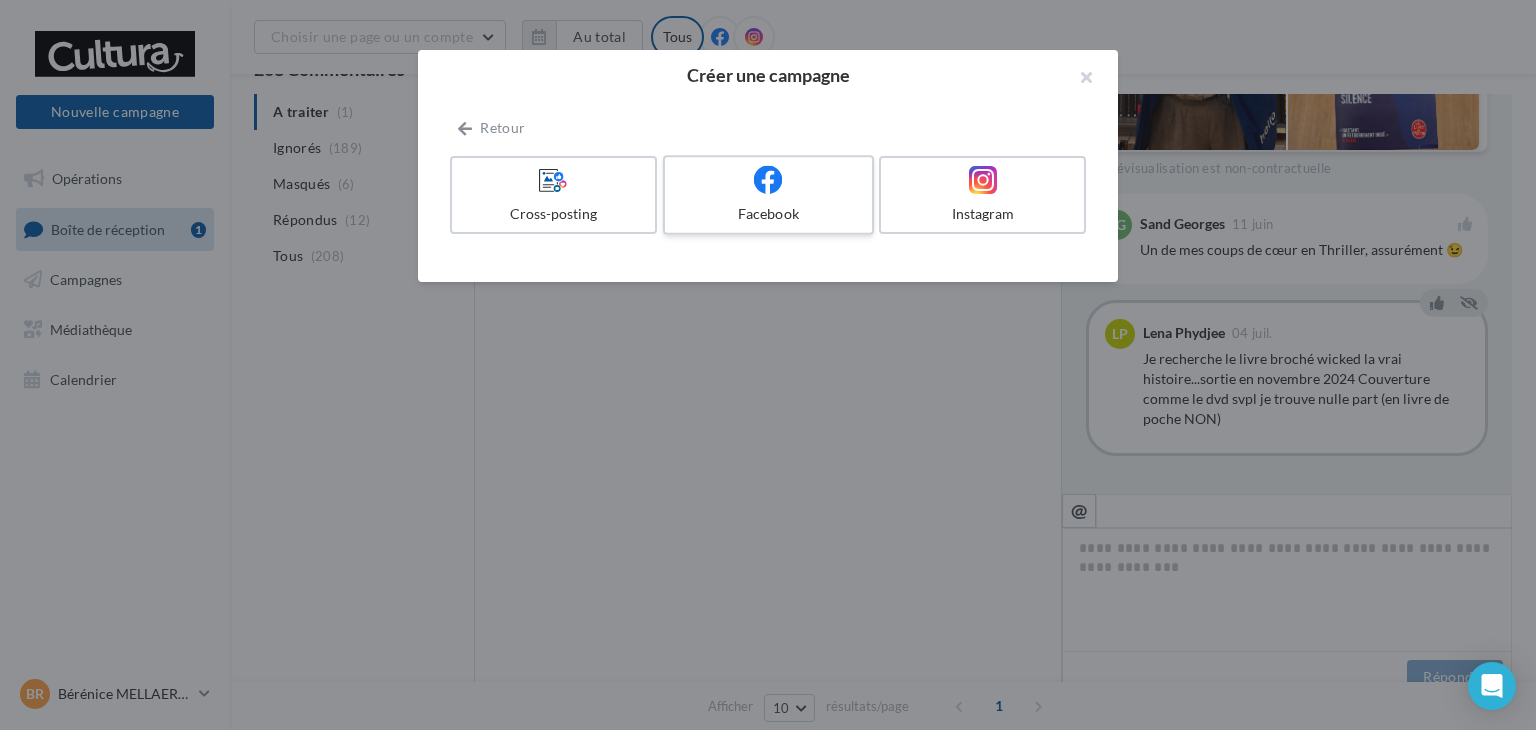 click at bounding box center [768, 180] 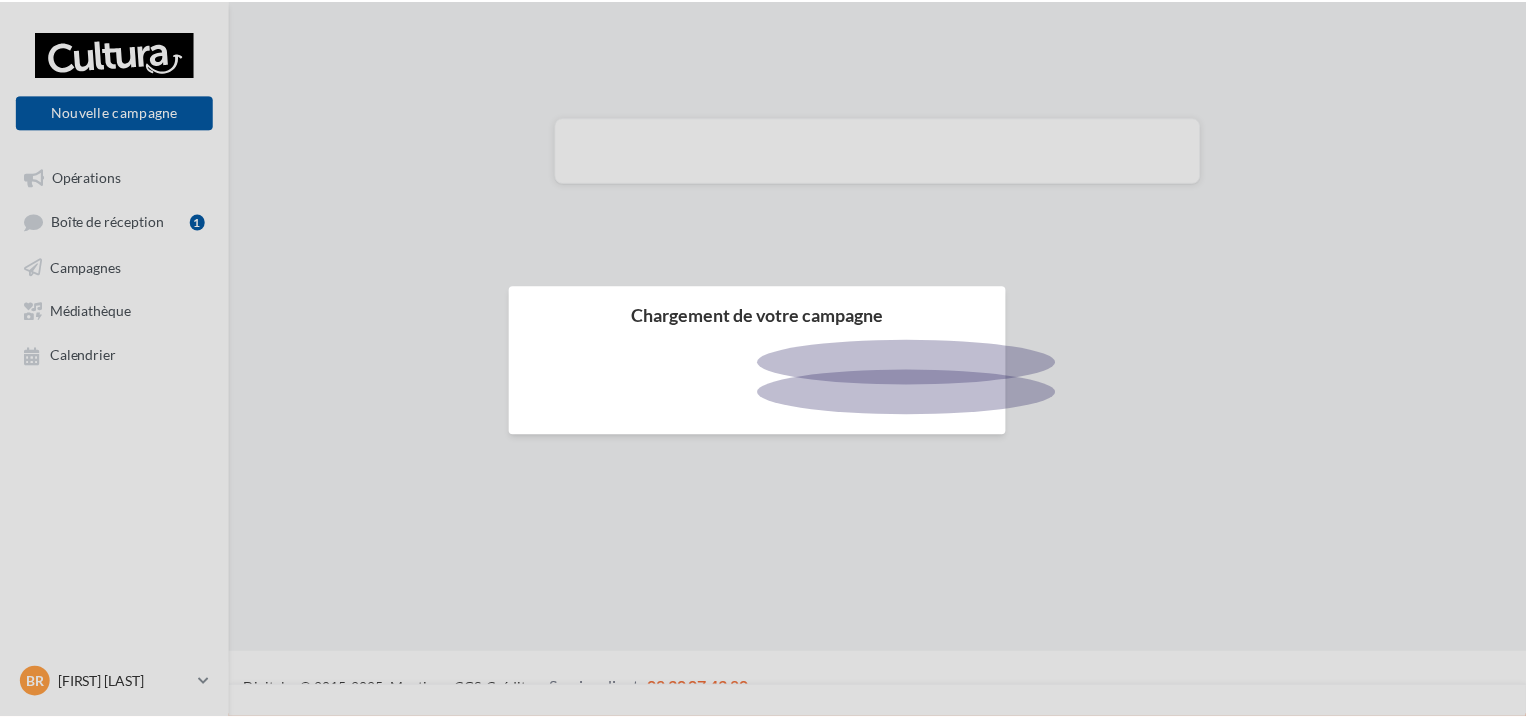 scroll, scrollTop: 0, scrollLeft: 0, axis: both 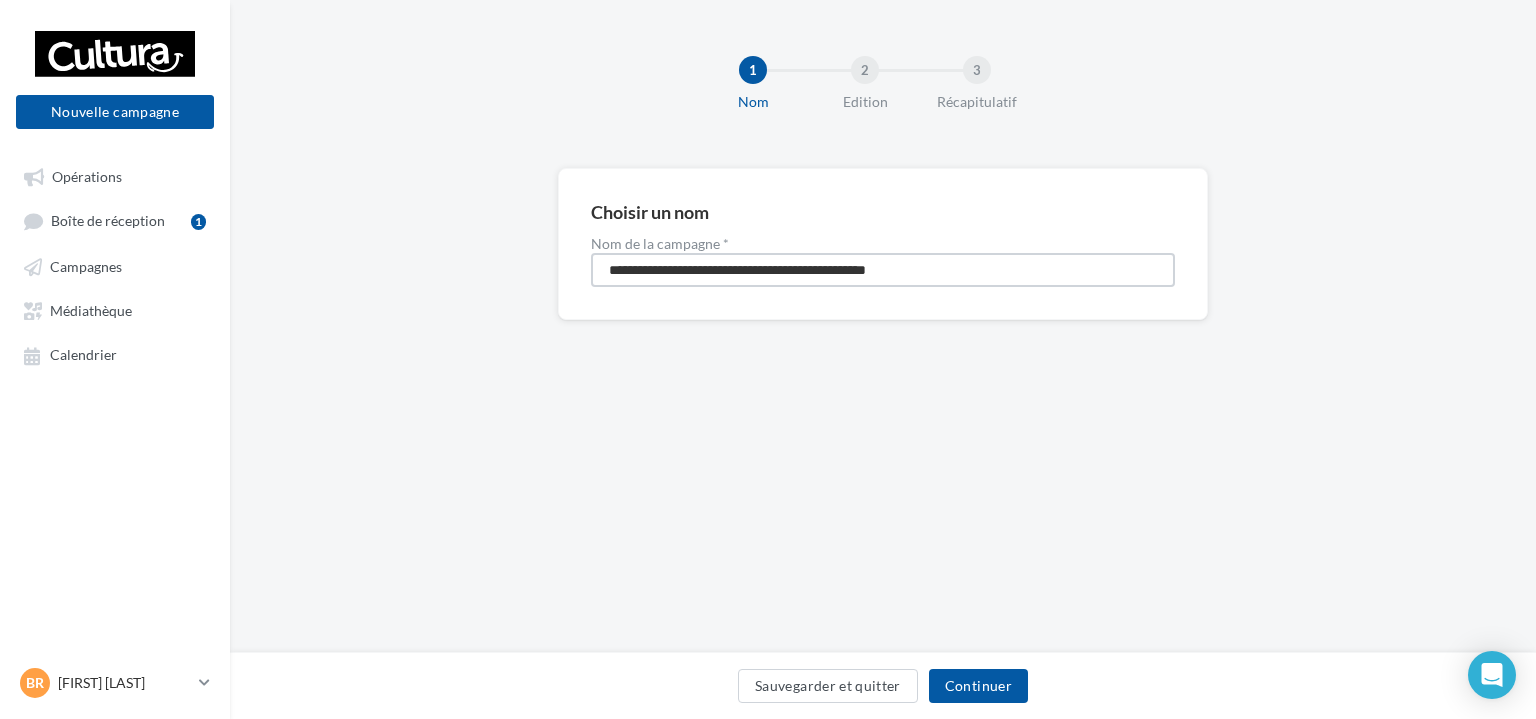 click on "**********" at bounding box center [883, 270] 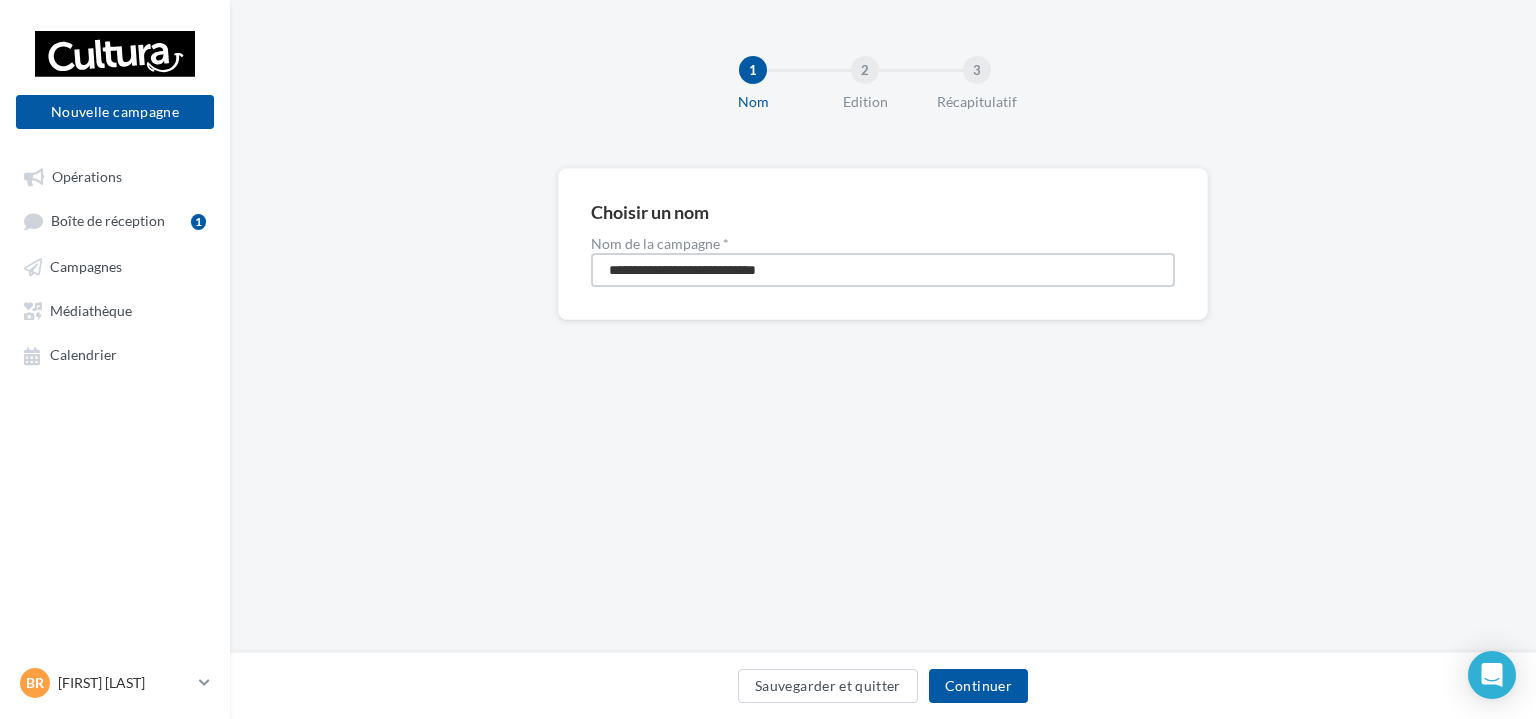 type on "**********" 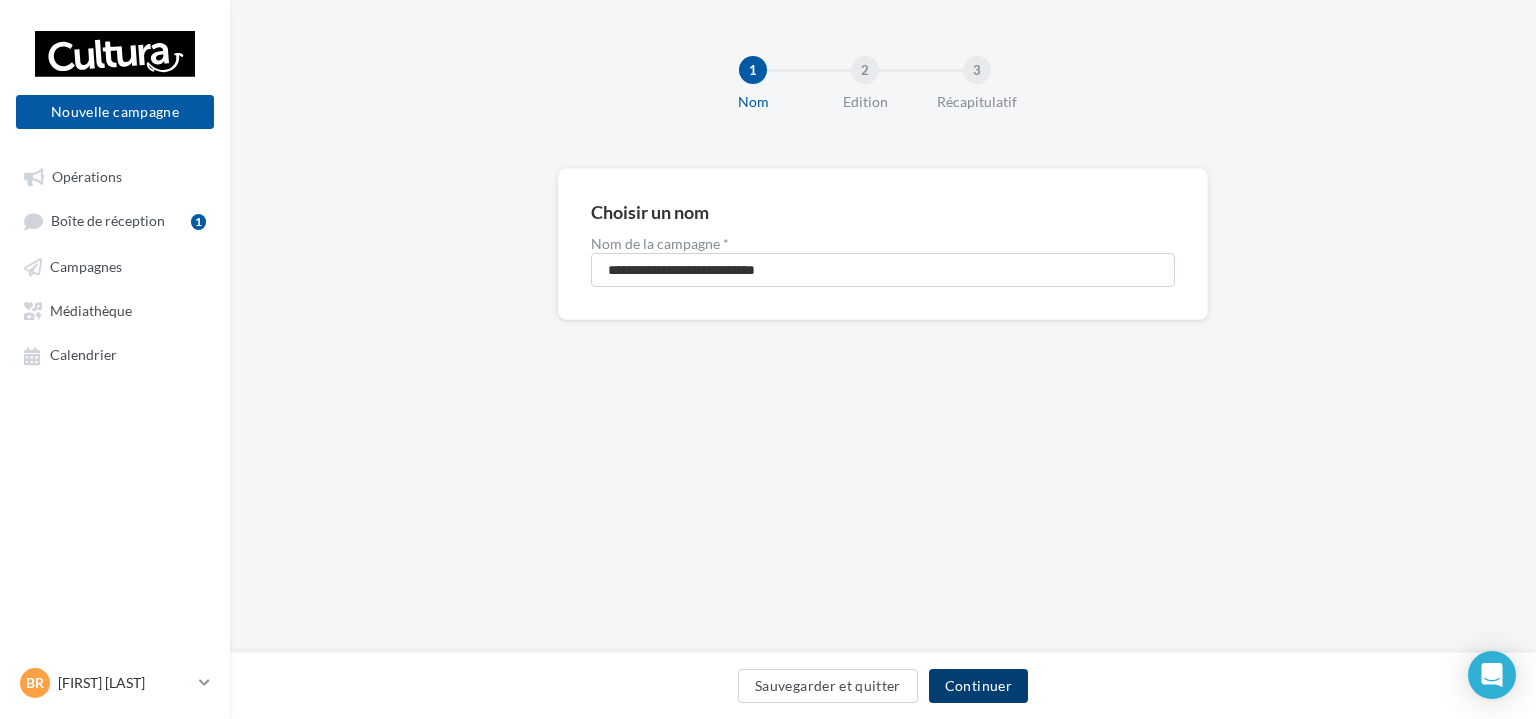 click on "Continuer" at bounding box center (978, 686) 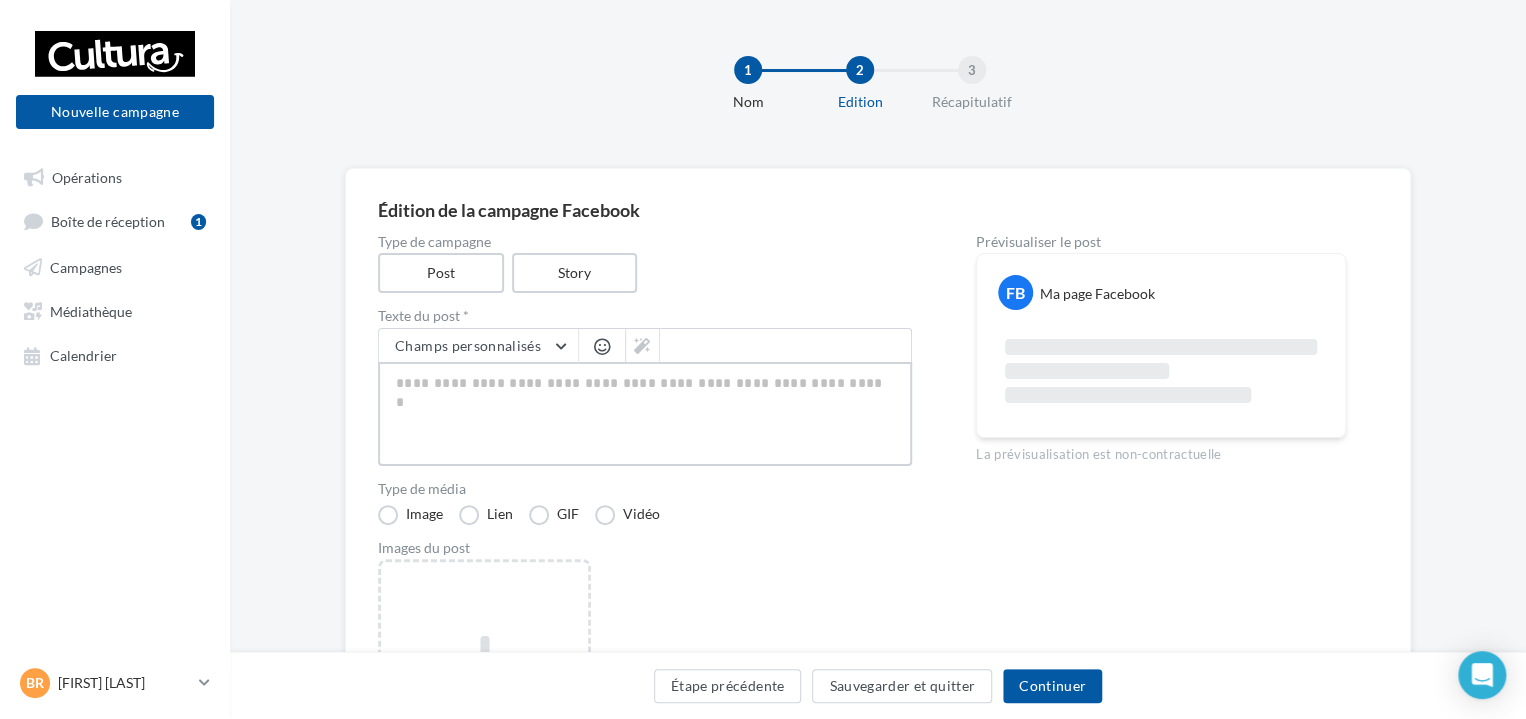 click at bounding box center [645, 414] 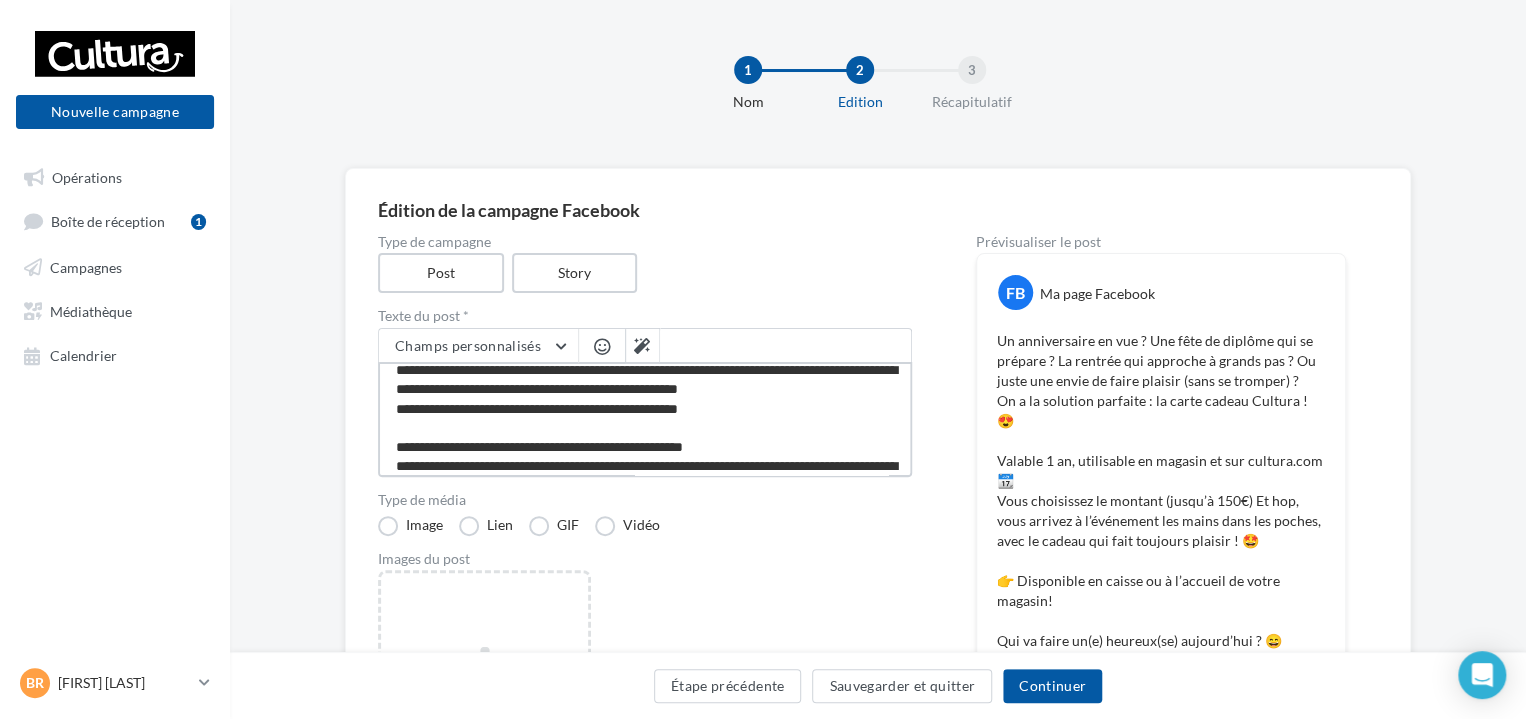 scroll, scrollTop: 12, scrollLeft: 0, axis: vertical 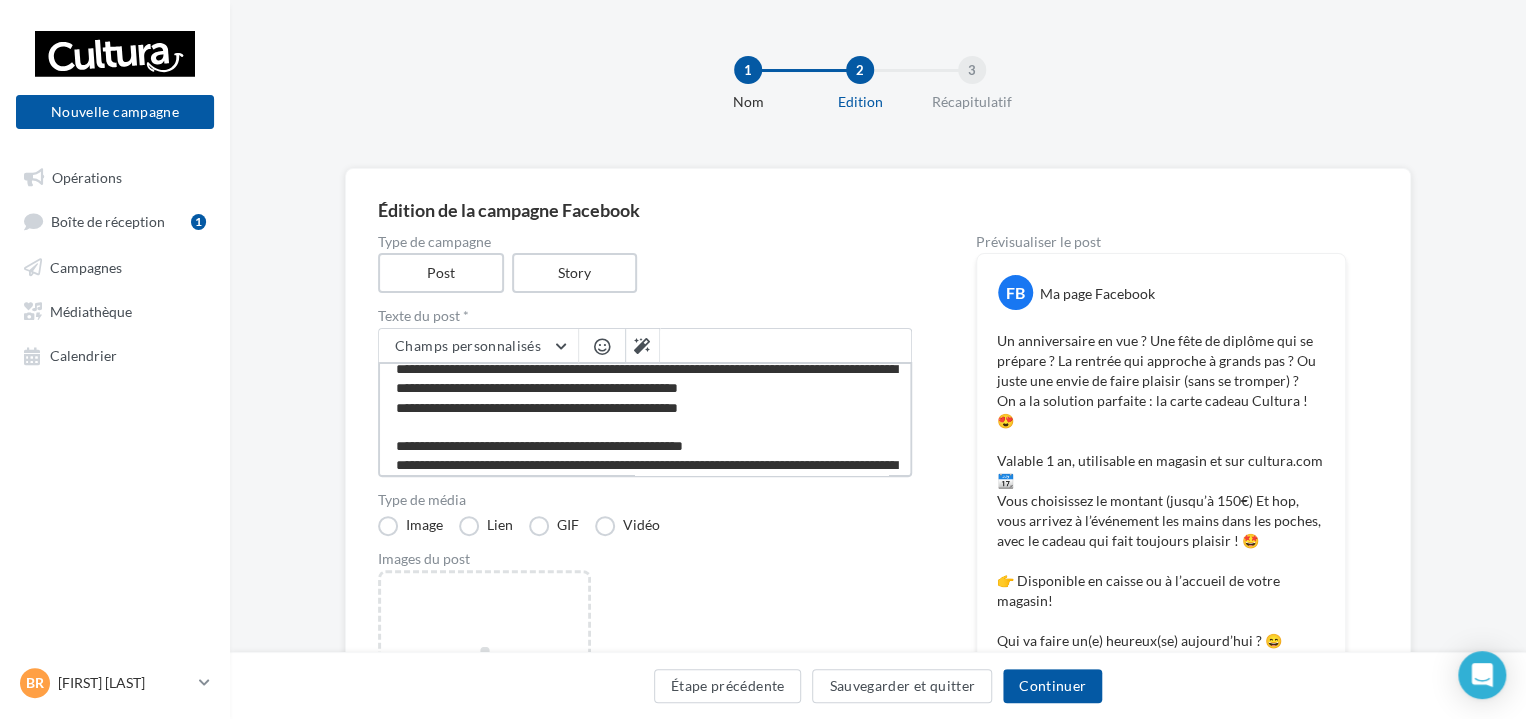 click on "**********" at bounding box center [645, 419] 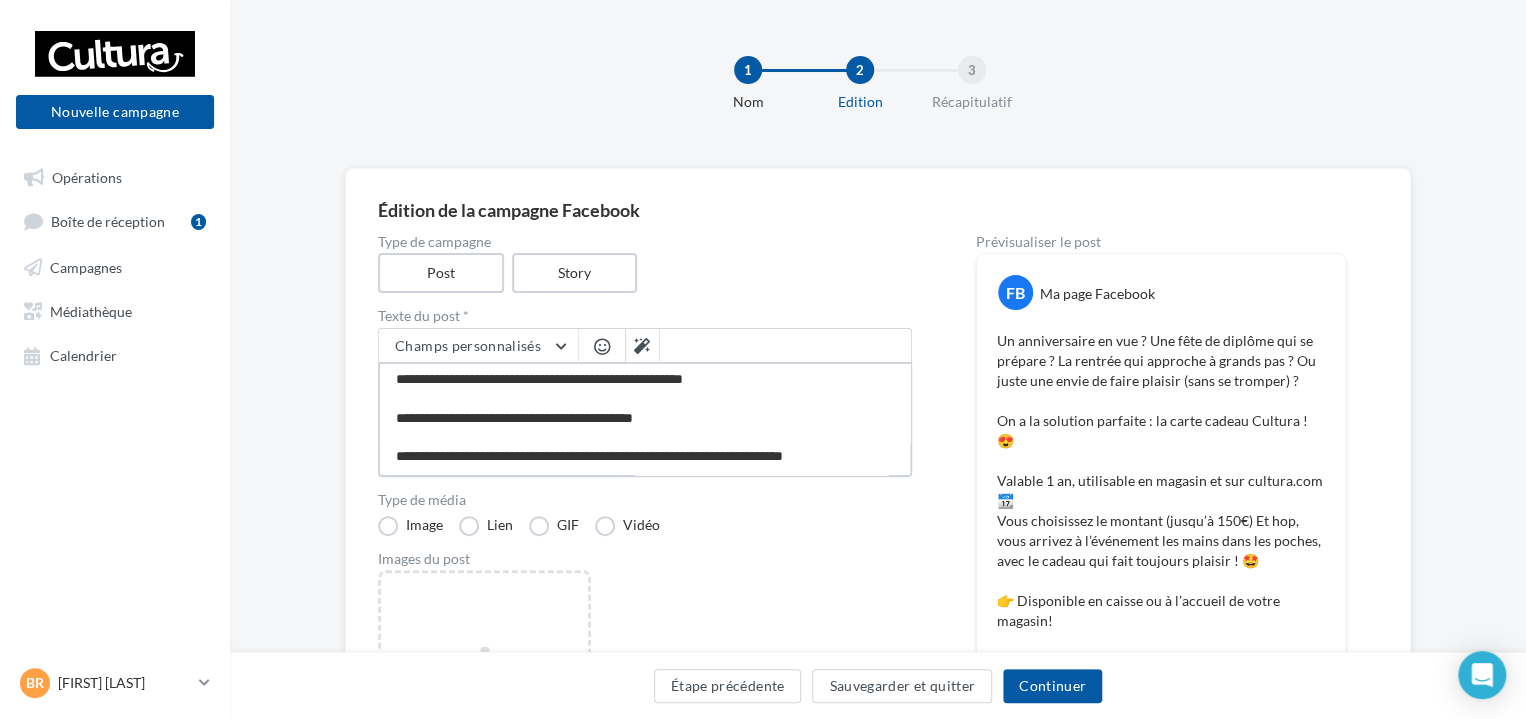 scroll, scrollTop: 192, scrollLeft: 0, axis: vertical 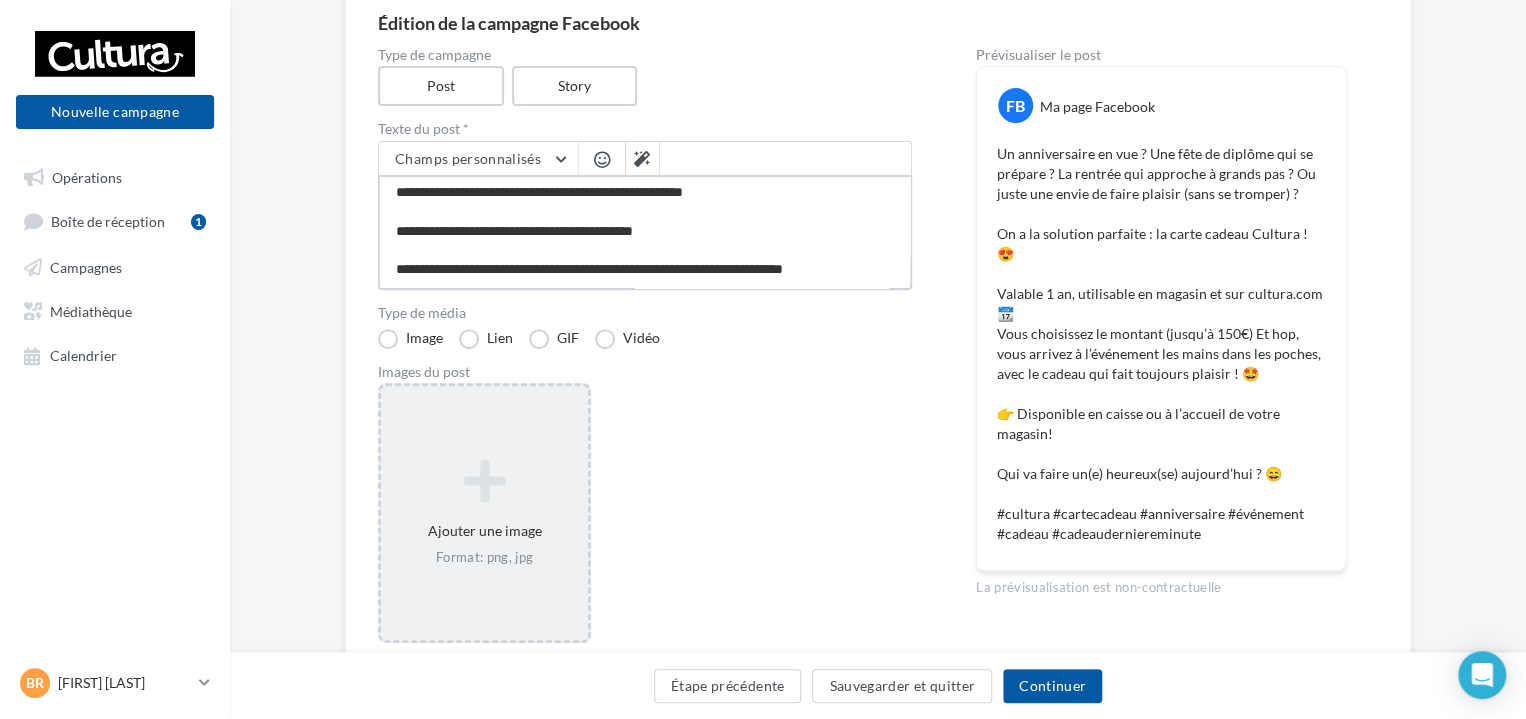 type on "**********" 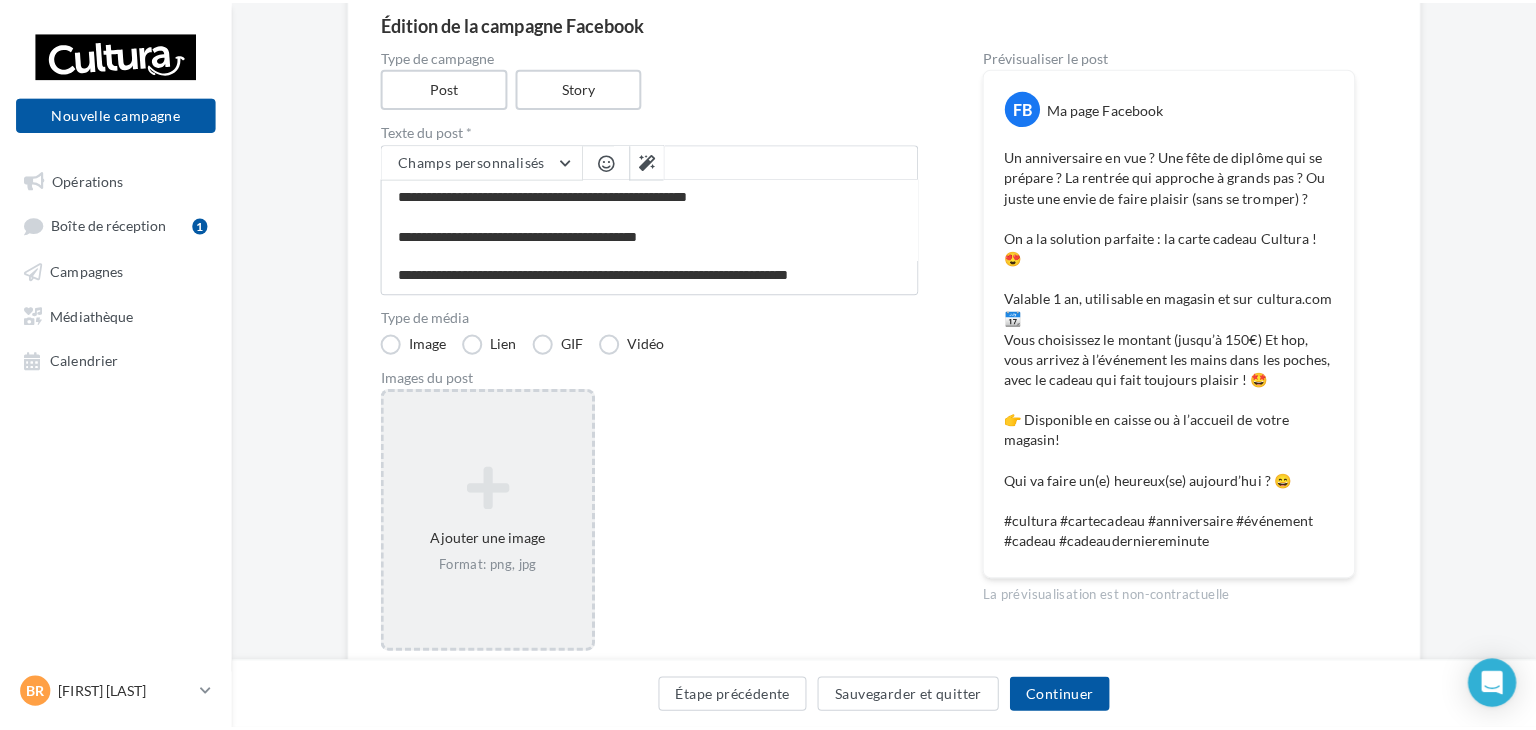 scroll, scrollTop: 191, scrollLeft: 0, axis: vertical 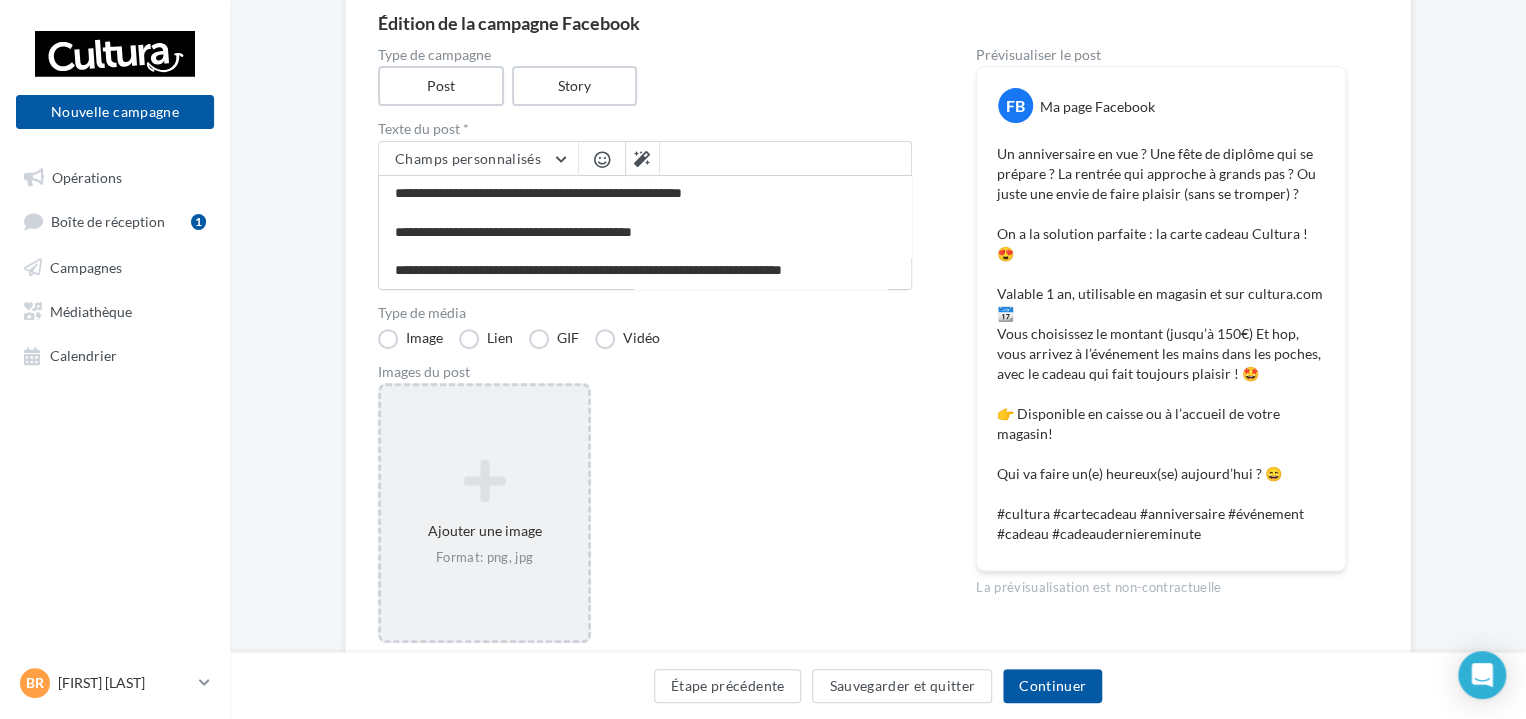 click at bounding box center [484, 481] 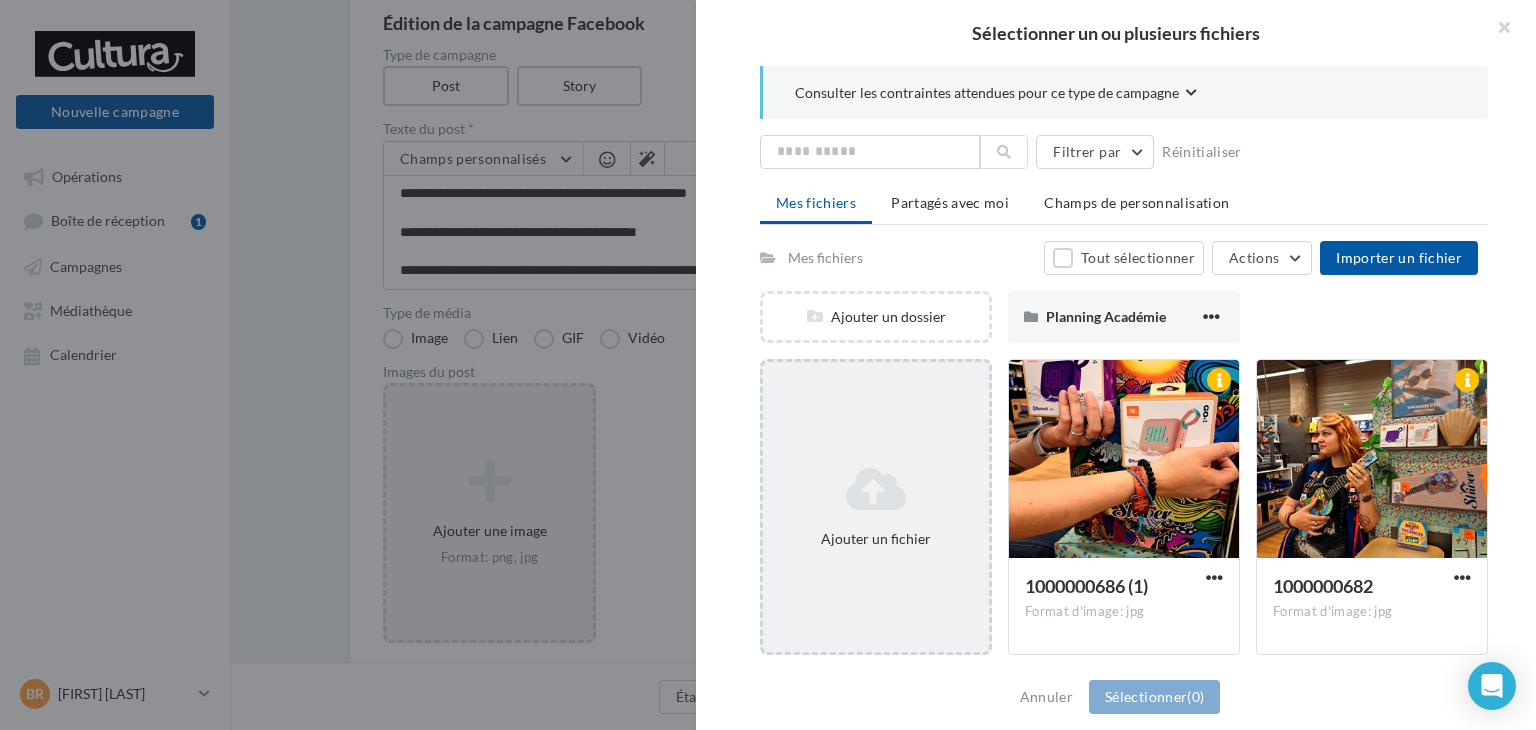click on "Ajouter un fichier" at bounding box center [876, 507] 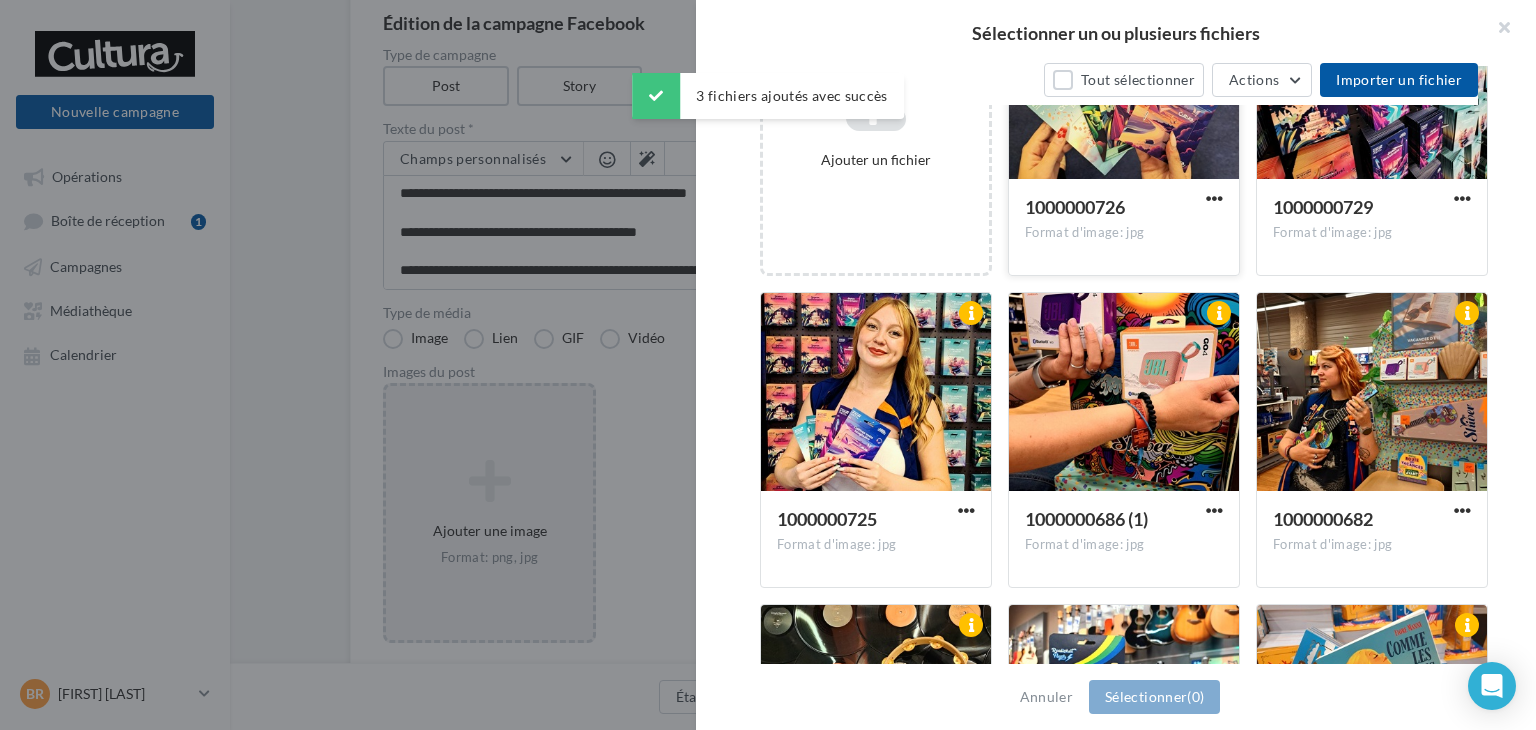 scroll, scrollTop: 380, scrollLeft: 0, axis: vertical 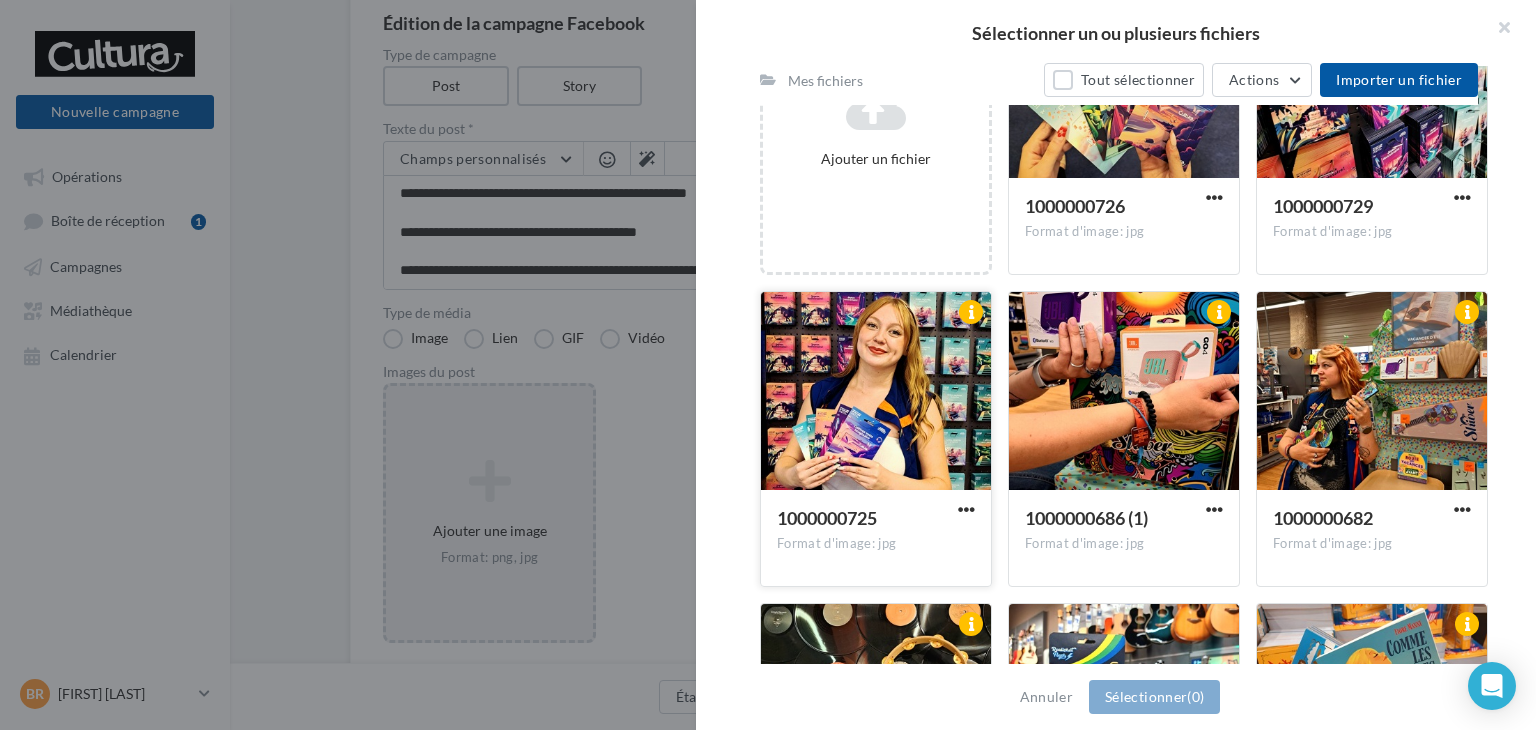 click at bounding box center [876, 392] 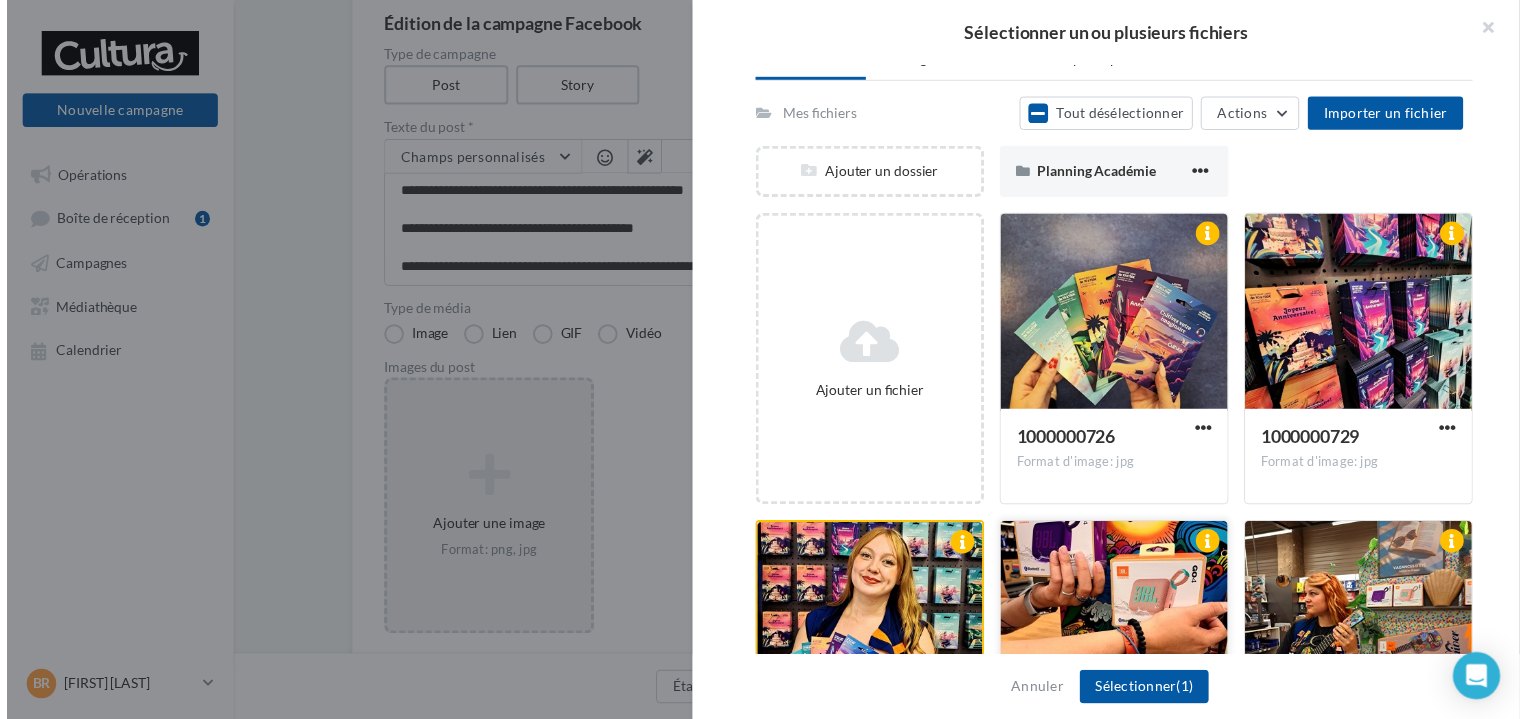scroll, scrollTop: 142, scrollLeft: 0, axis: vertical 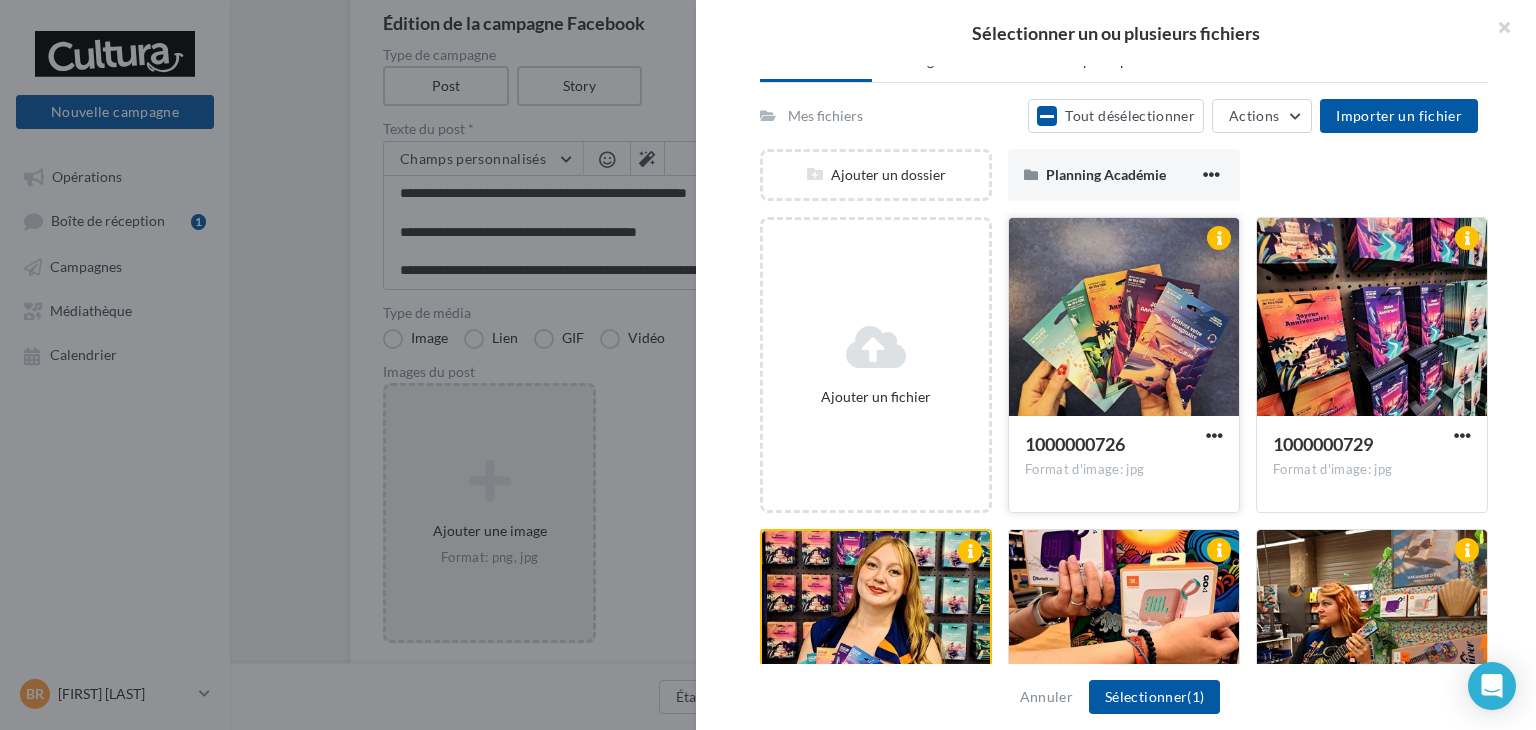 click at bounding box center [1124, 318] 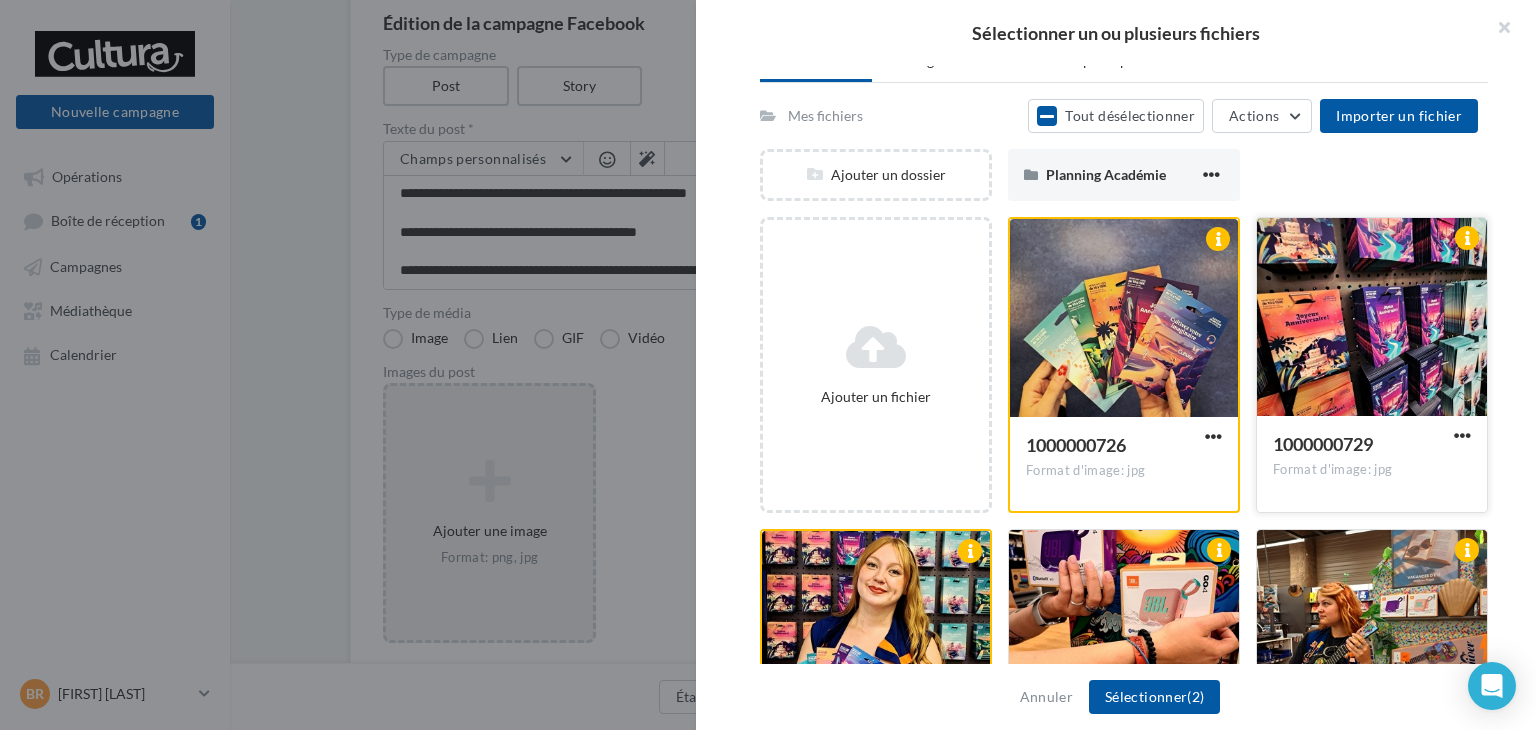 click at bounding box center (1372, 318) 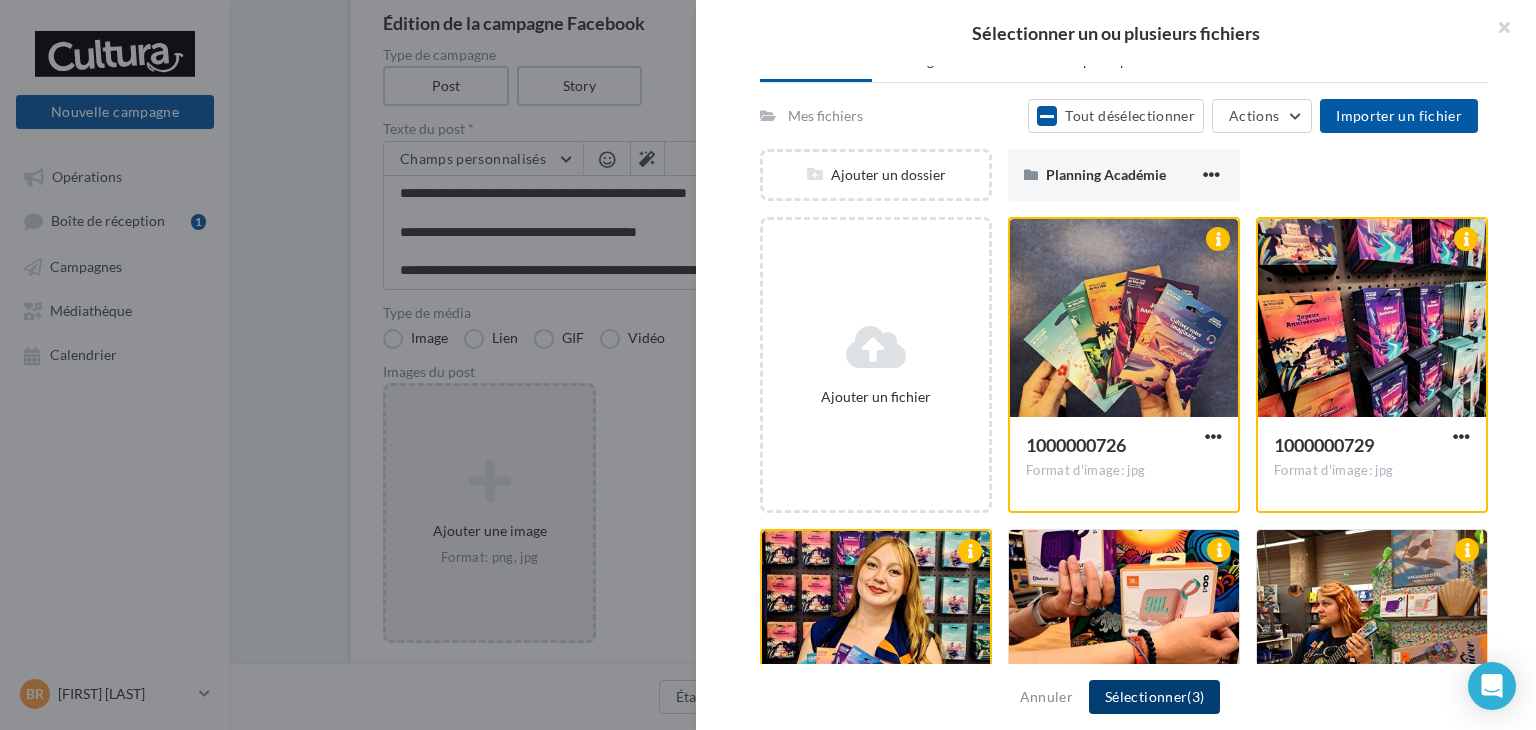 click on "Sélectionner   (3)" at bounding box center [1154, 697] 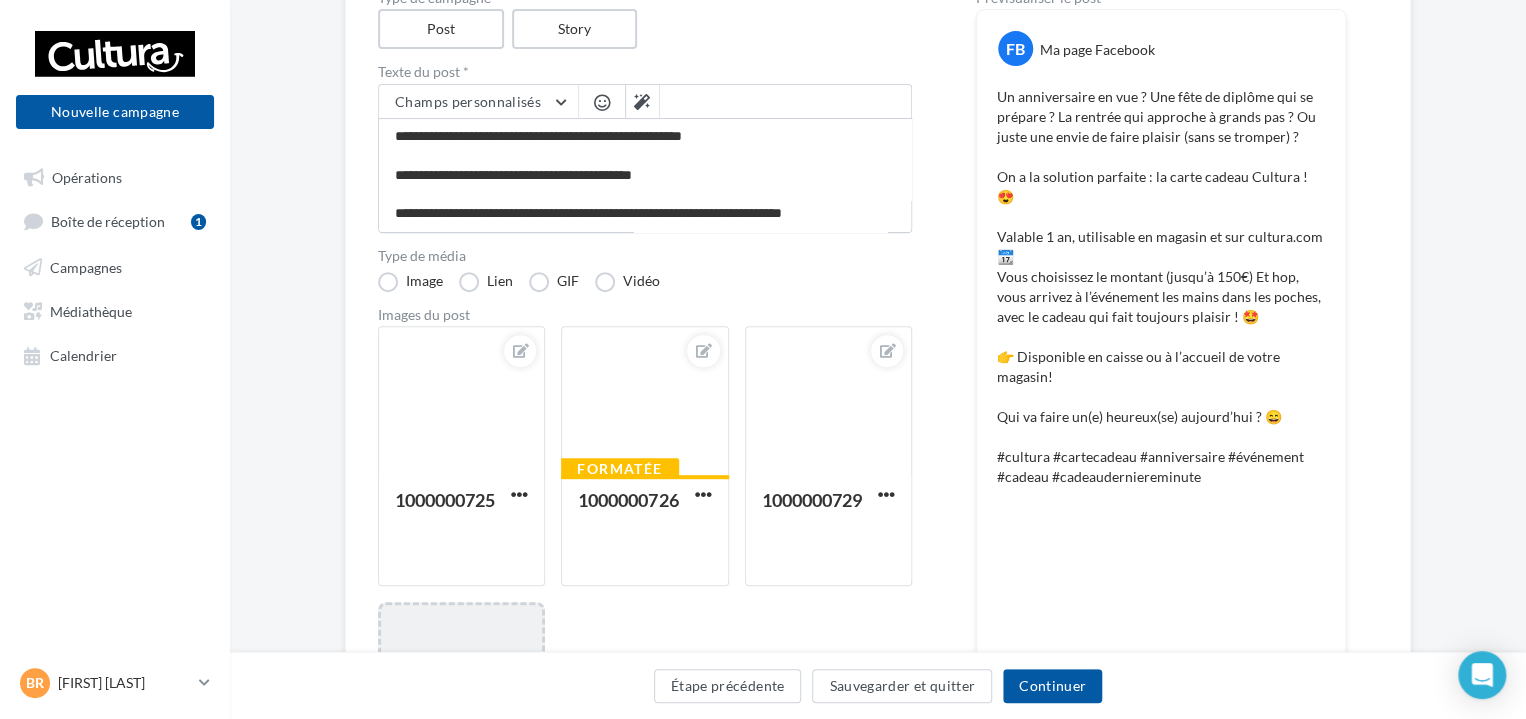 scroll, scrollTop: 264, scrollLeft: 0, axis: vertical 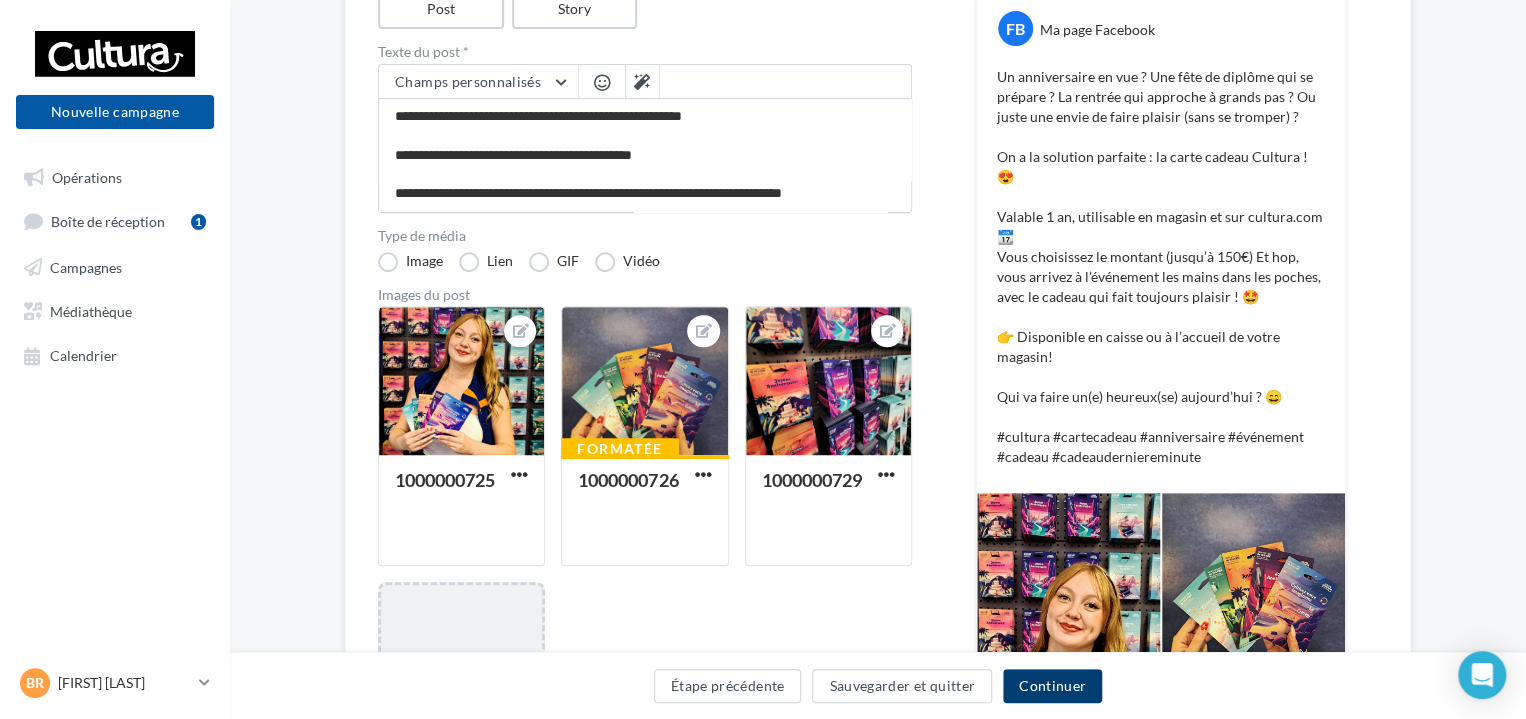 click on "Continuer" at bounding box center (1052, 686) 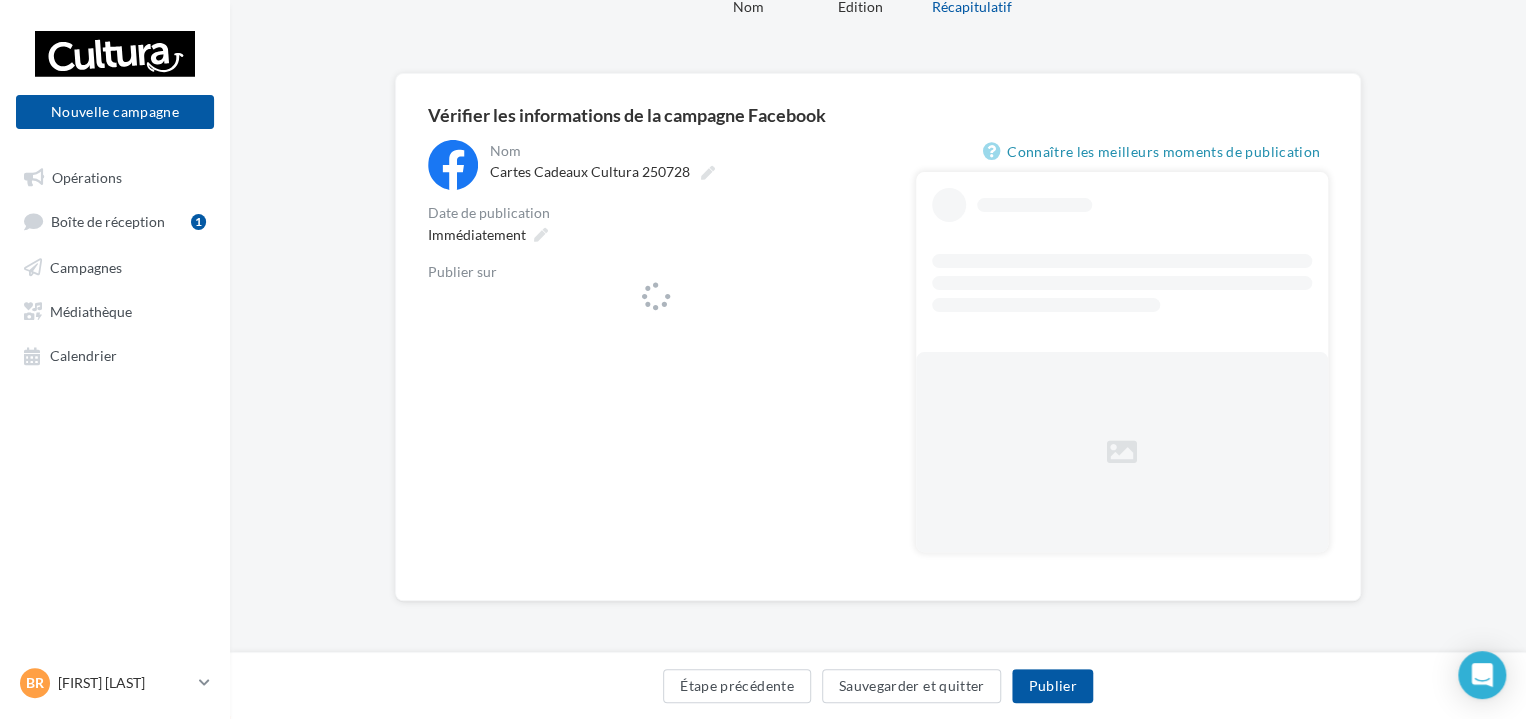 scroll, scrollTop: 0, scrollLeft: 0, axis: both 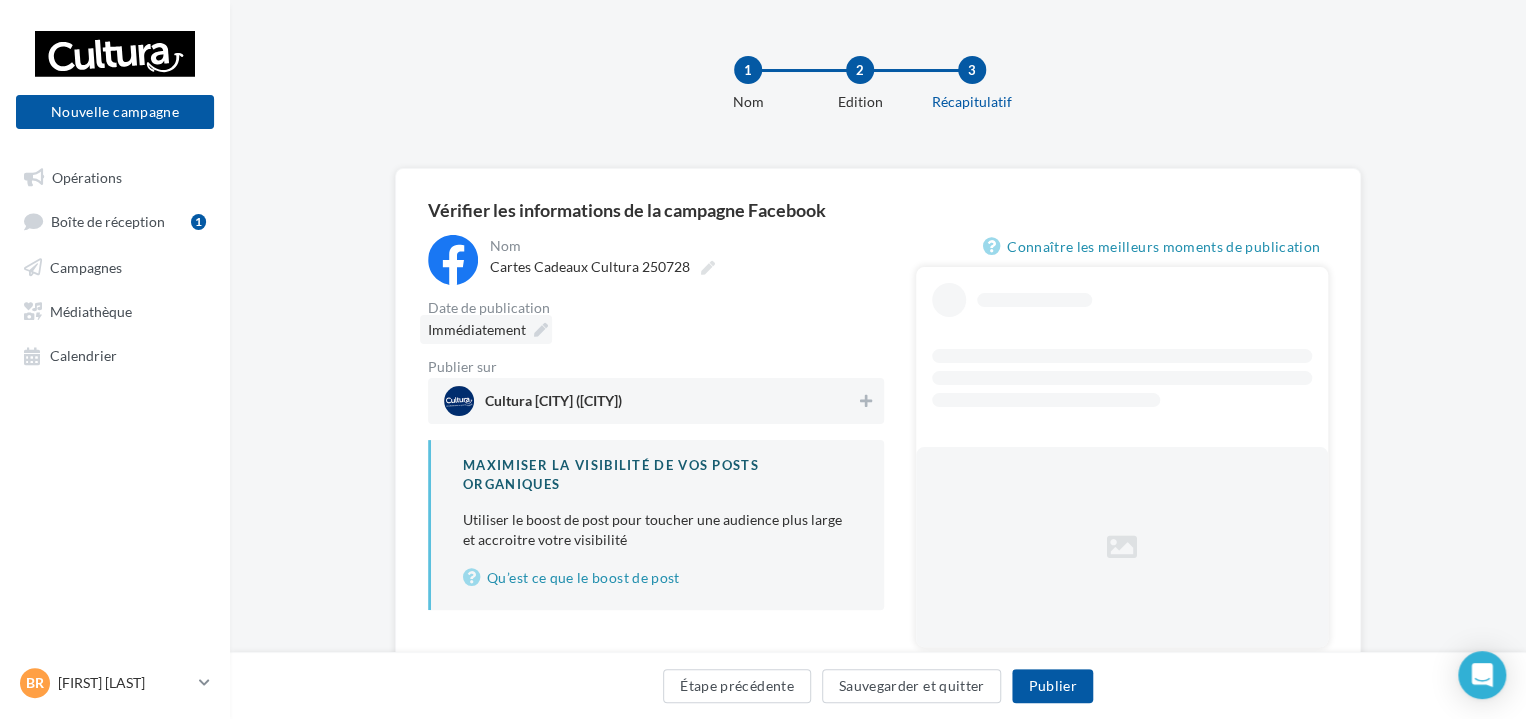 click on "Immédiatement" at bounding box center (486, 329) 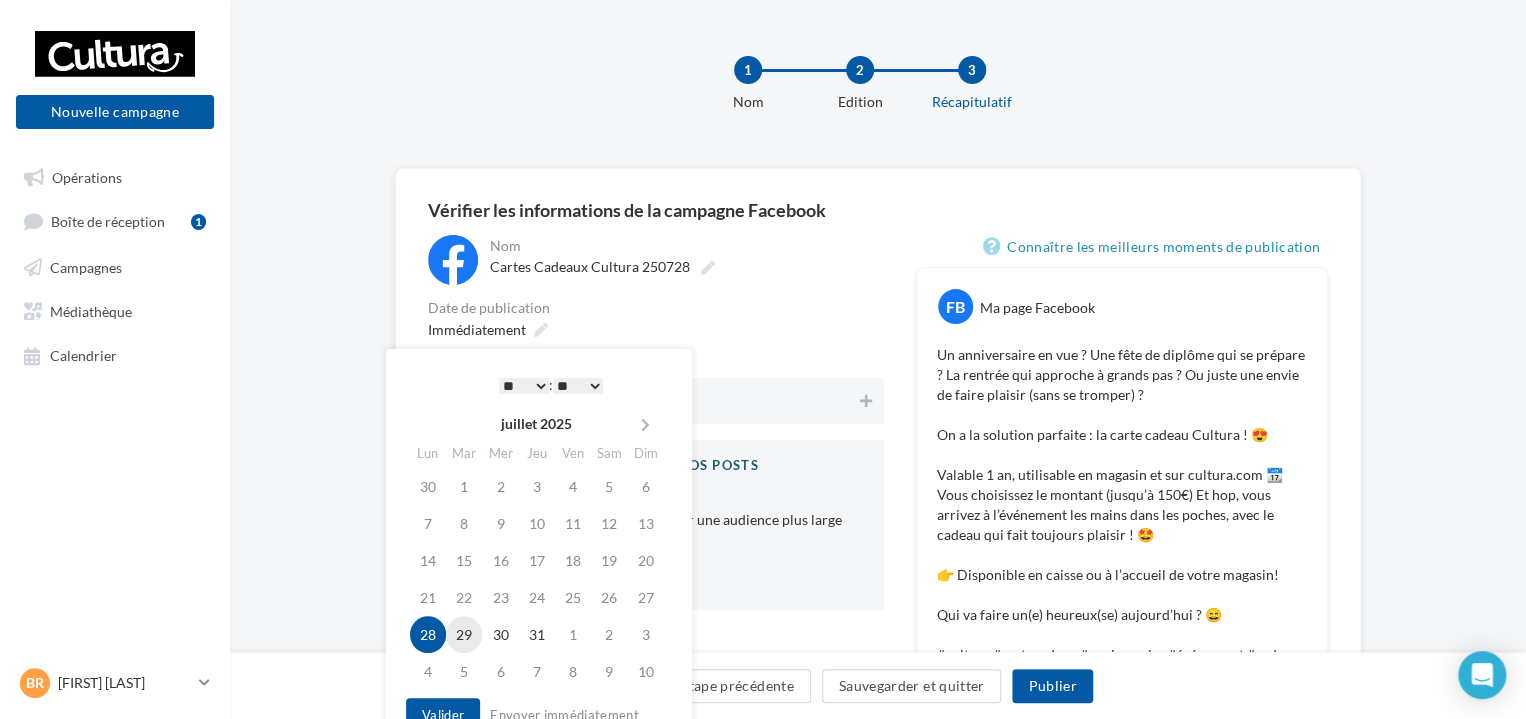 click on "29" at bounding box center (464, 634) 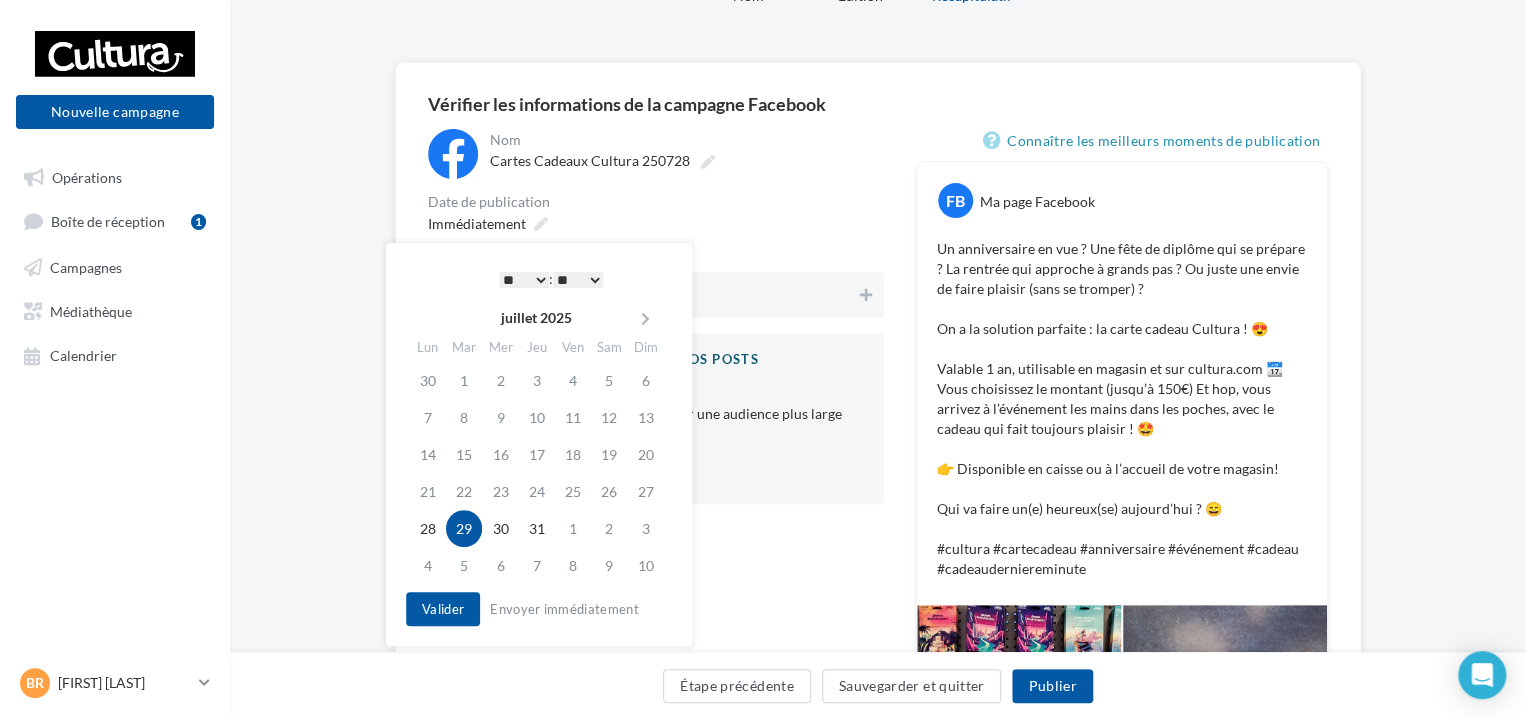scroll, scrollTop: 112, scrollLeft: 0, axis: vertical 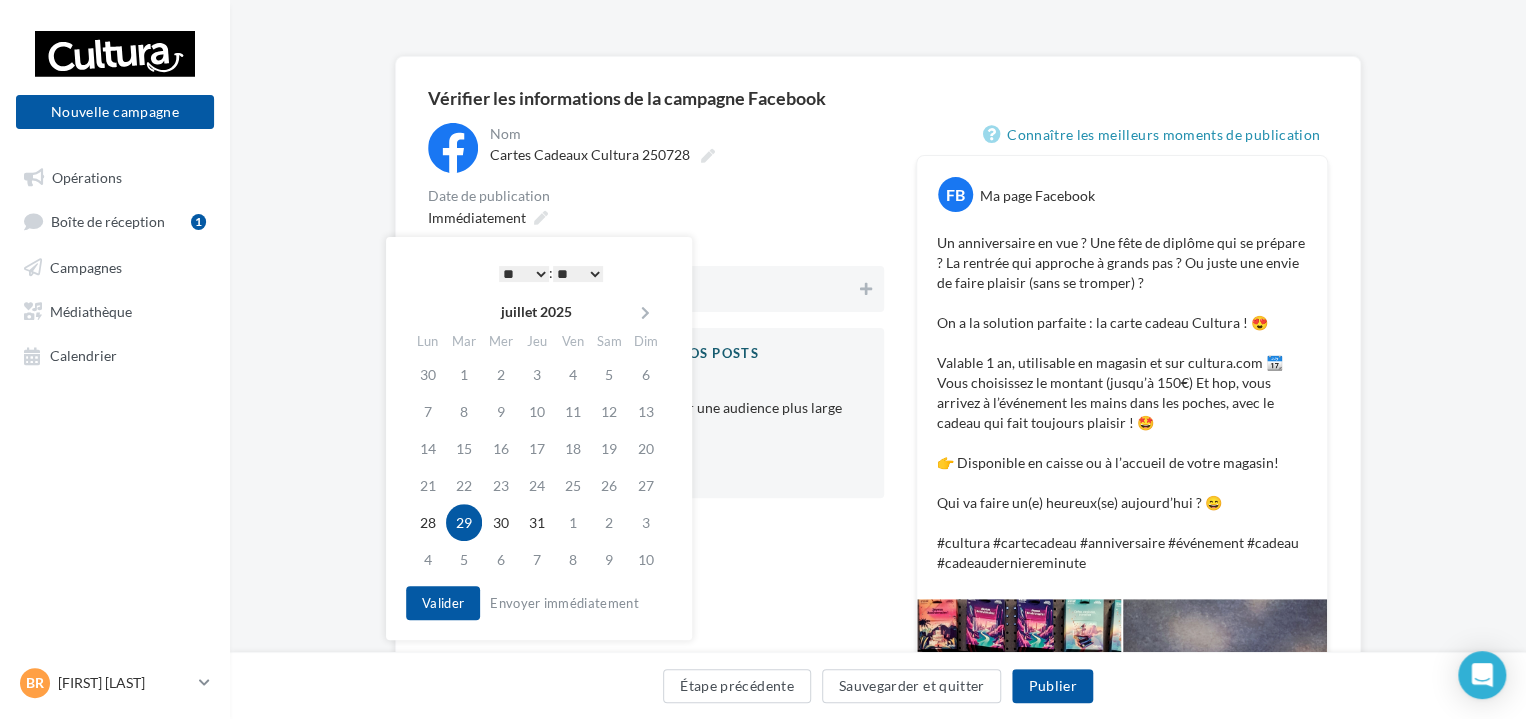 click on "* * * * * * * * * * ** ** ** ** ** ** ** ** ** ** ** ** ** **" at bounding box center (524, 274) 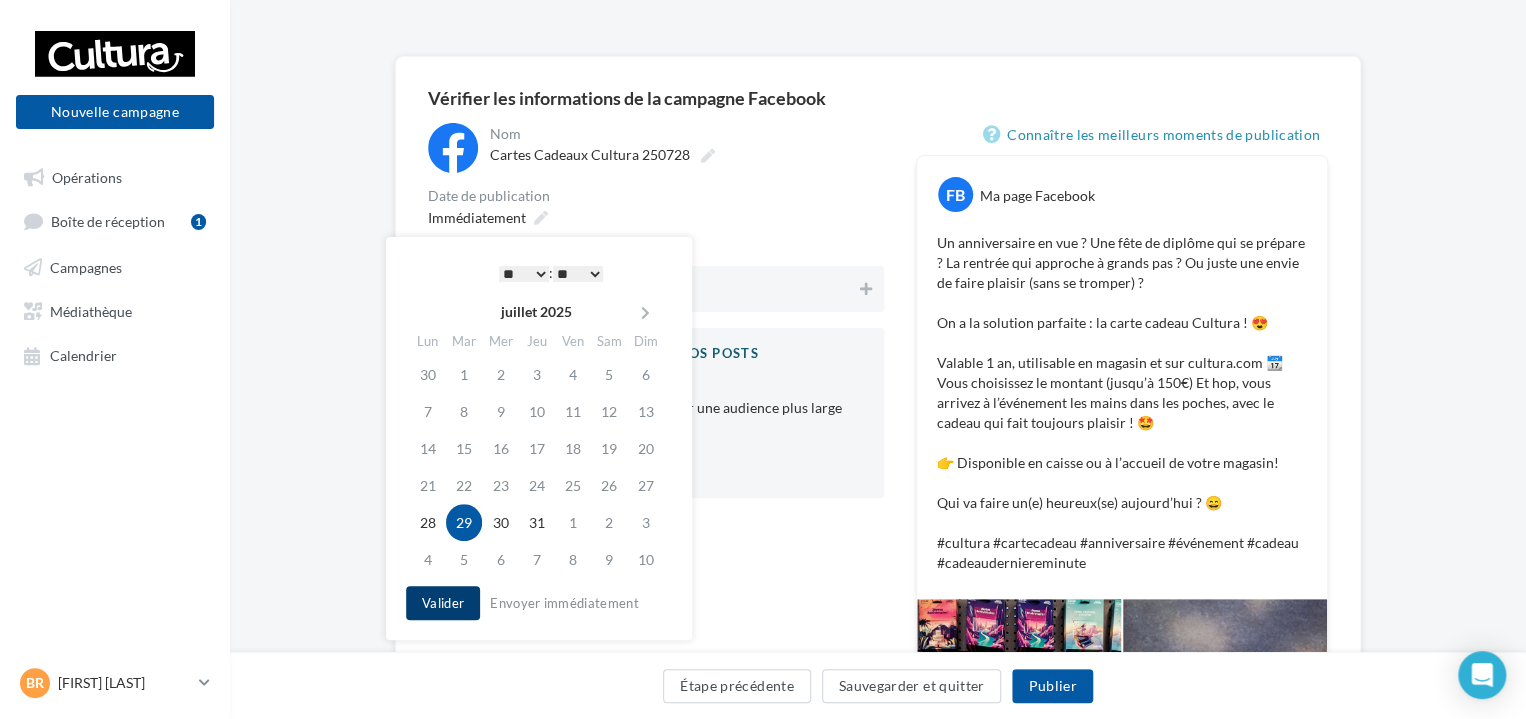 click on "Valider" at bounding box center [443, 603] 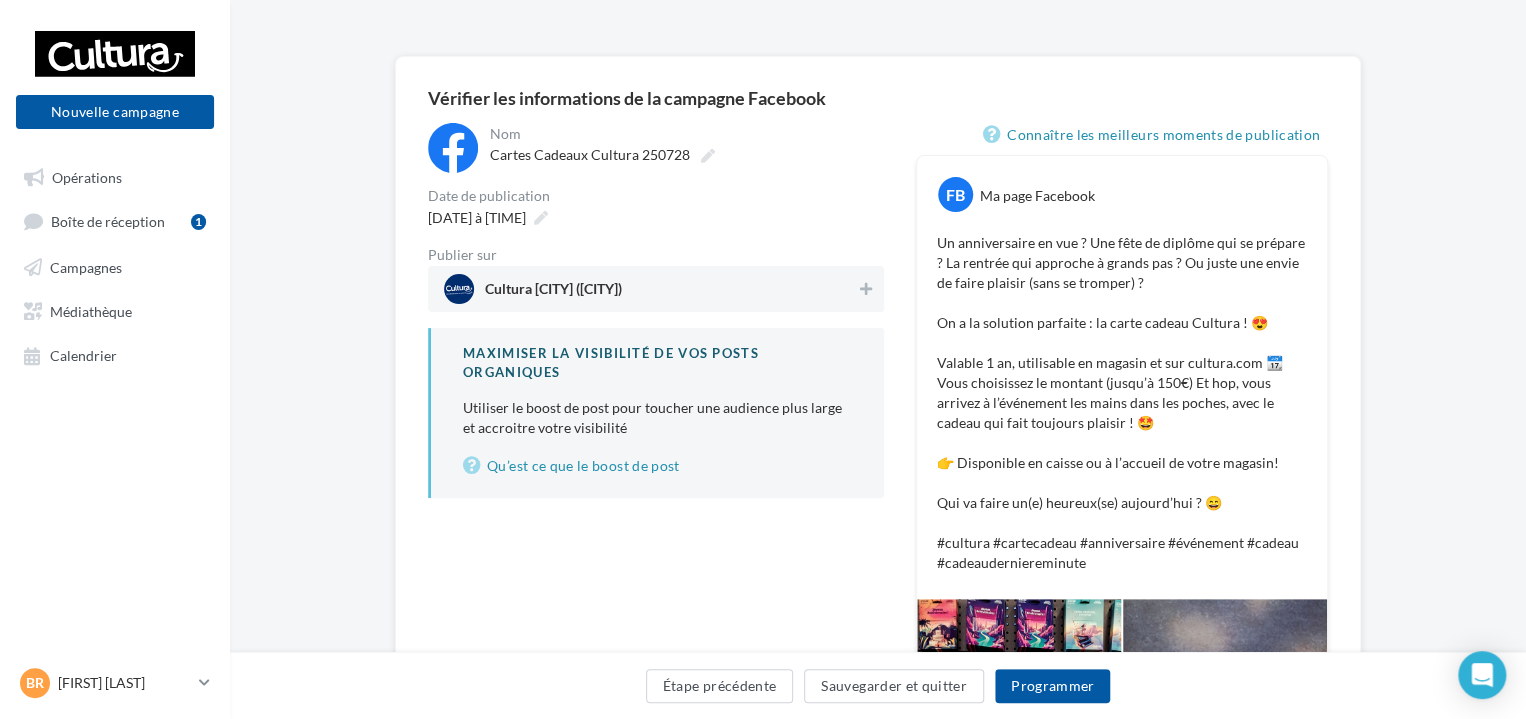 click on "Cultura Ville-la-Grand (Ville-la-Grand)" at bounding box center [650, 289] 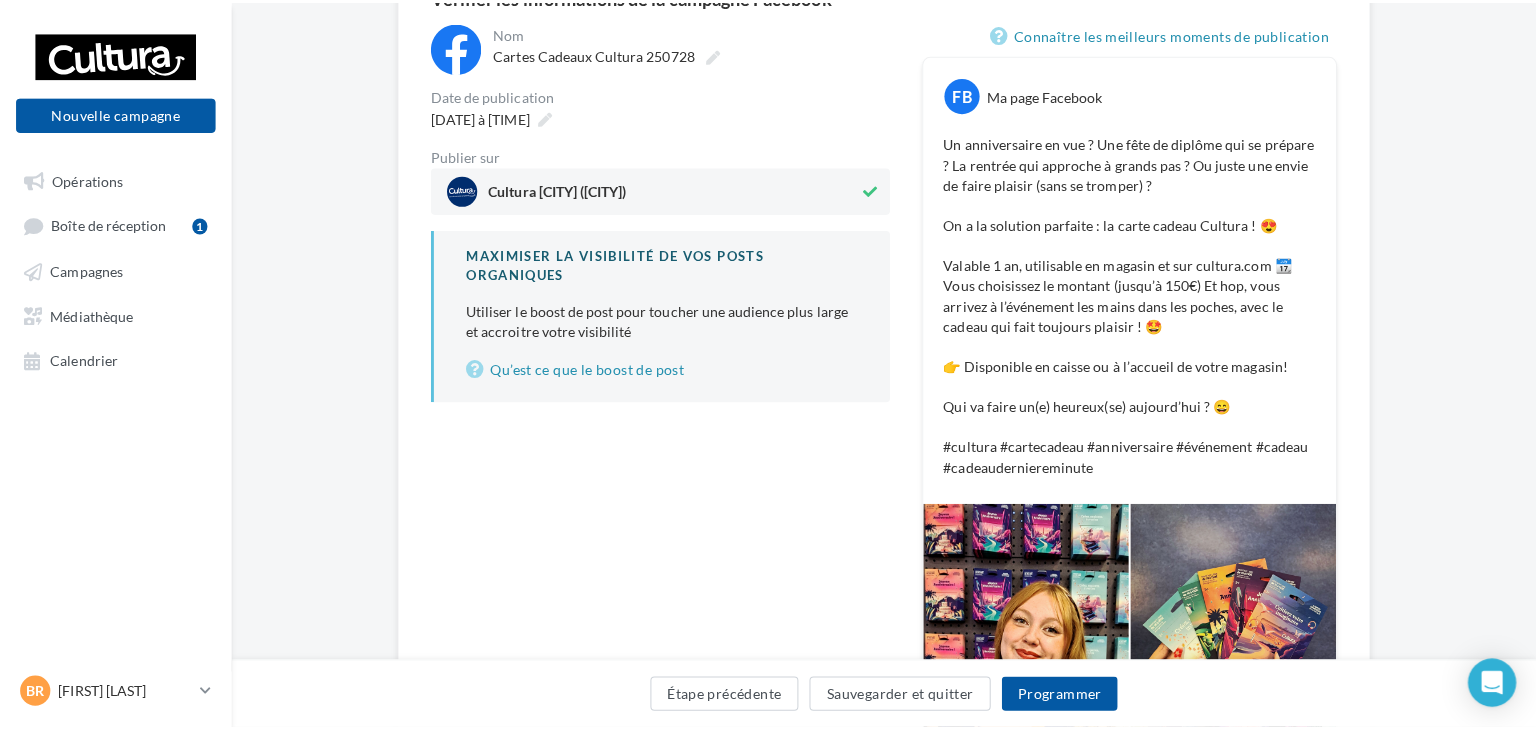 scroll, scrollTop: 212, scrollLeft: 0, axis: vertical 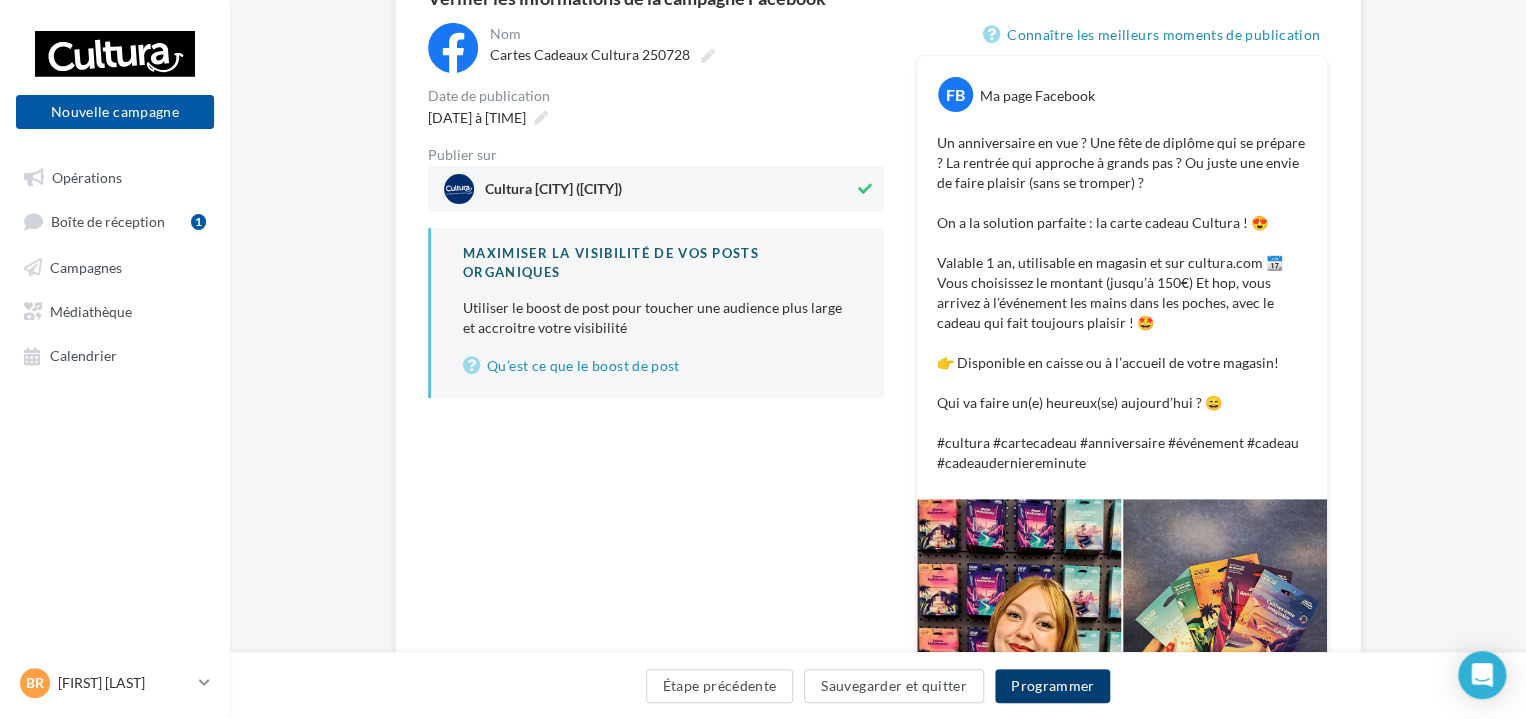 click on "Programmer" at bounding box center (1053, 686) 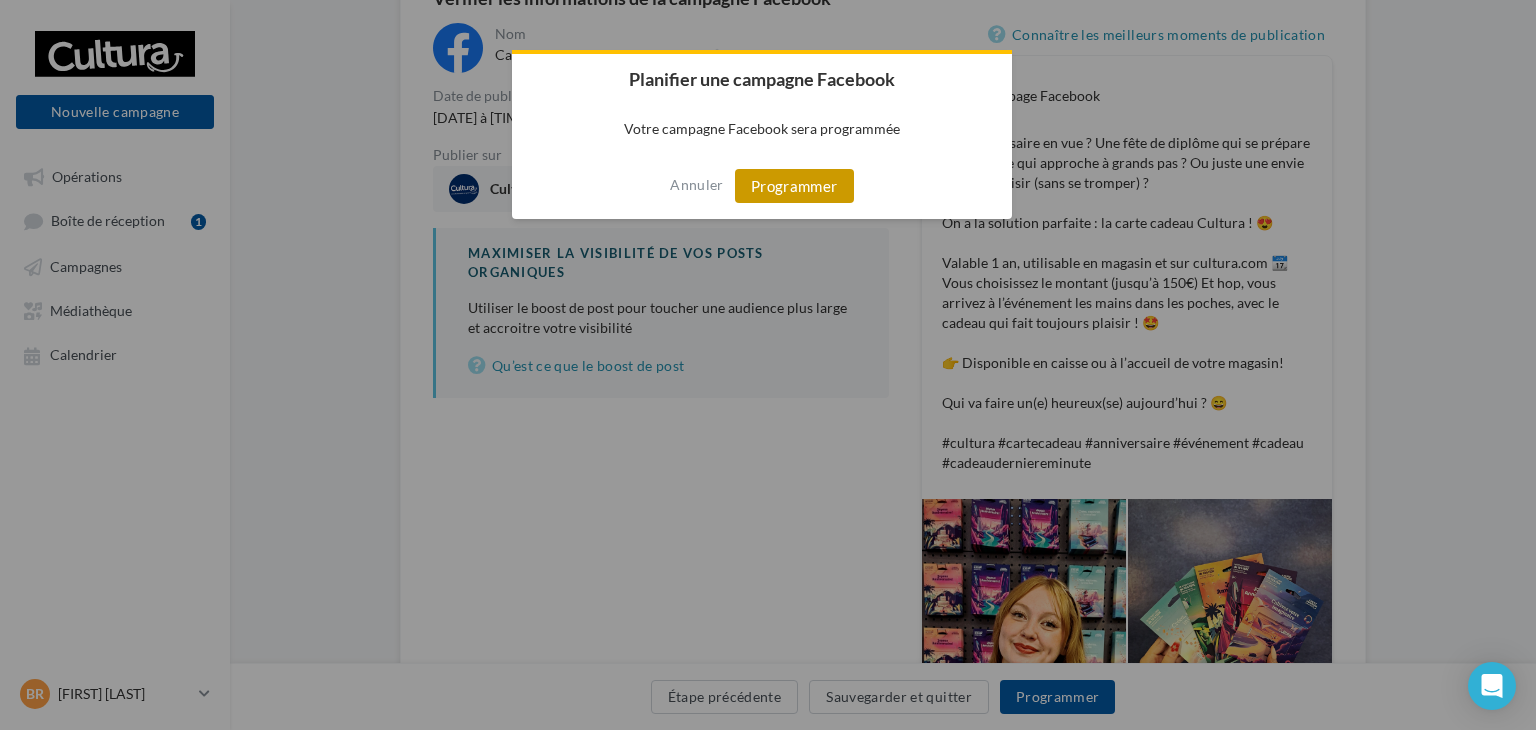 click on "Programmer" at bounding box center (794, 186) 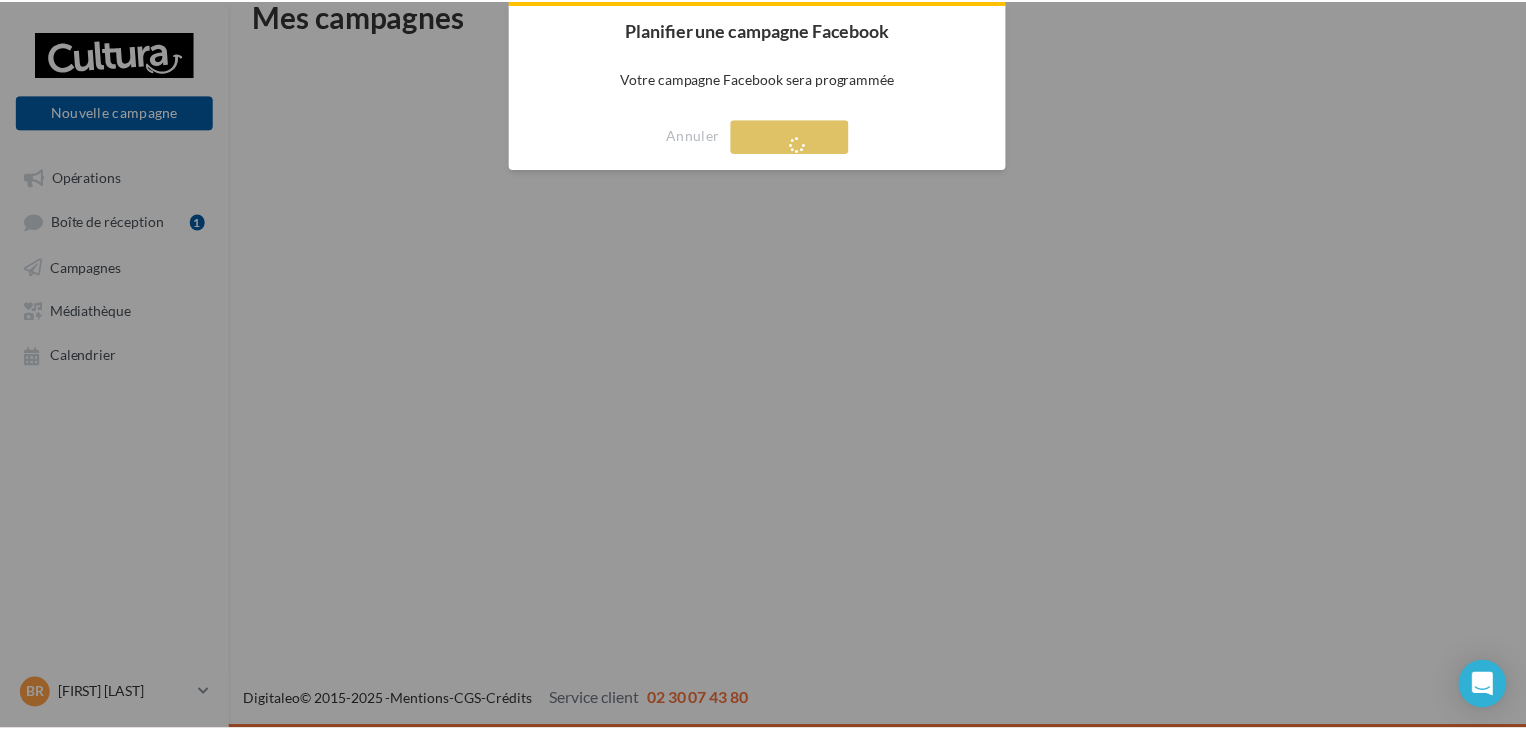 scroll, scrollTop: 32, scrollLeft: 0, axis: vertical 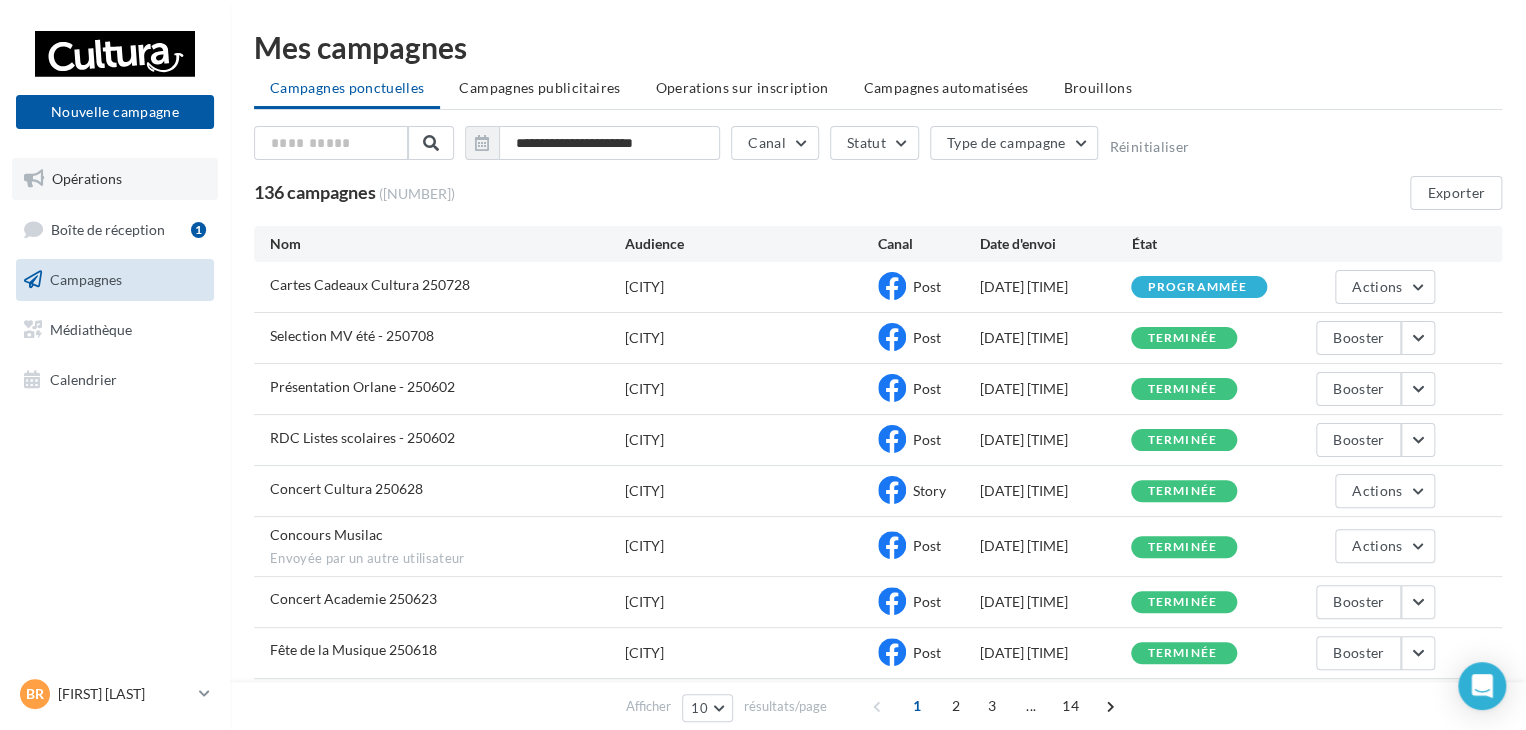 click on "Opérations" at bounding box center (115, 179) 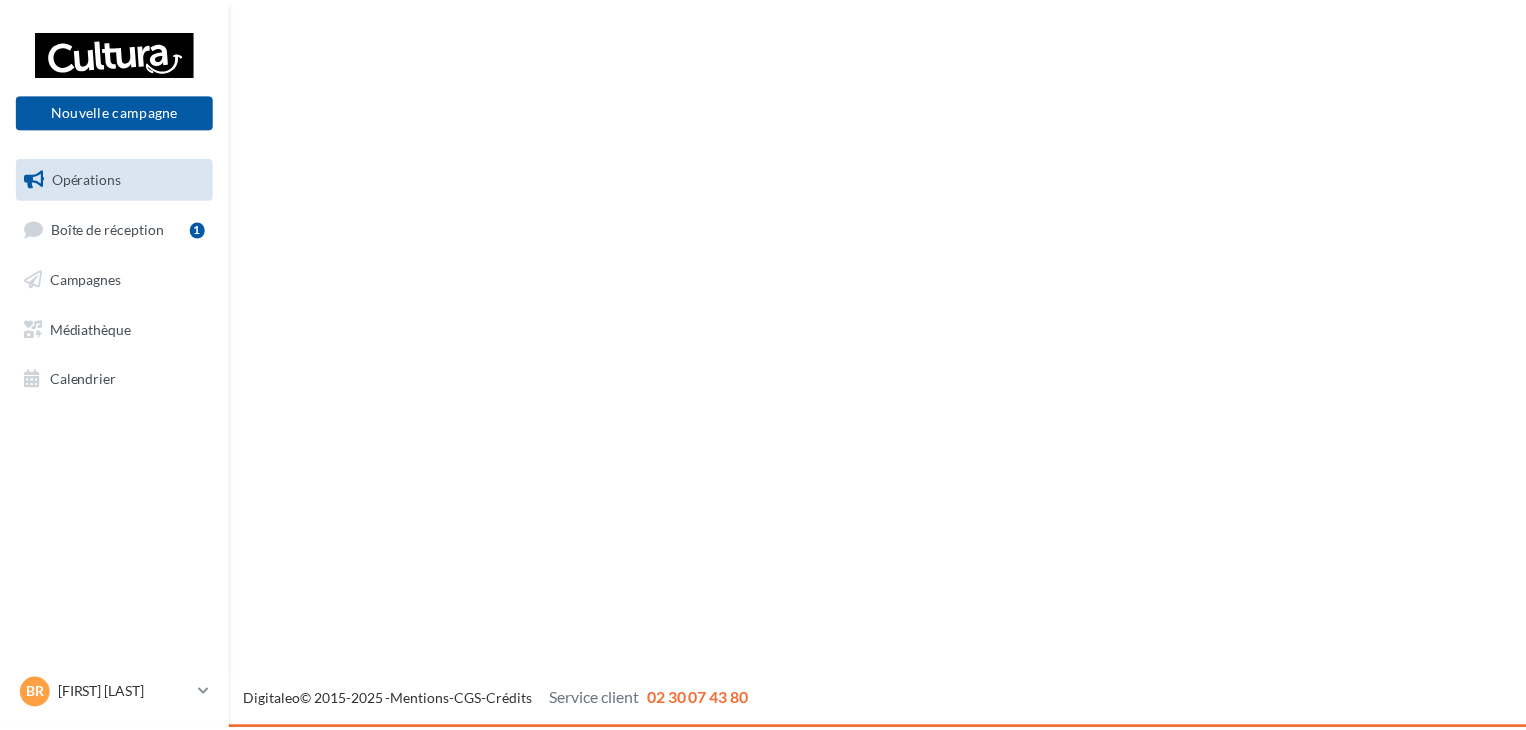 scroll, scrollTop: 0, scrollLeft: 0, axis: both 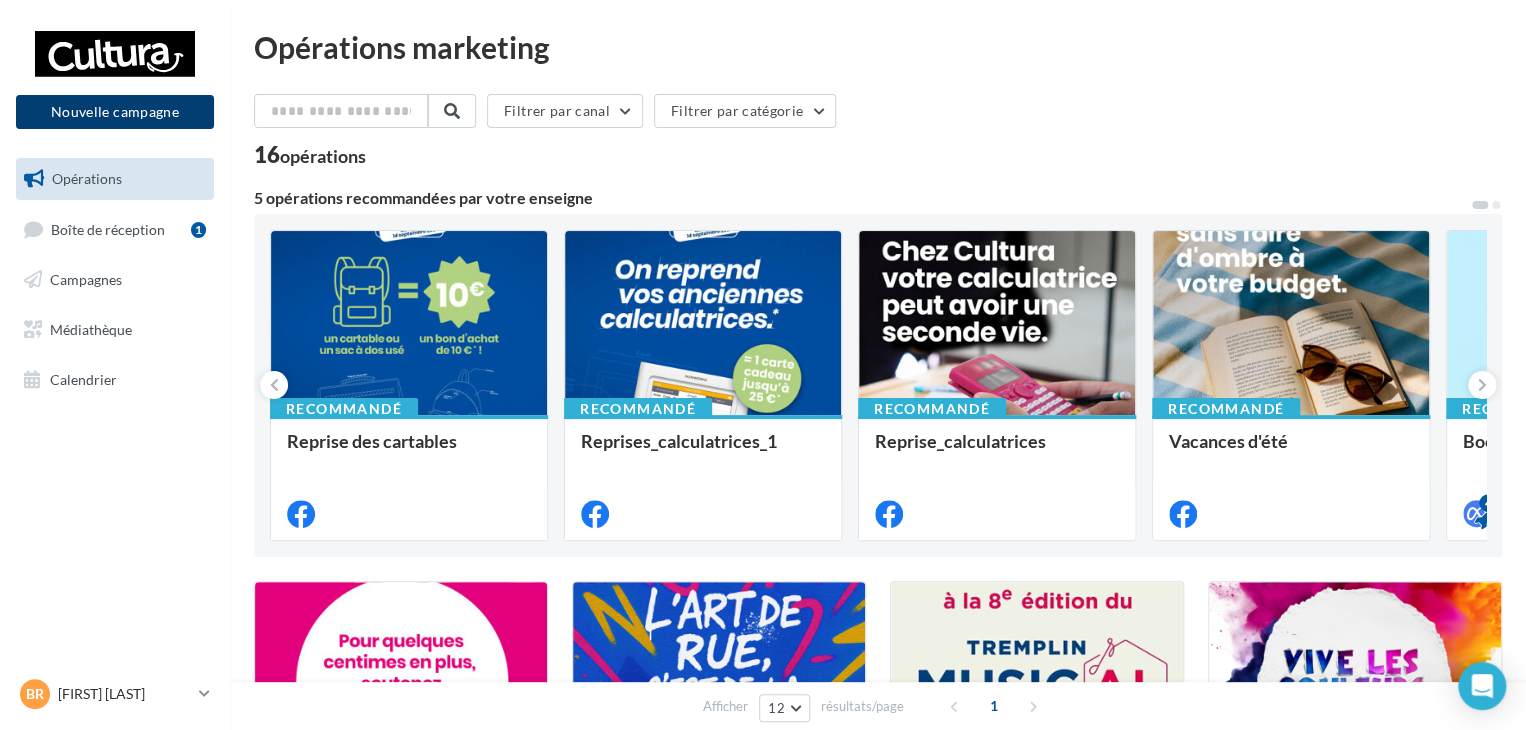 click on "Nouvelle campagne" at bounding box center [115, 112] 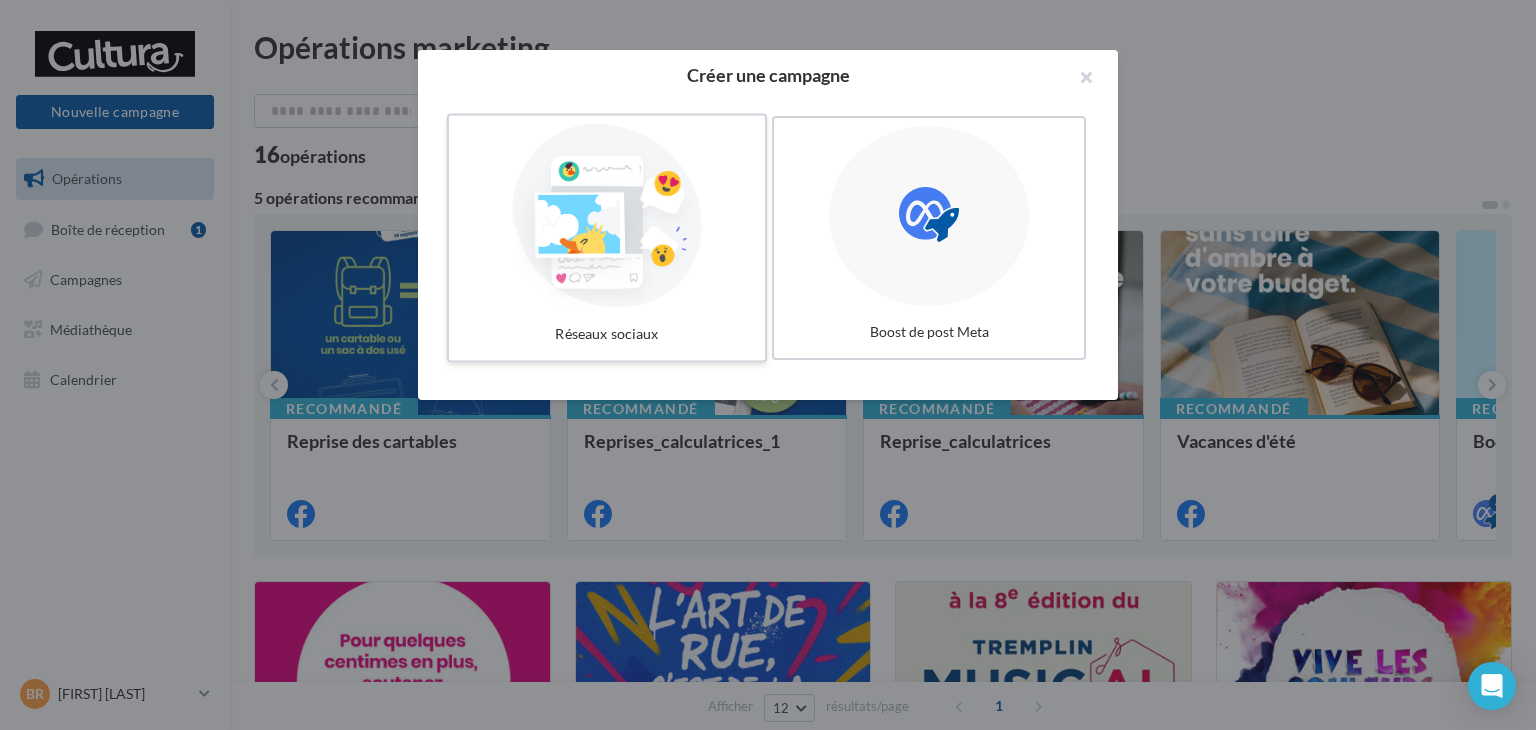 drag, startPoint x: 530, startPoint y: 293, endPoint x: 537, endPoint y: 175, distance: 118.20744 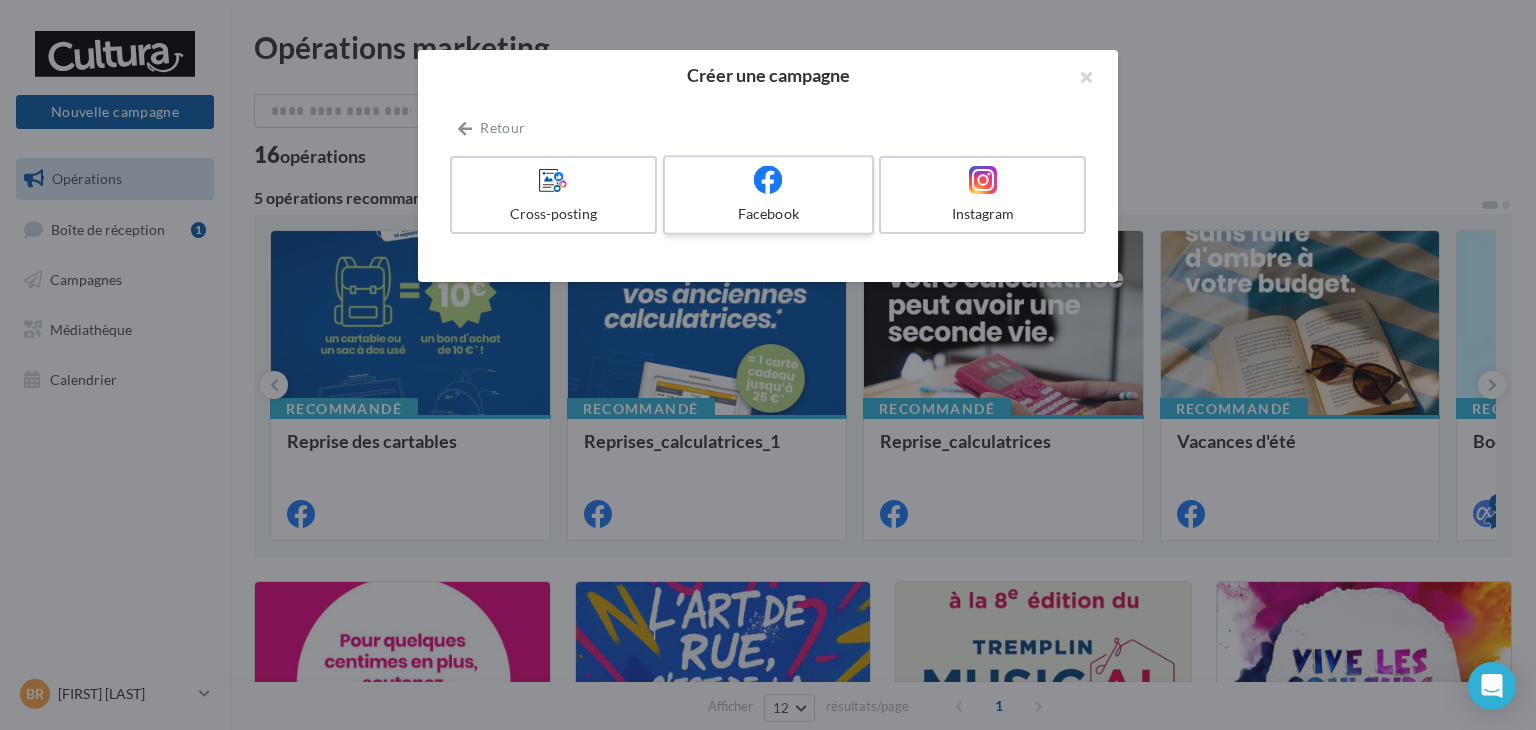 click at bounding box center (768, 180) 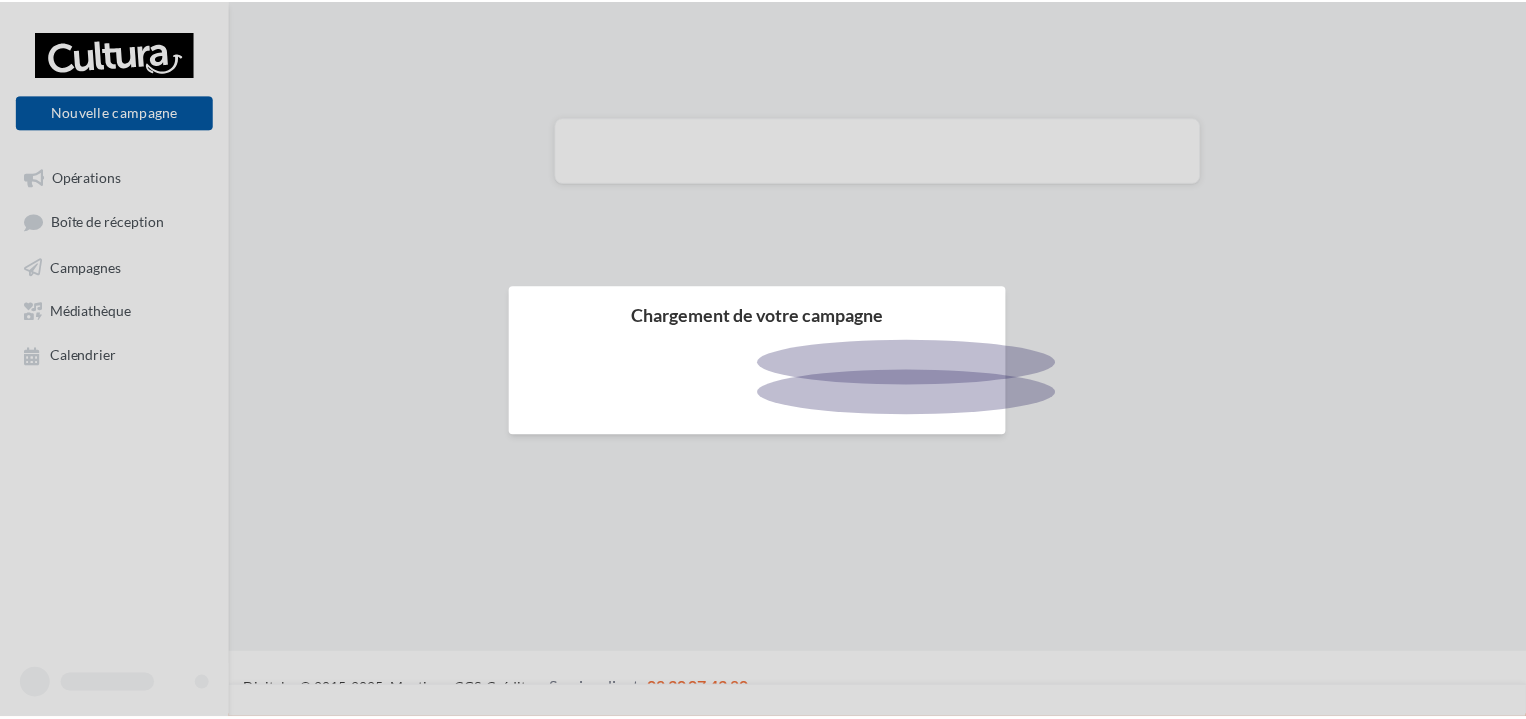 scroll, scrollTop: 0, scrollLeft: 0, axis: both 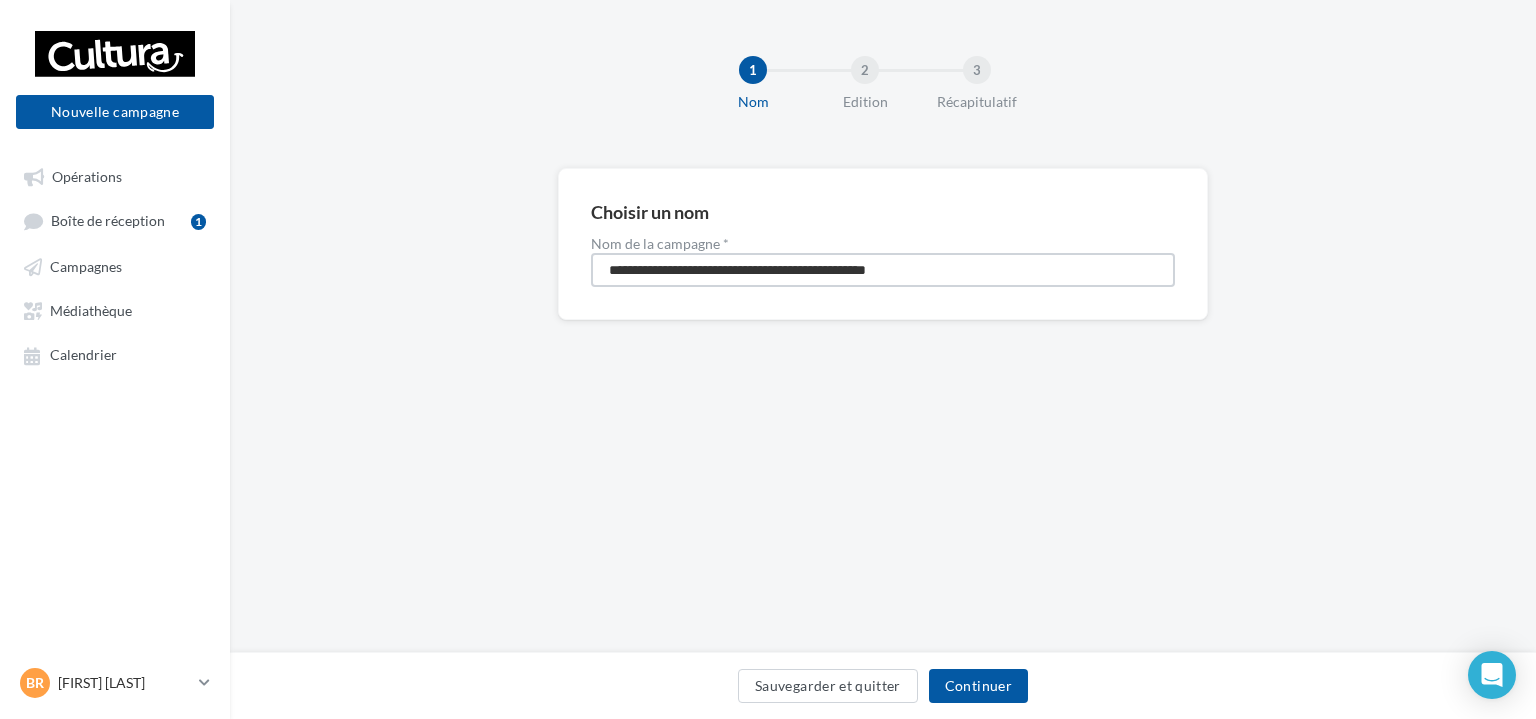 click on "**********" at bounding box center (883, 270) 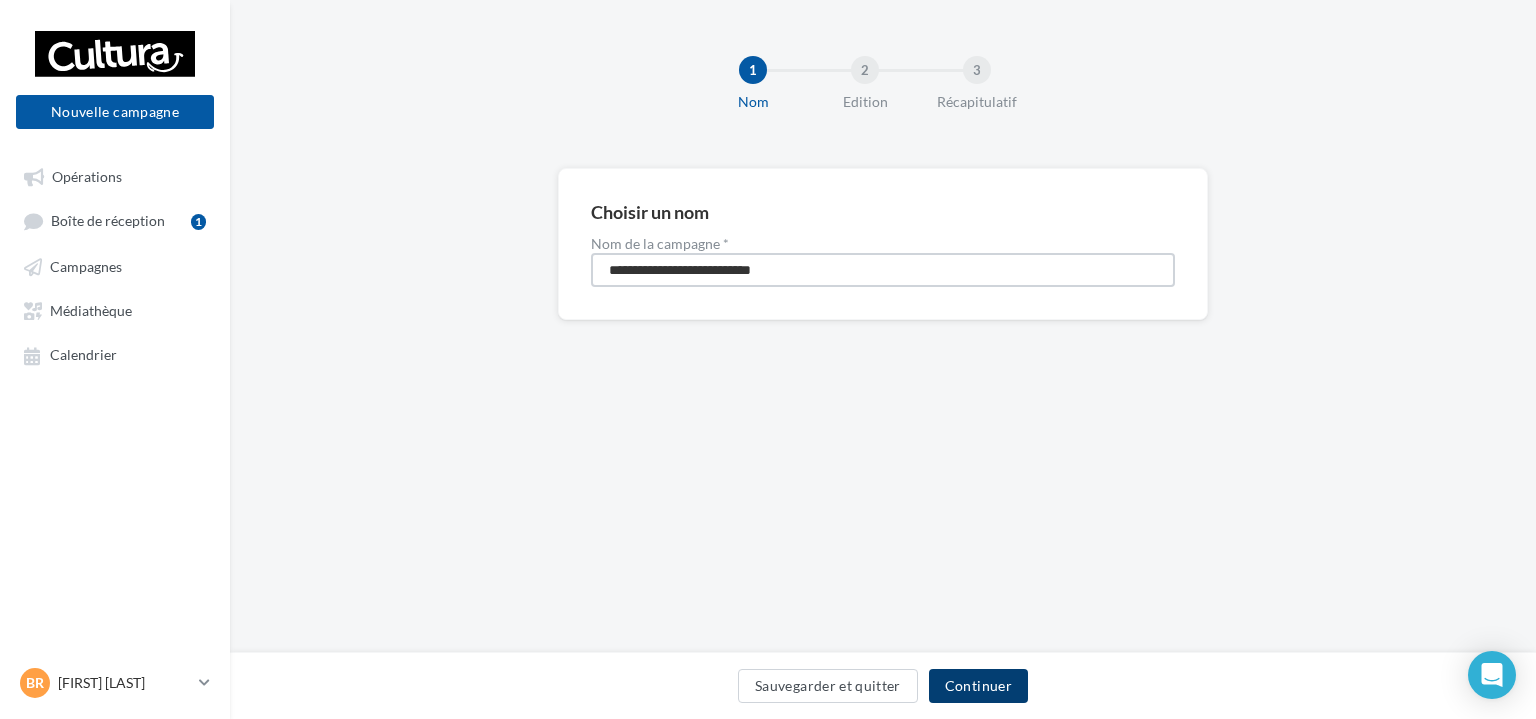 type on "**********" 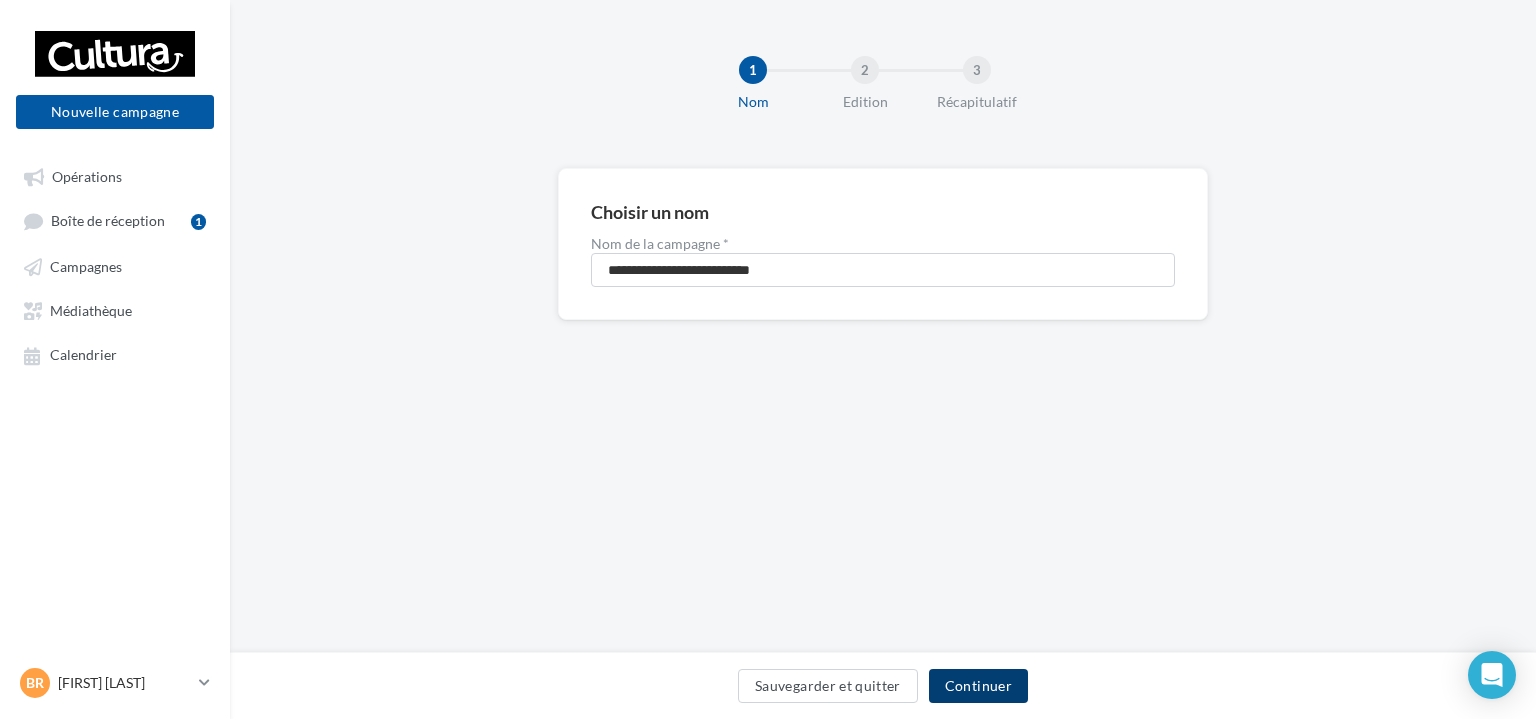 click on "Continuer" at bounding box center [978, 686] 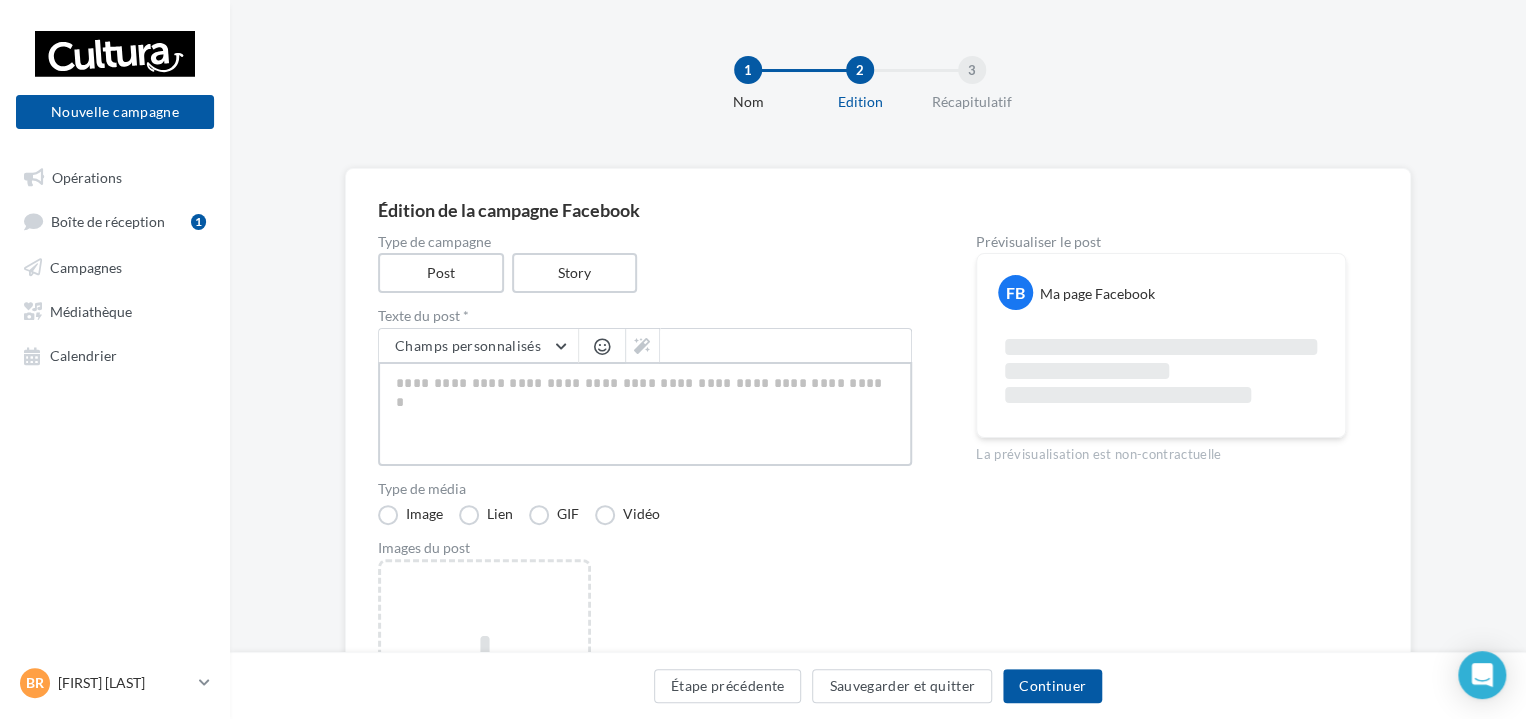 click at bounding box center (645, 414) 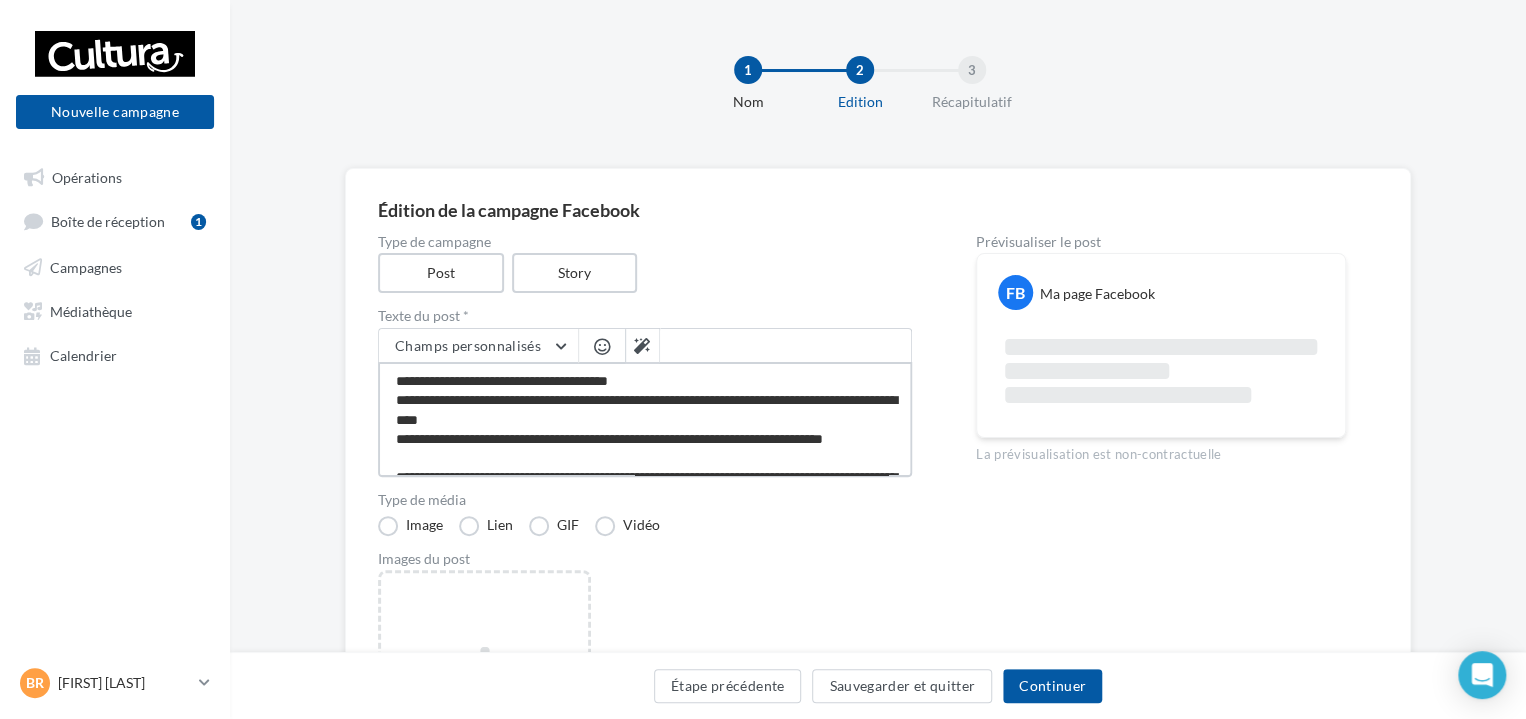 scroll, scrollTop: 260, scrollLeft: 0, axis: vertical 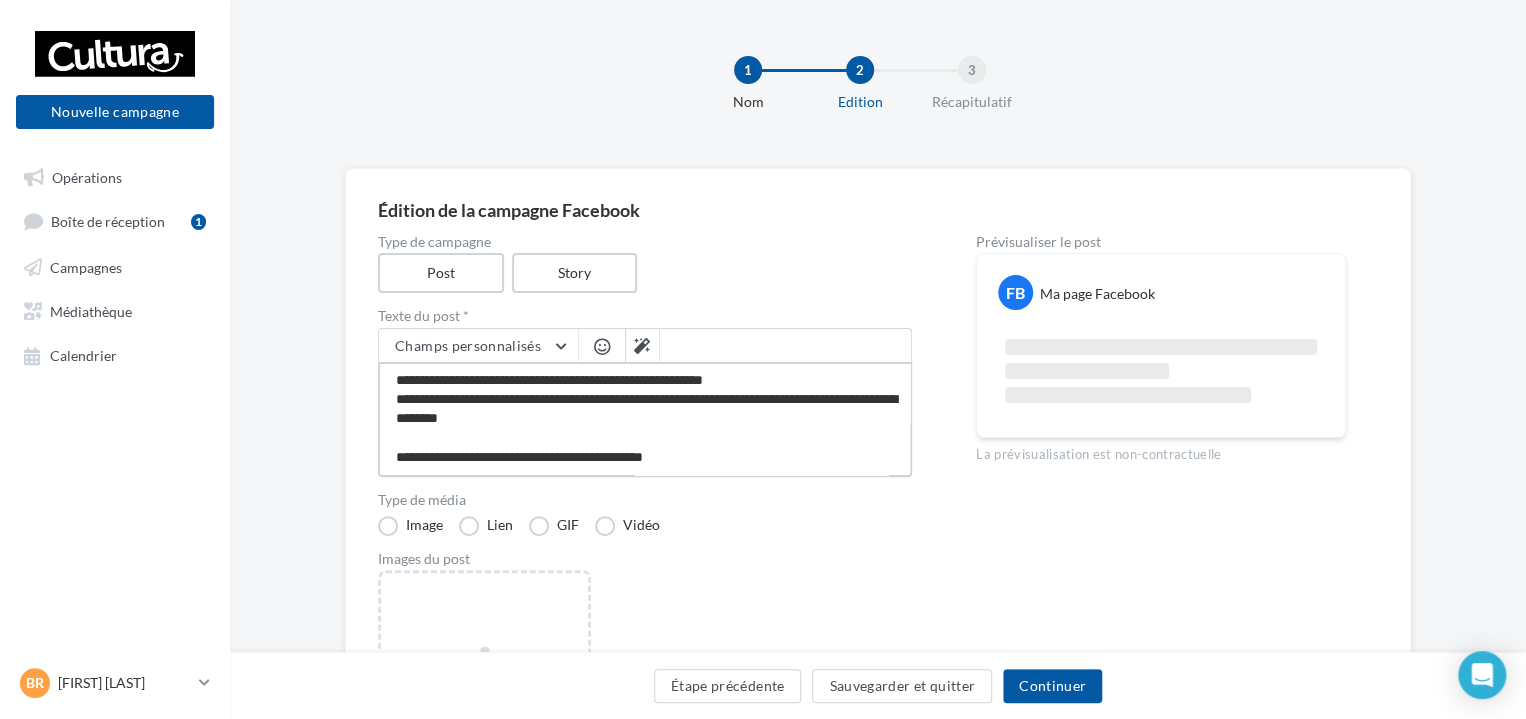 type on "**********" 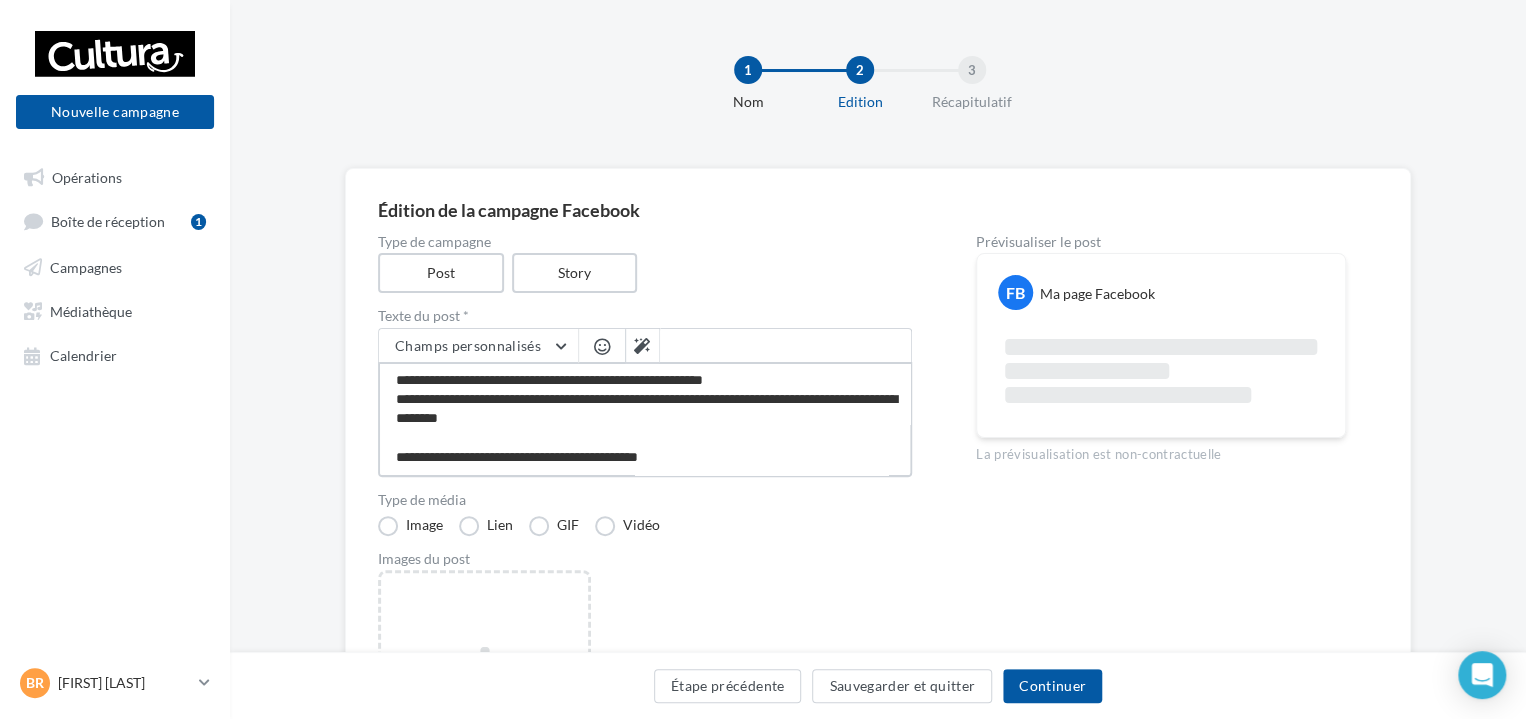 scroll, scrollTop: 250, scrollLeft: 0, axis: vertical 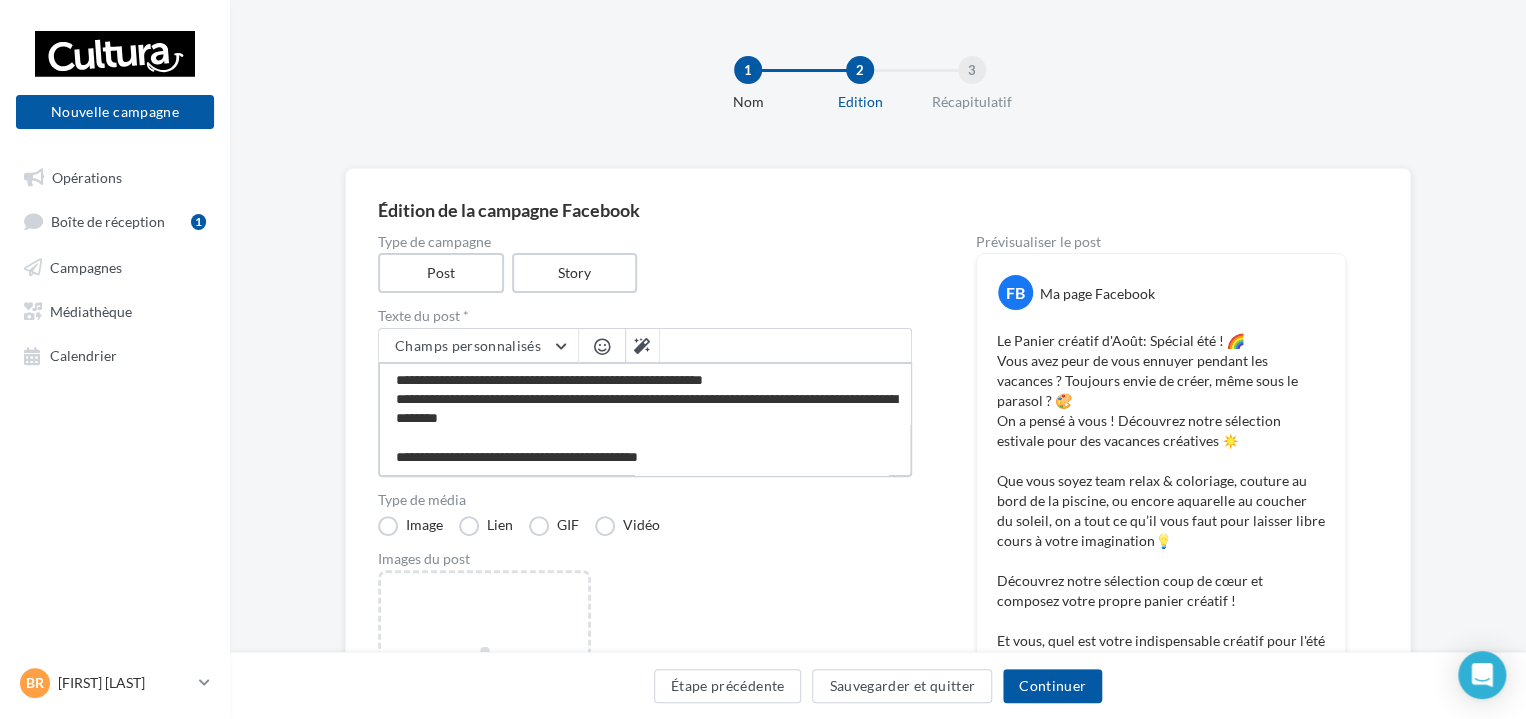 click on "**********" at bounding box center [645, 419] 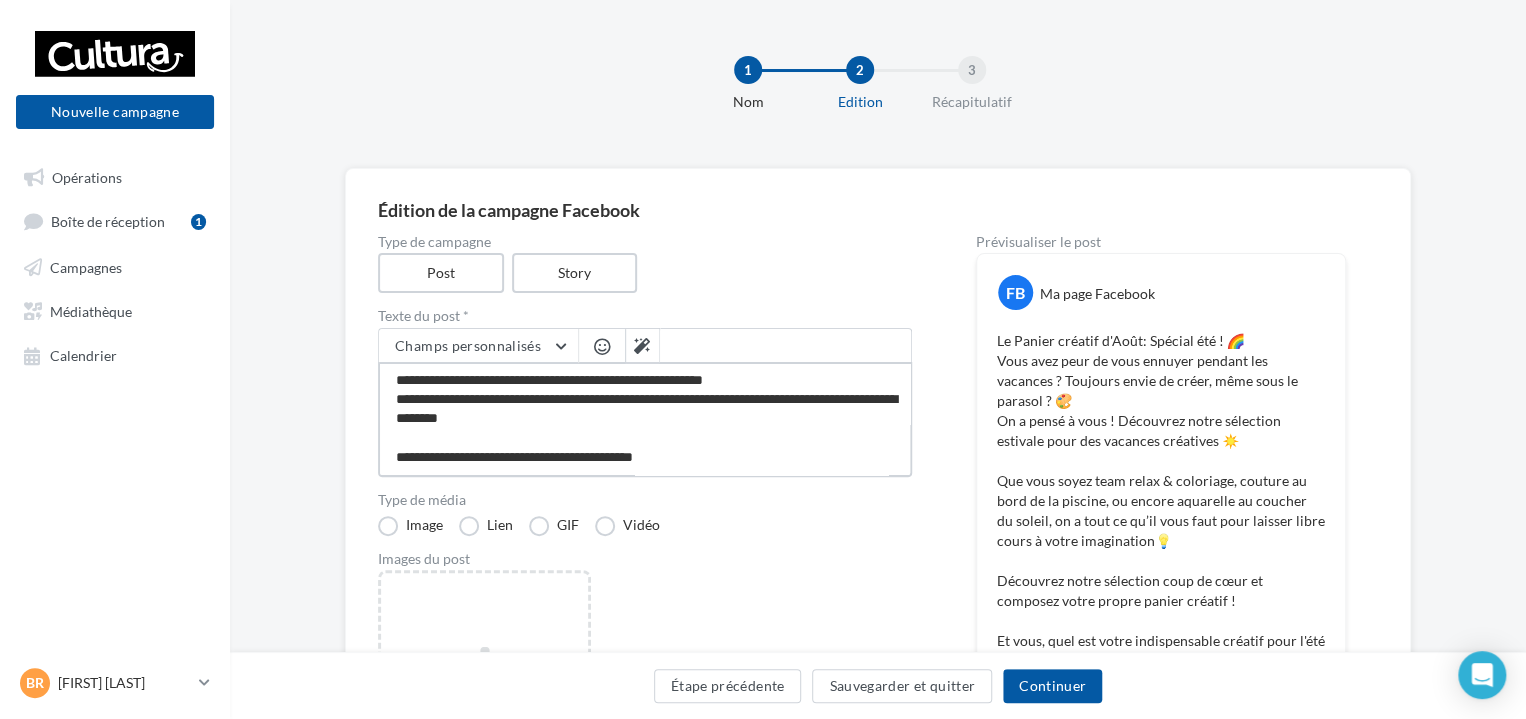 type on "**********" 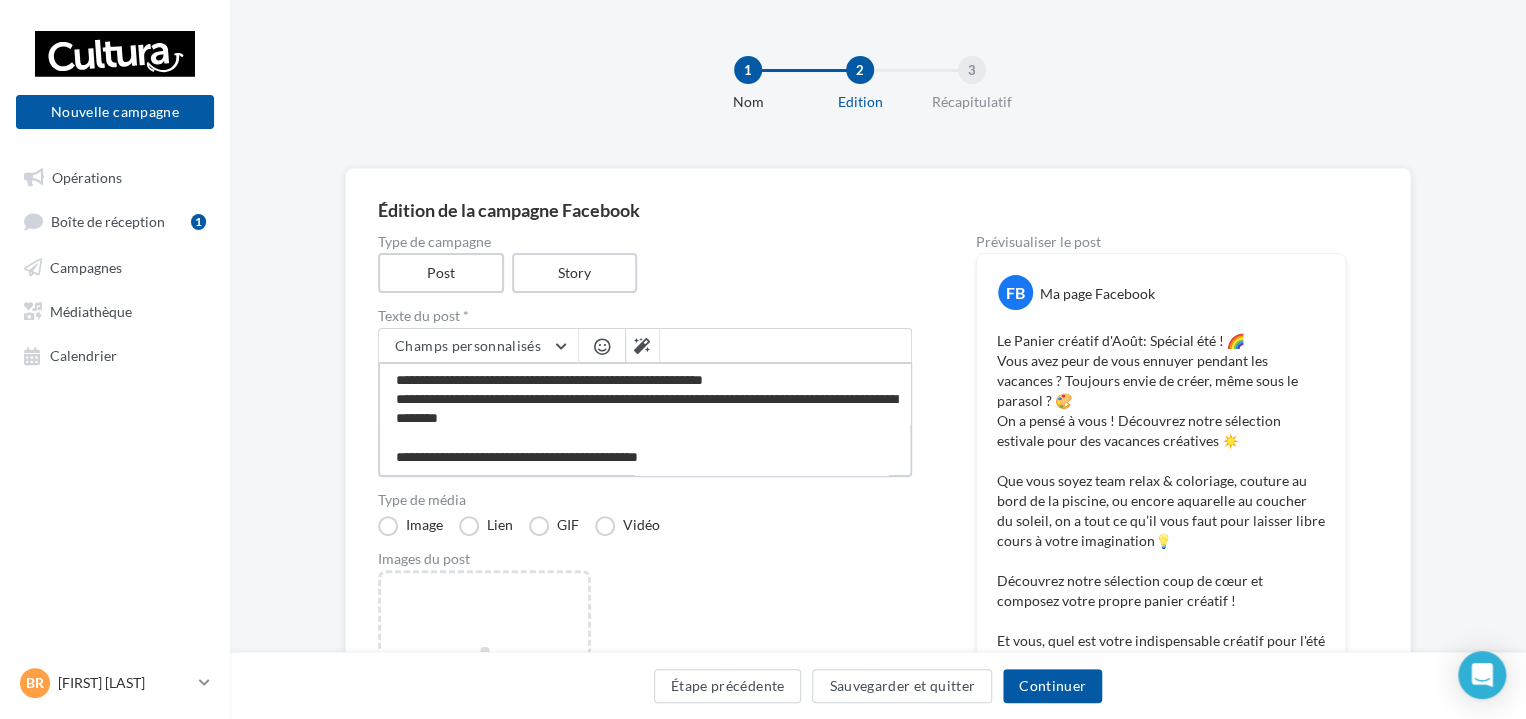 click on "**********" at bounding box center (645, 419) 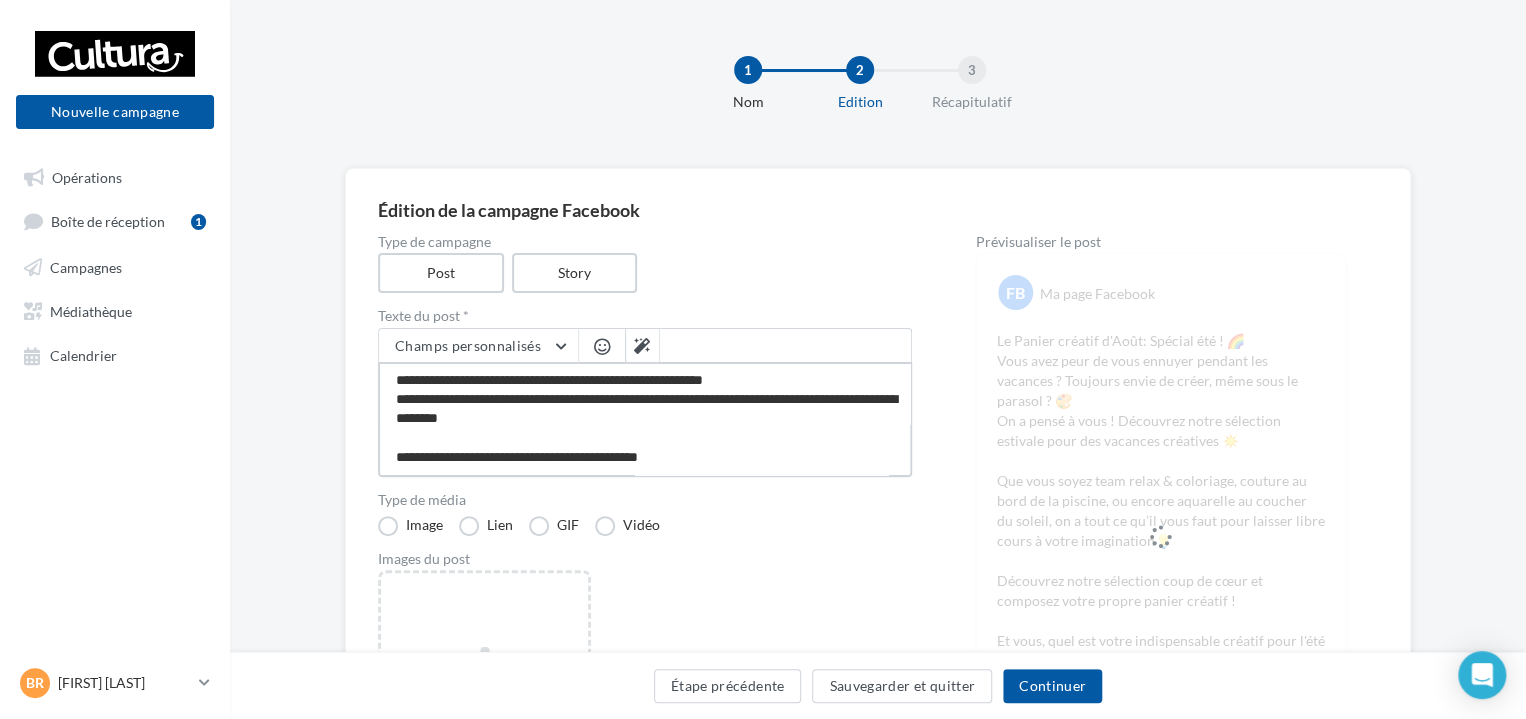 type on "**********" 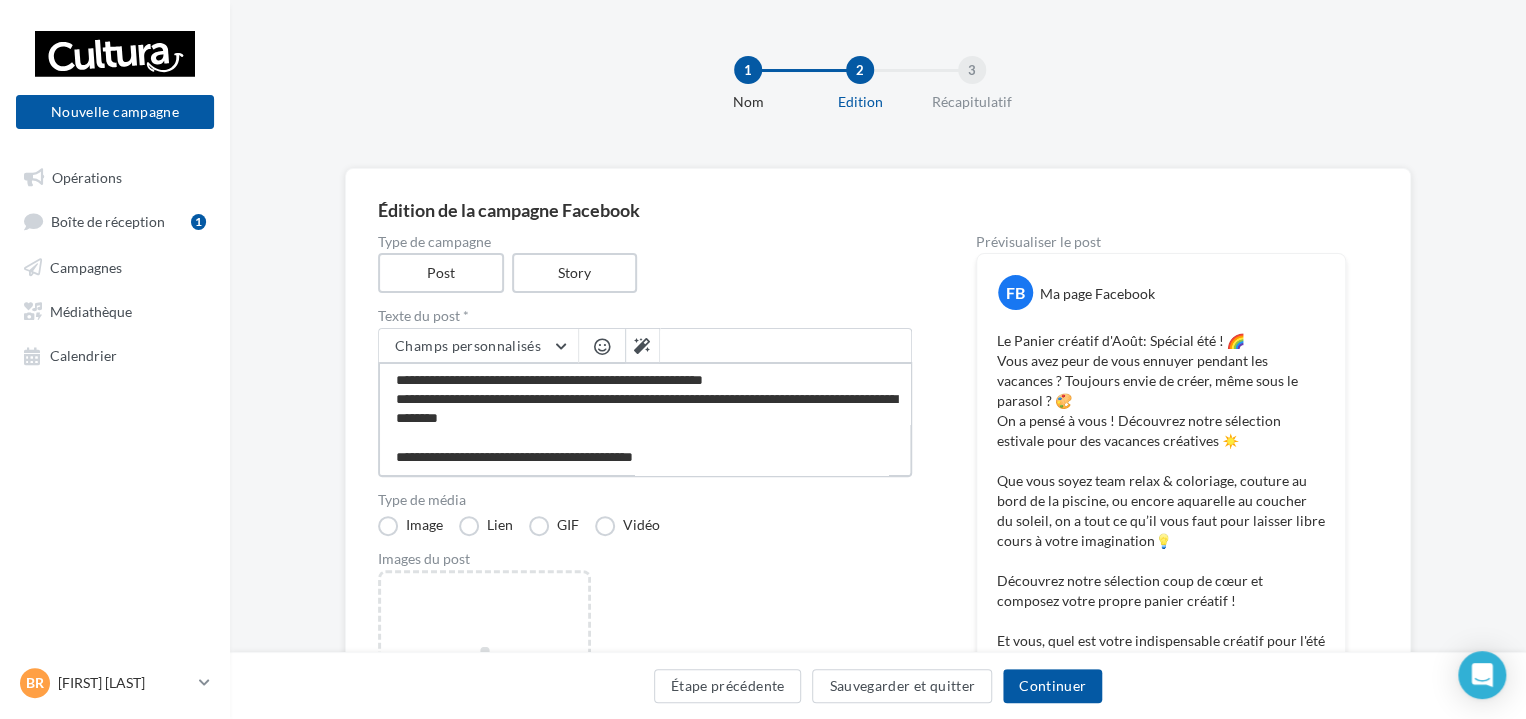 type on "**********" 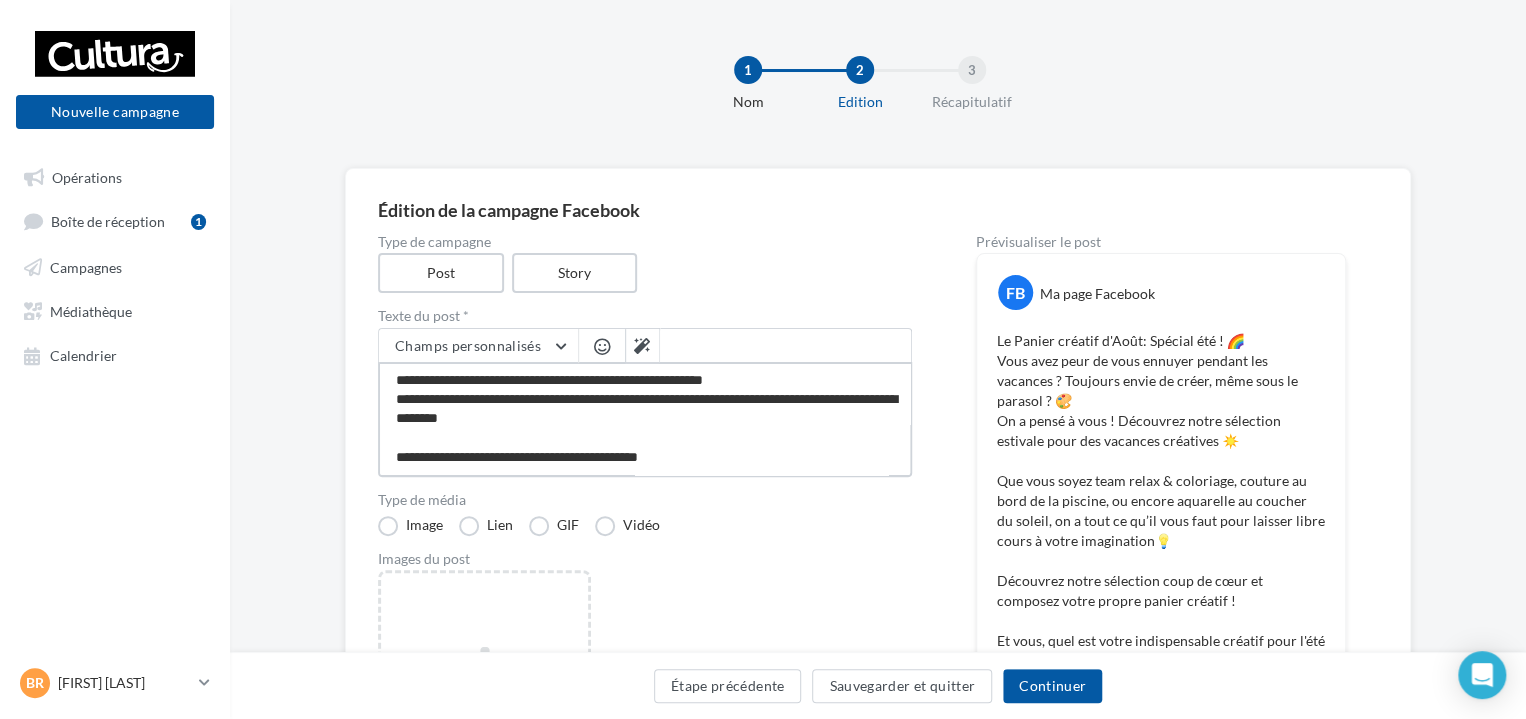 type on "**********" 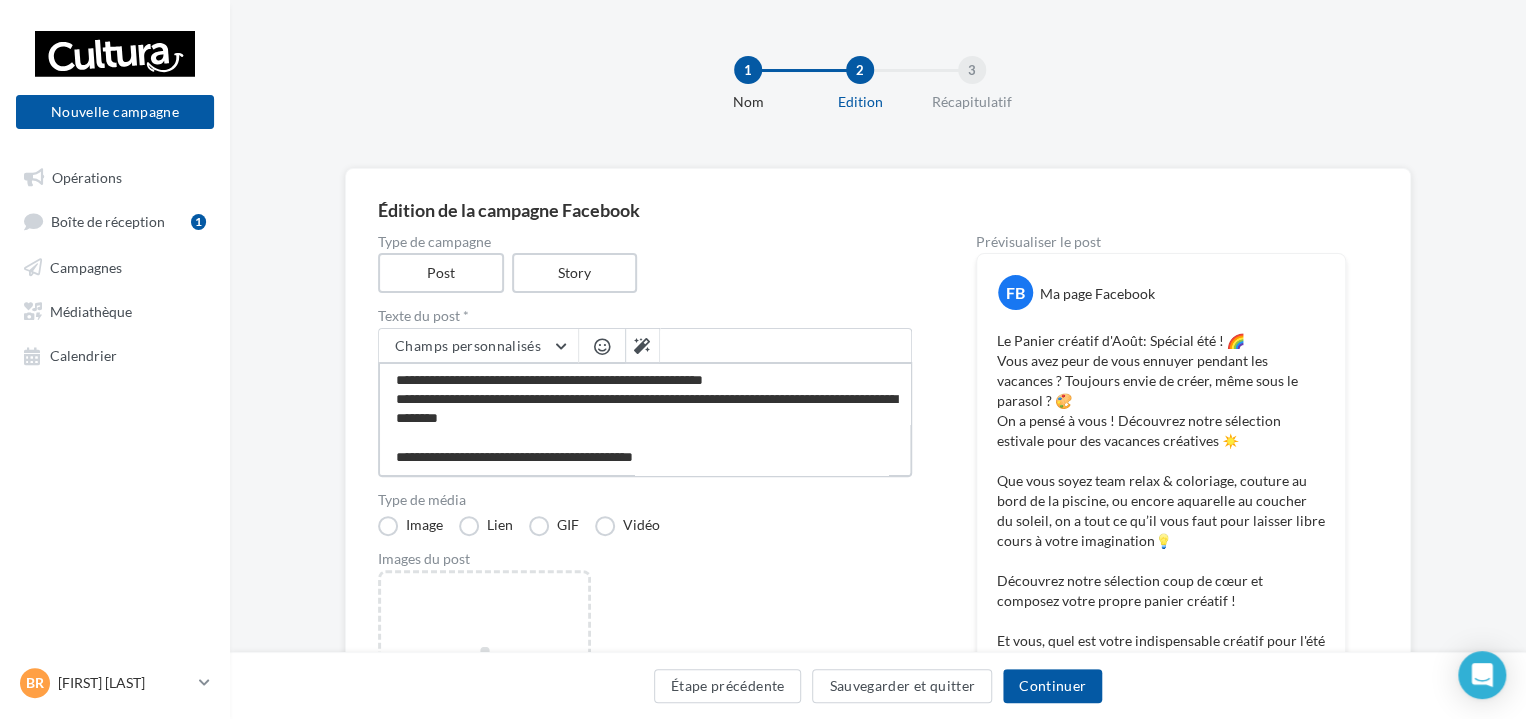 type on "**********" 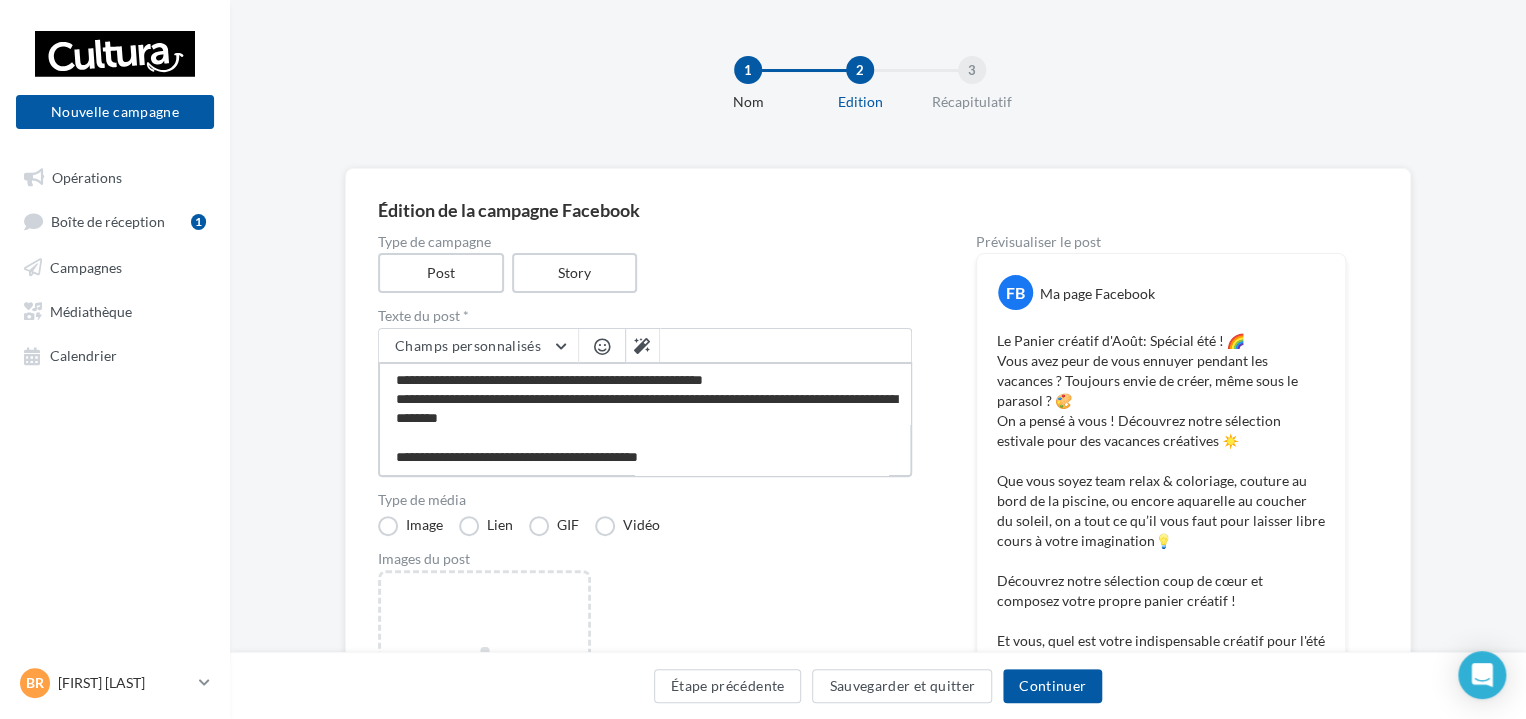 click on "**********" at bounding box center (645, 419) 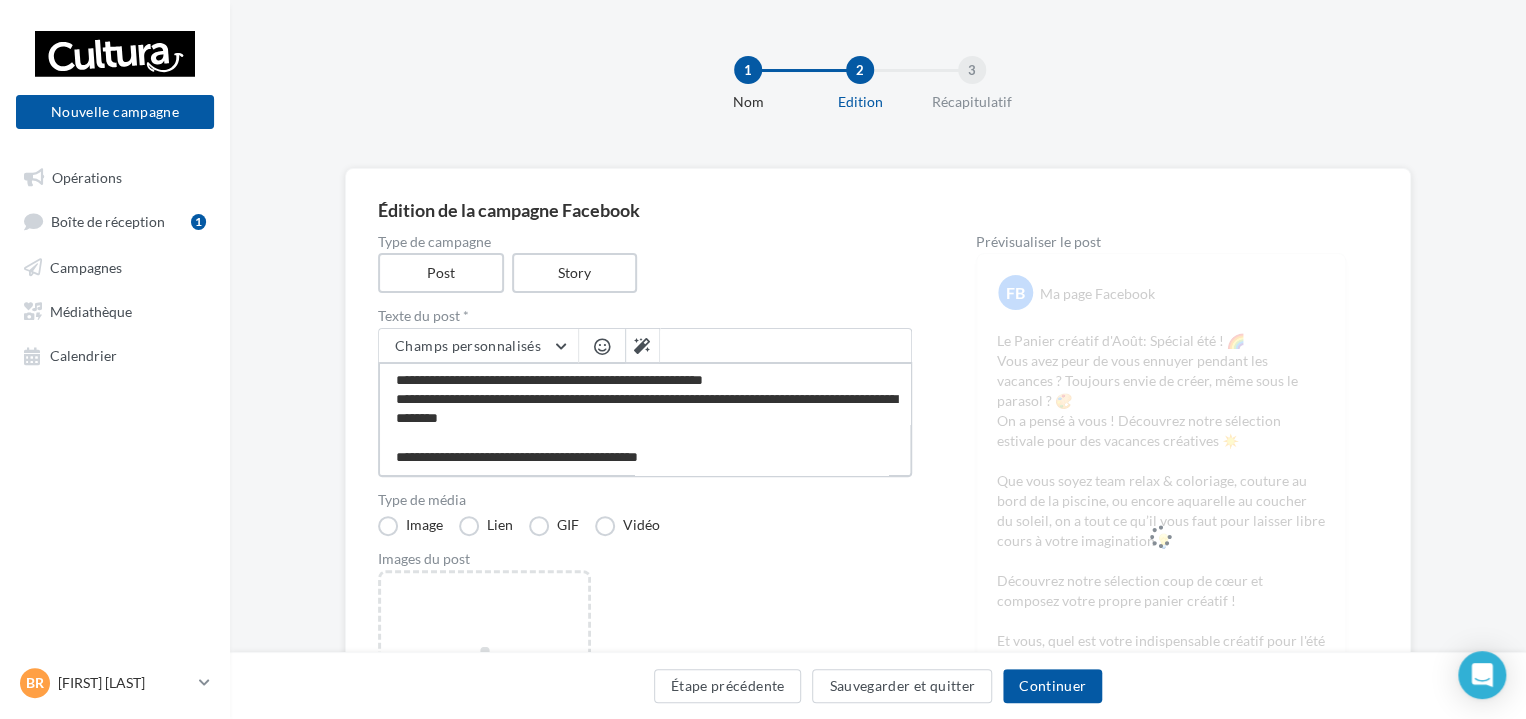 type on "**********" 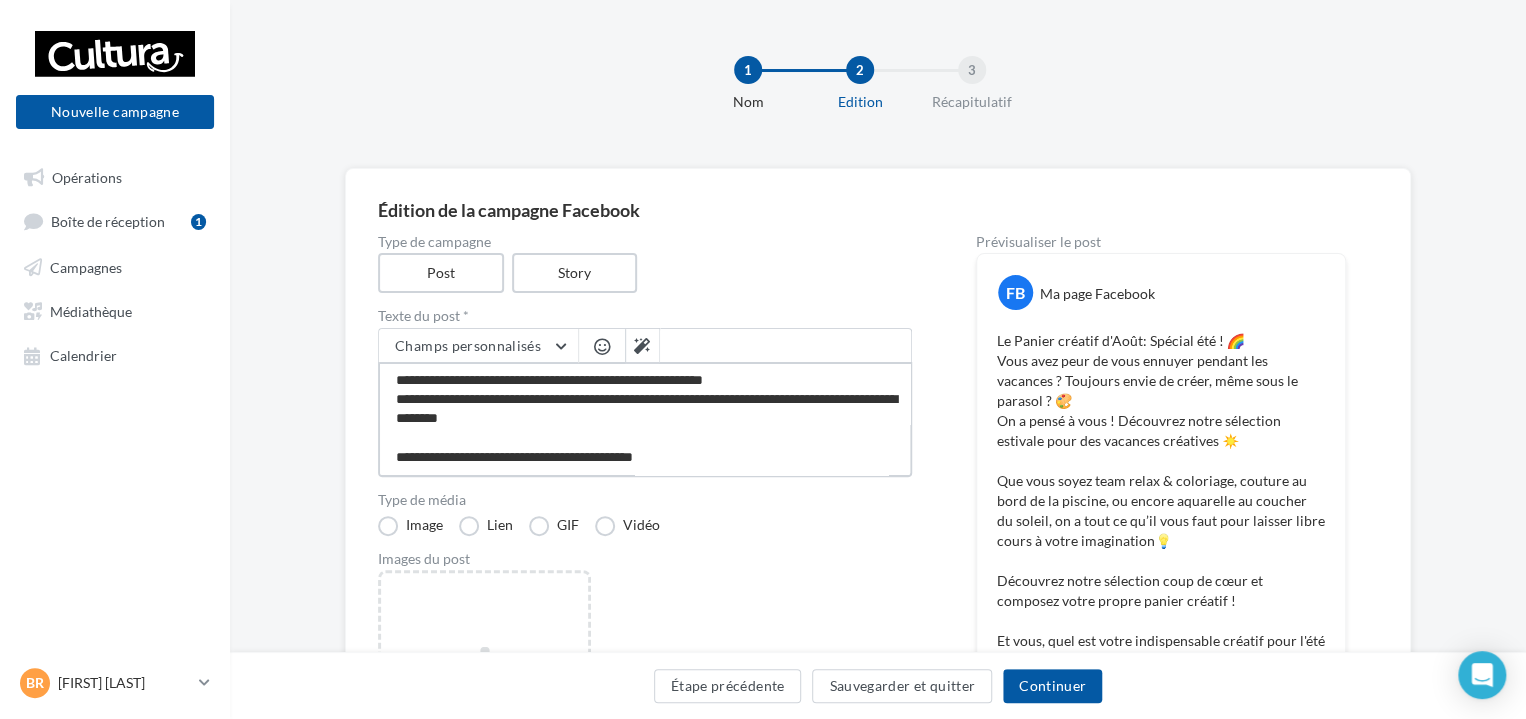 type on "**********" 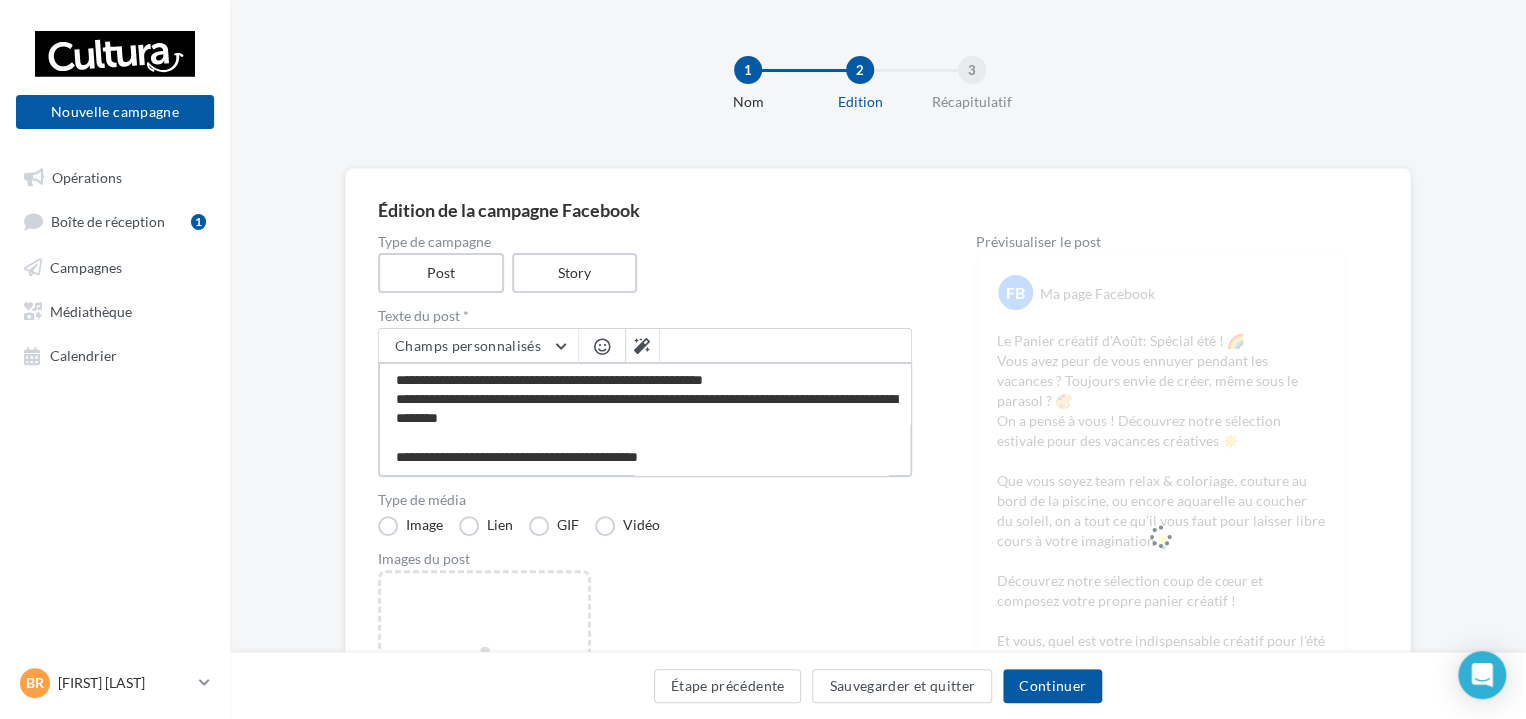 click on "**********" at bounding box center [645, 419] 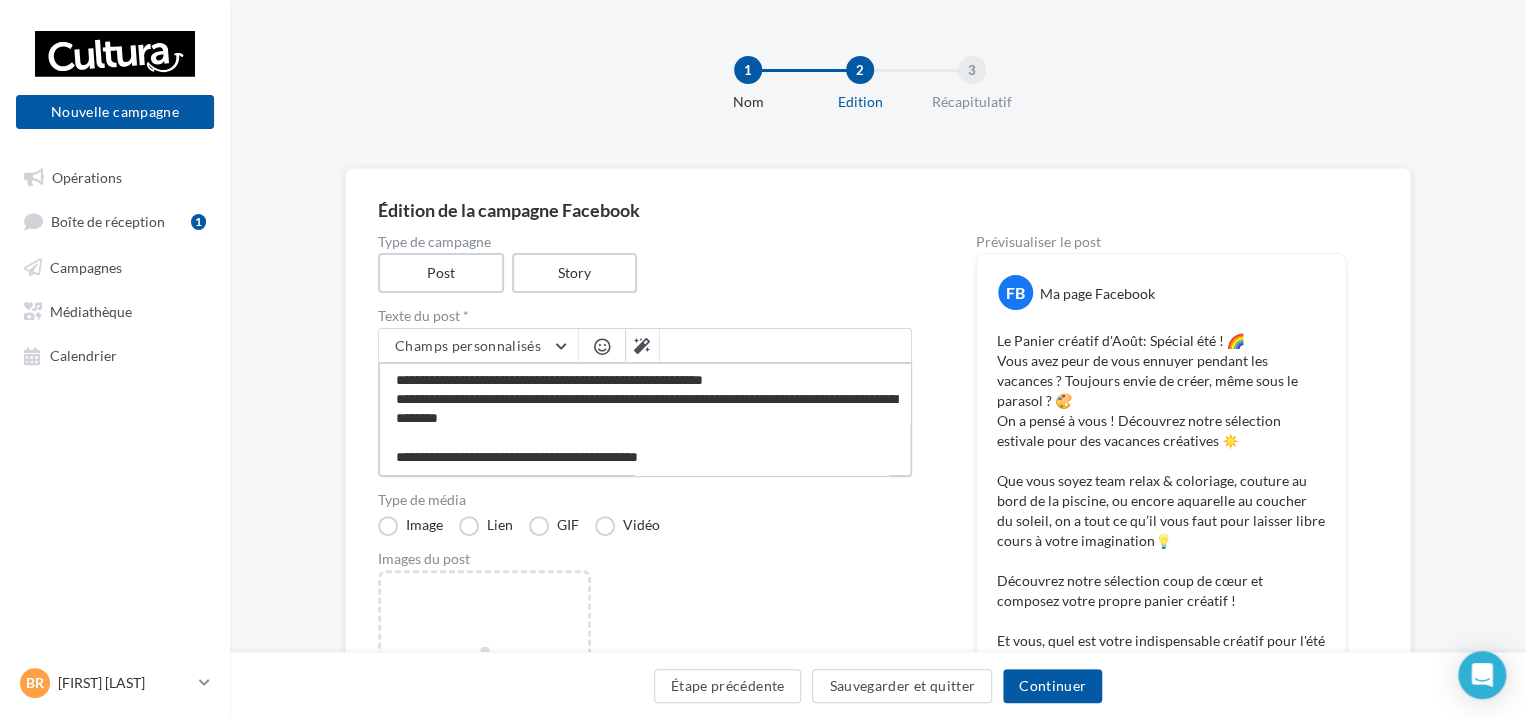 type on "**********" 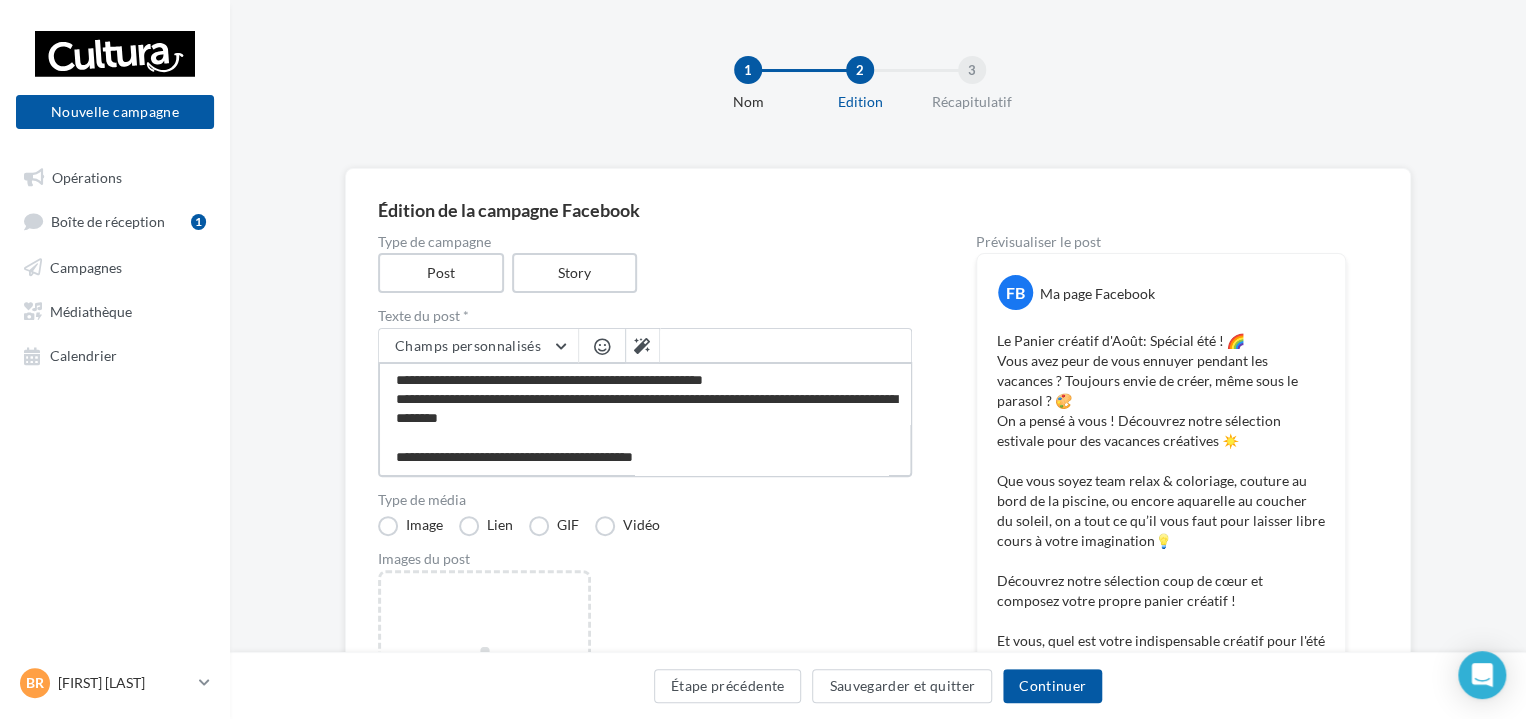 type on "**********" 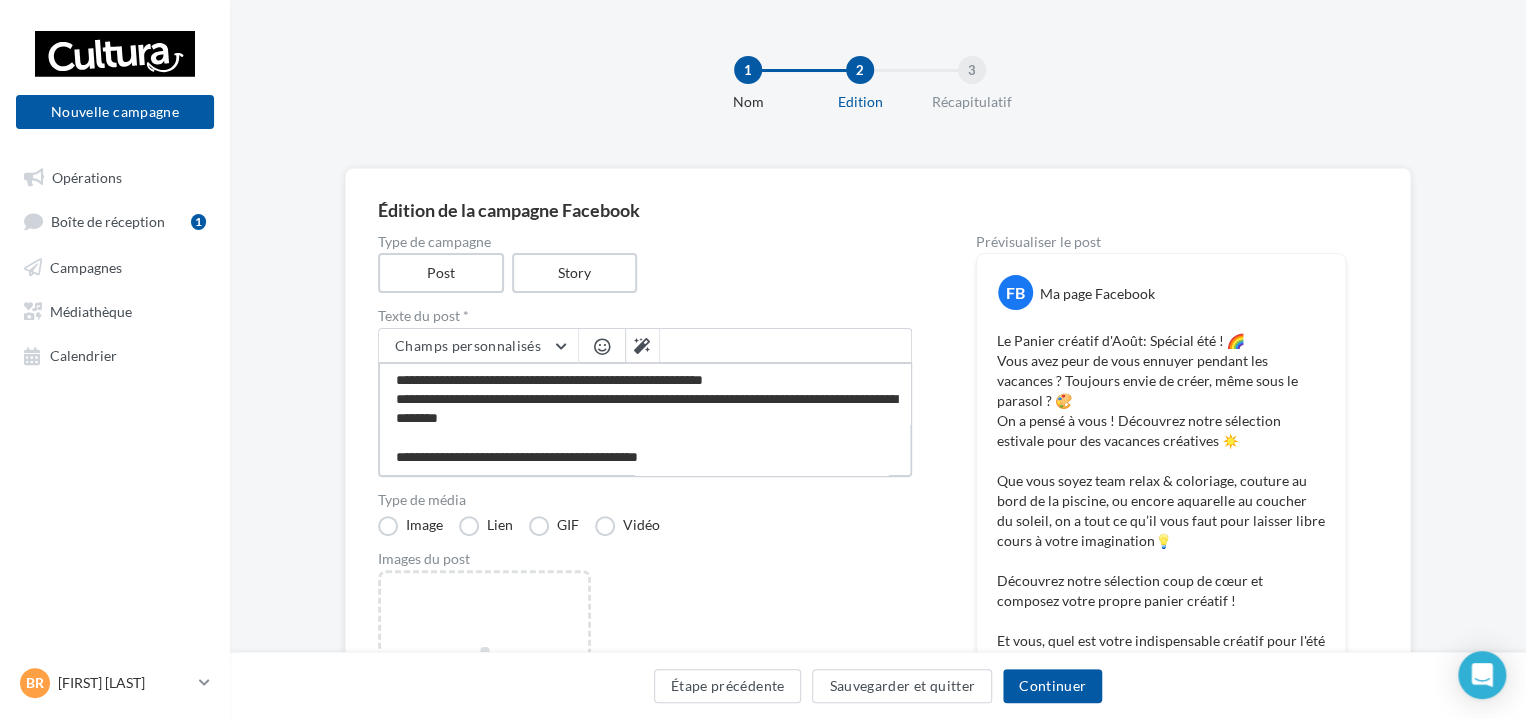 click on "**********" at bounding box center [645, 419] 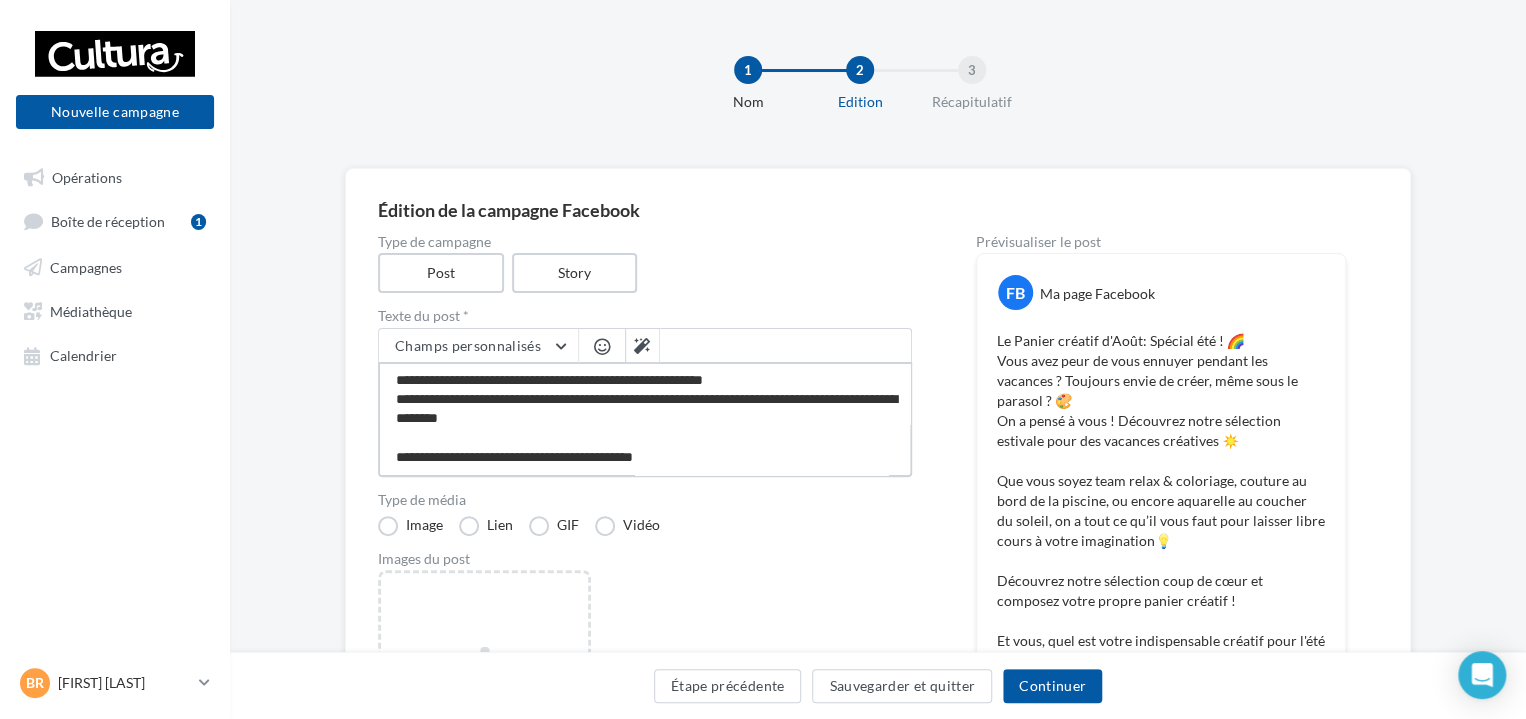 type on "**********" 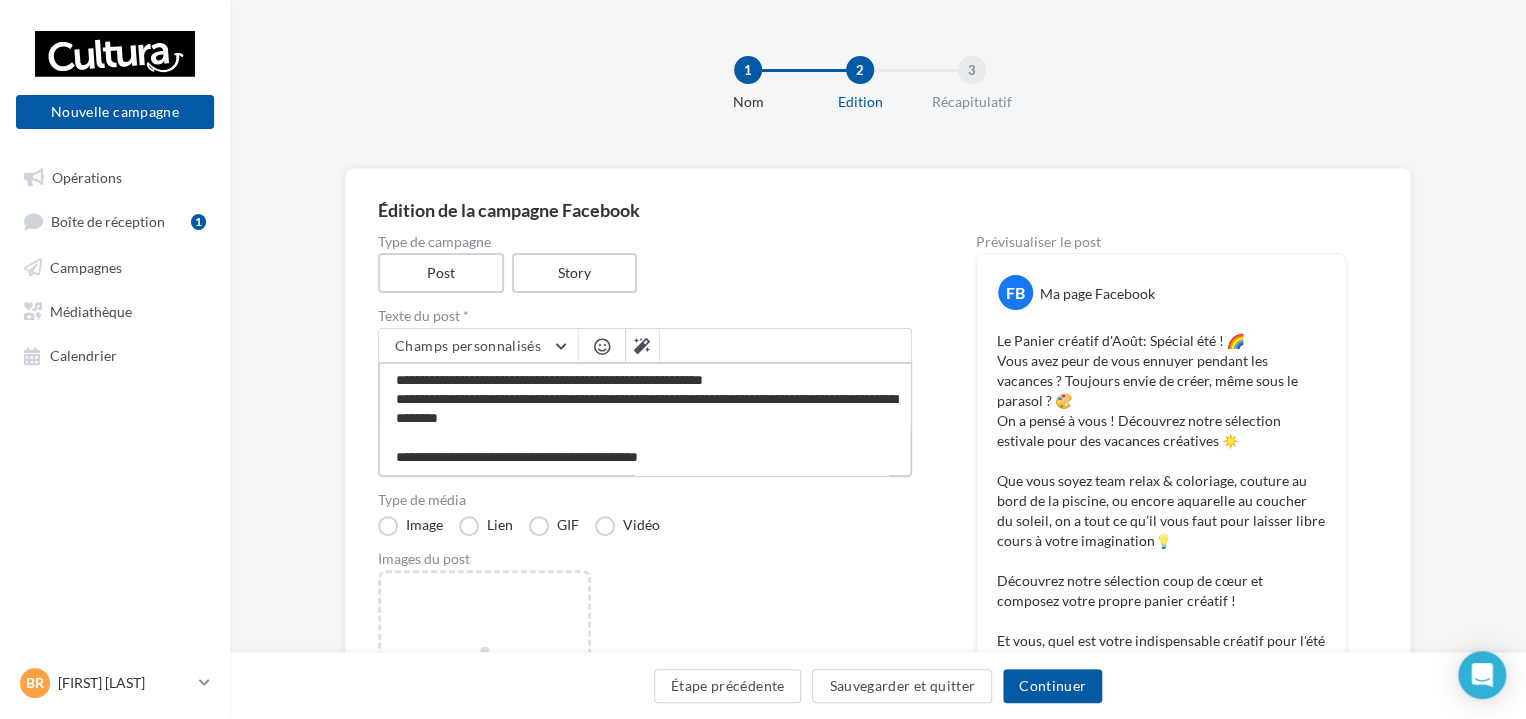 click on "**********" at bounding box center (645, 419) 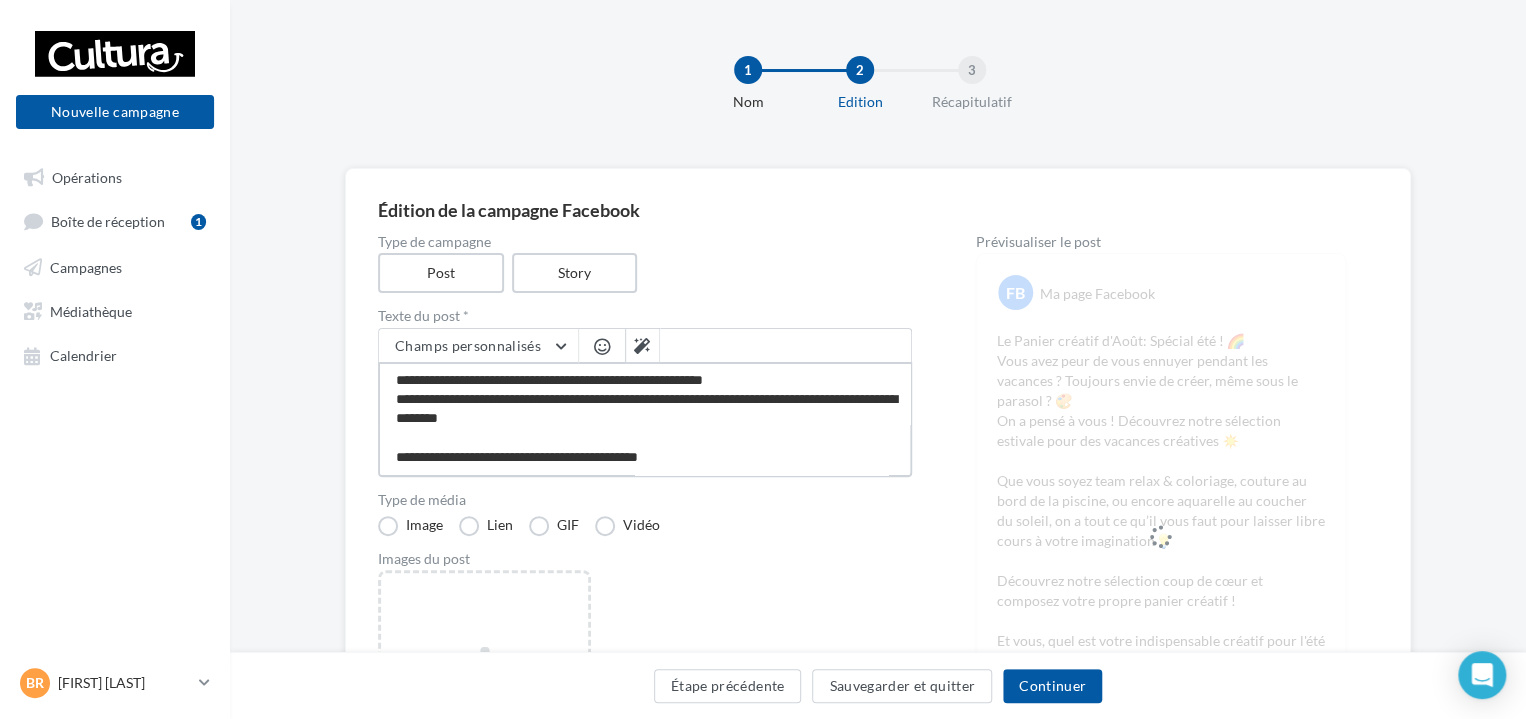 type on "**********" 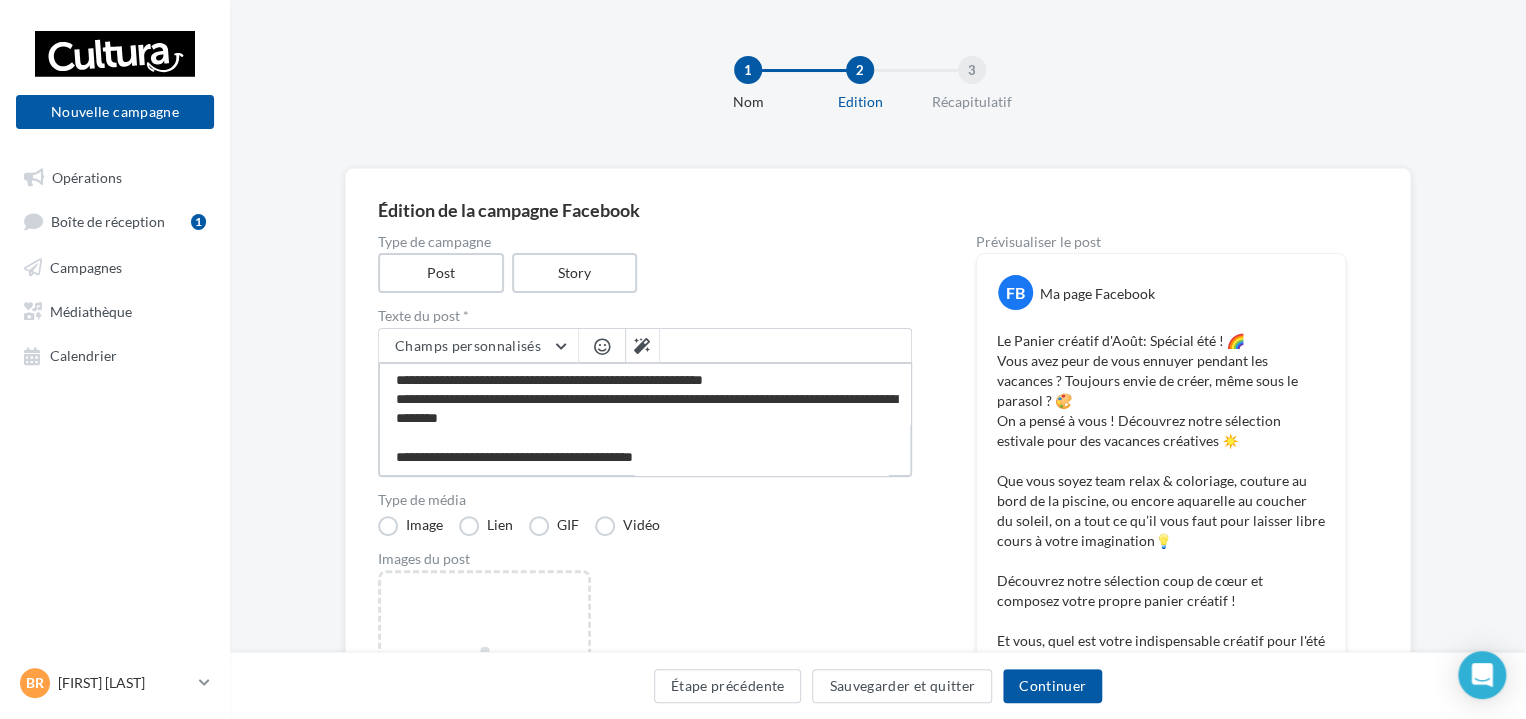 type on "**********" 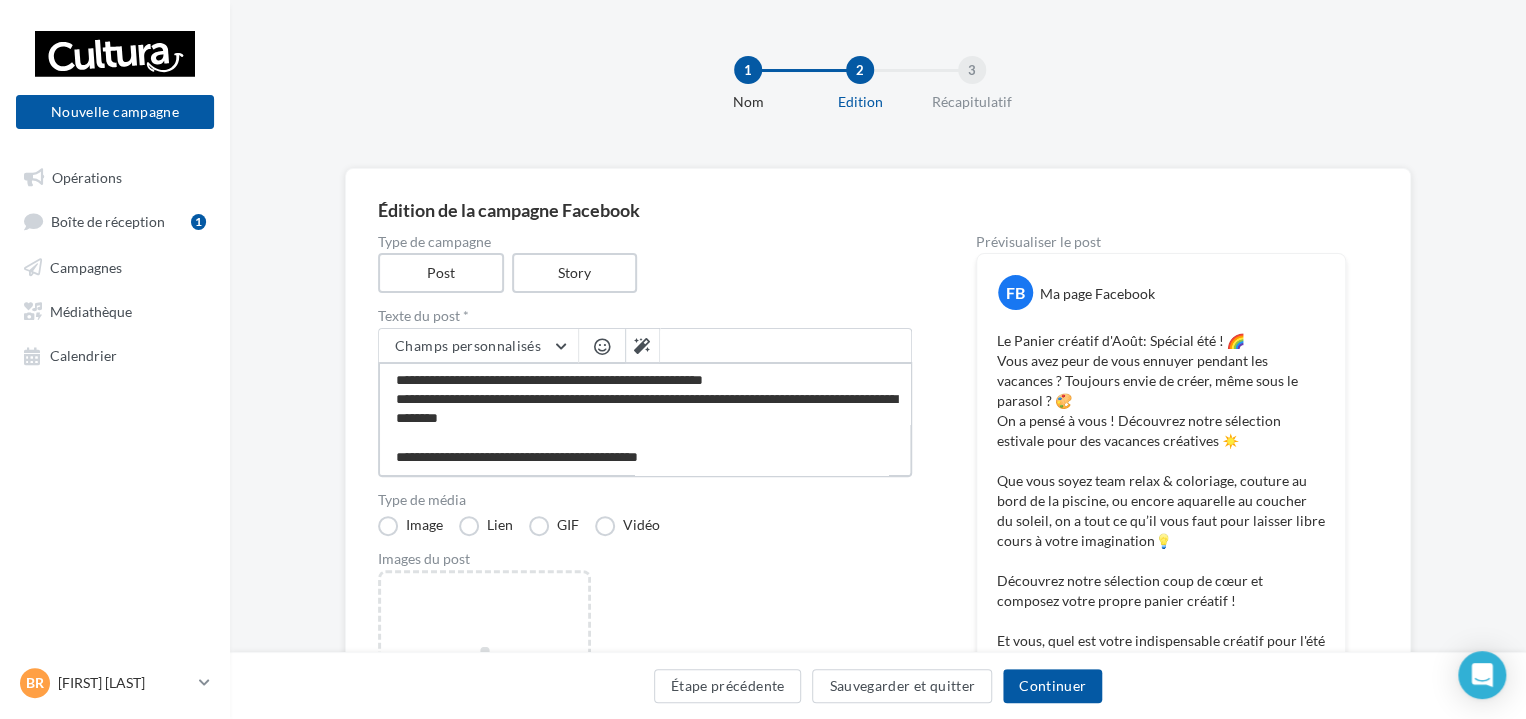 click on "**********" at bounding box center (645, 419) 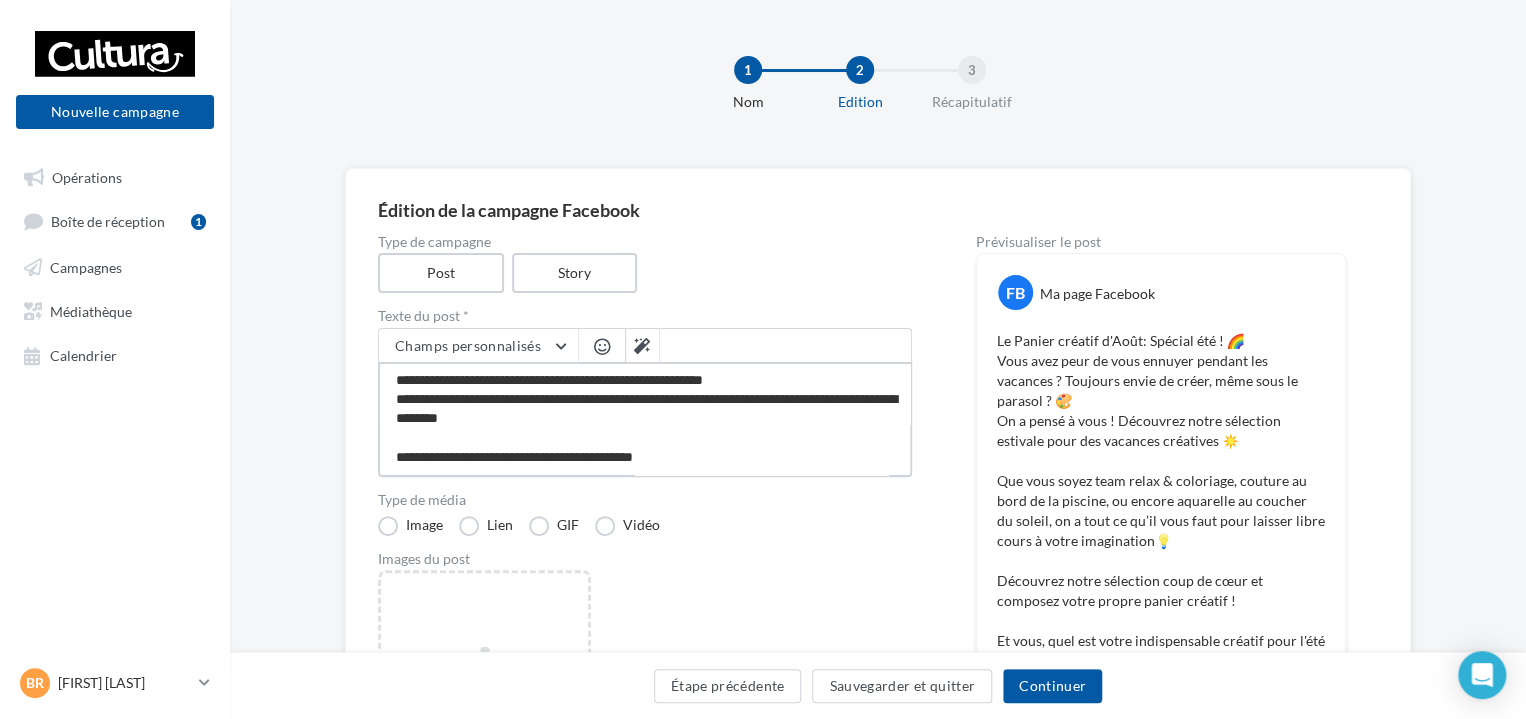 type on "**********" 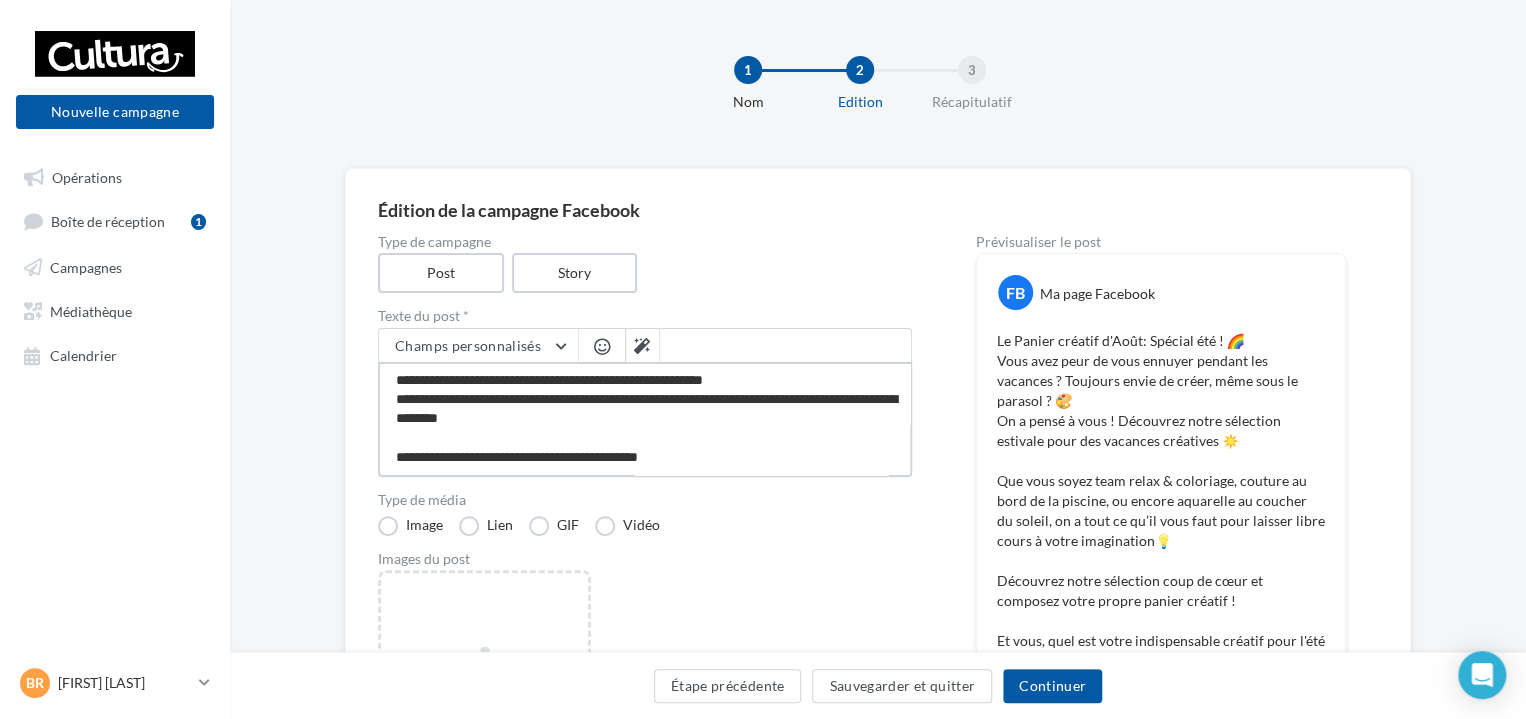 drag, startPoint x: 609, startPoint y: 454, endPoint x: 520, endPoint y: 452, distance: 89.02247 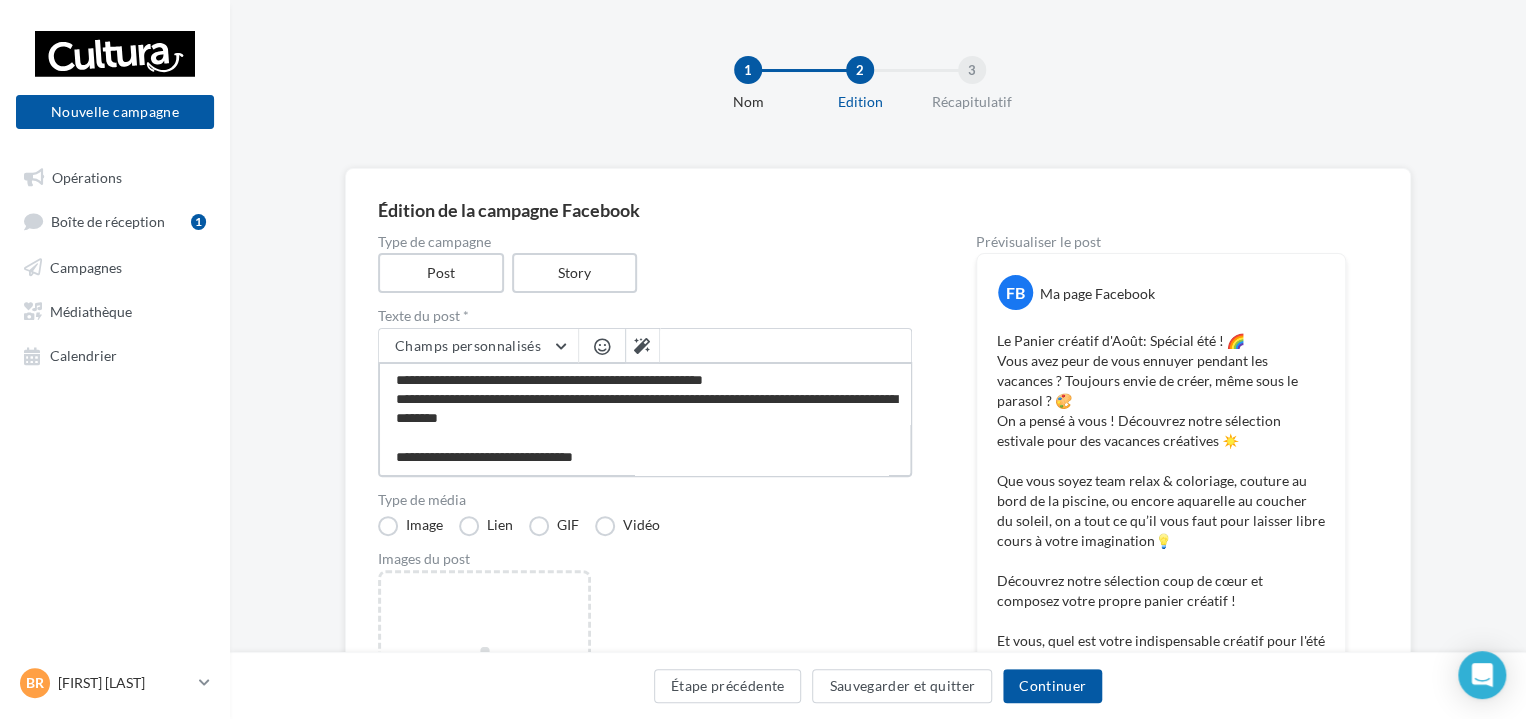 type on "**********" 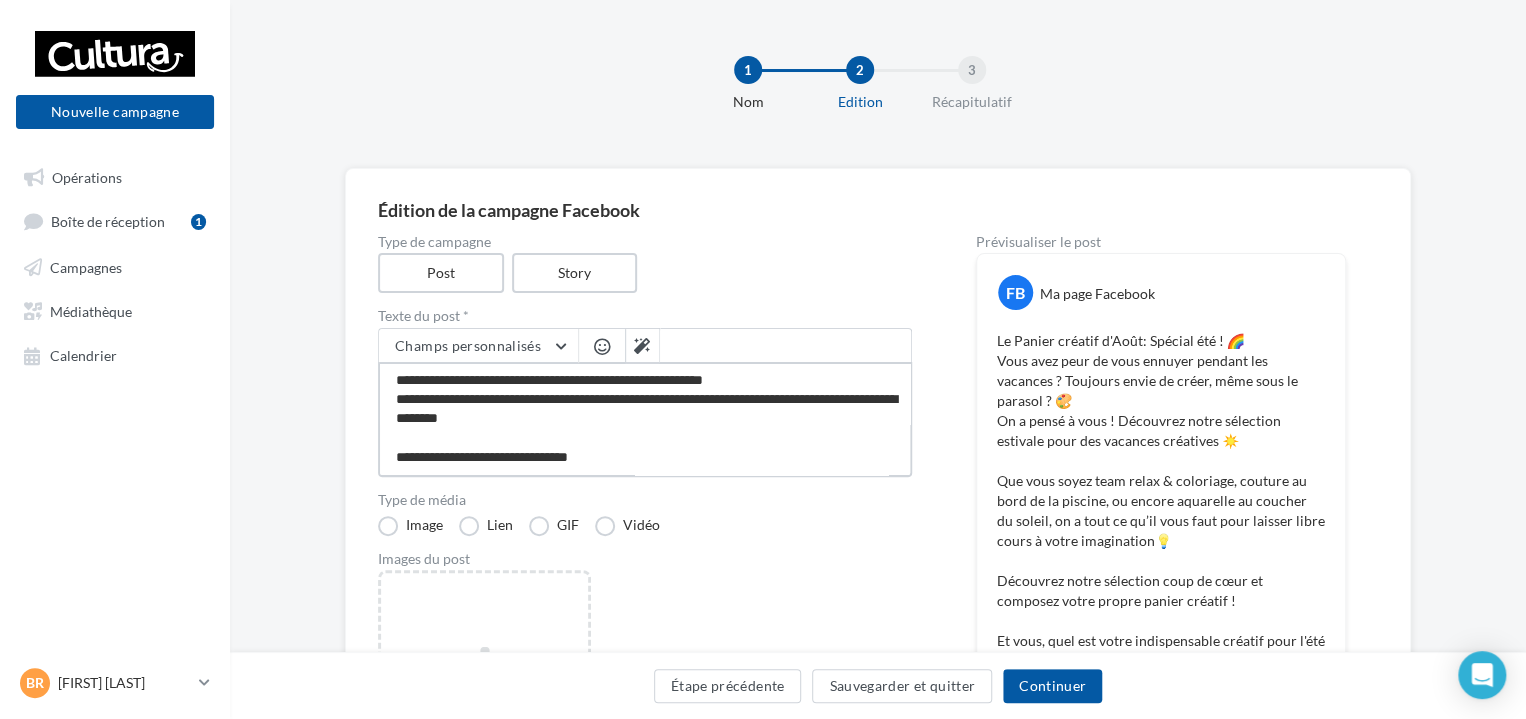 click on "**********" at bounding box center [645, 419] 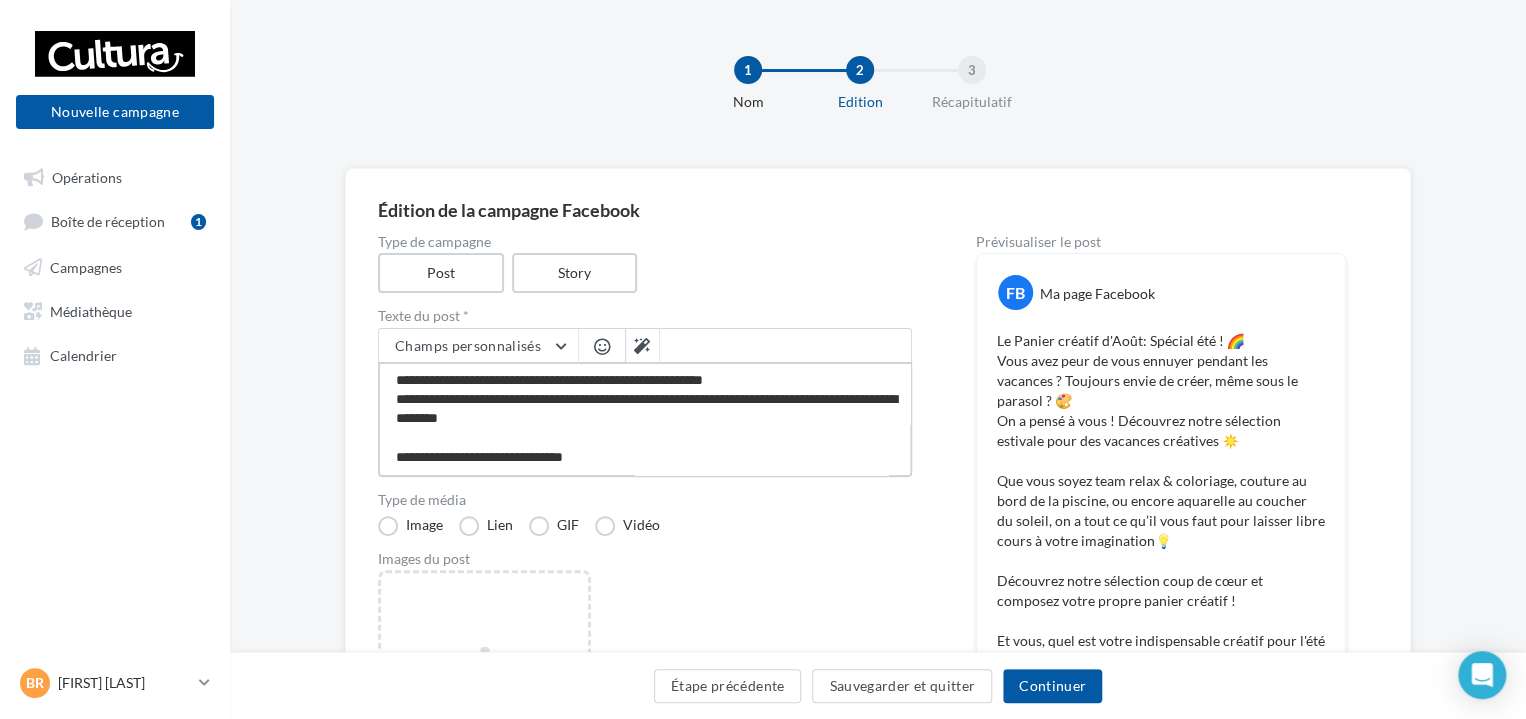 type on "**********" 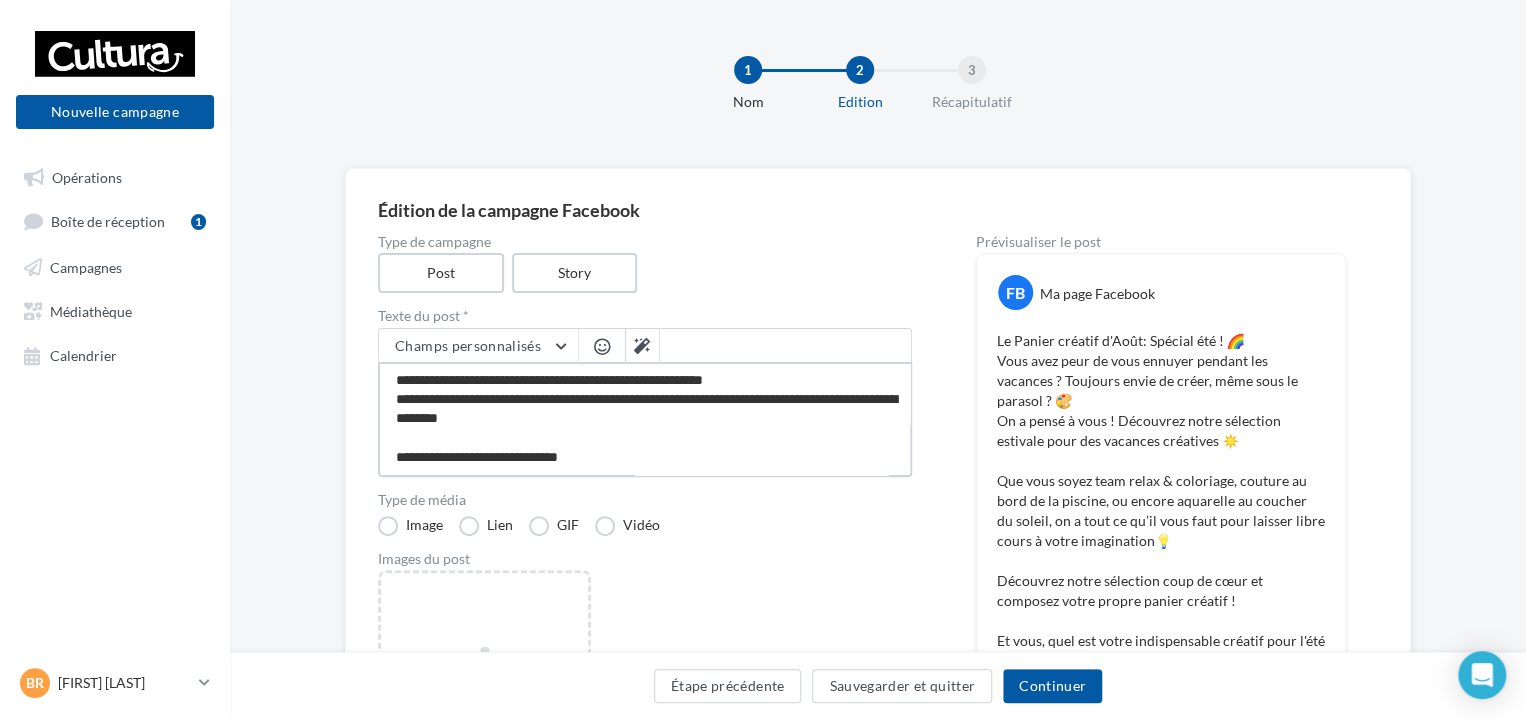 type on "**********" 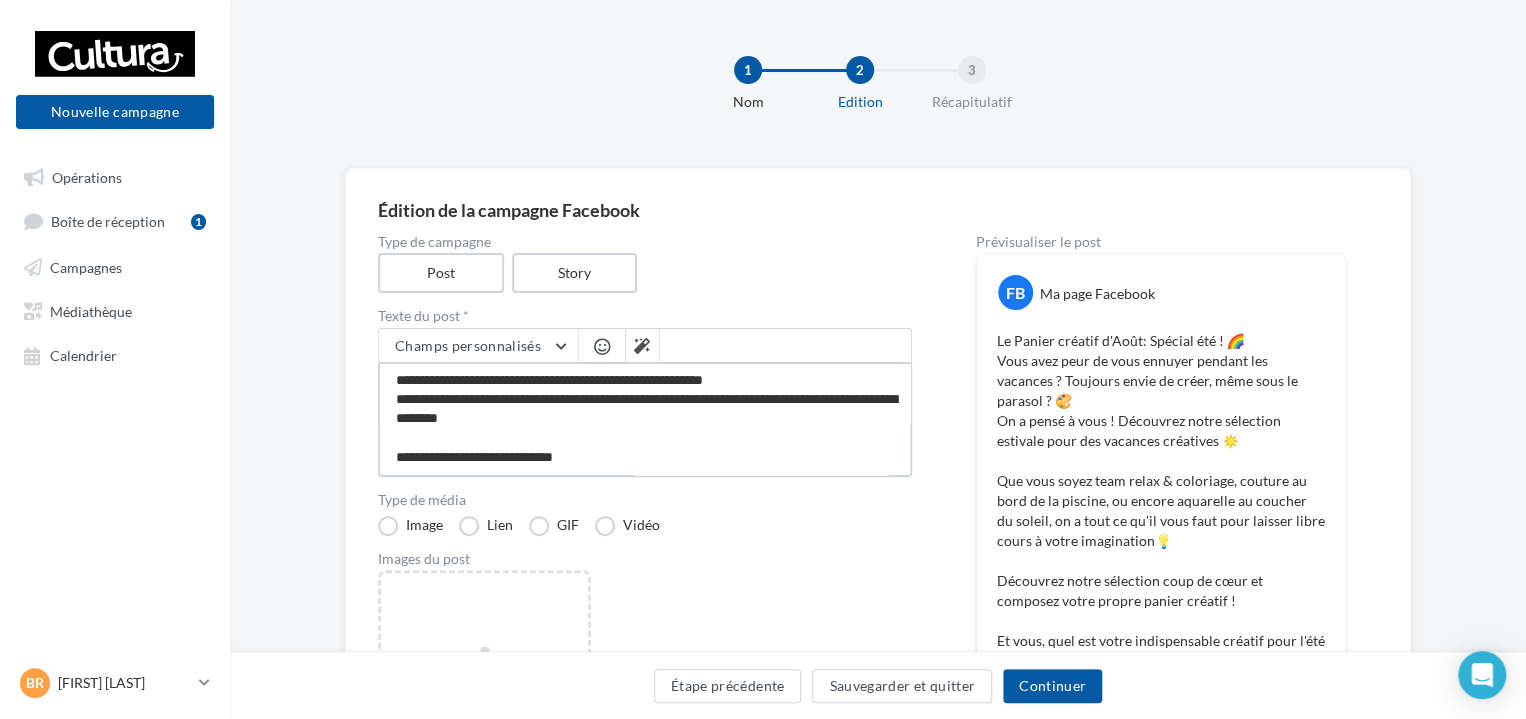 type on "**********" 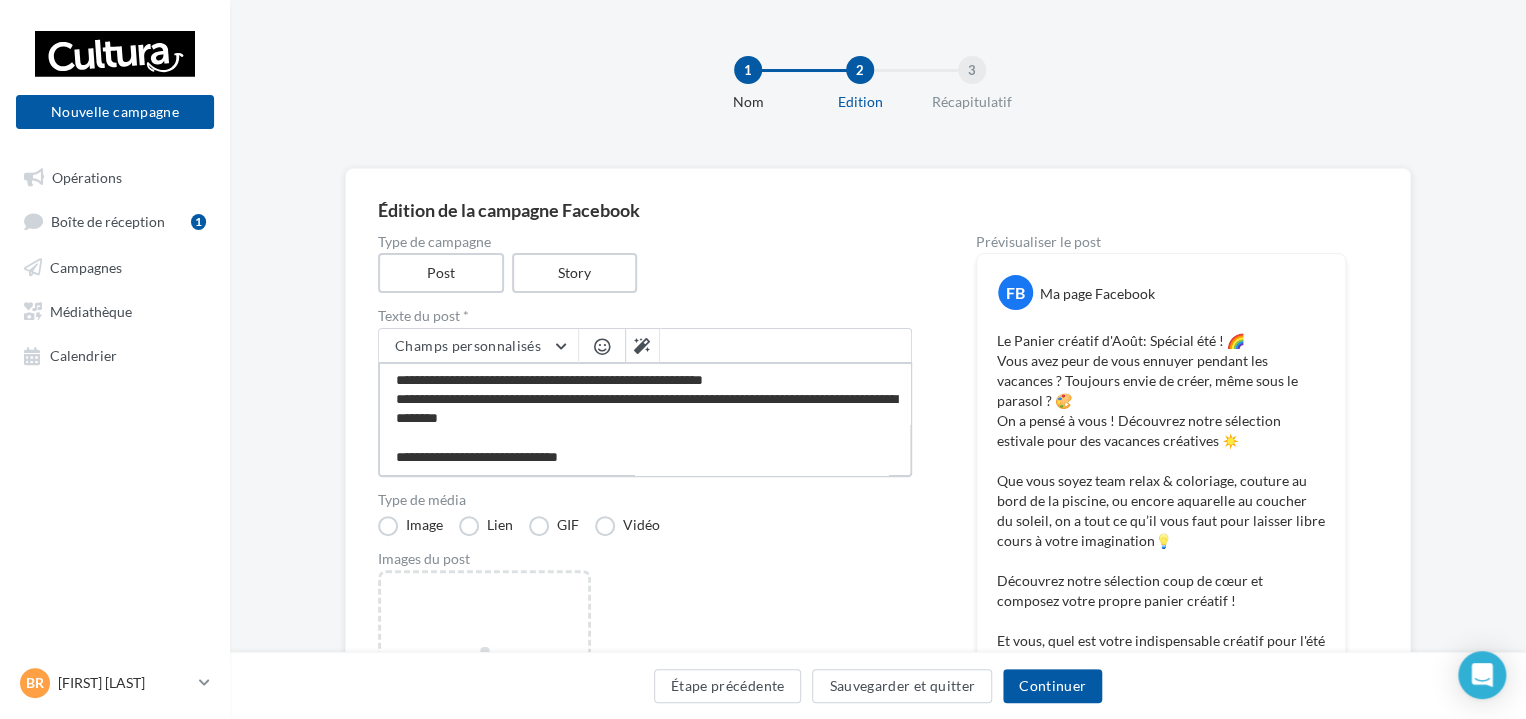 type on "**********" 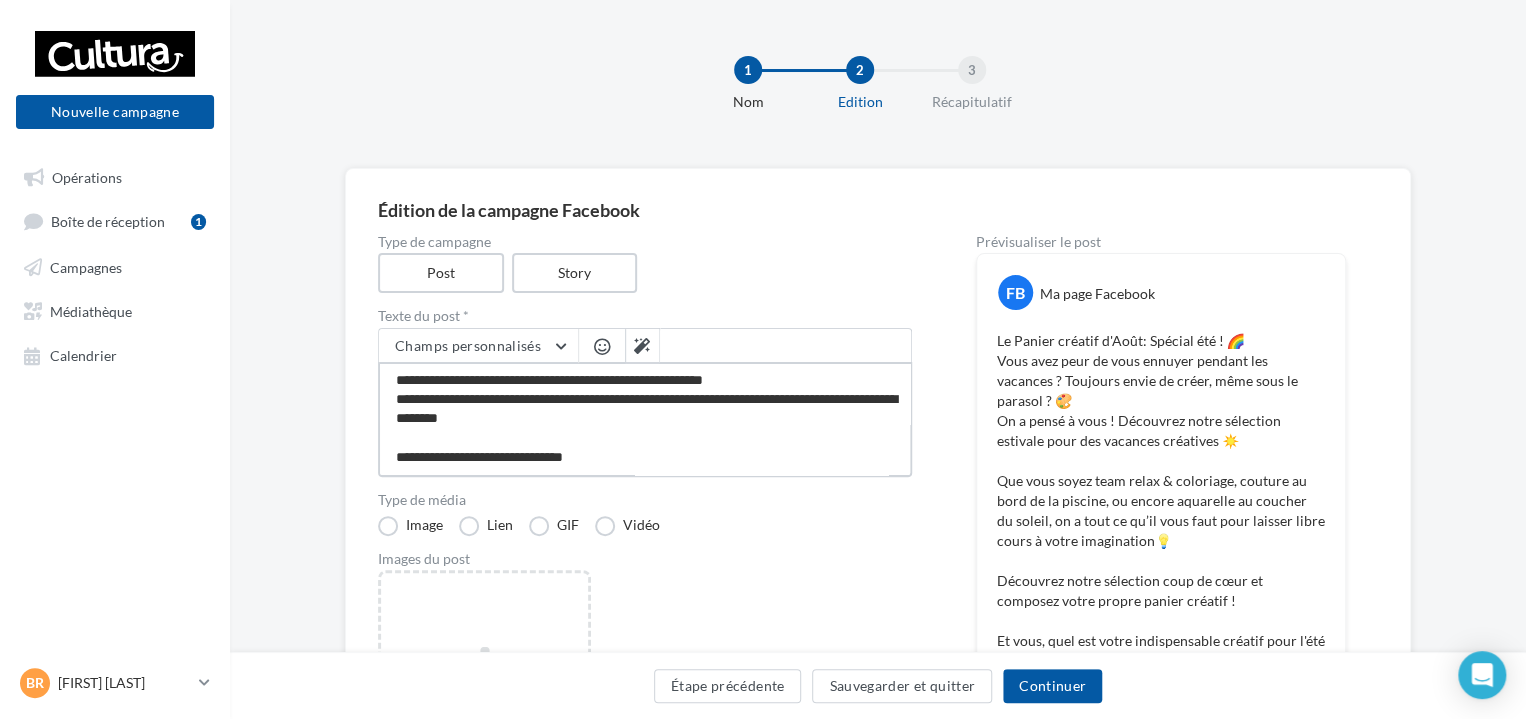 type on "**********" 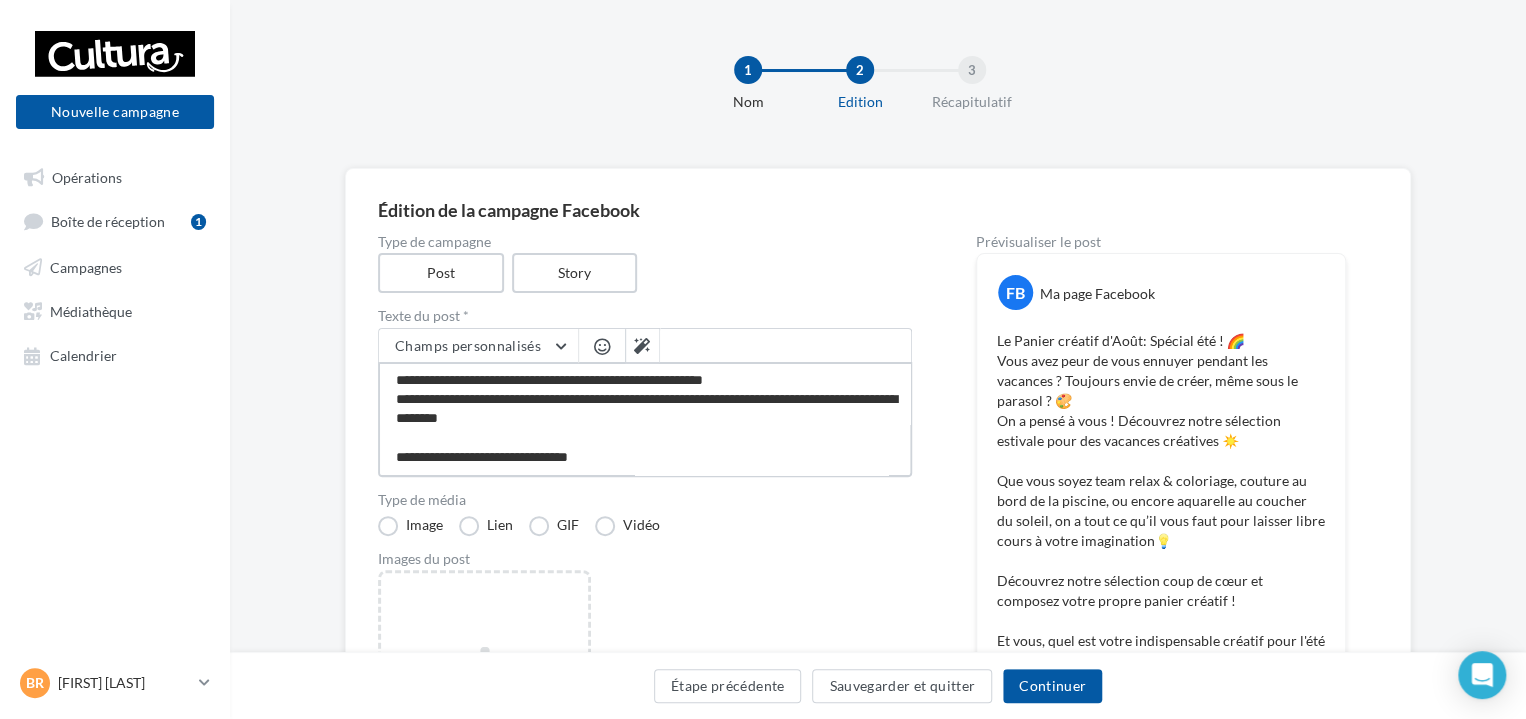 type on "**********" 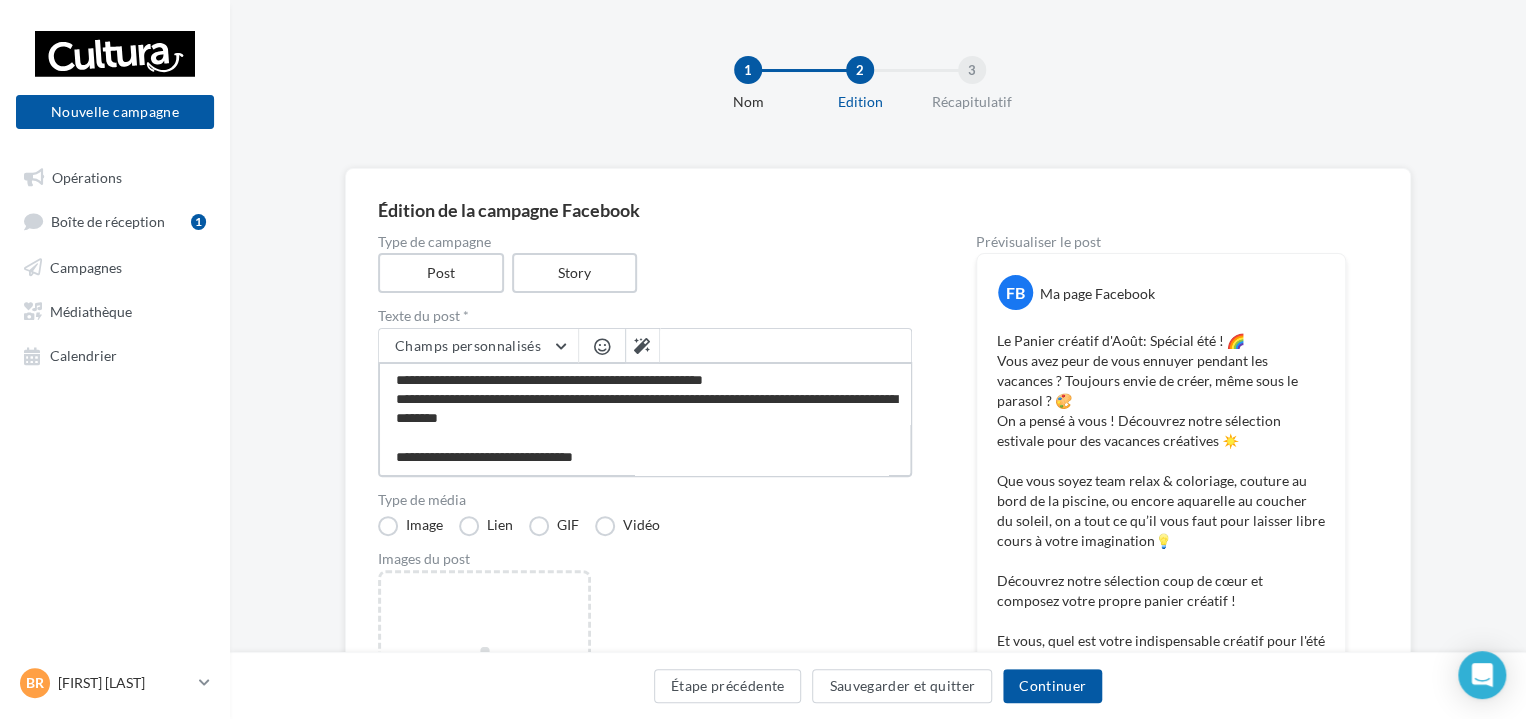 type on "**********" 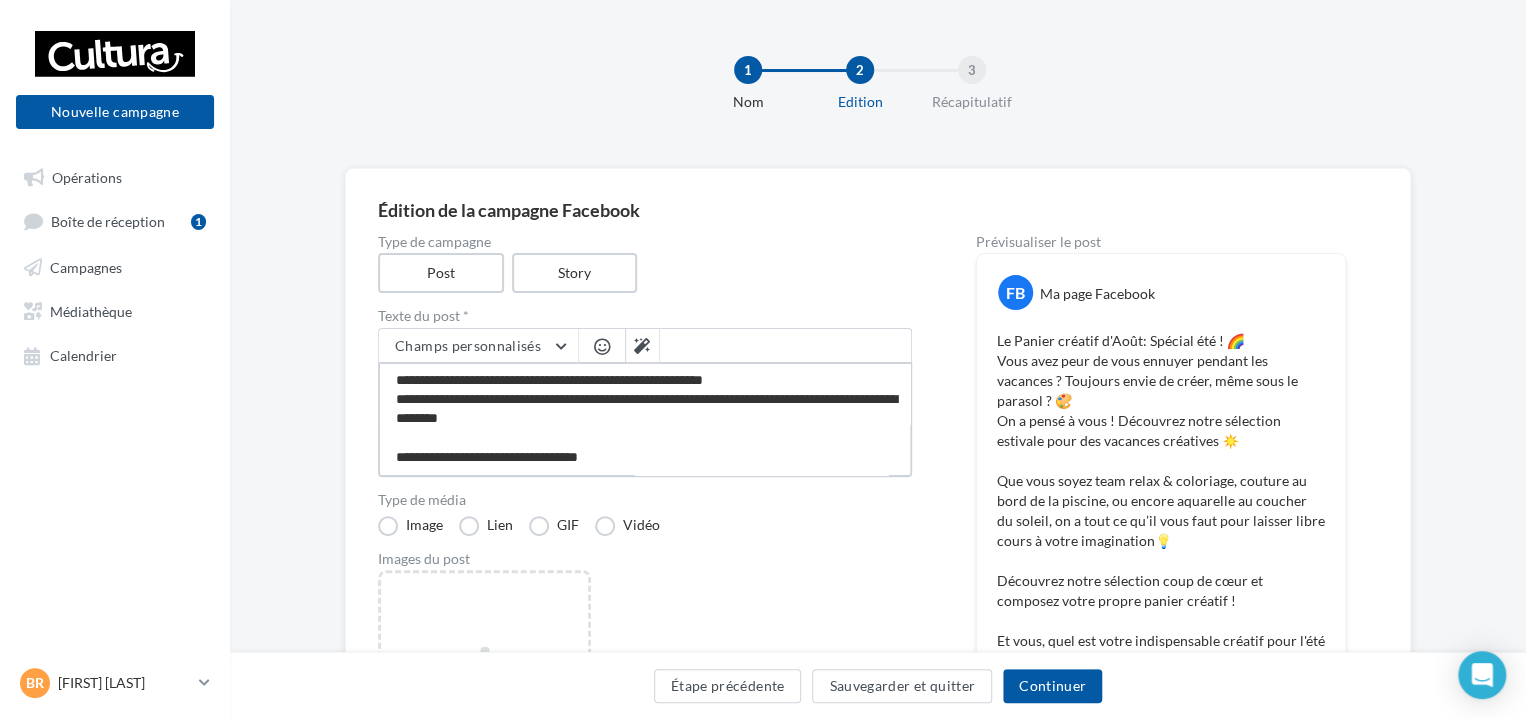 type on "**********" 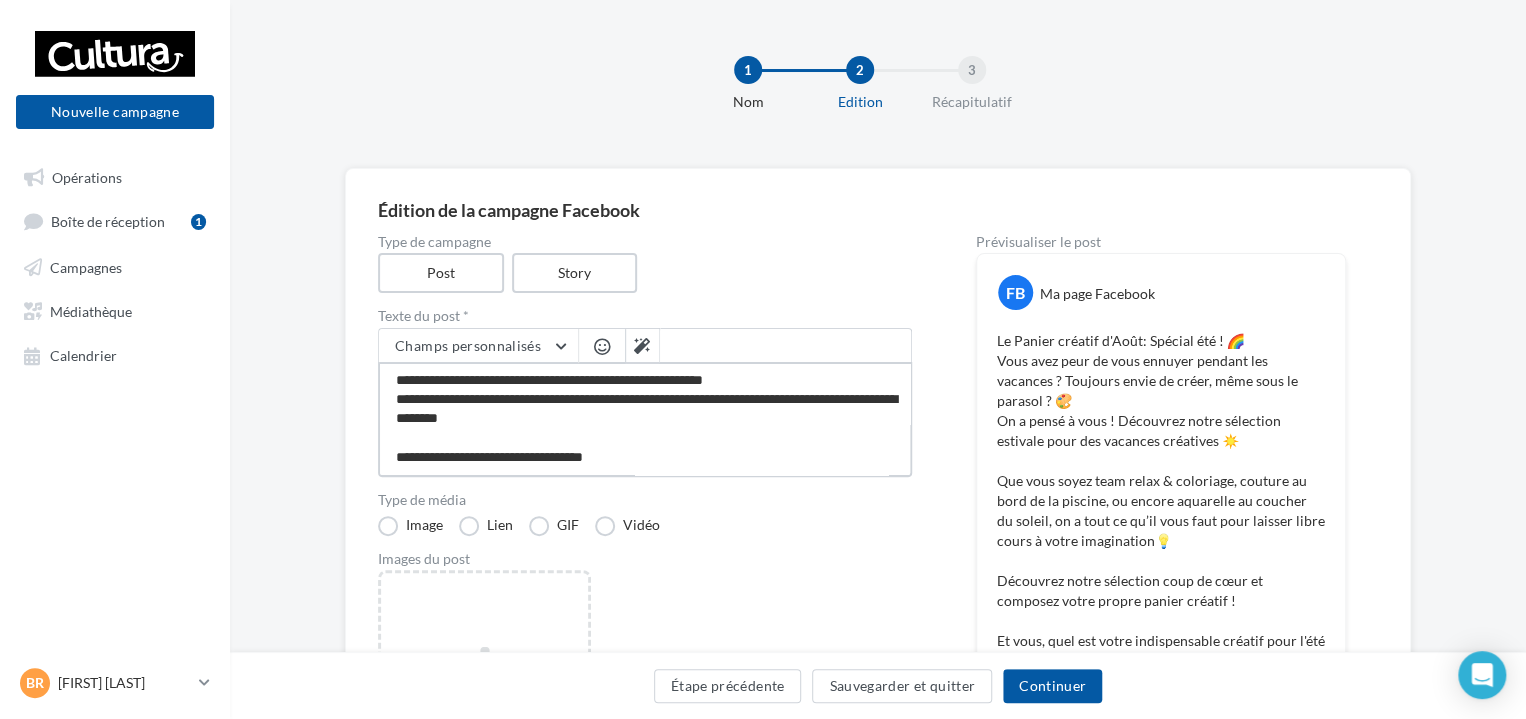 type on "**********" 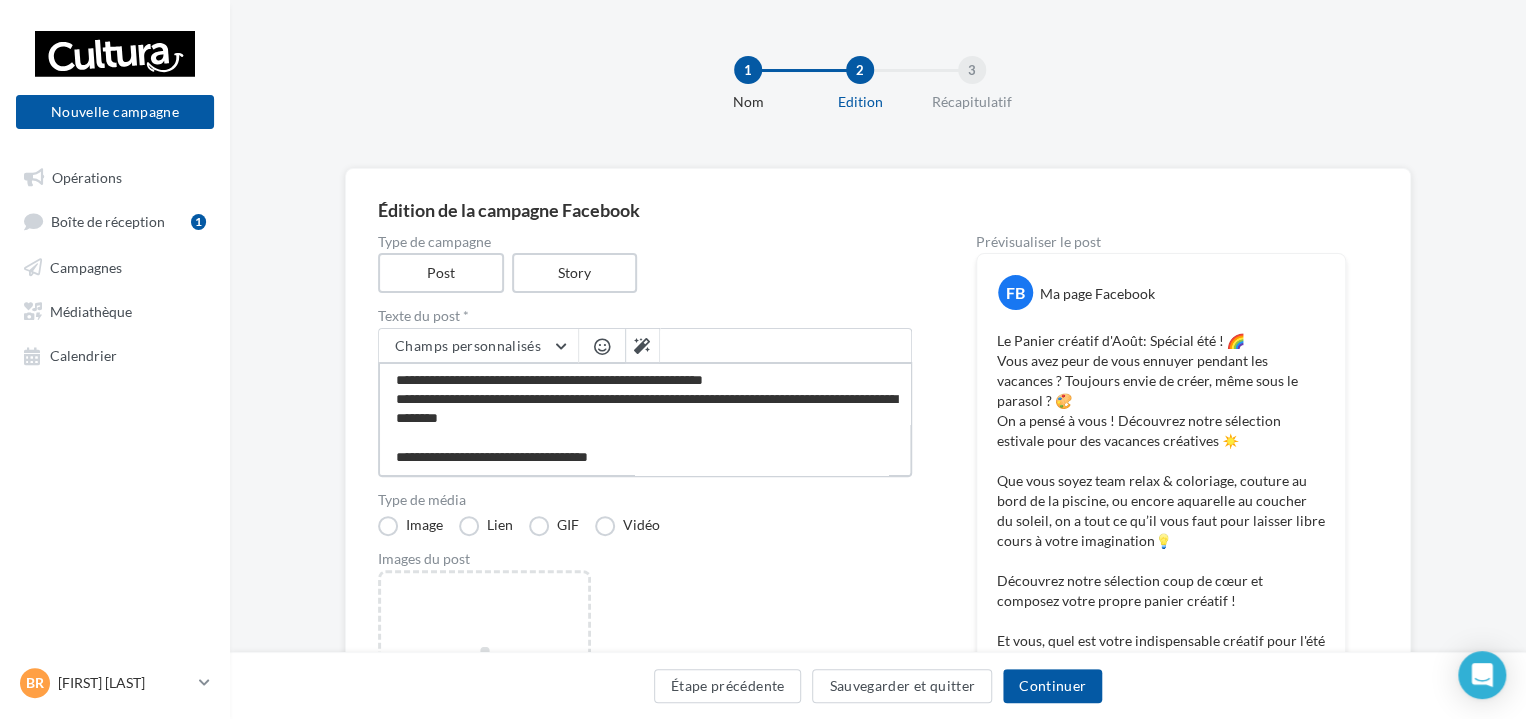 type on "**********" 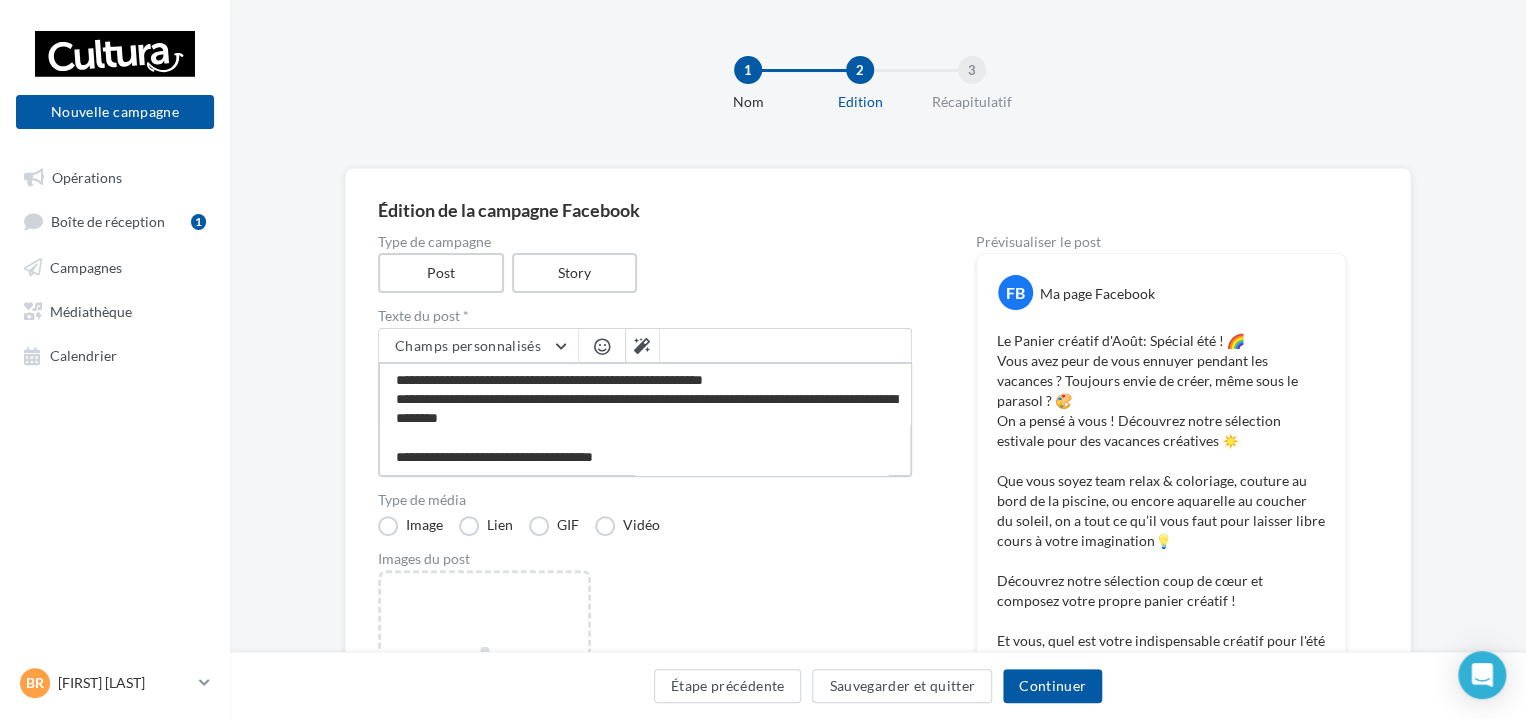 type on "**********" 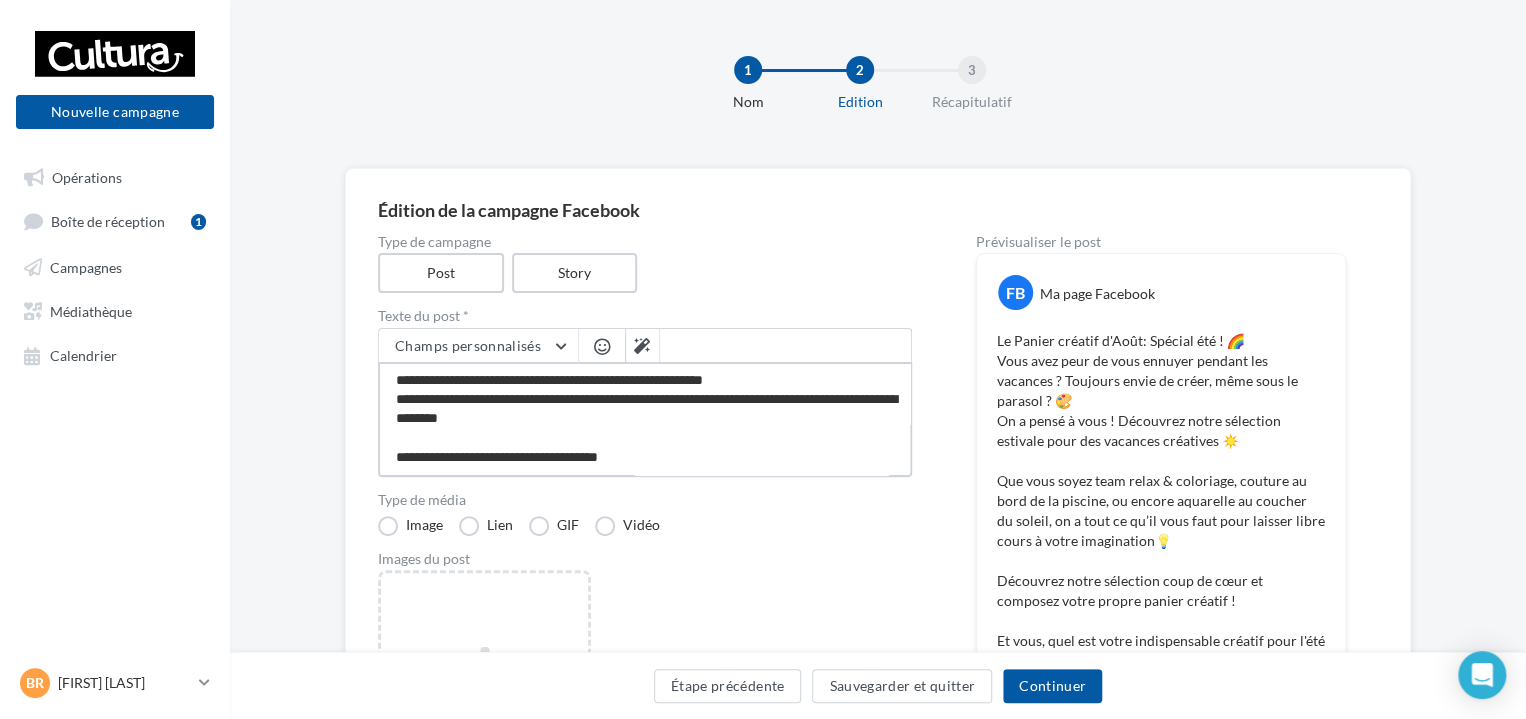 type on "**********" 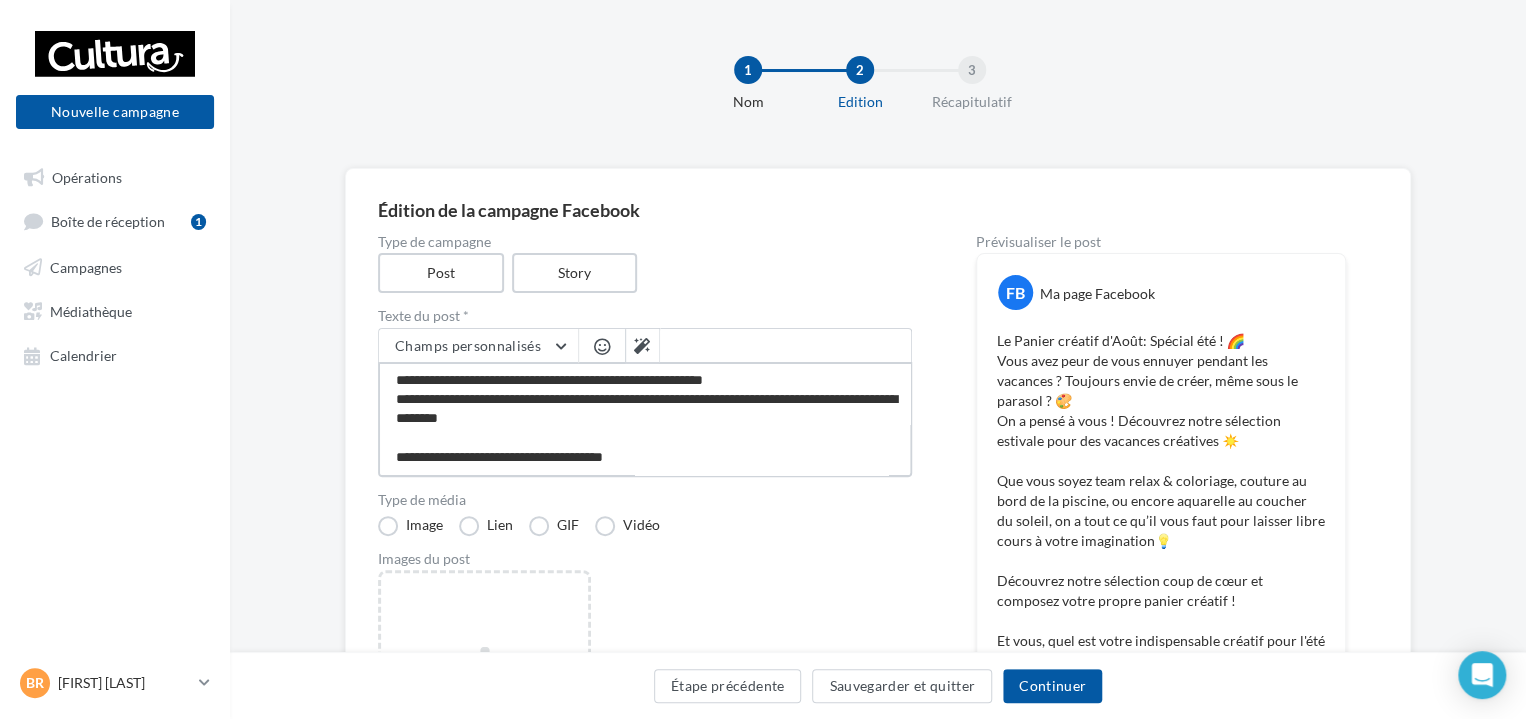 type on "**********" 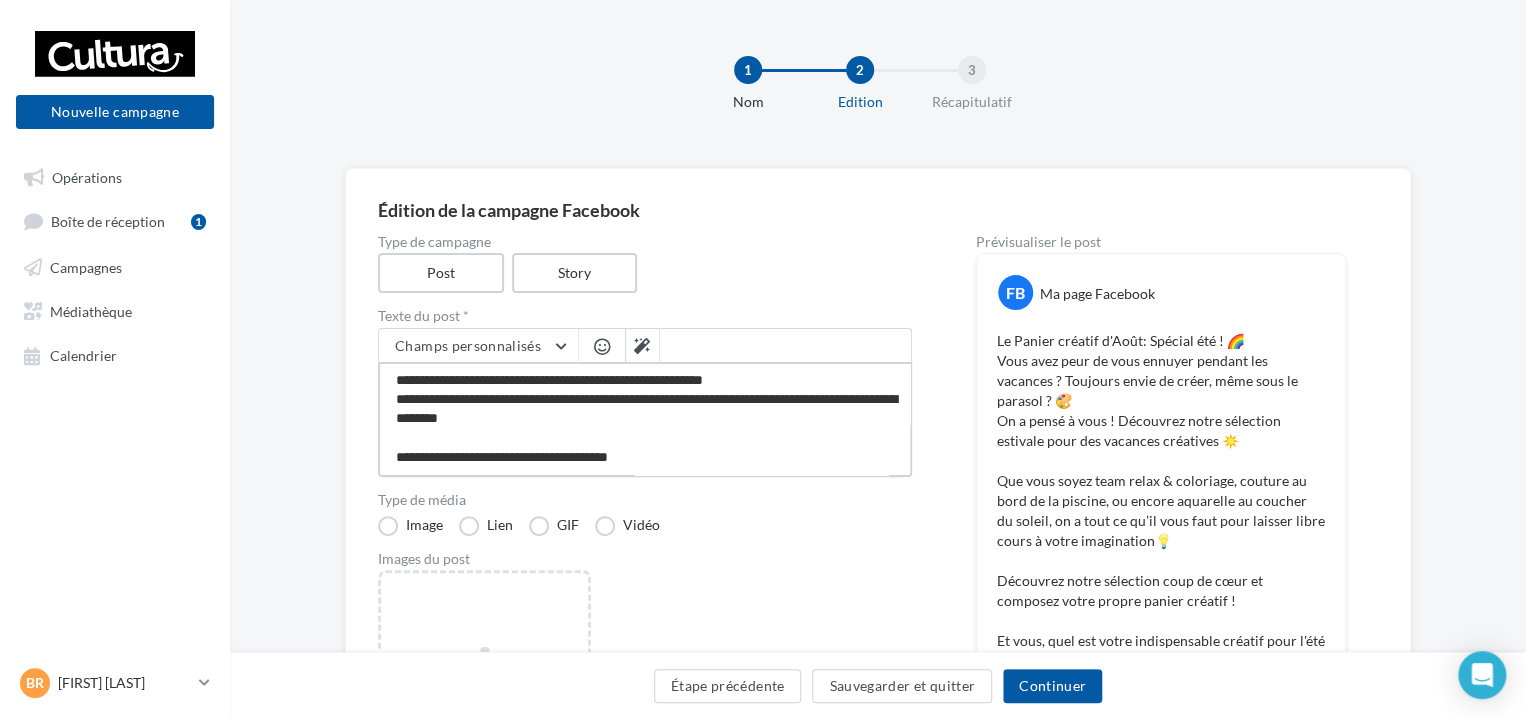 type on "**********" 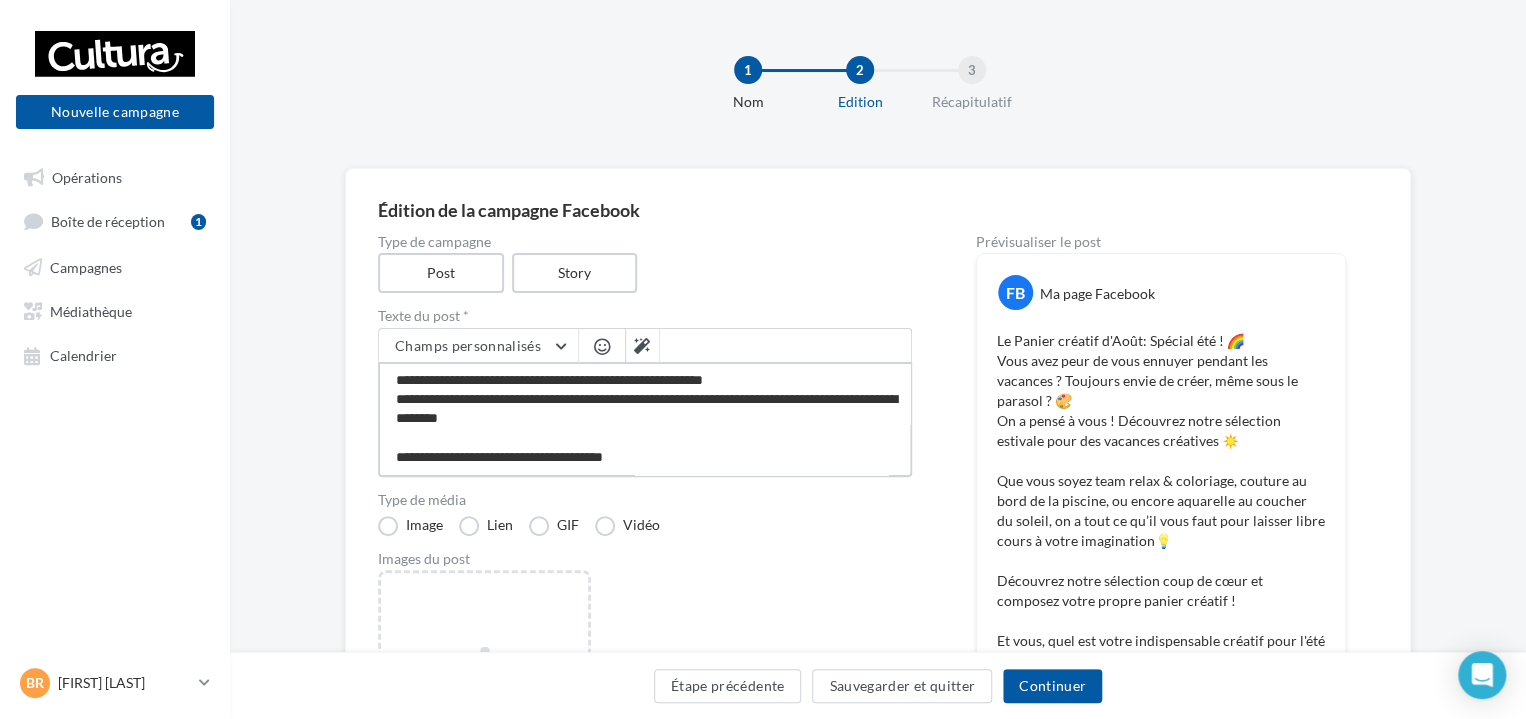 type on "**********" 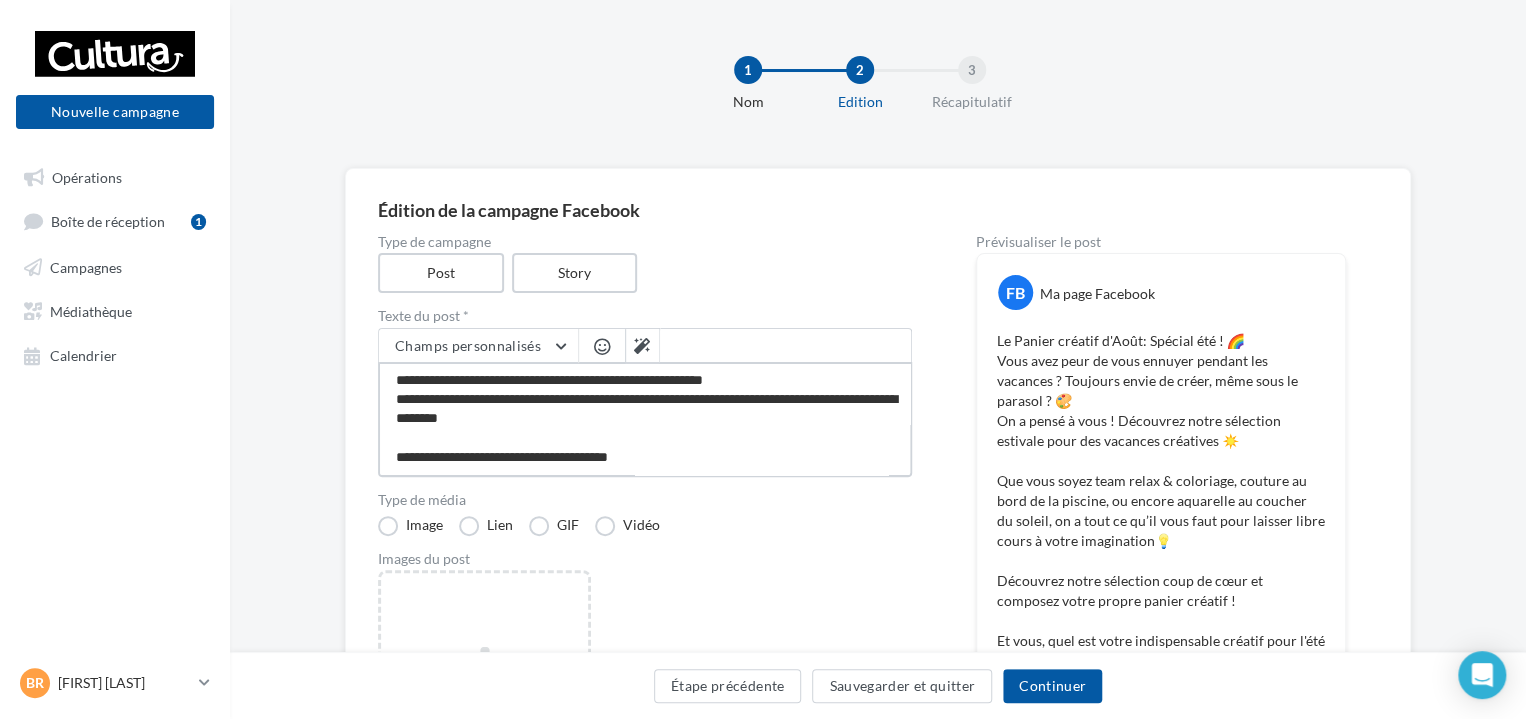 type on "**********" 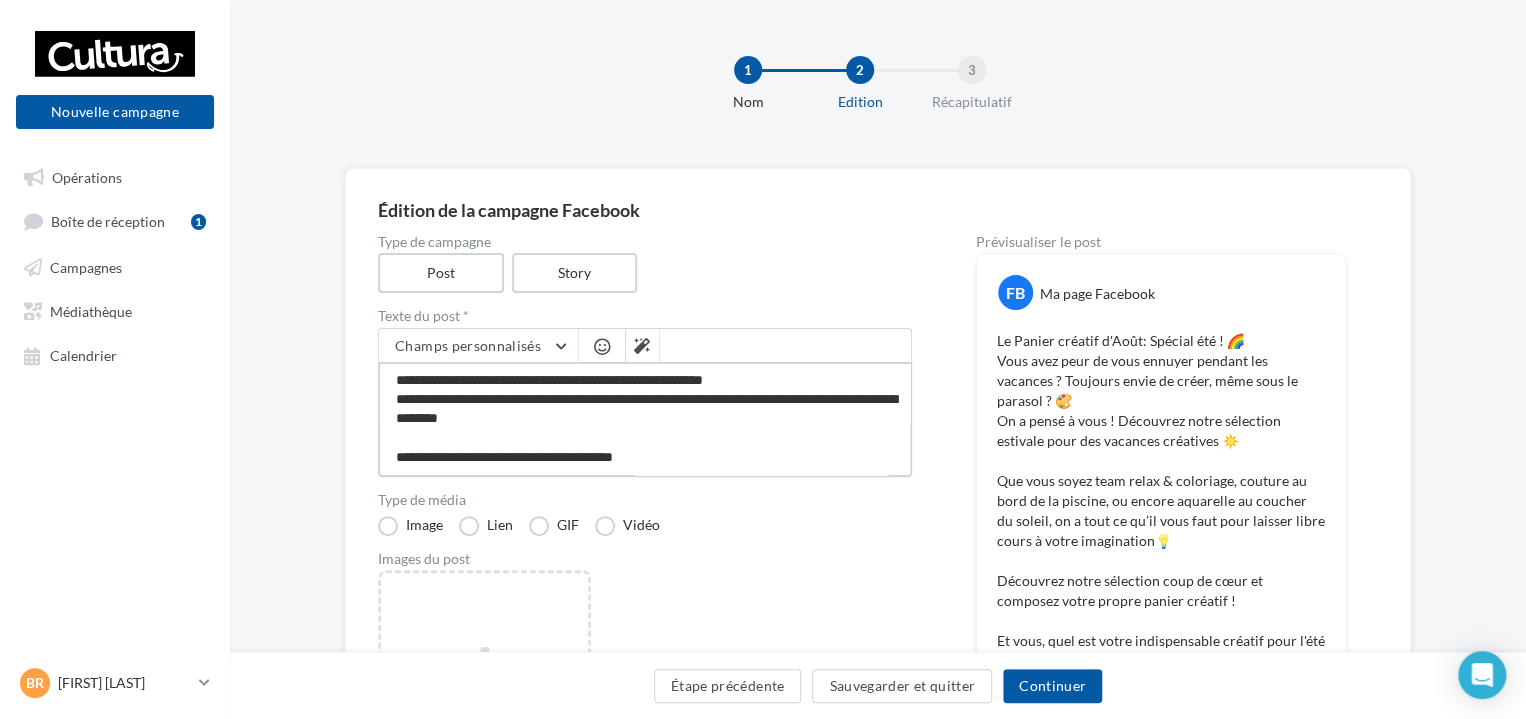 type on "**********" 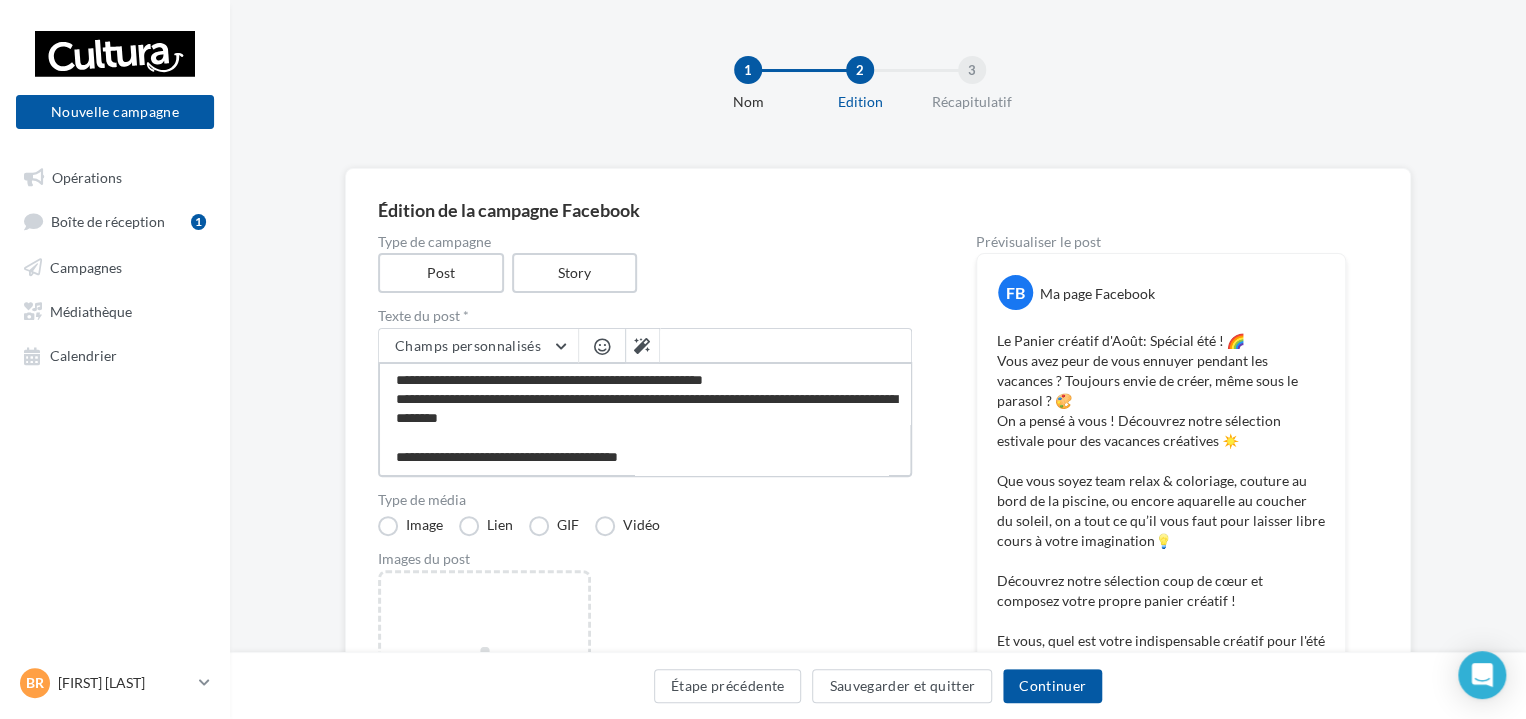type on "**********" 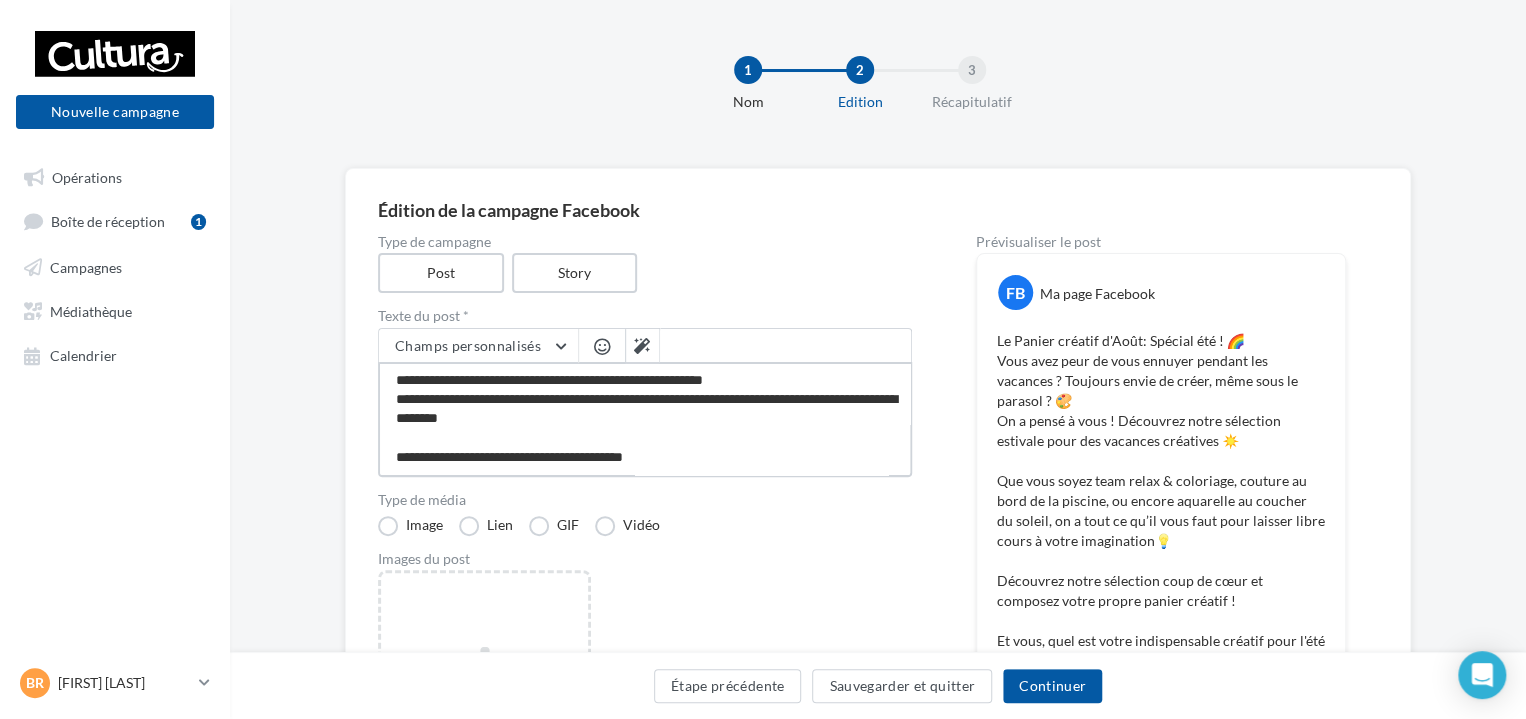 type on "**********" 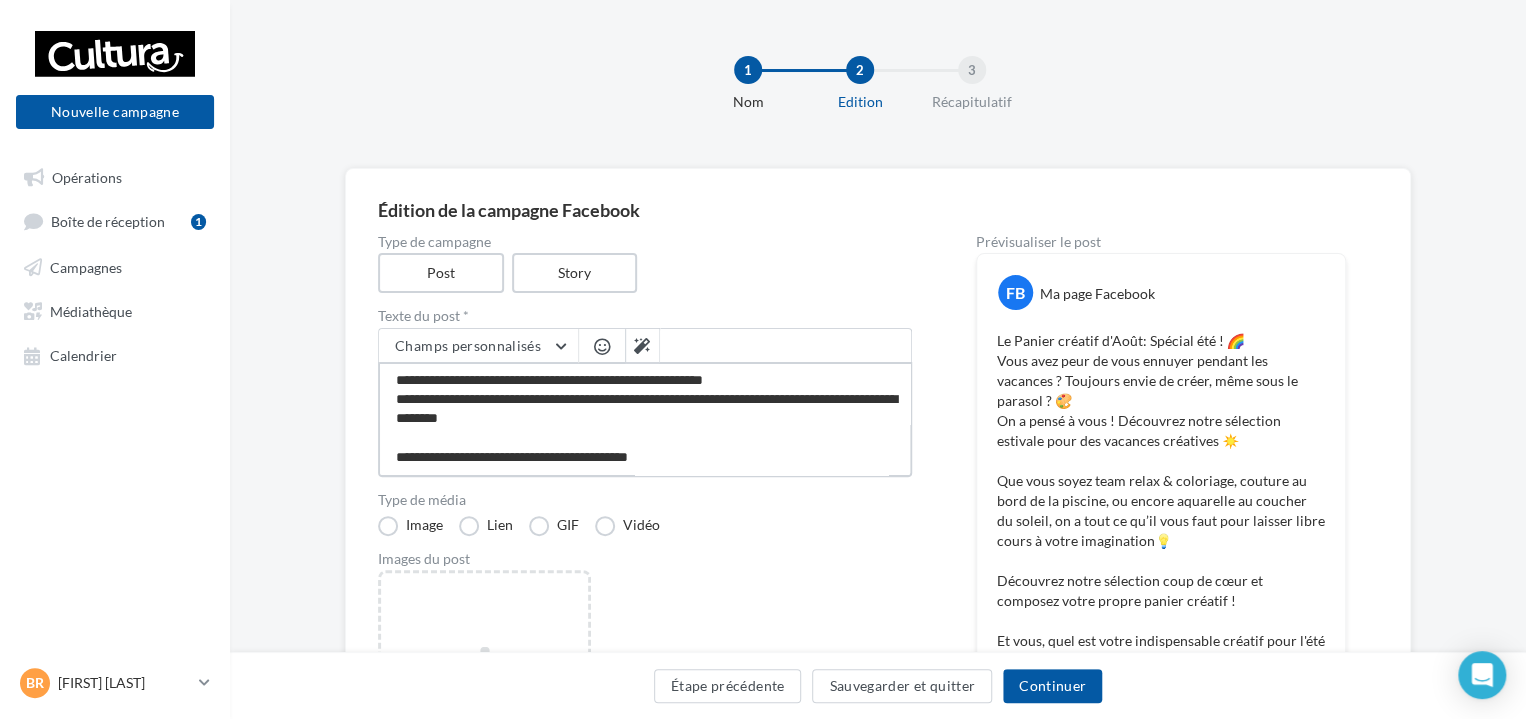 type on "**********" 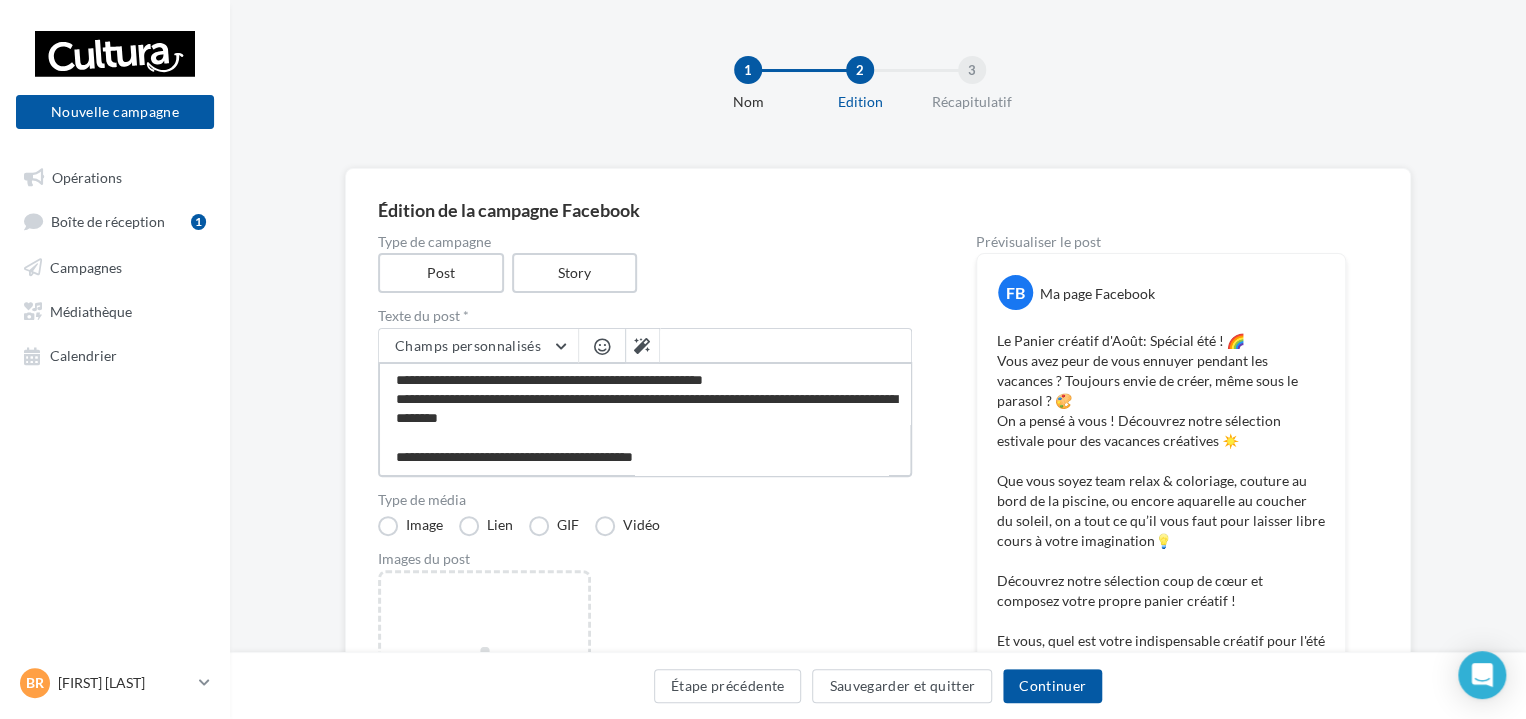 type on "**********" 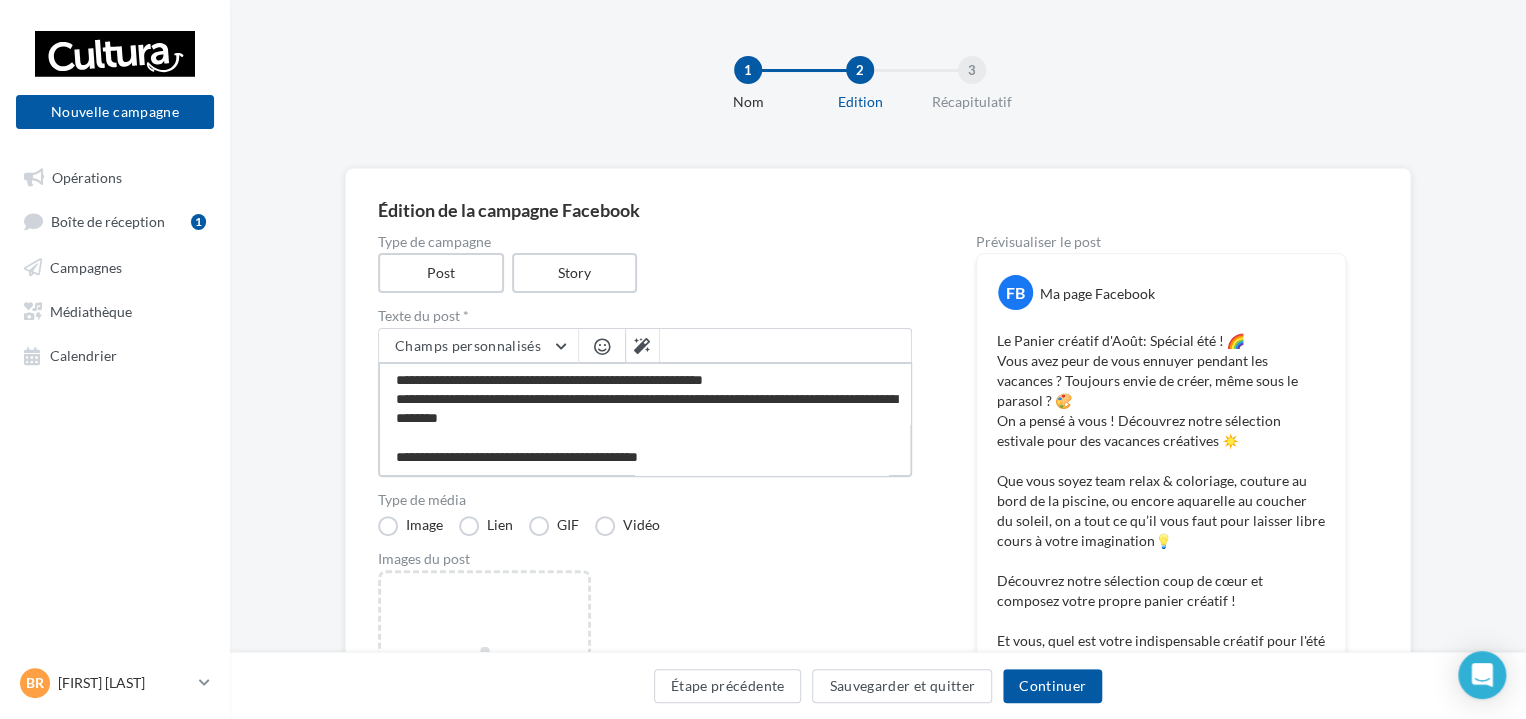 type on "**********" 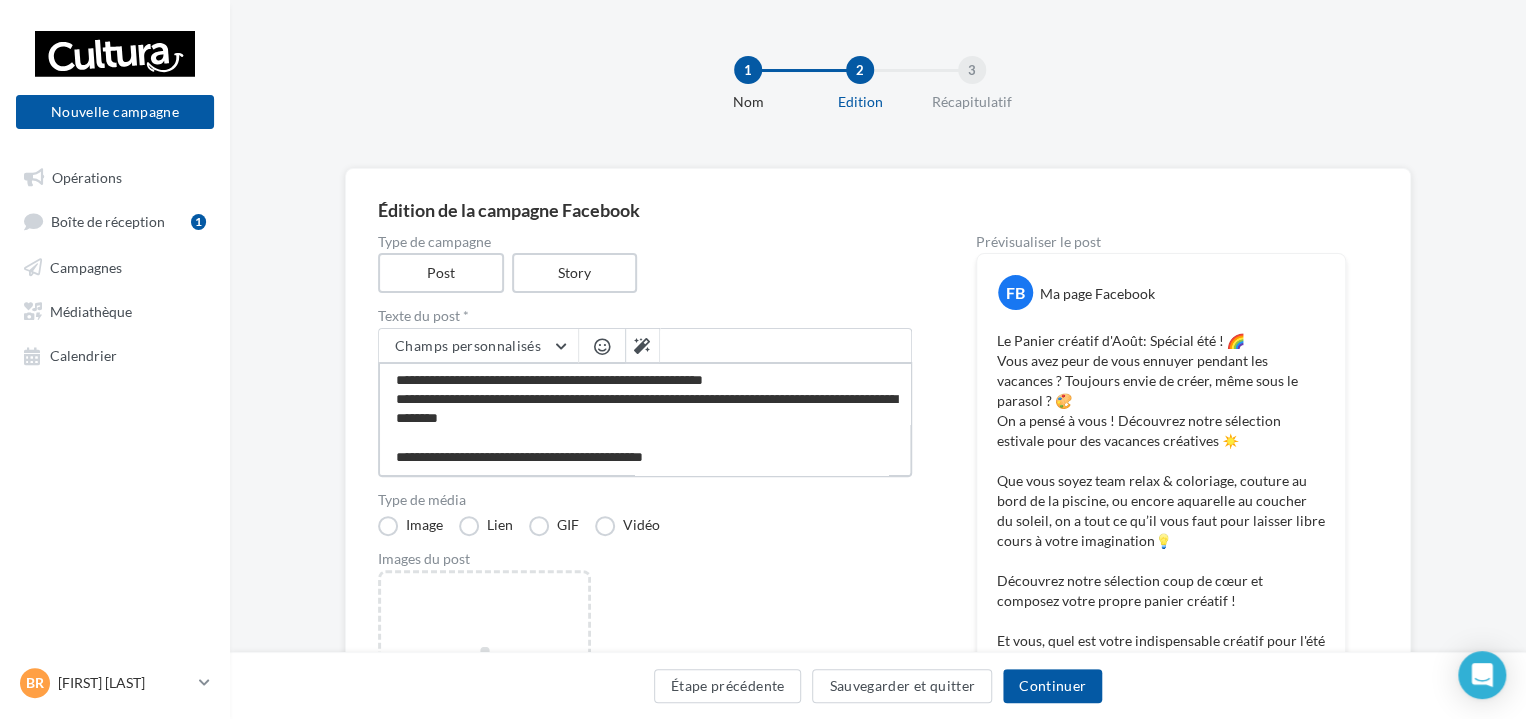 type on "**********" 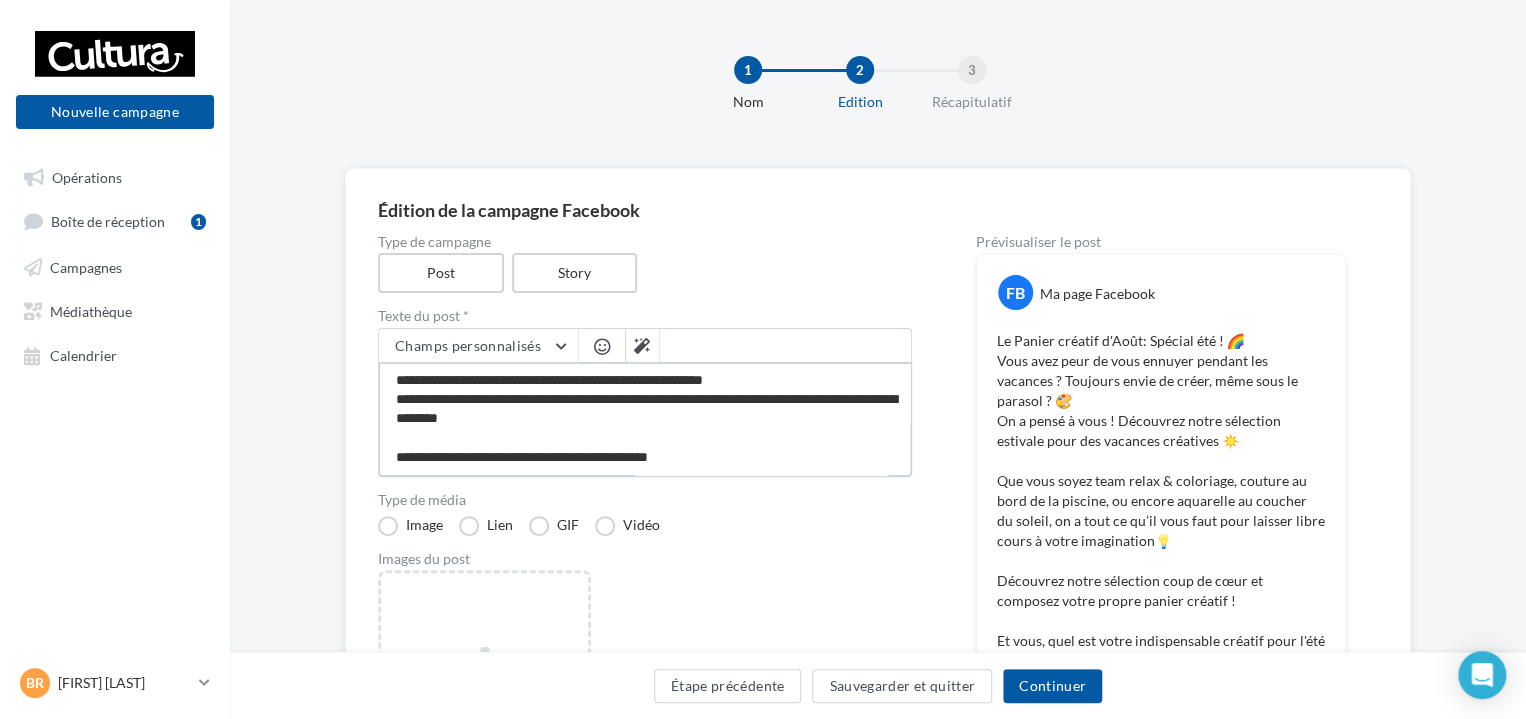 type on "**********" 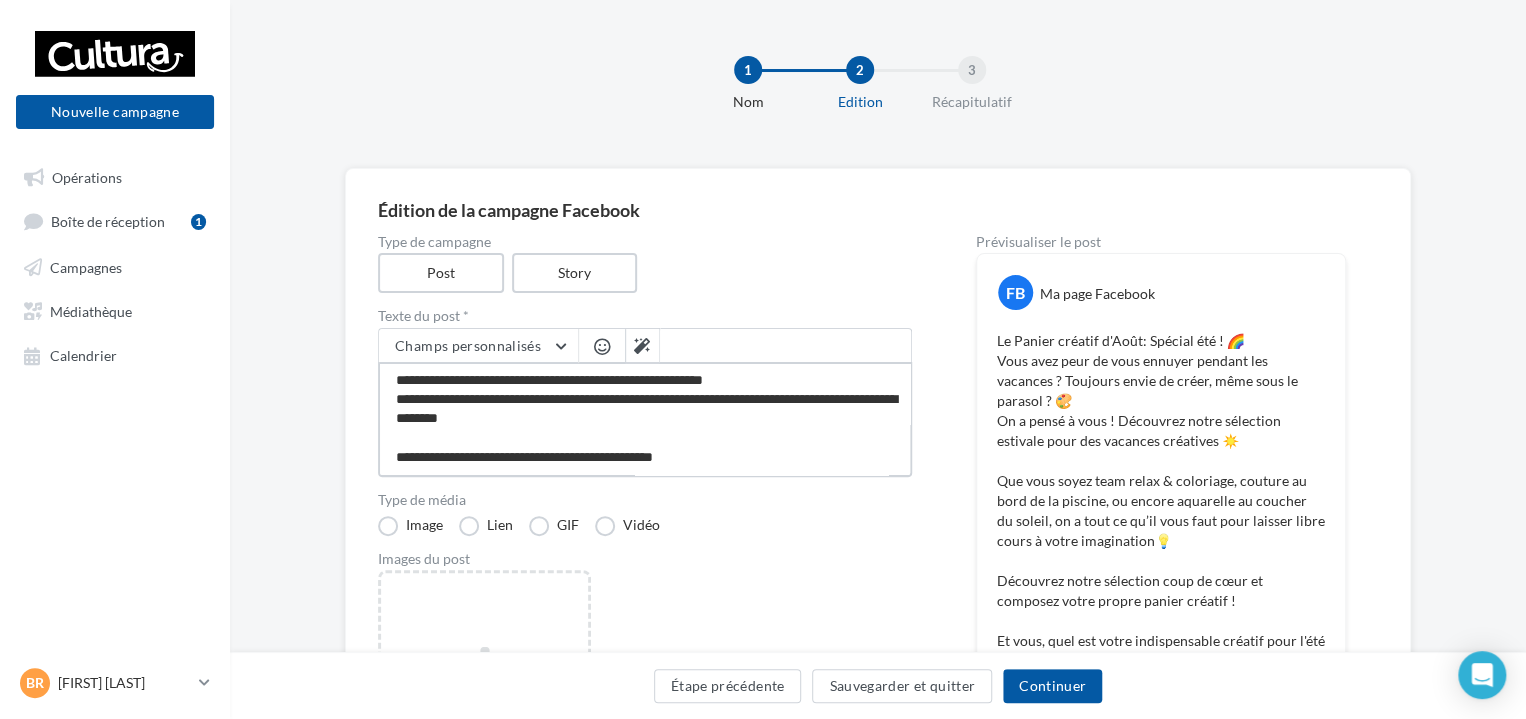 type on "**********" 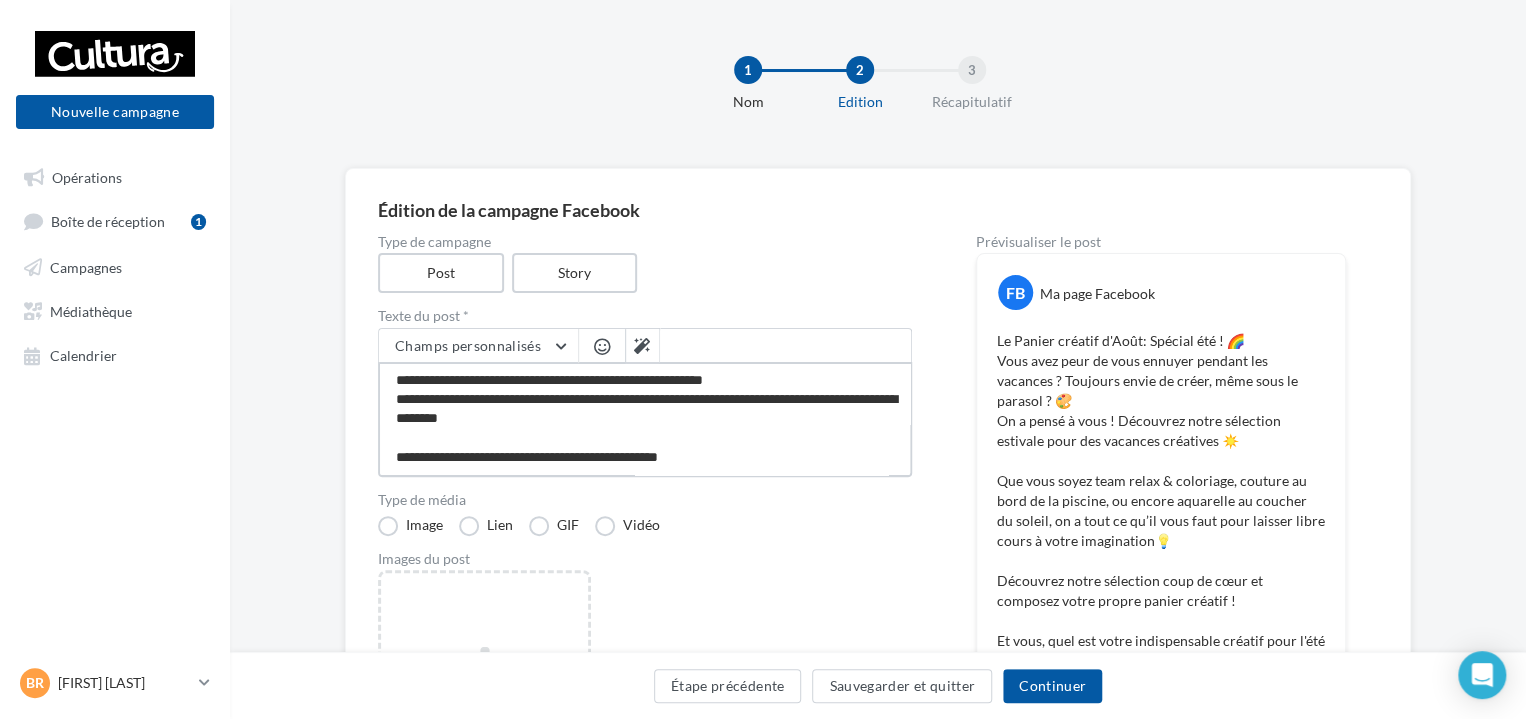 type on "**********" 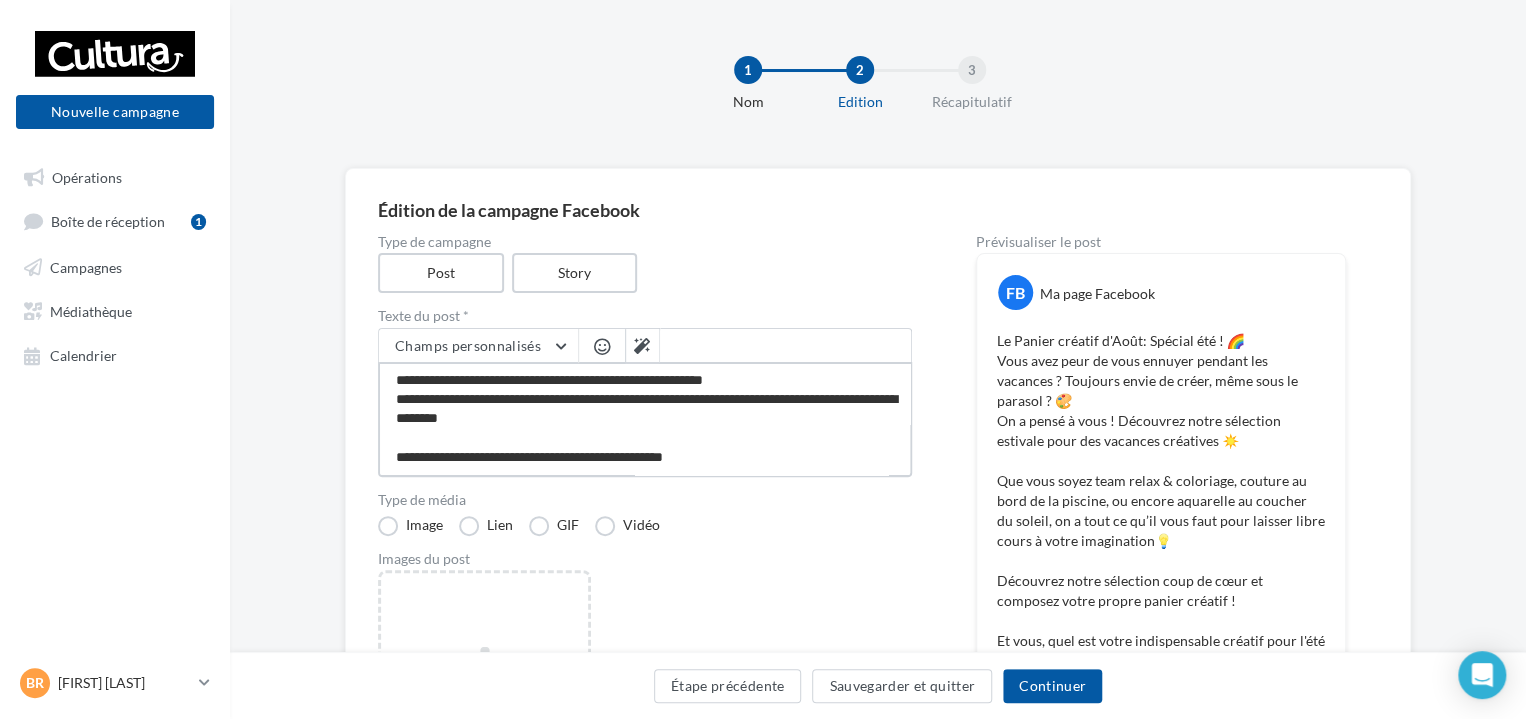 type on "**********" 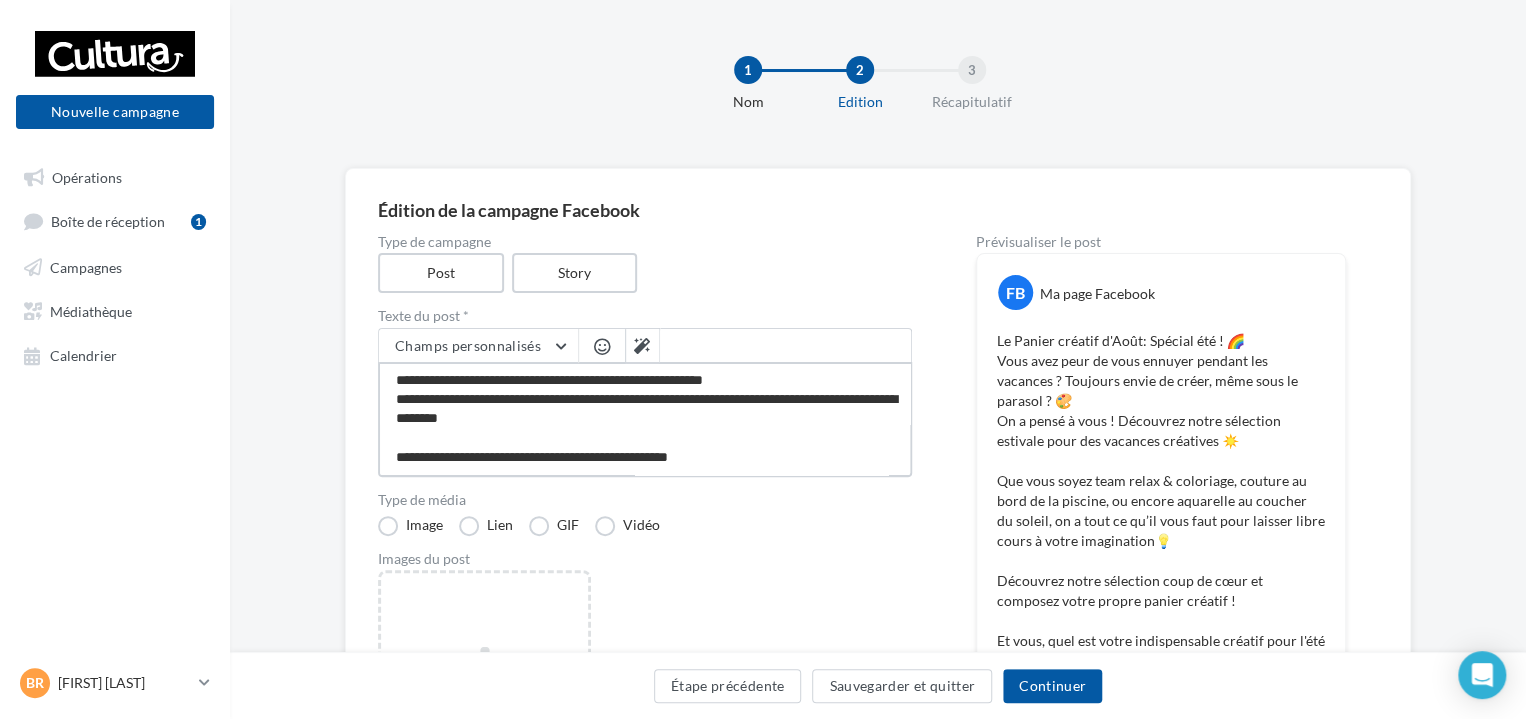 type on "**********" 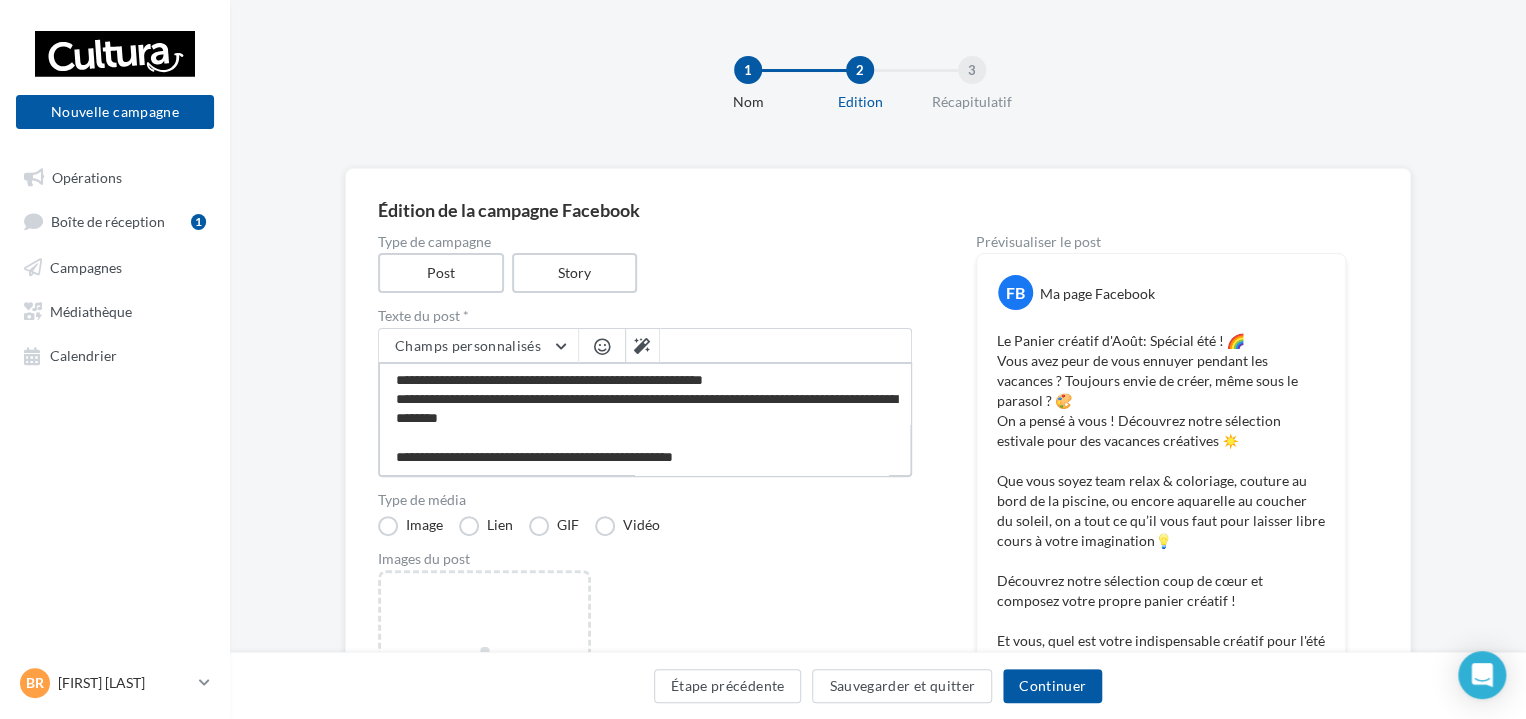 type on "**********" 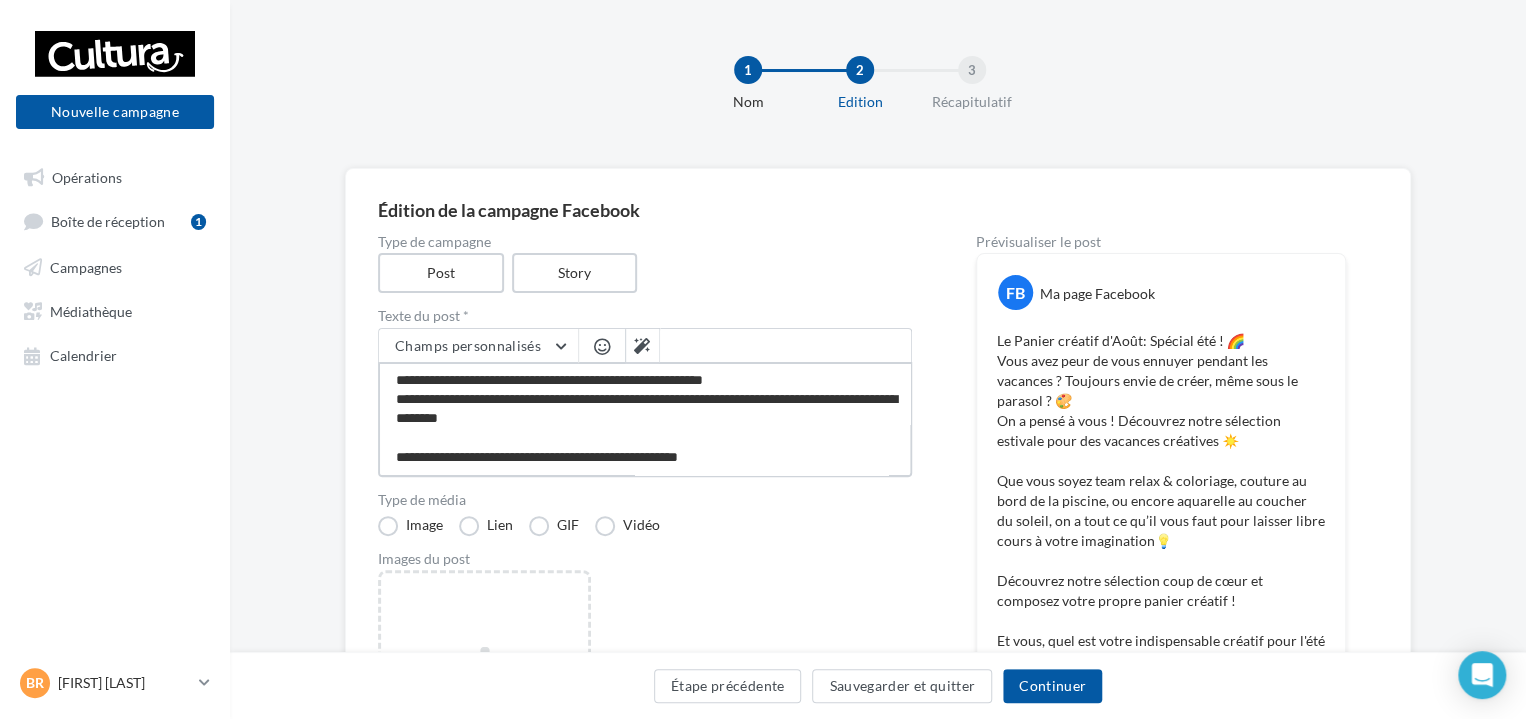 type on "**********" 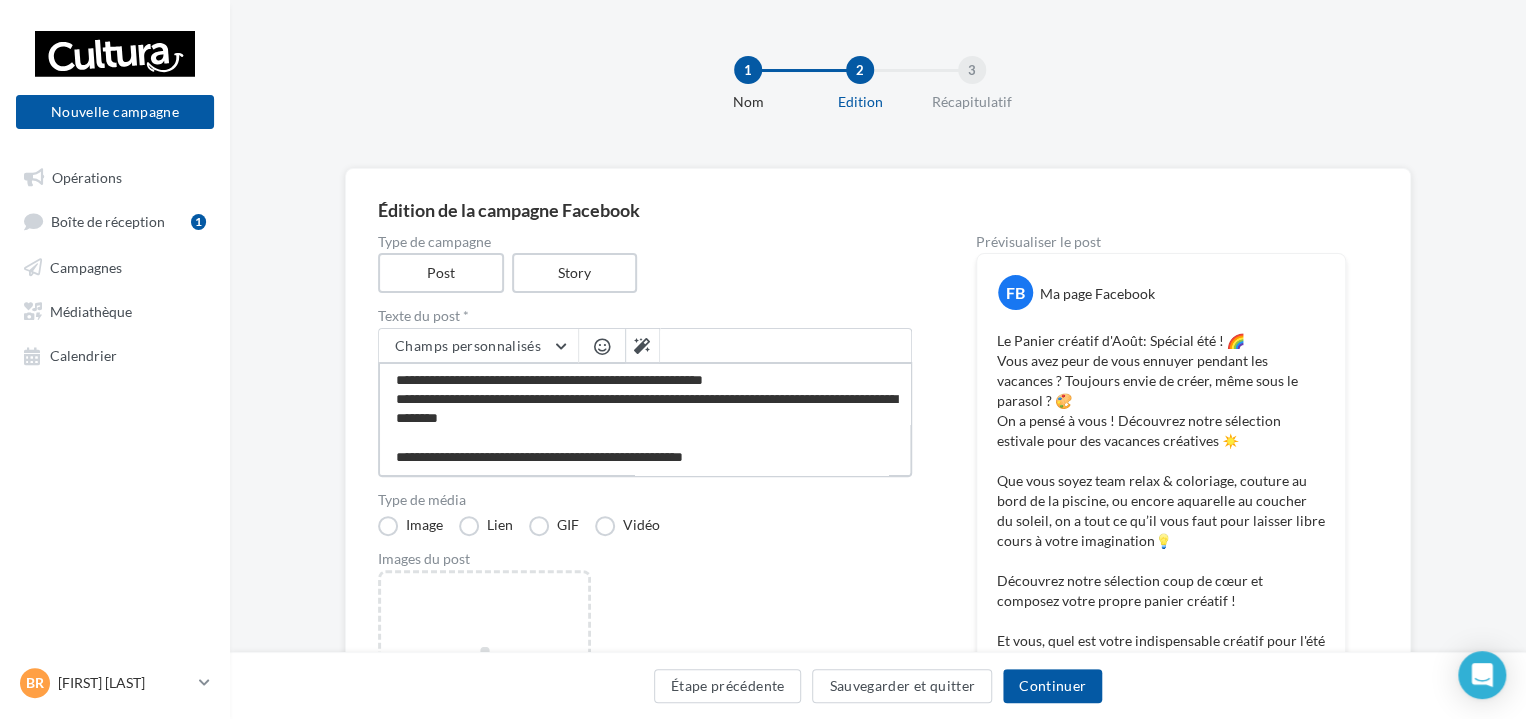 type on "**********" 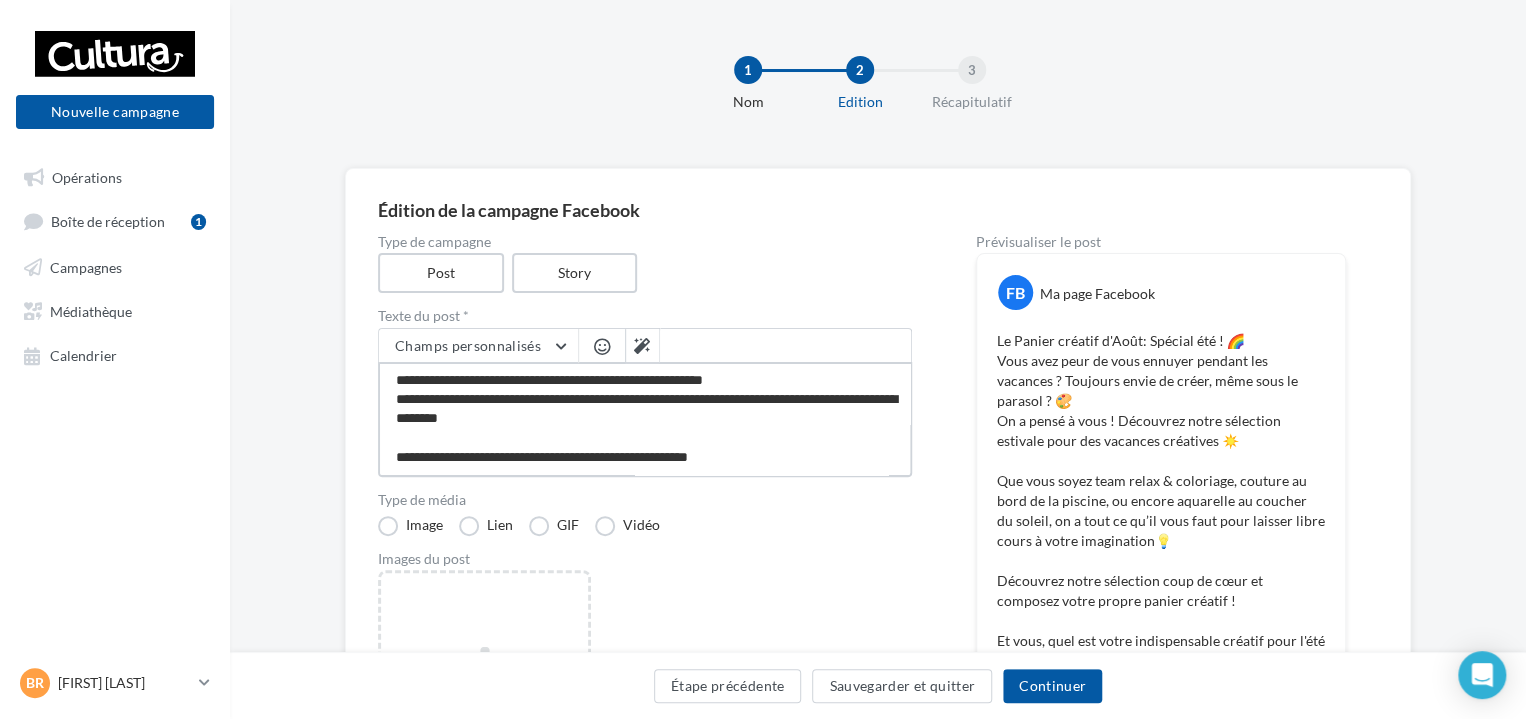 type on "**********" 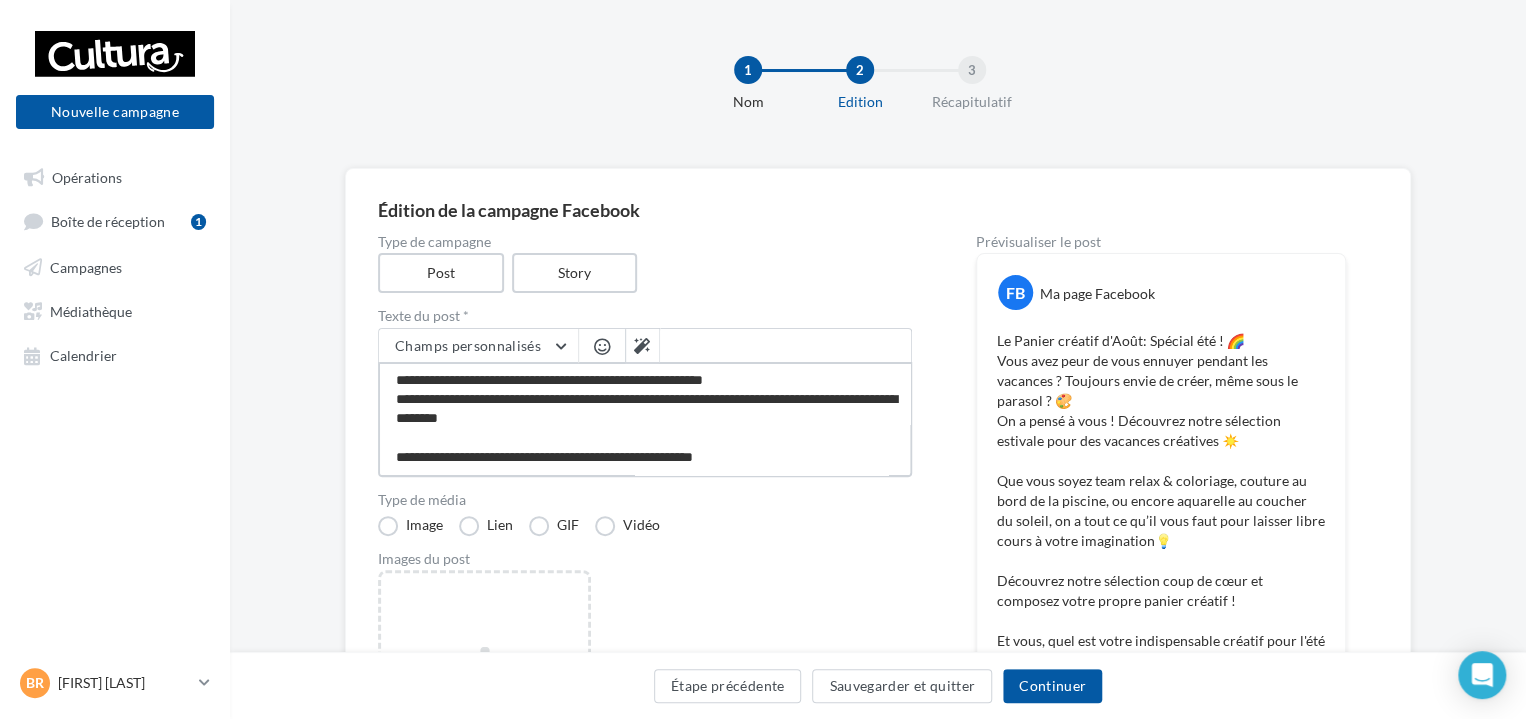 type on "**********" 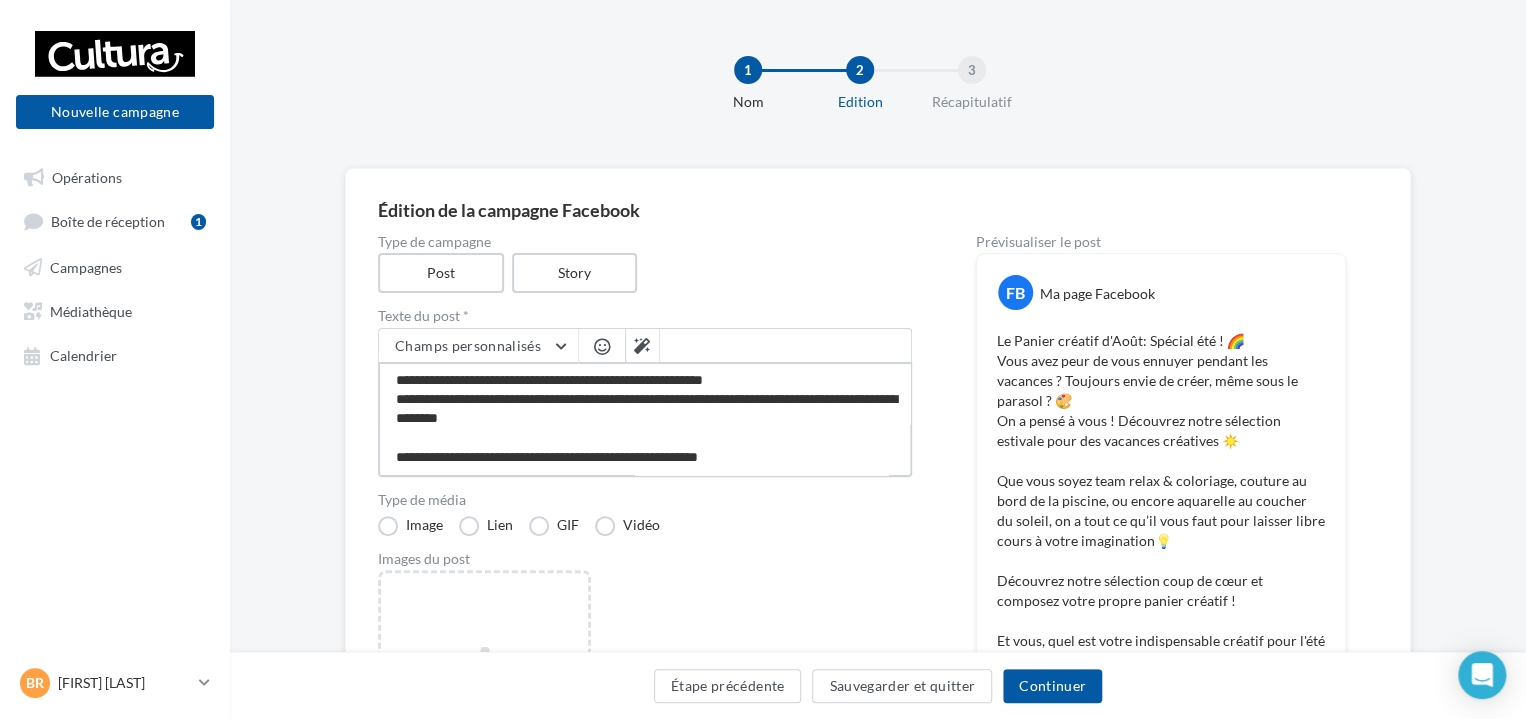 type on "**********" 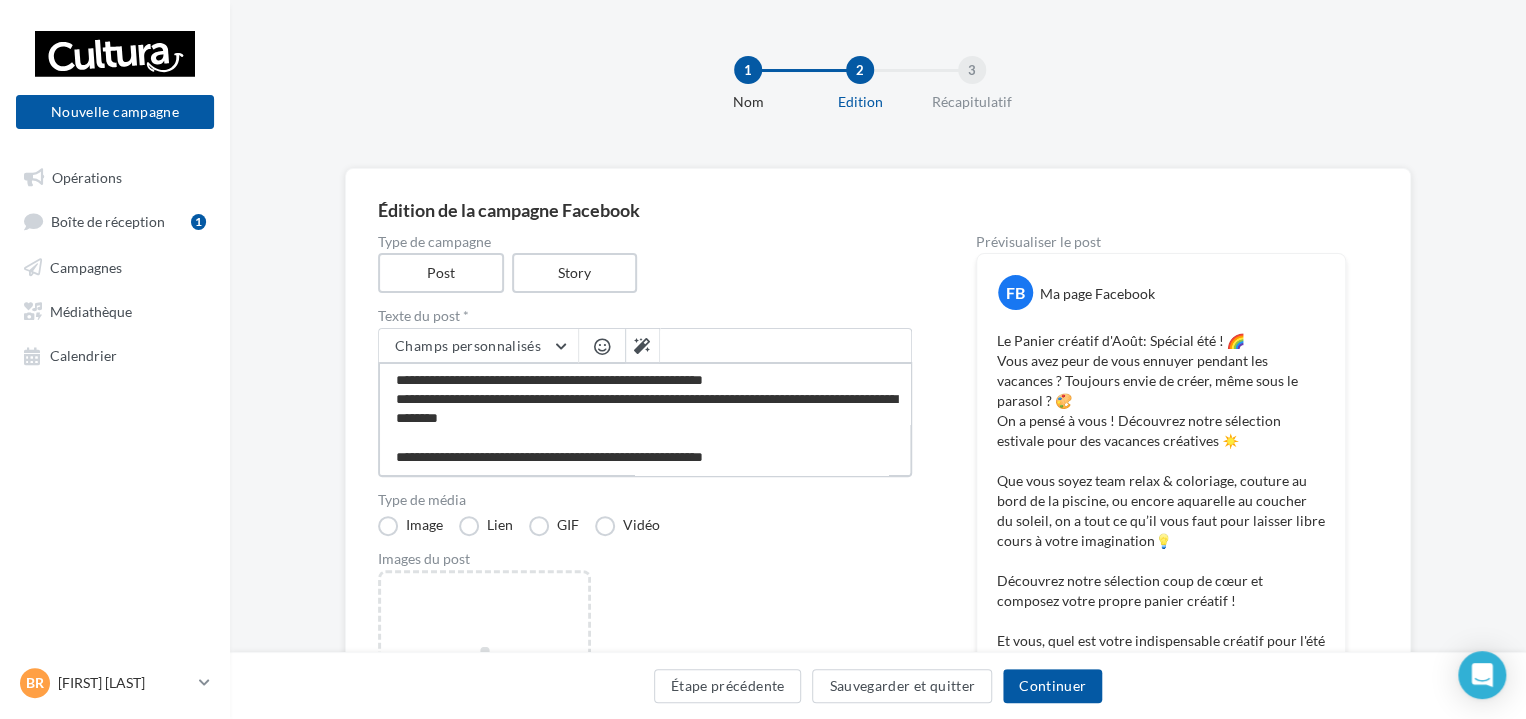 type on "**********" 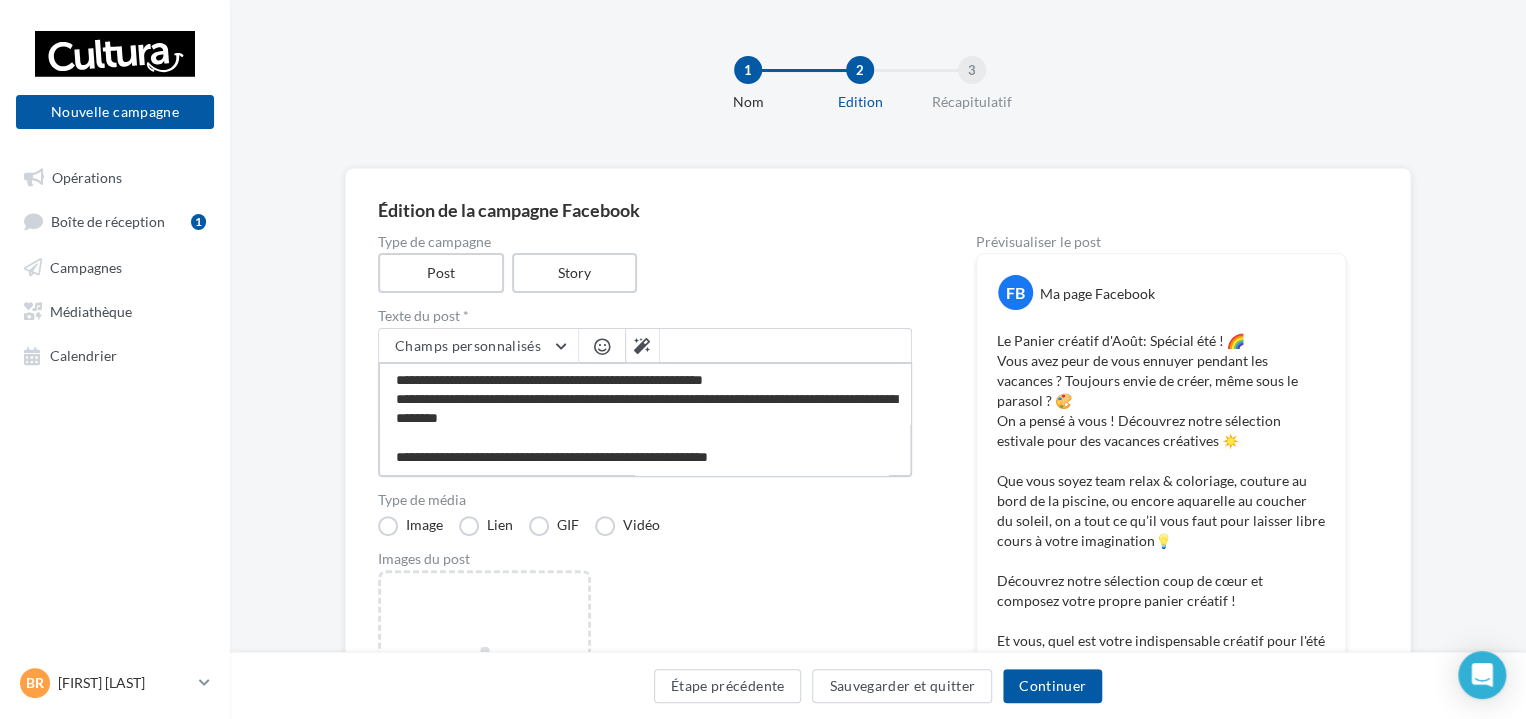 type on "**********" 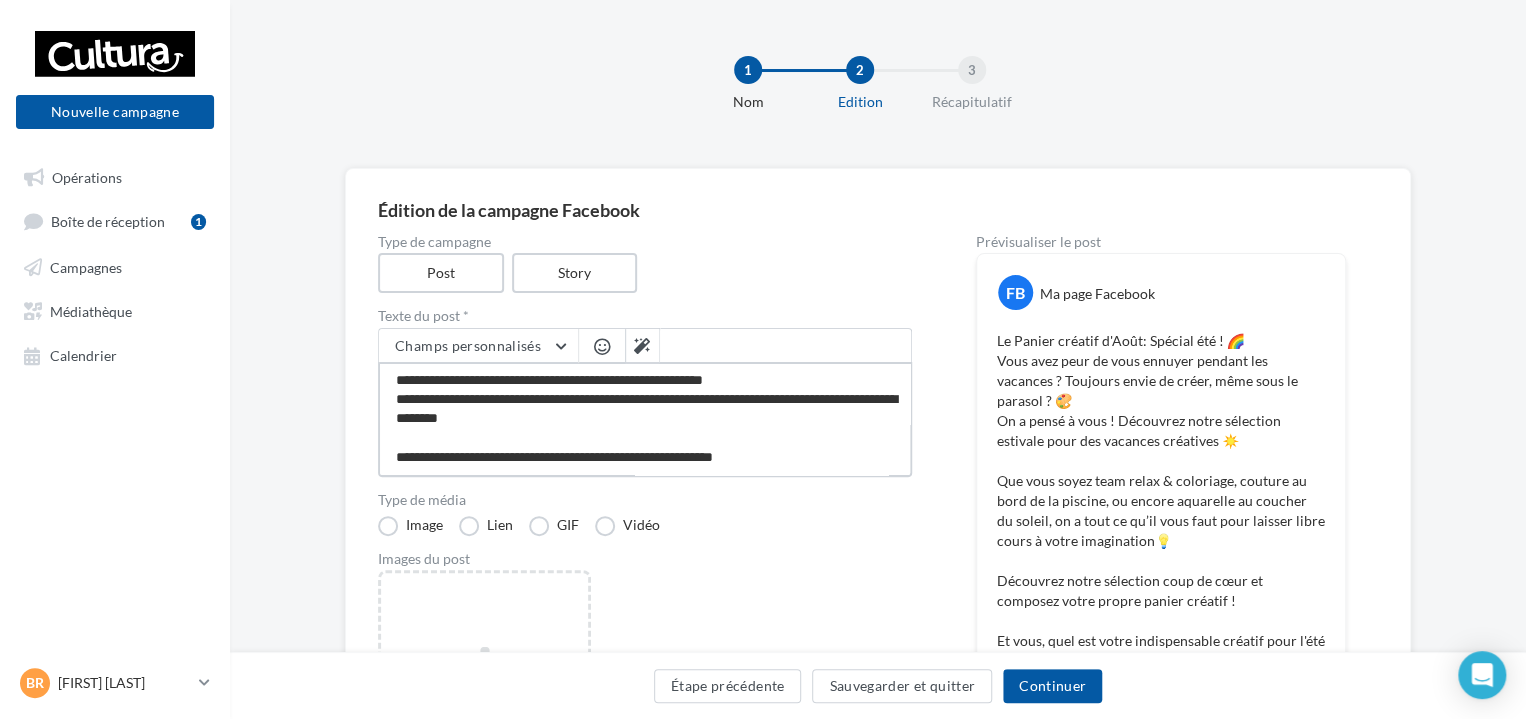 type on "**********" 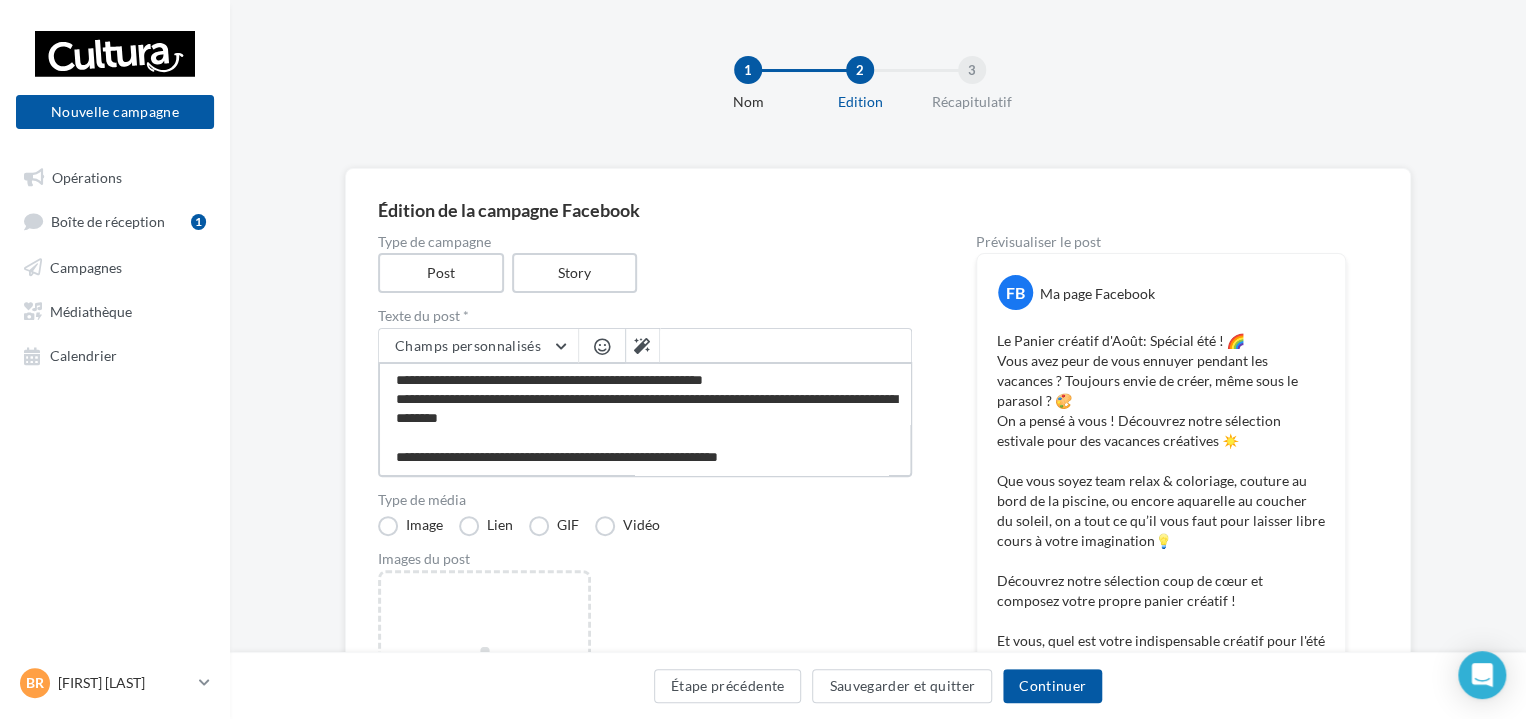 type on "**********" 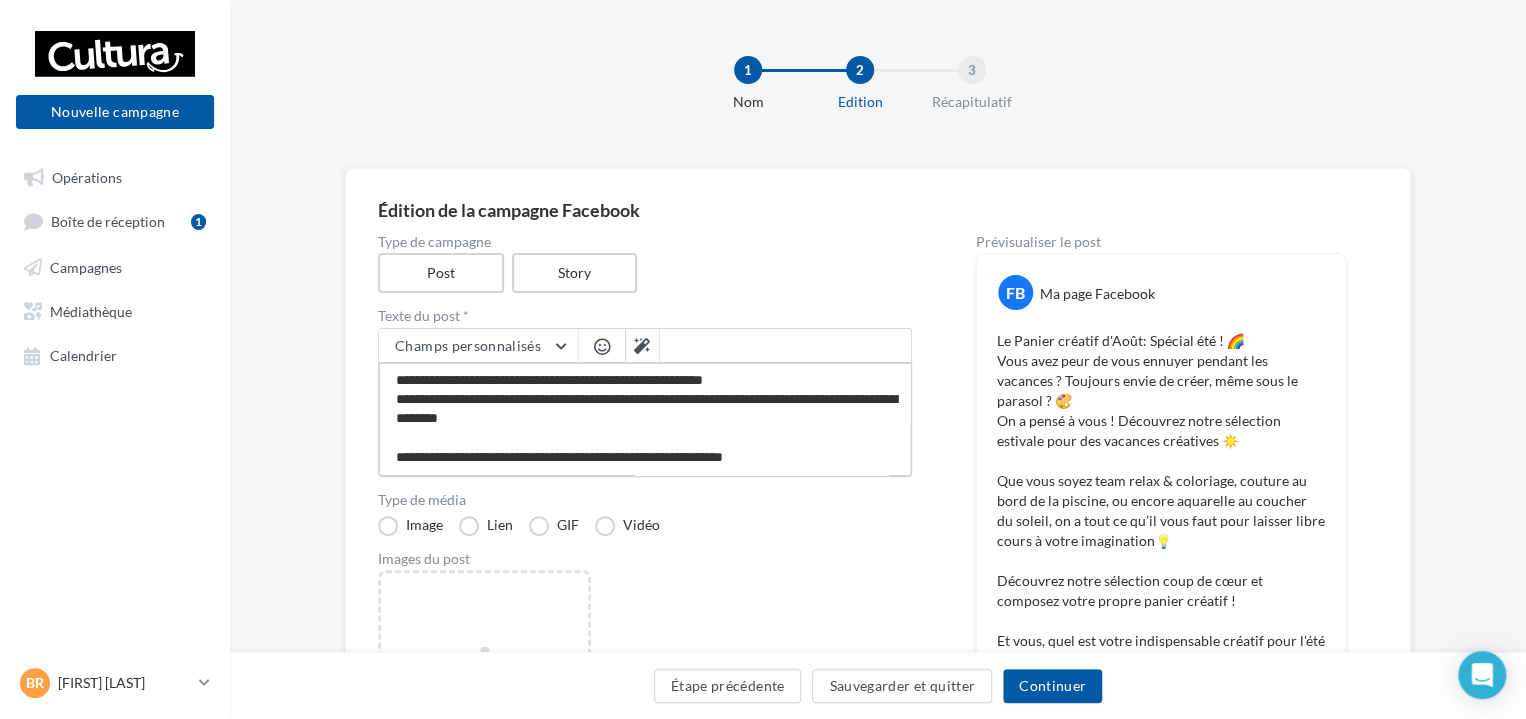 type on "**********" 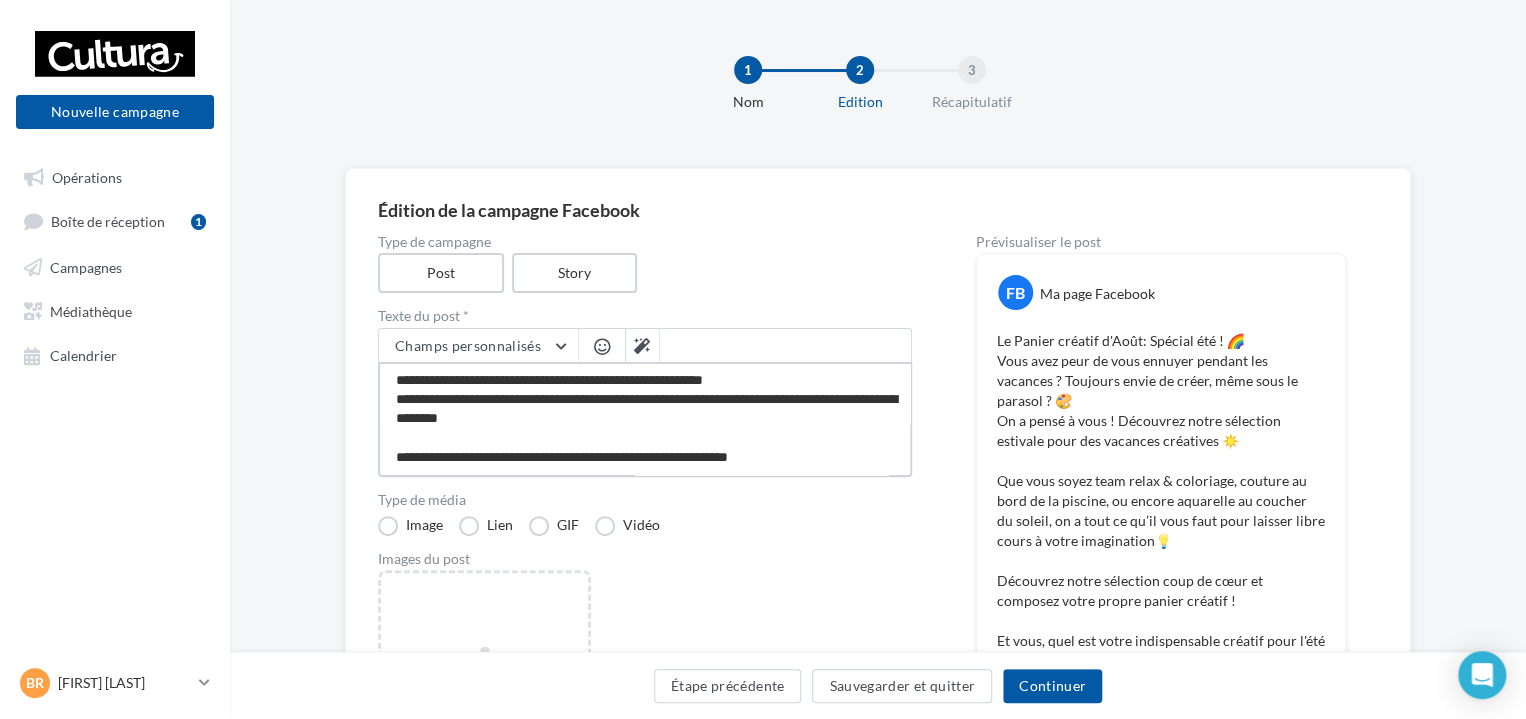 type on "**********" 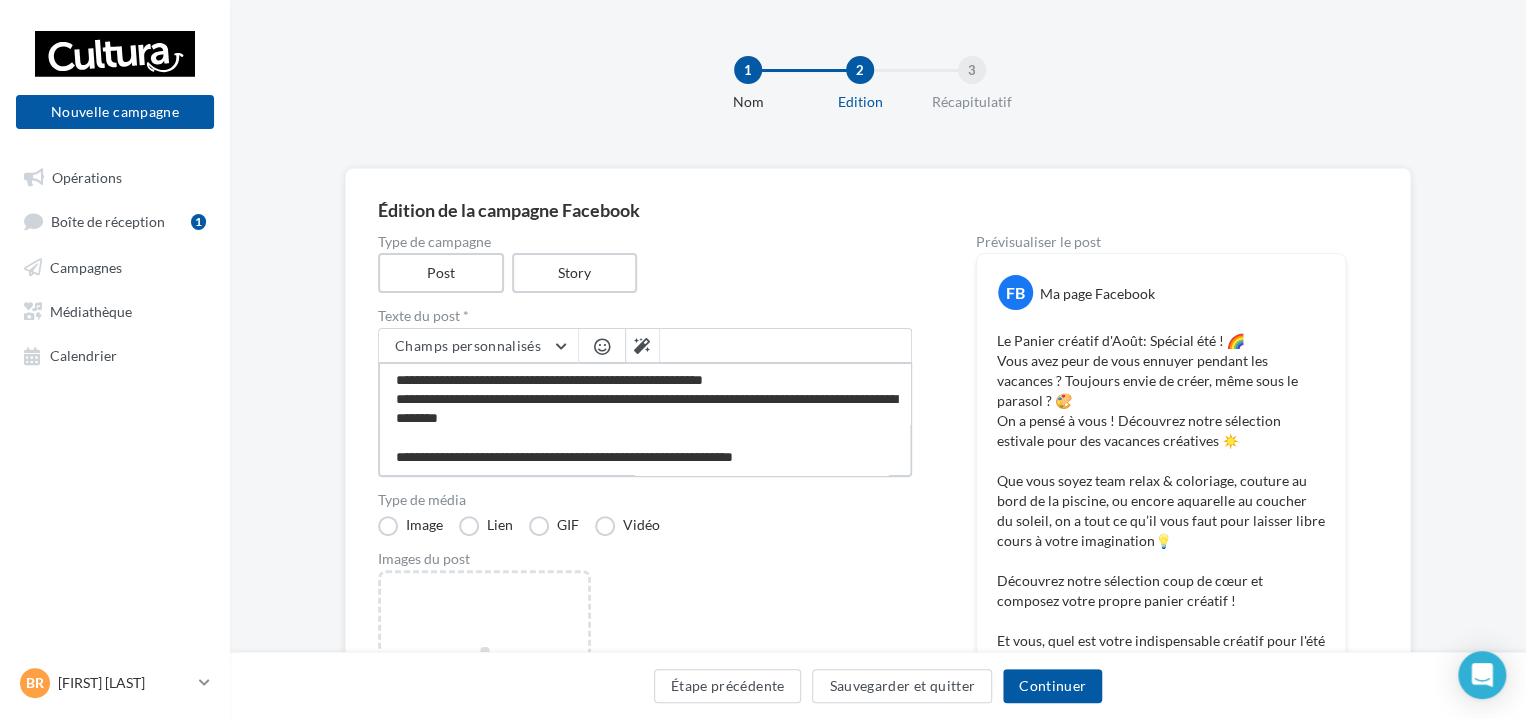 type on "**********" 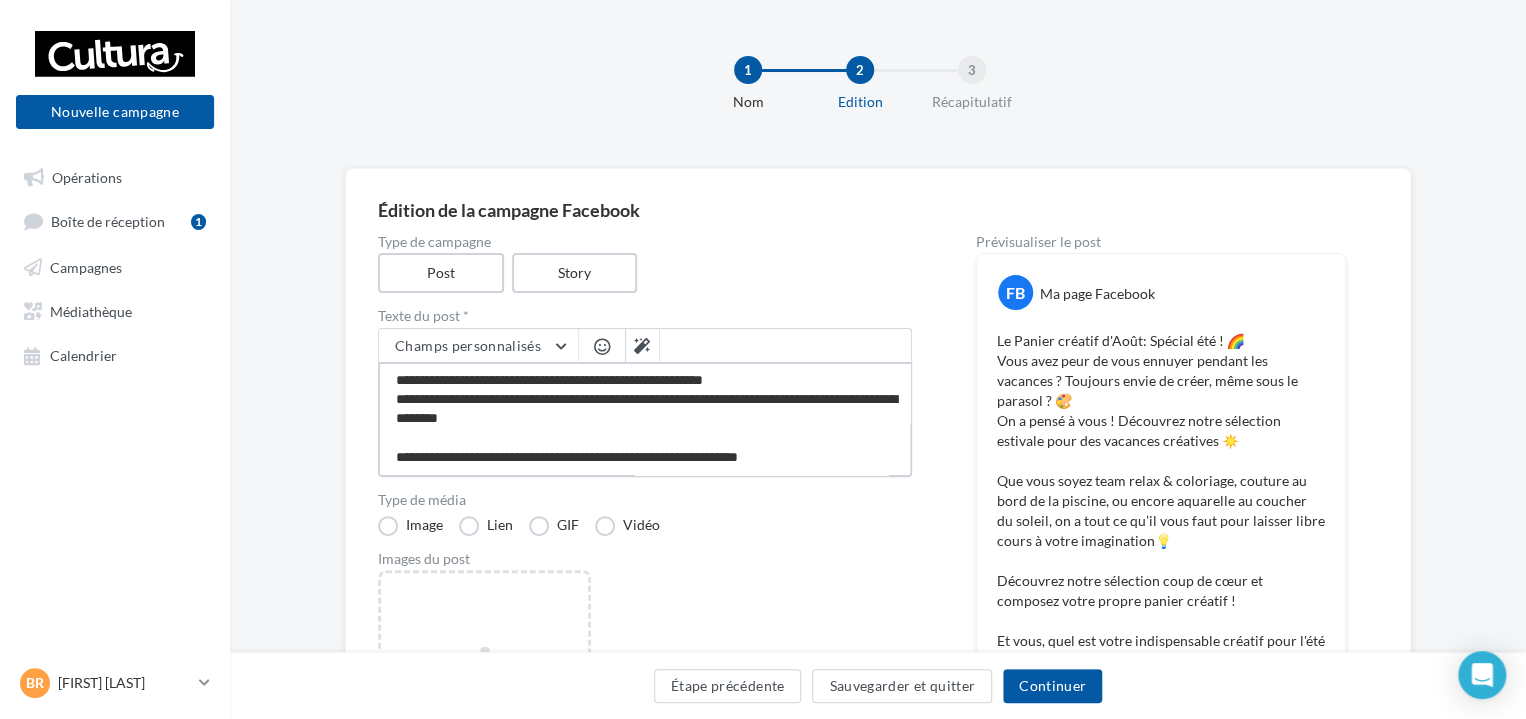 scroll, scrollTop: 0, scrollLeft: 0, axis: both 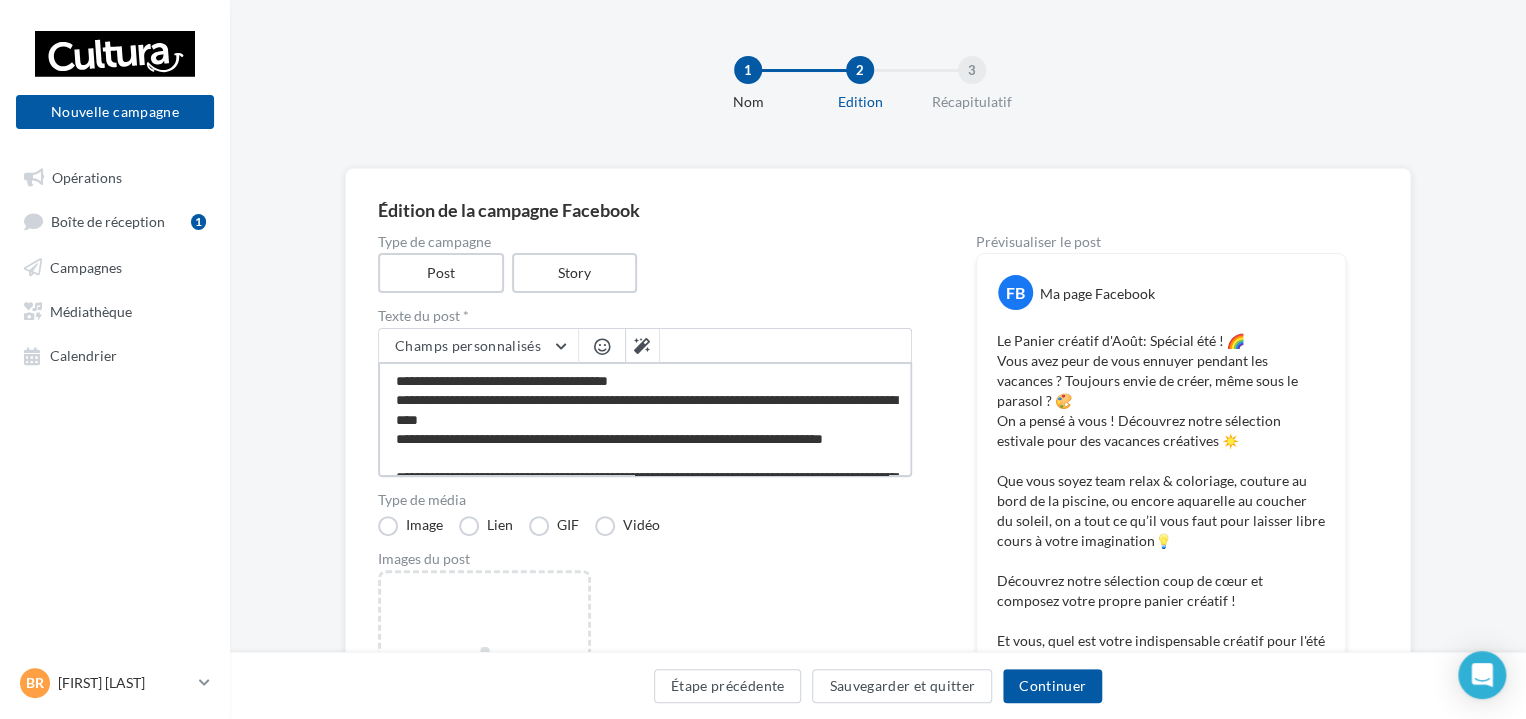 click on "**********" at bounding box center [645, 419] 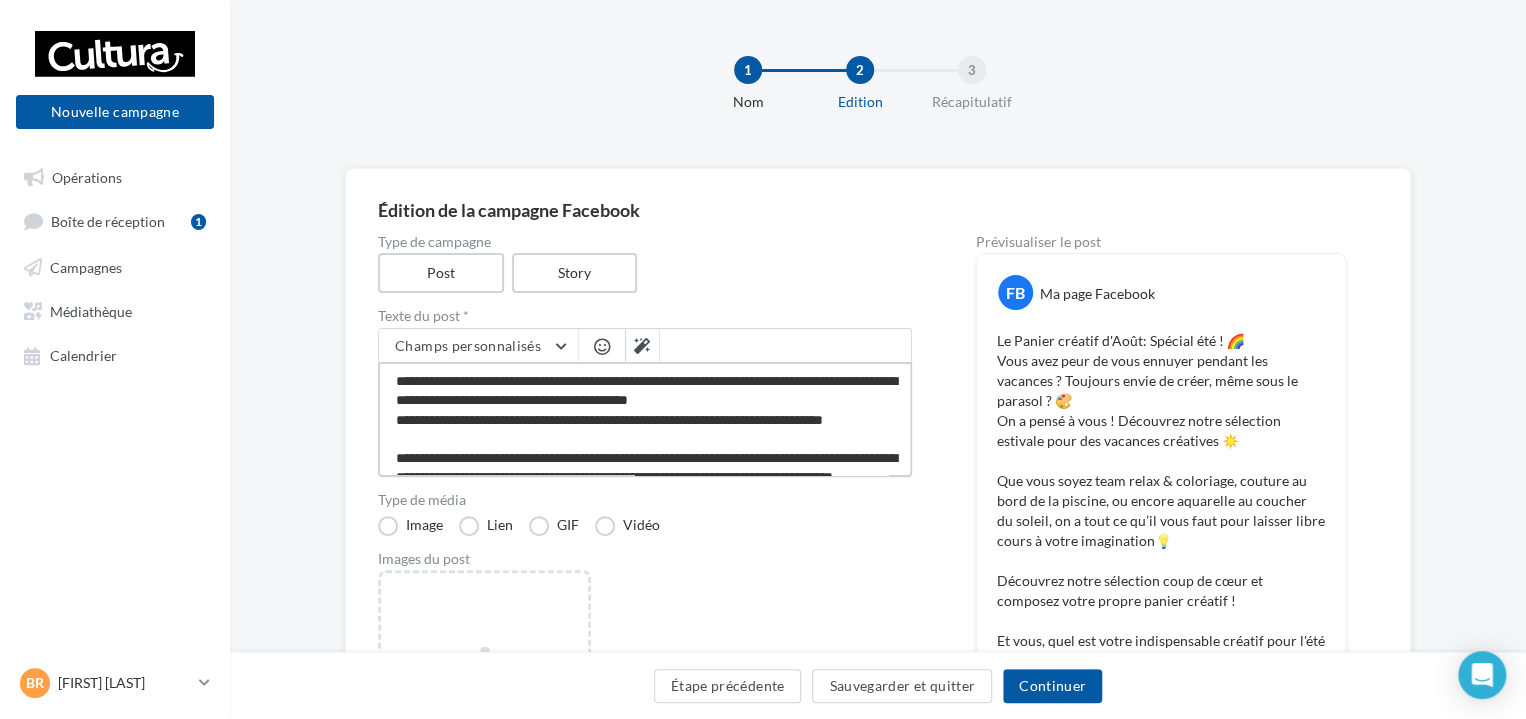 type on "**********" 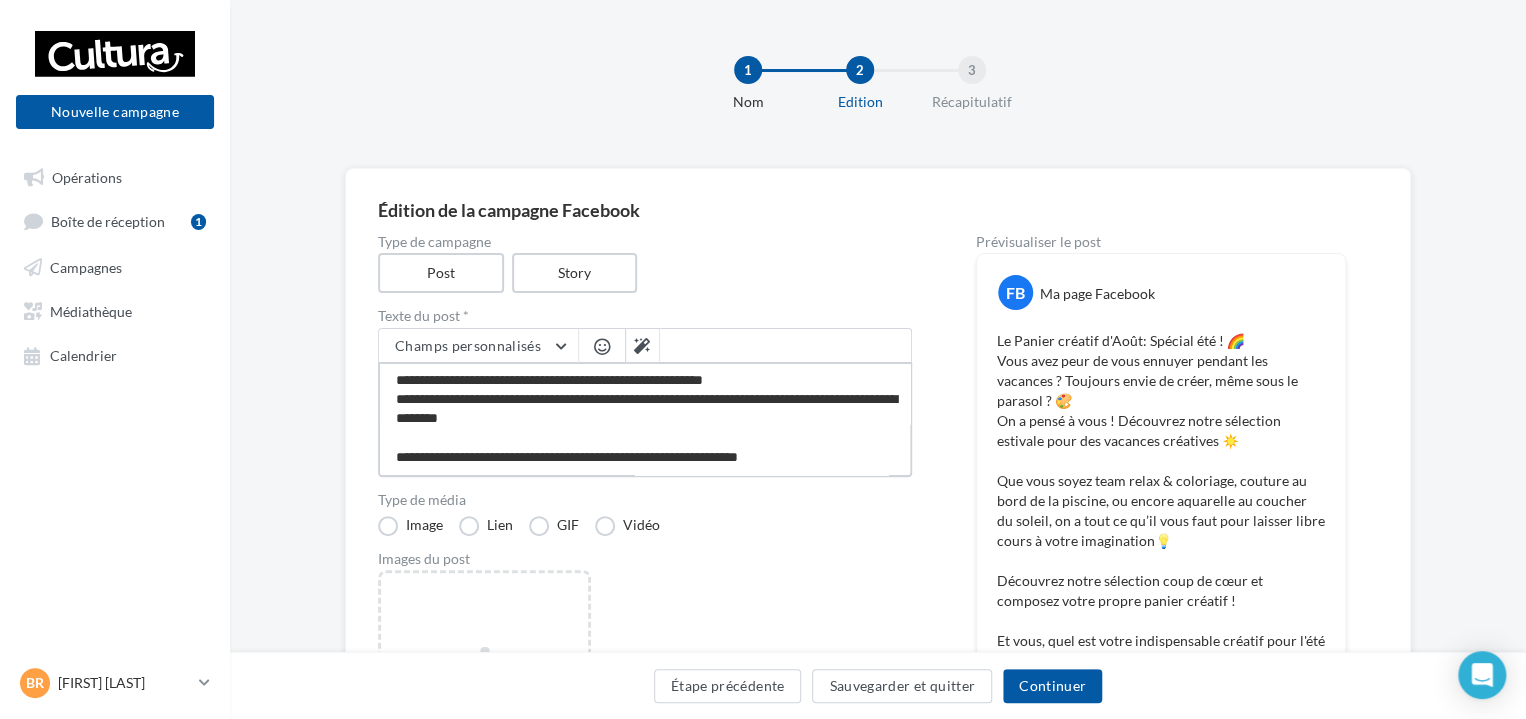scroll, scrollTop: 250, scrollLeft: 0, axis: vertical 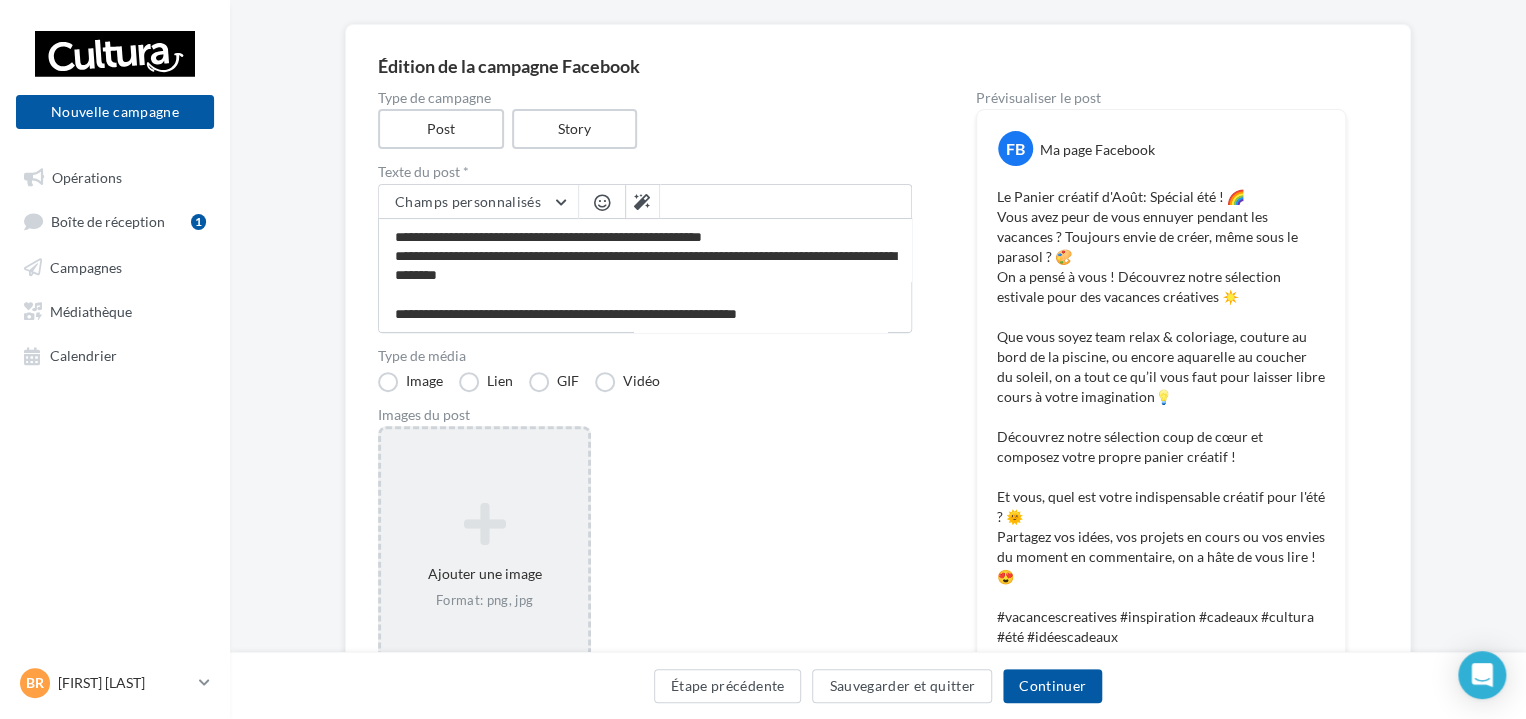 click at bounding box center (484, 524) 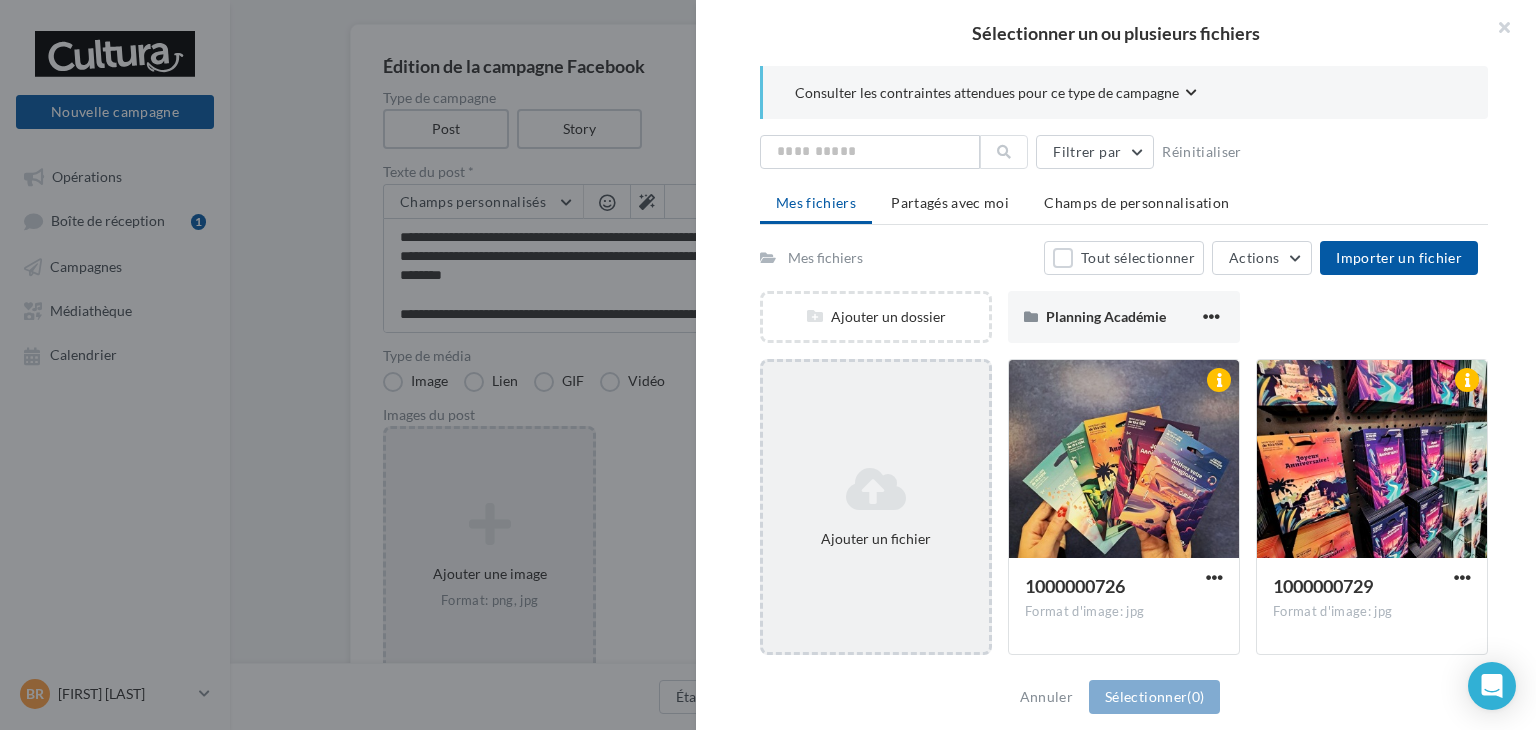 click at bounding box center [876, 489] 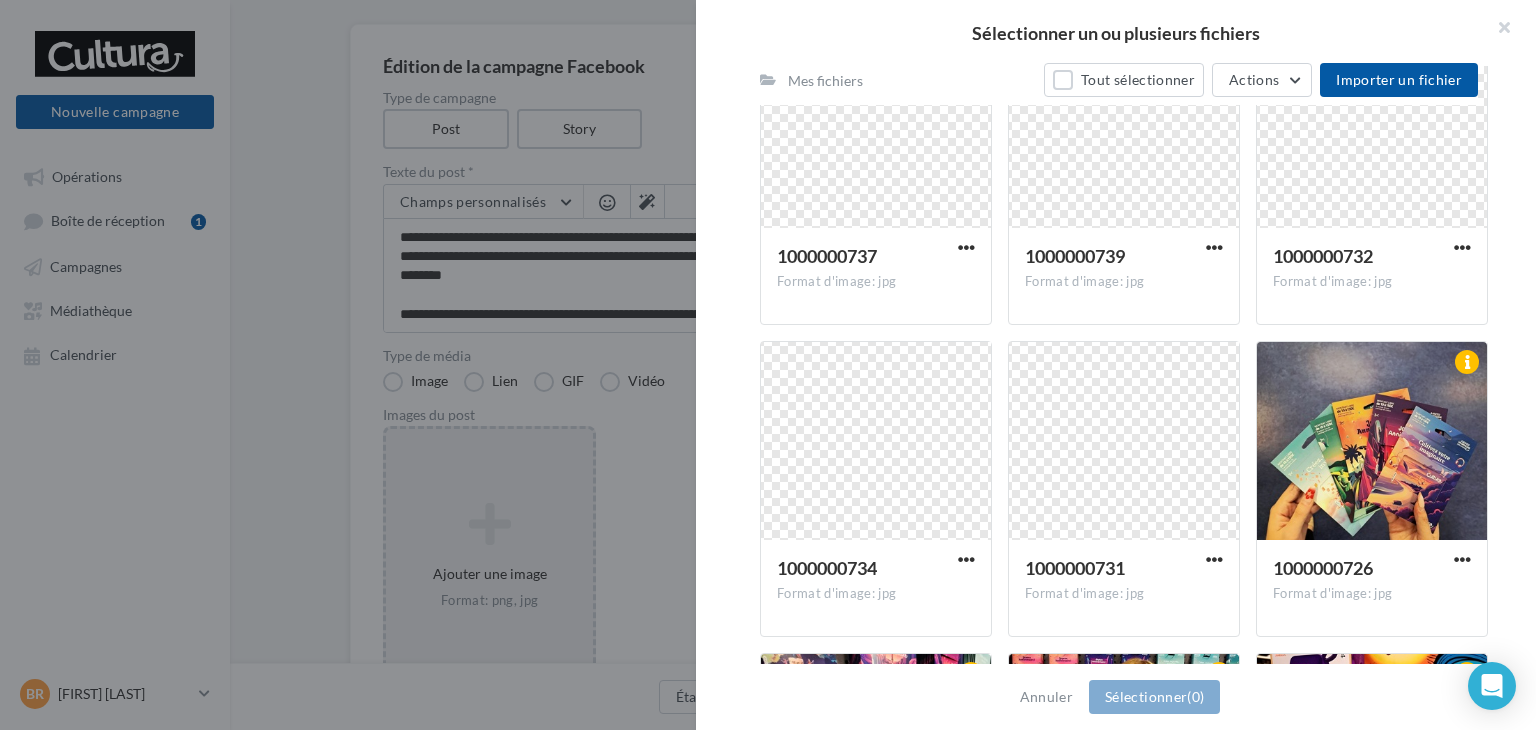 scroll, scrollTop: 643, scrollLeft: 0, axis: vertical 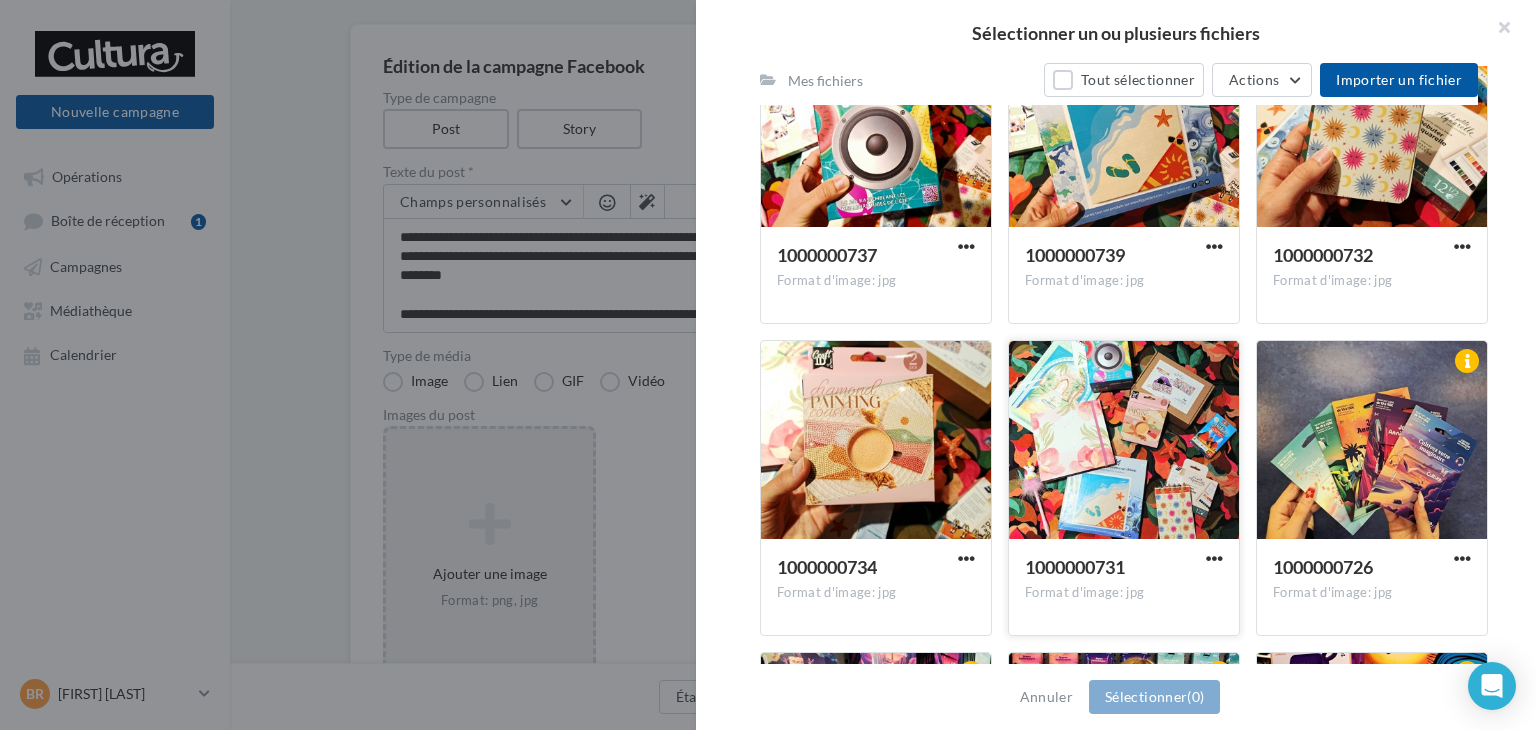 click at bounding box center (1124, 441) 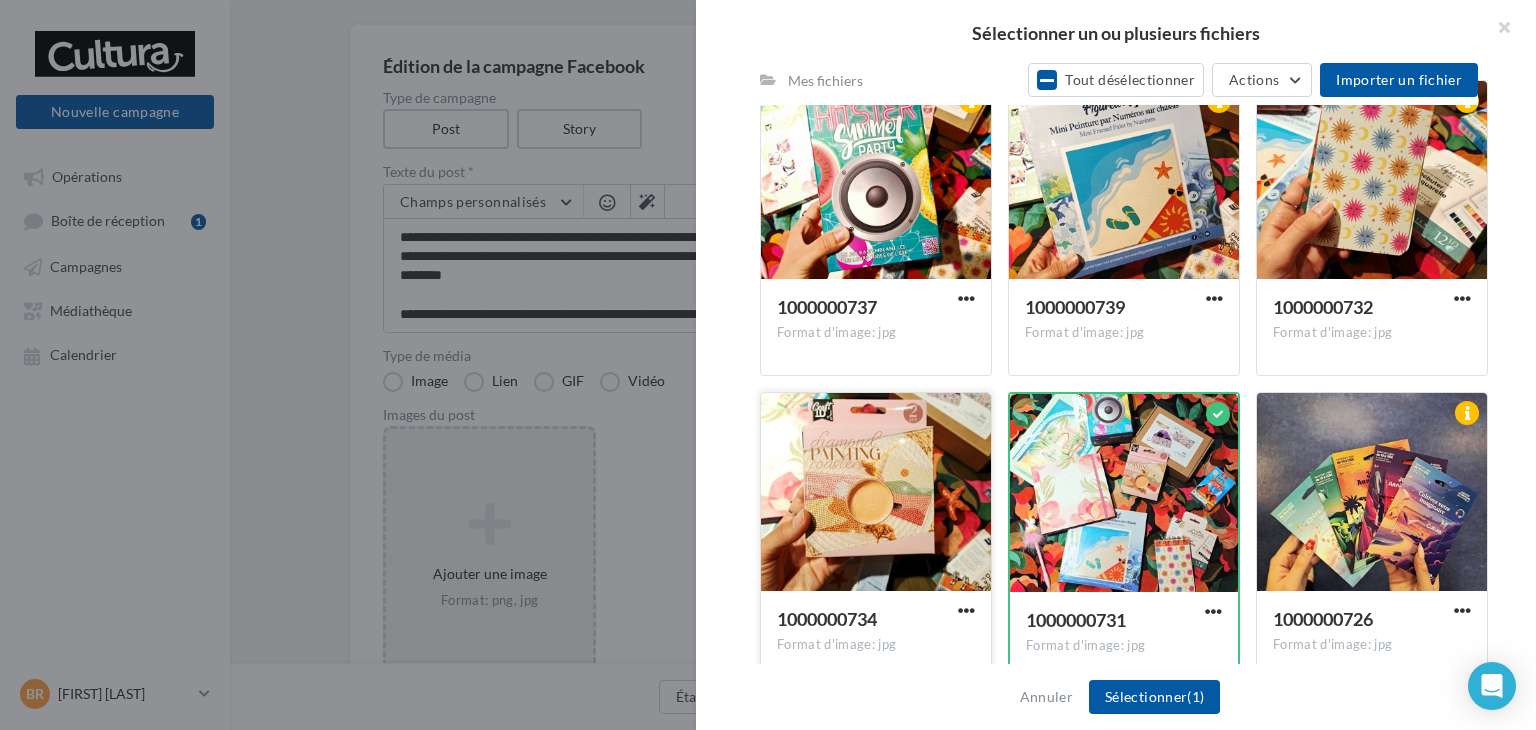scroll, scrollTop: 587, scrollLeft: 0, axis: vertical 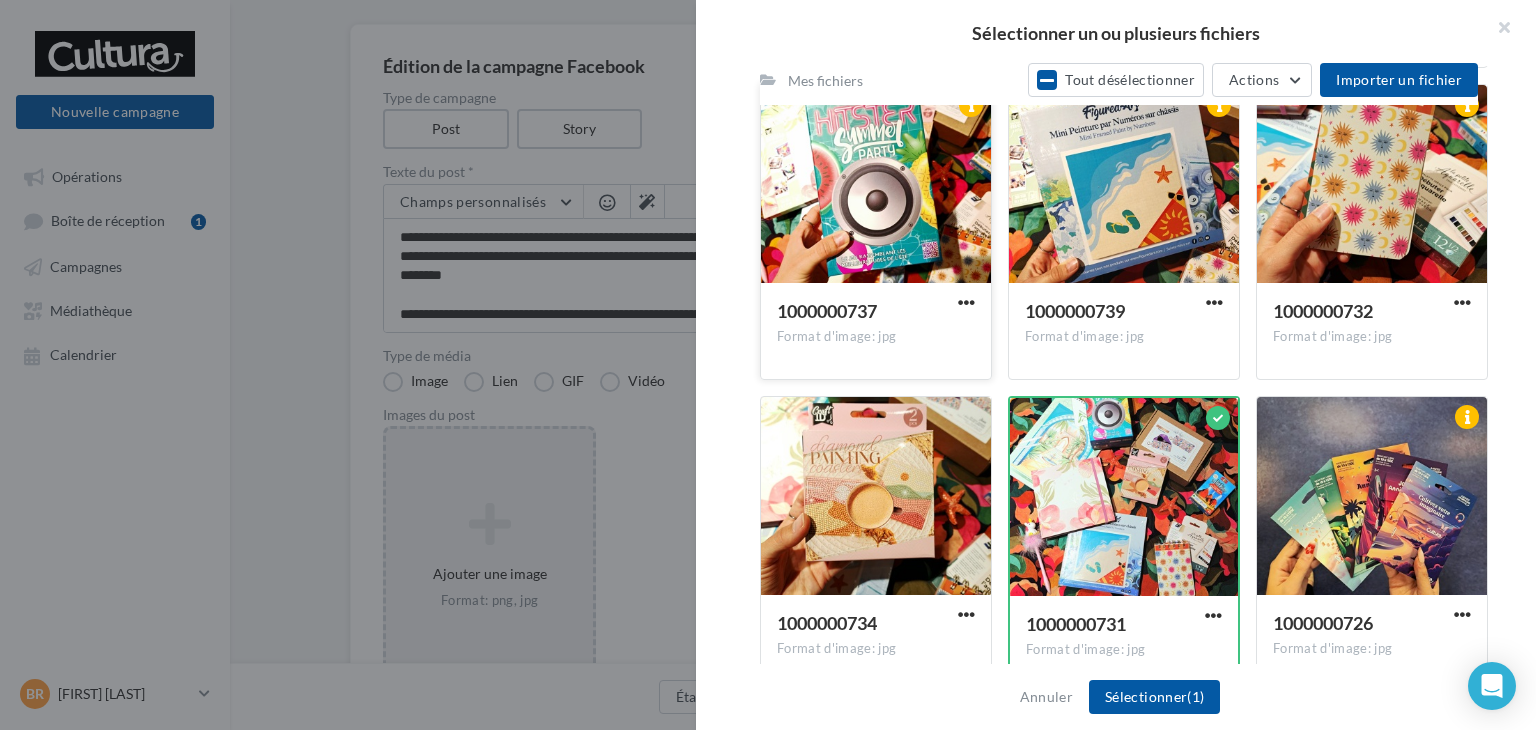 click at bounding box center (876, 185) 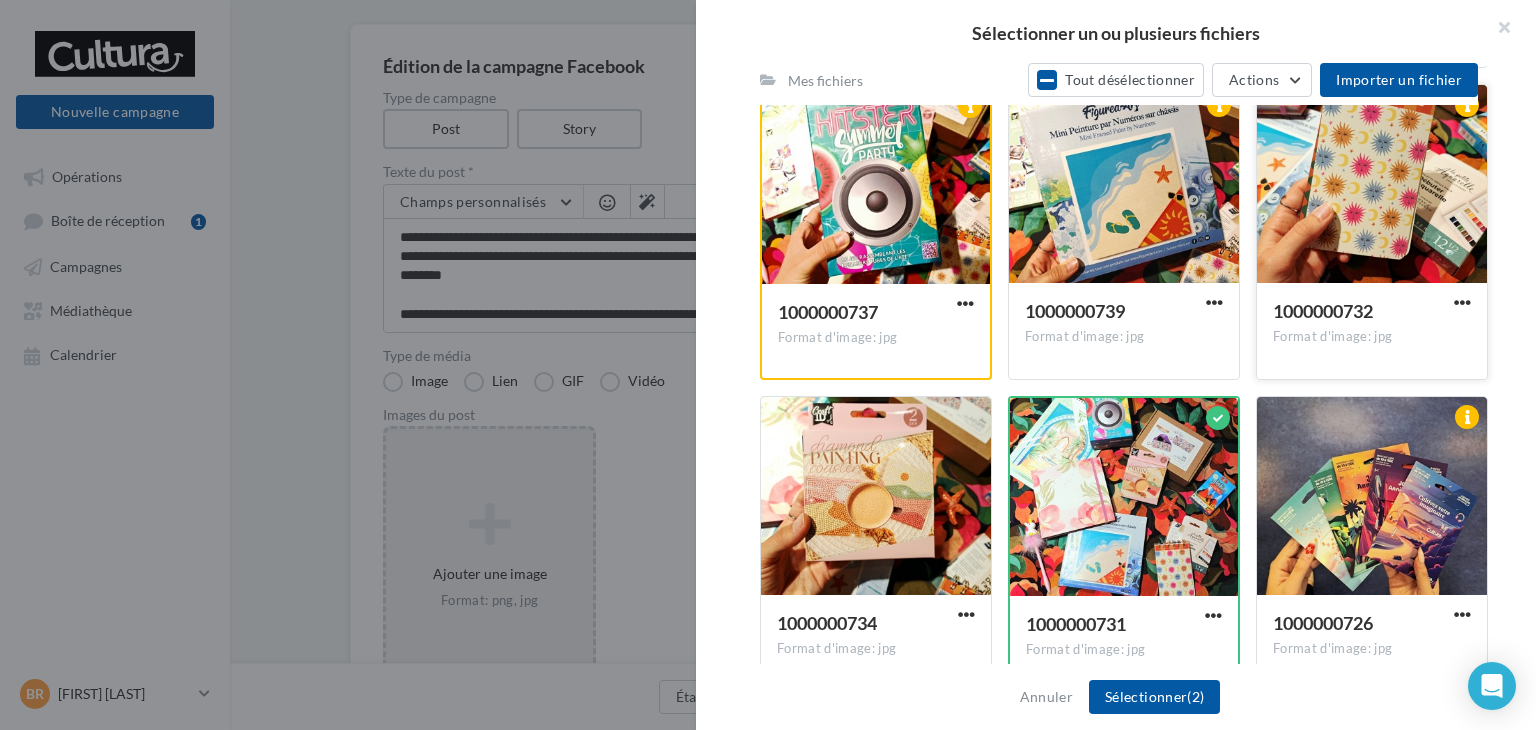 click at bounding box center (1372, 185) 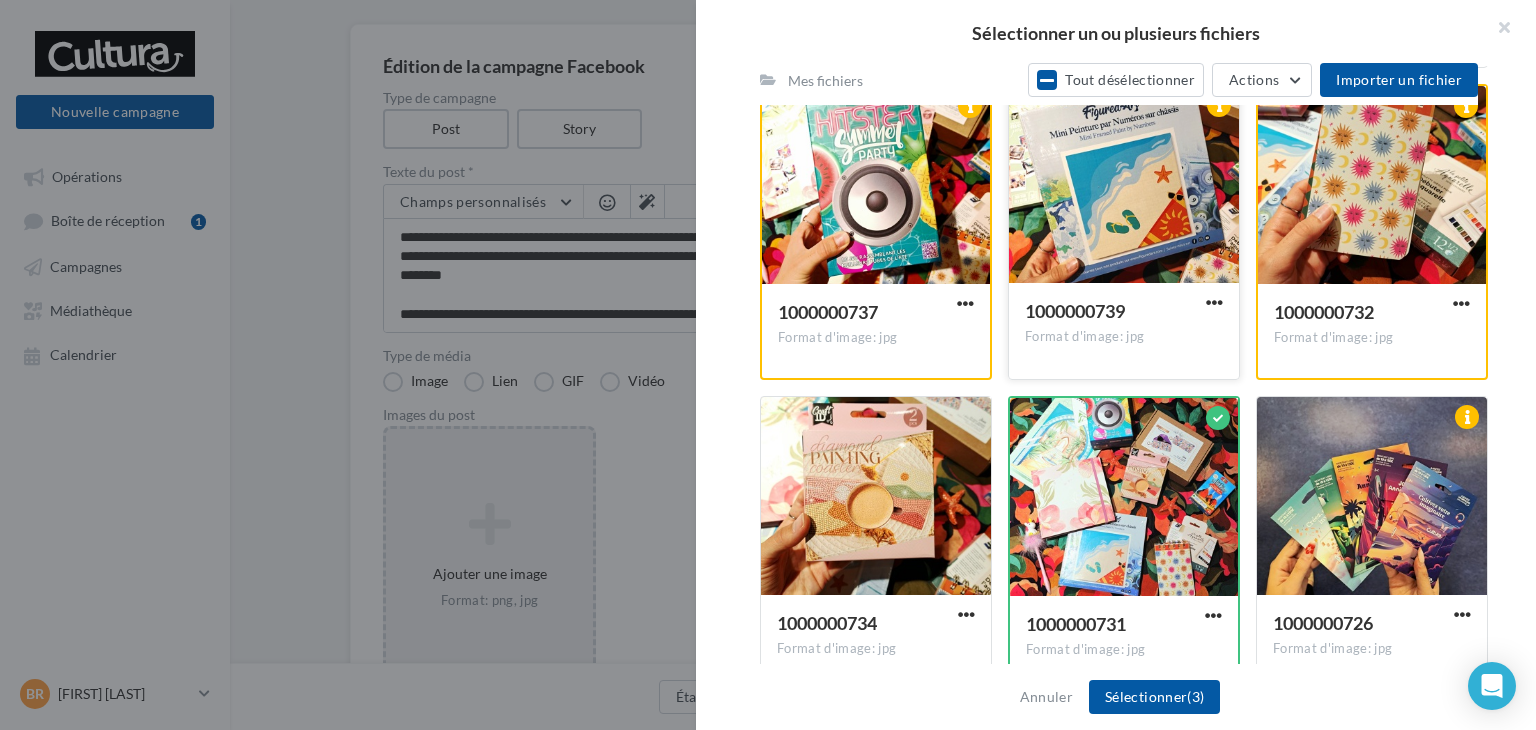 click at bounding box center (1124, 185) 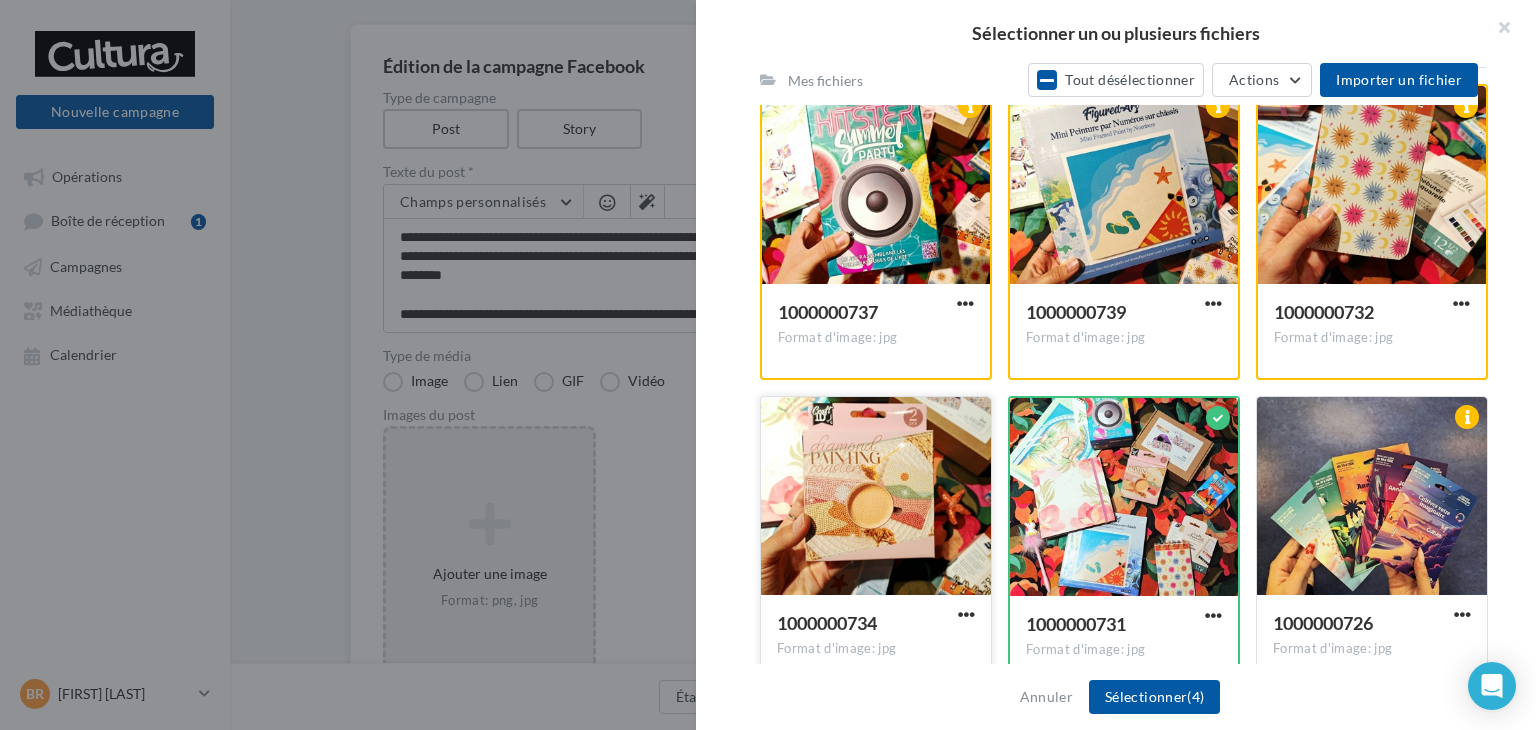 click at bounding box center (876, 497) 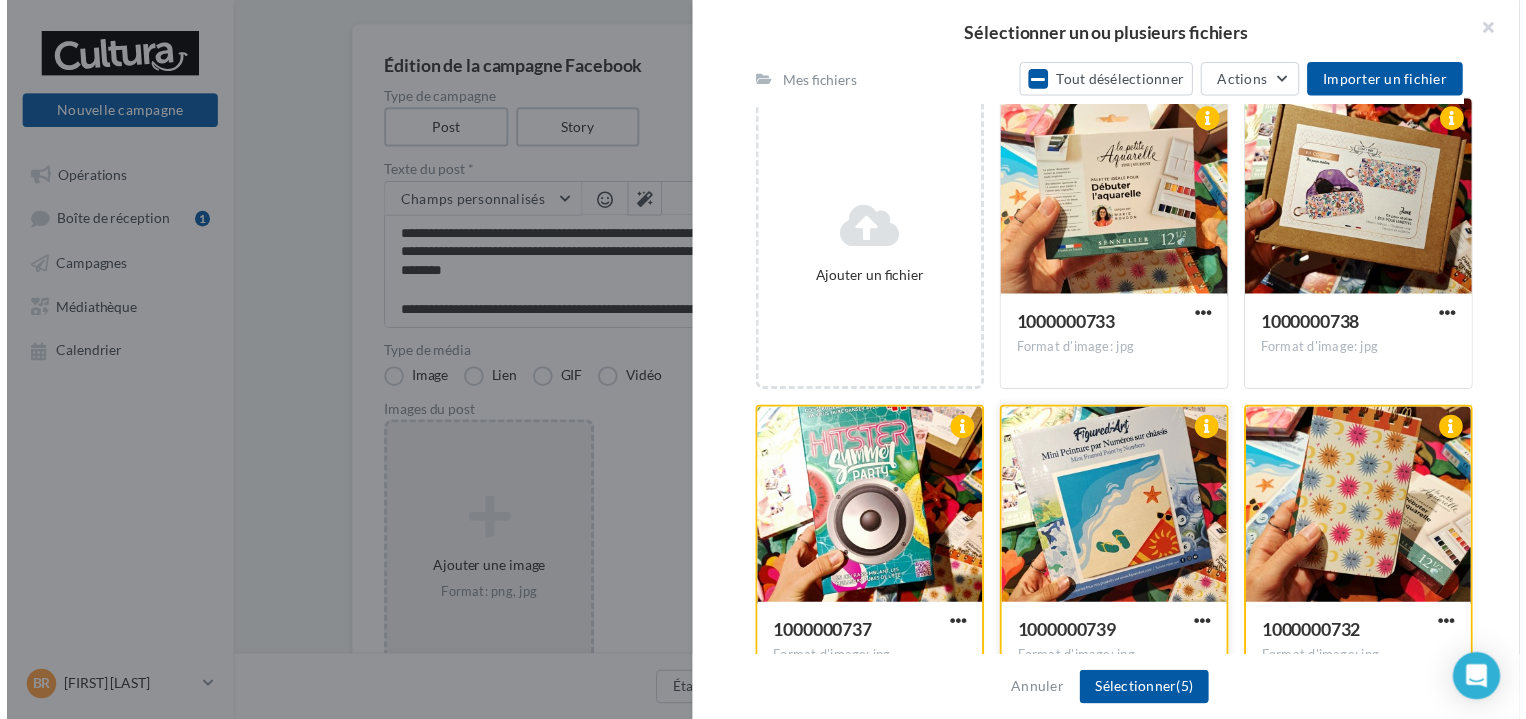 scroll, scrollTop: 258, scrollLeft: 0, axis: vertical 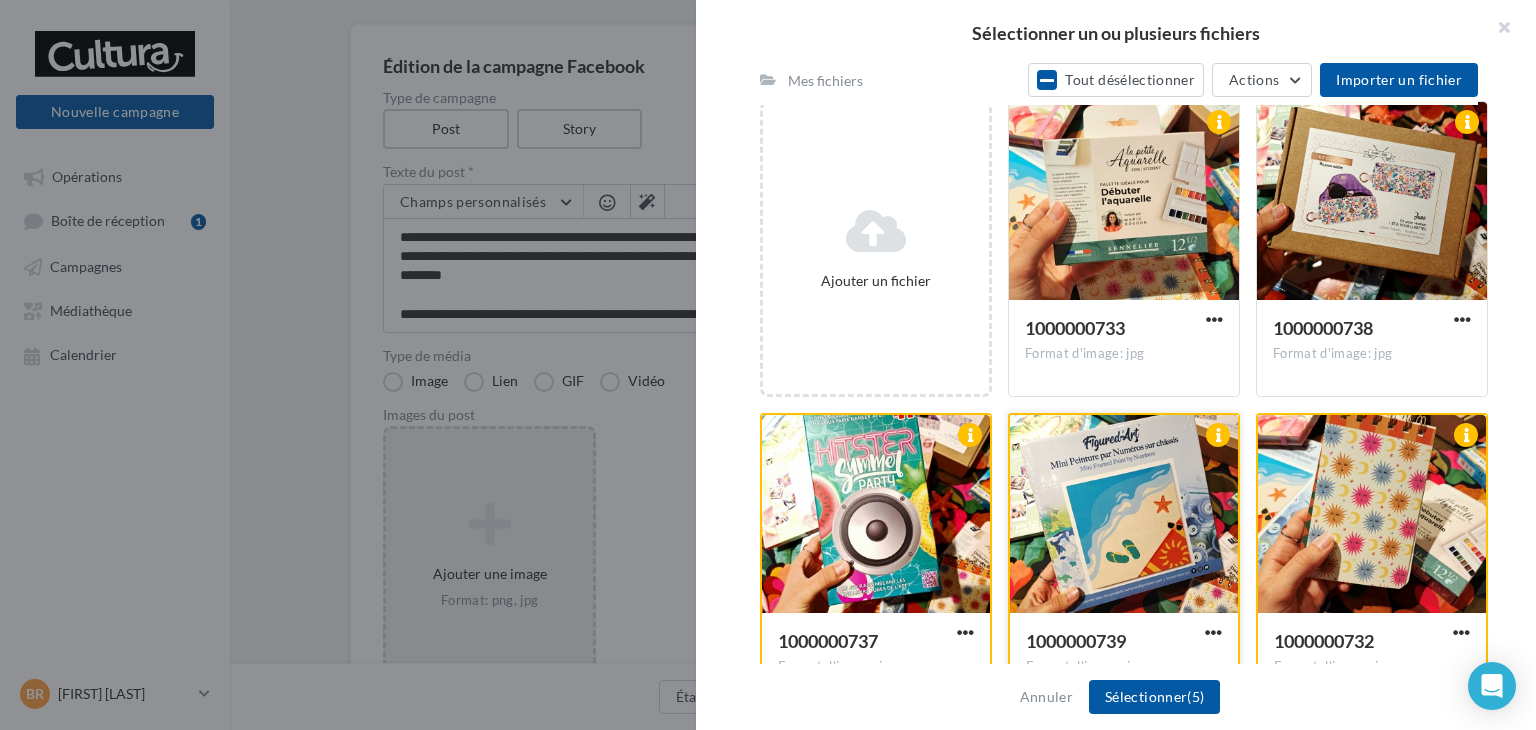 click at bounding box center [1124, 202] 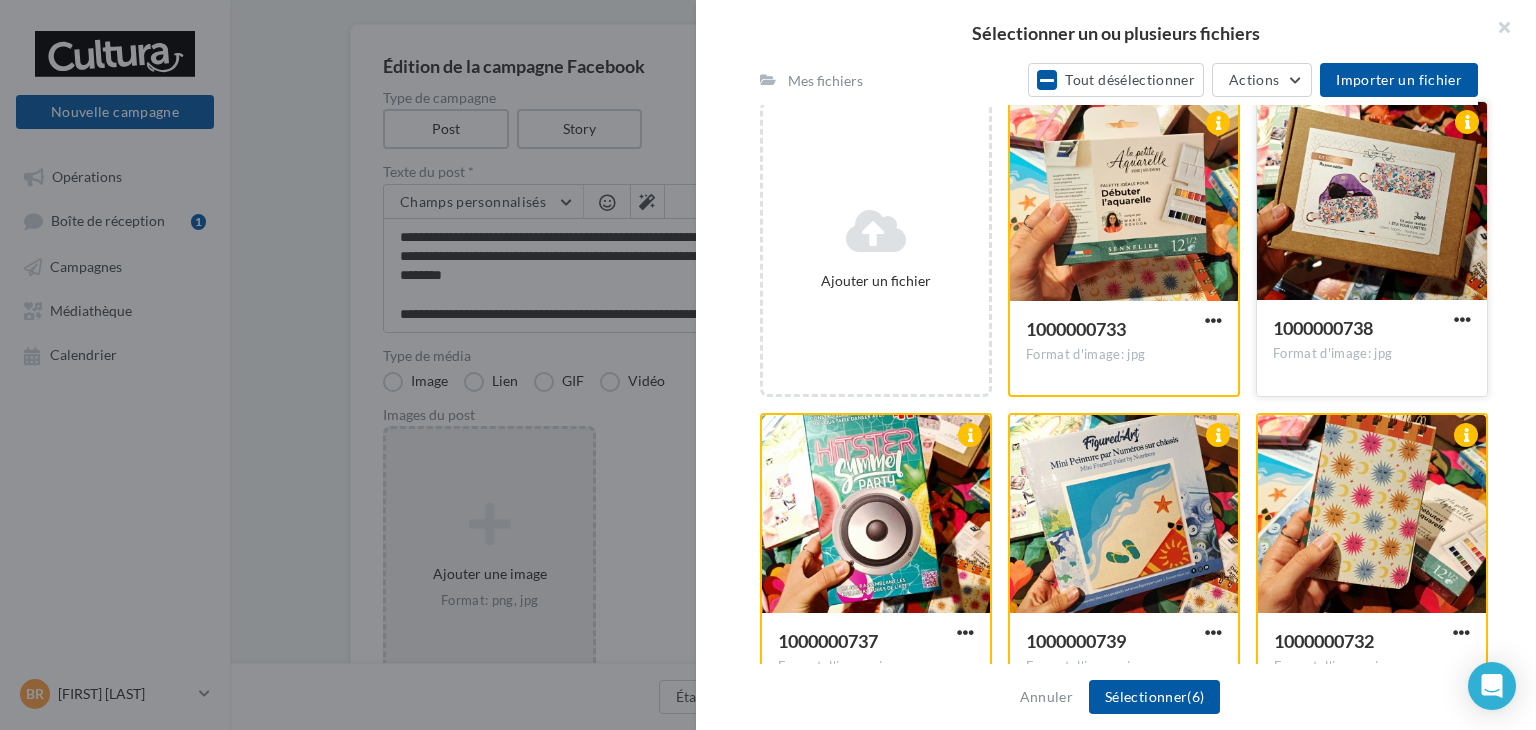 click at bounding box center (1372, 202) 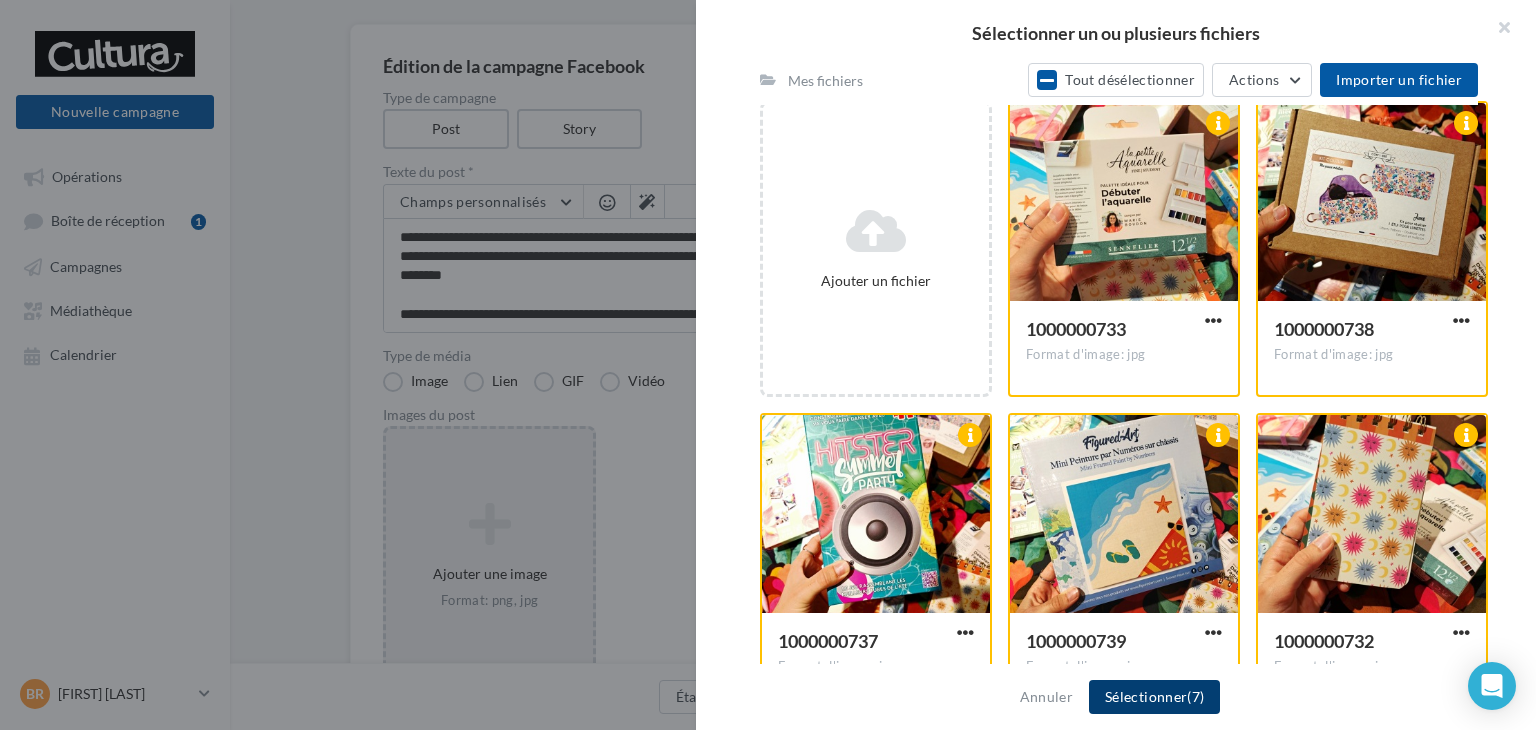 click on "Sélectionner   (7)" at bounding box center (1154, 697) 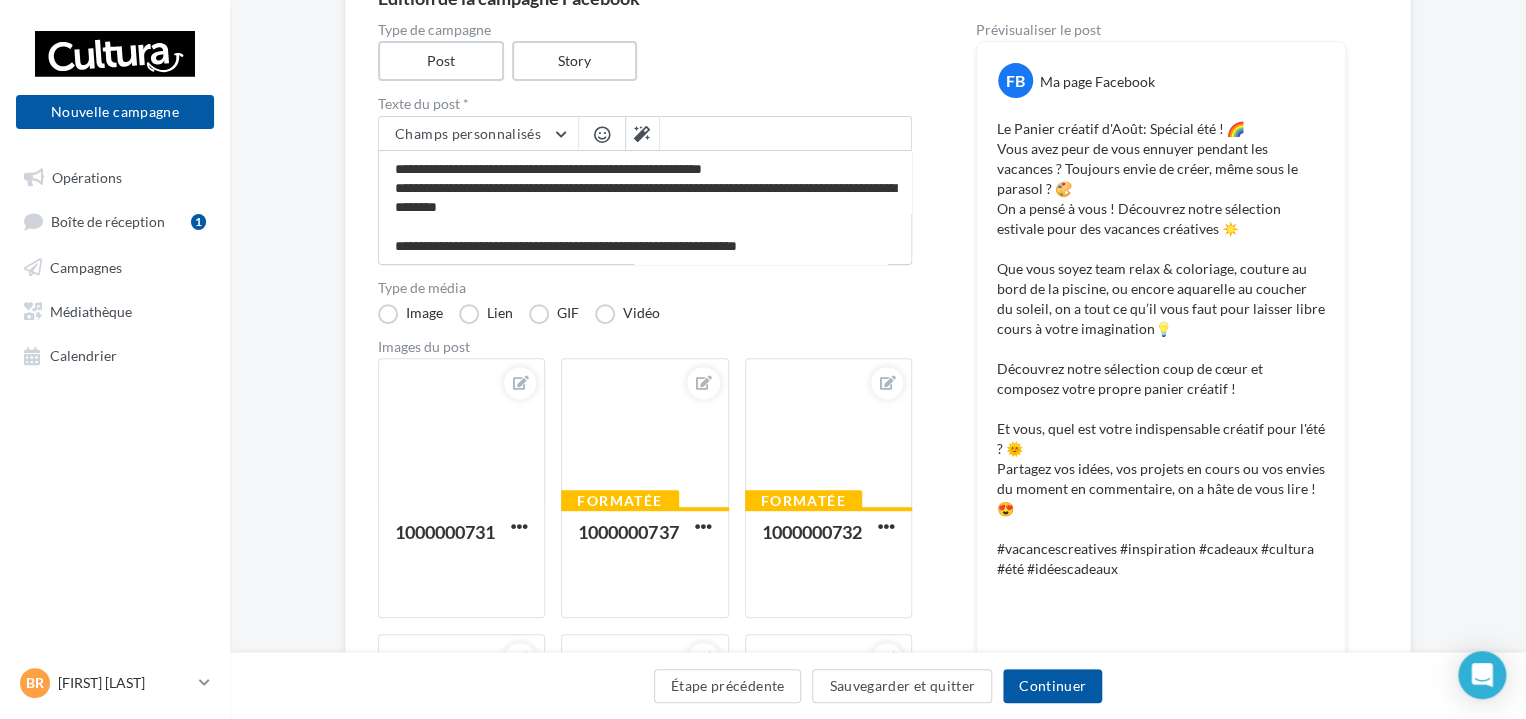 scroll, scrollTop: 208, scrollLeft: 0, axis: vertical 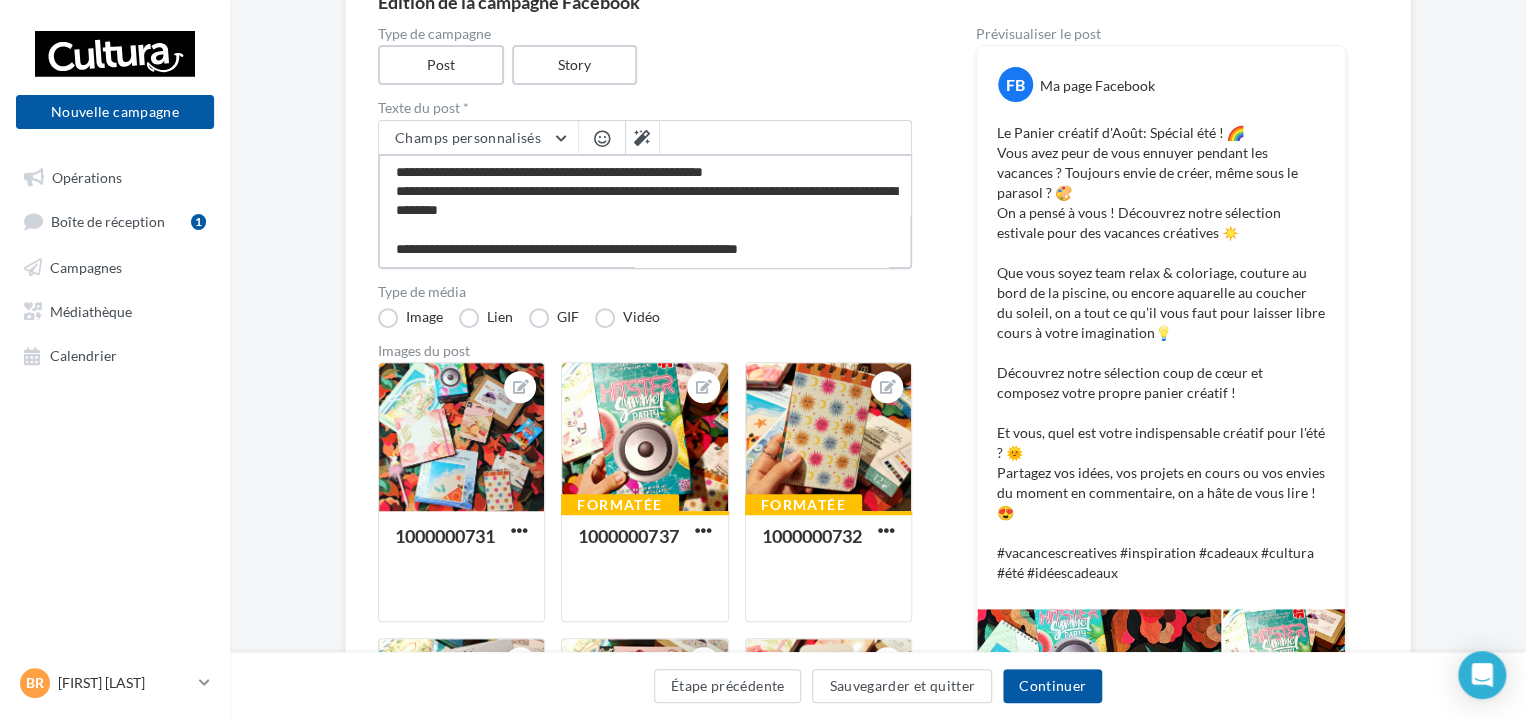 click on "**********" at bounding box center (645, 211) 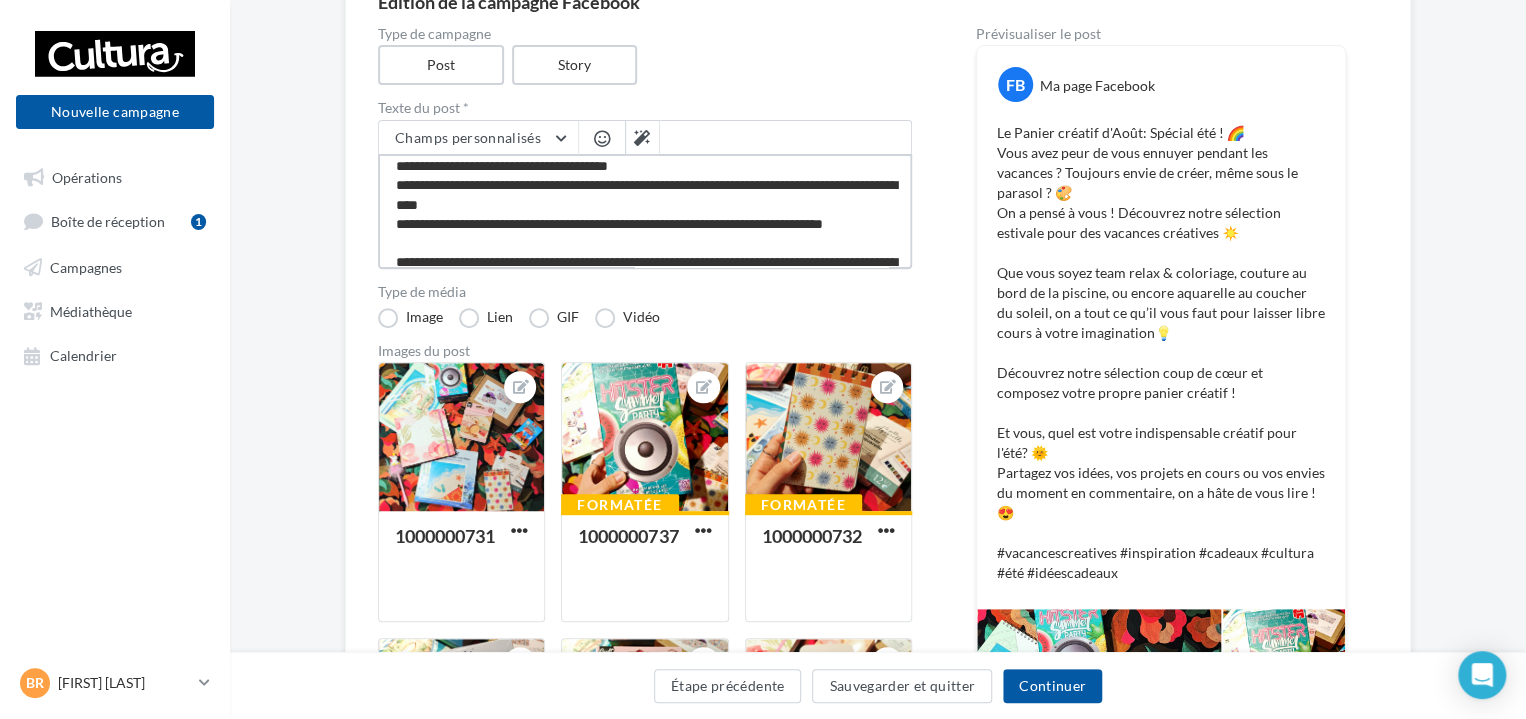 scroll, scrollTop: 3, scrollLeft: 0, axis: vertical 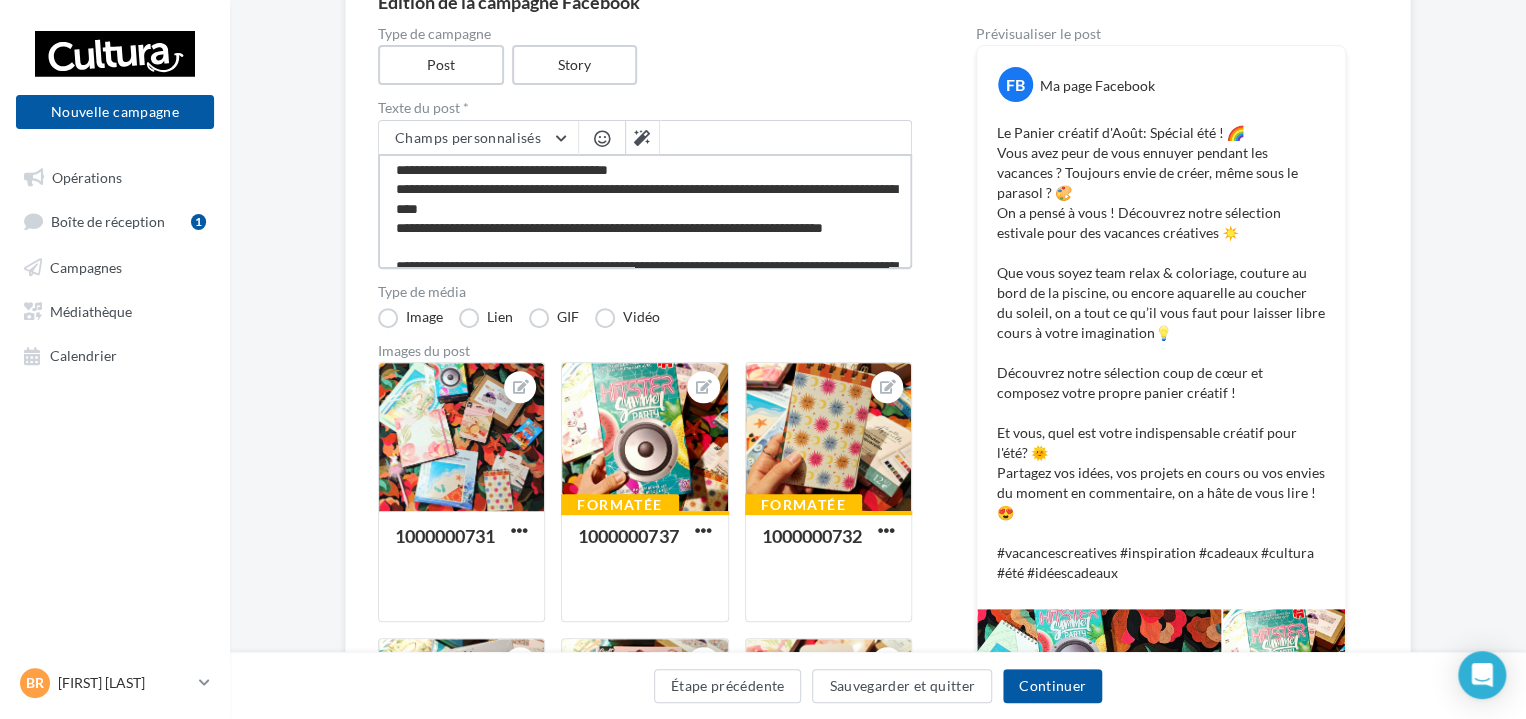 click on "**********" at bounding box center (645, 211) 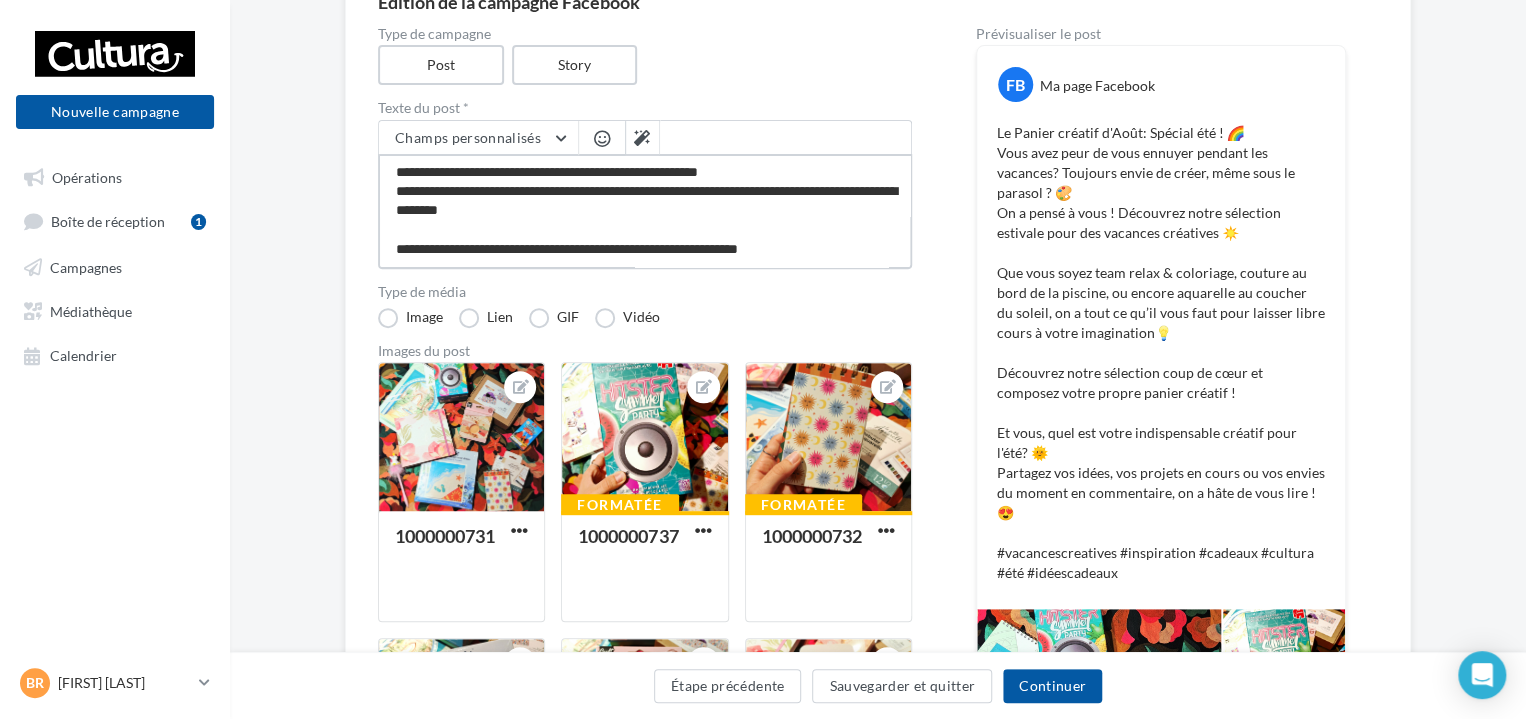 scroll, scrollTop: 250, scrollLeft: 0, axis: vertical 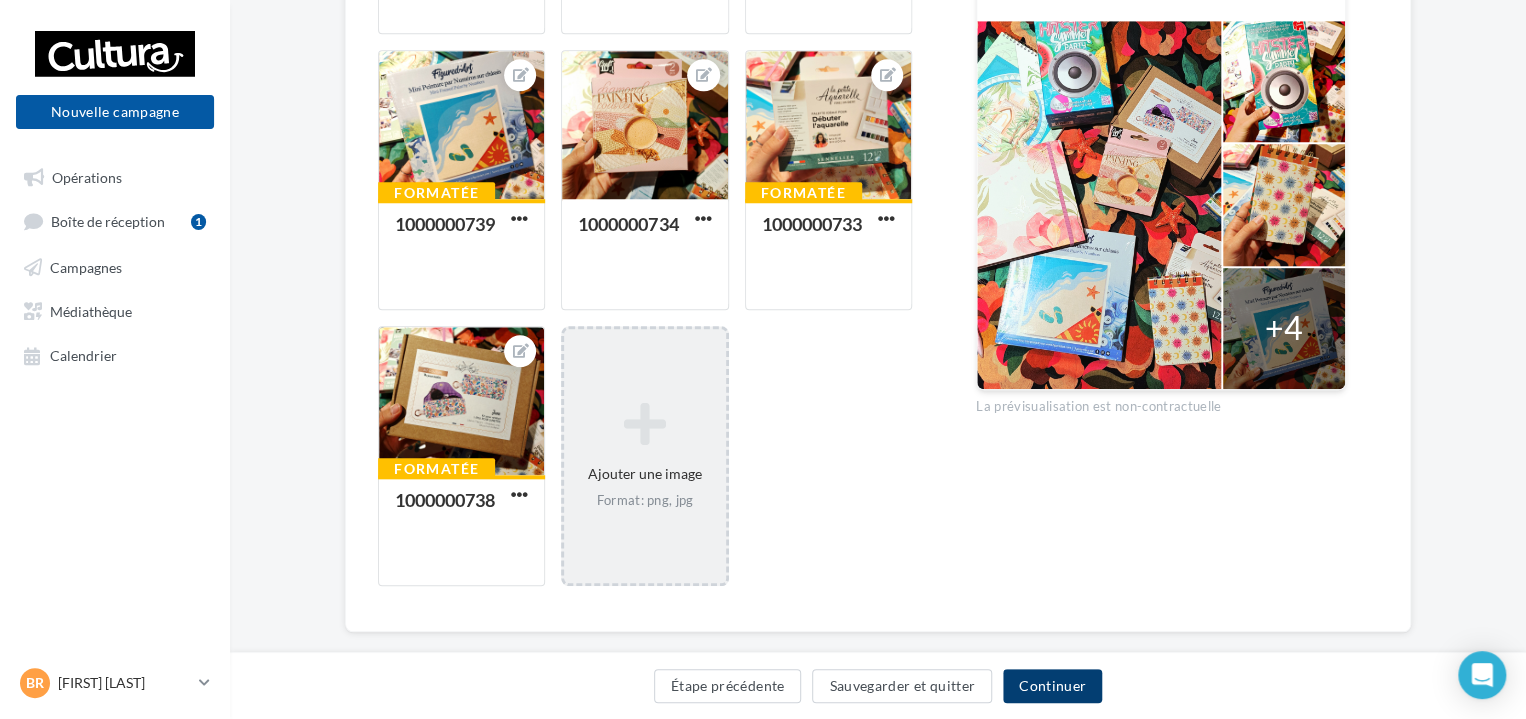 type on "**********" 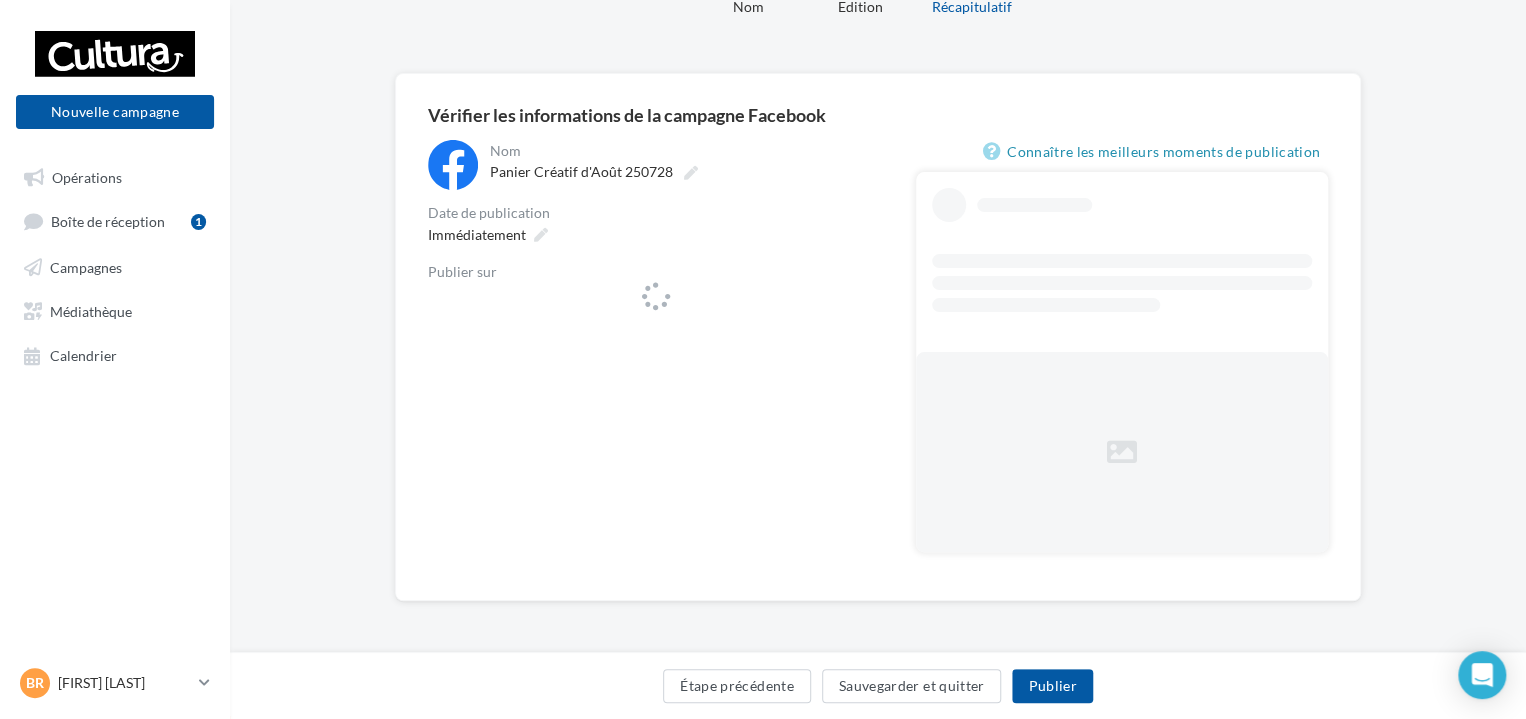 scroll, scrollTop: 0, scrollLeft: 0, axis: both 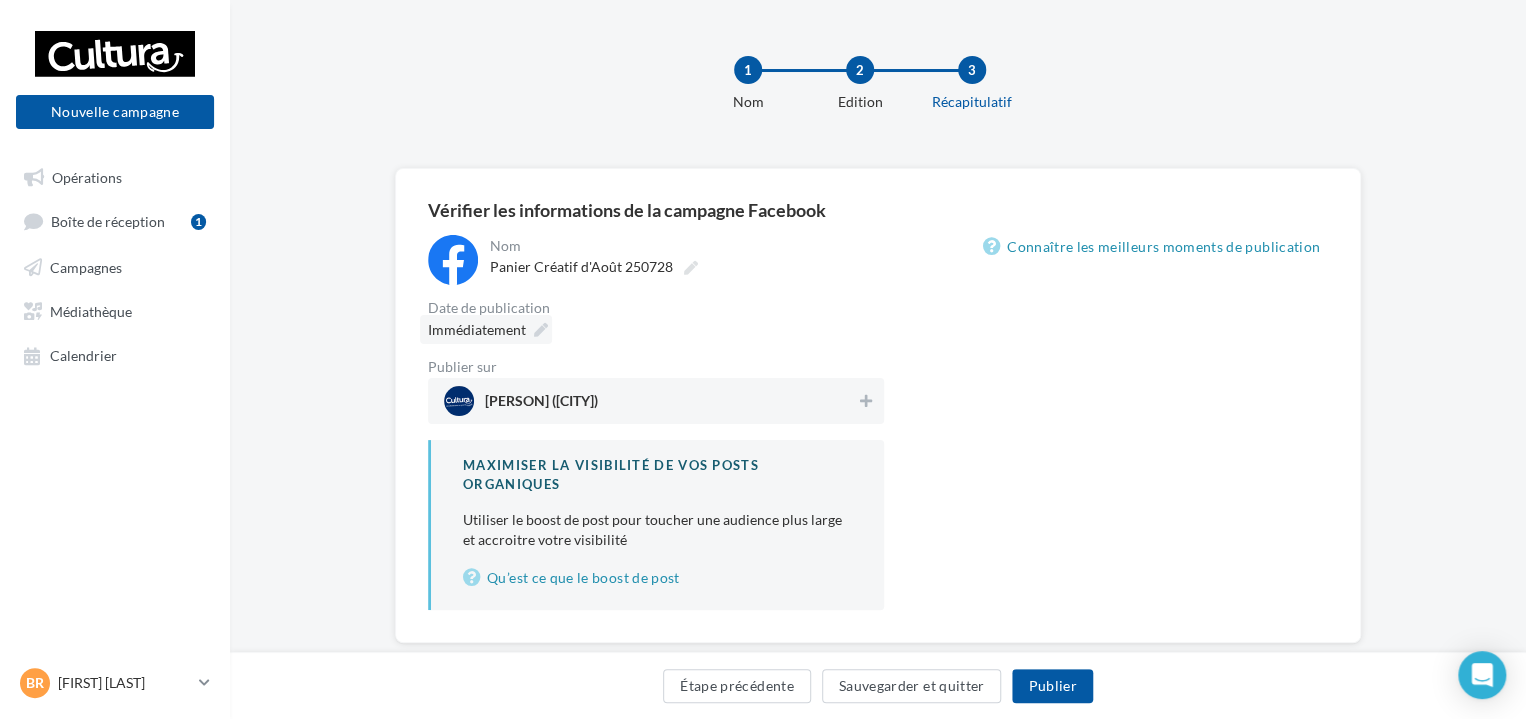 click on "Immédiatement" at bounding box center [477, 330] 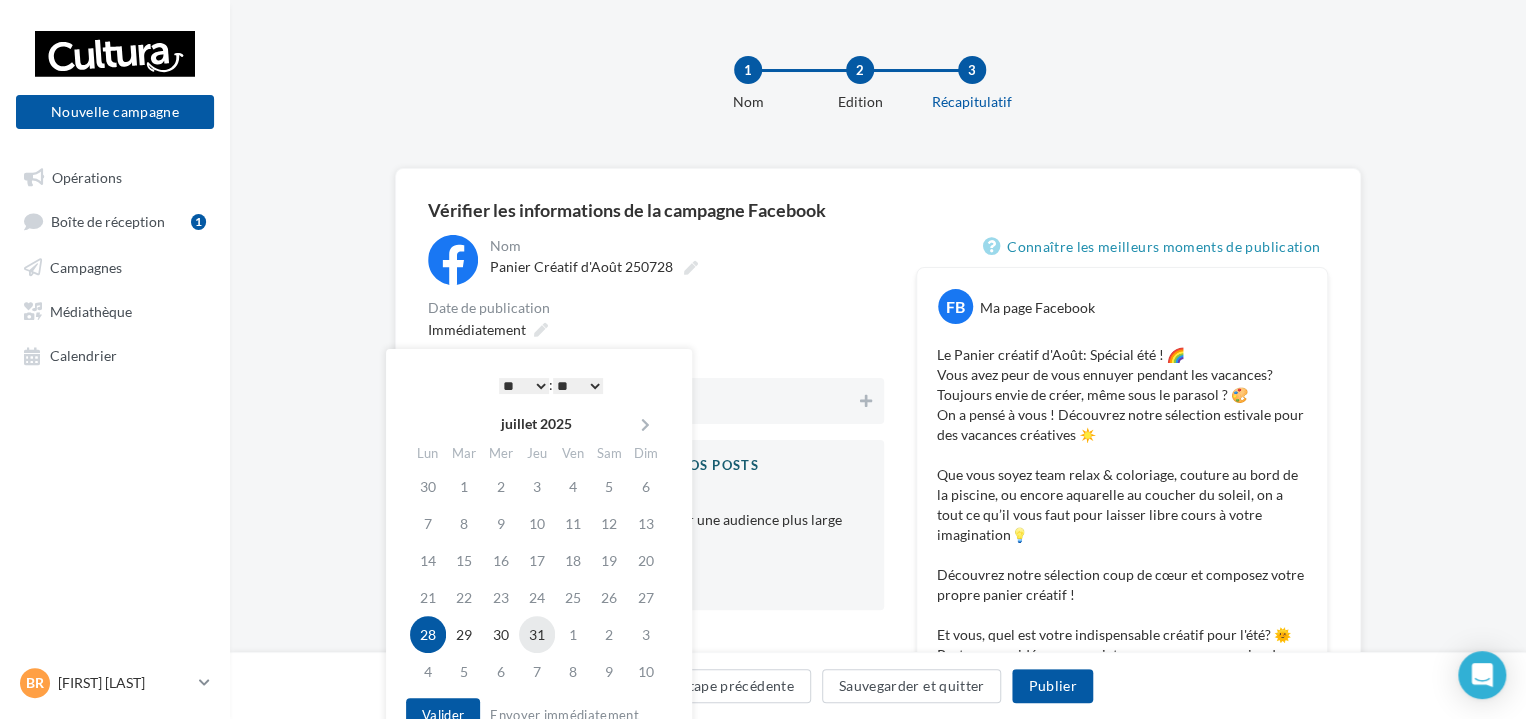 click on "31" at bounding box center [537, 634] 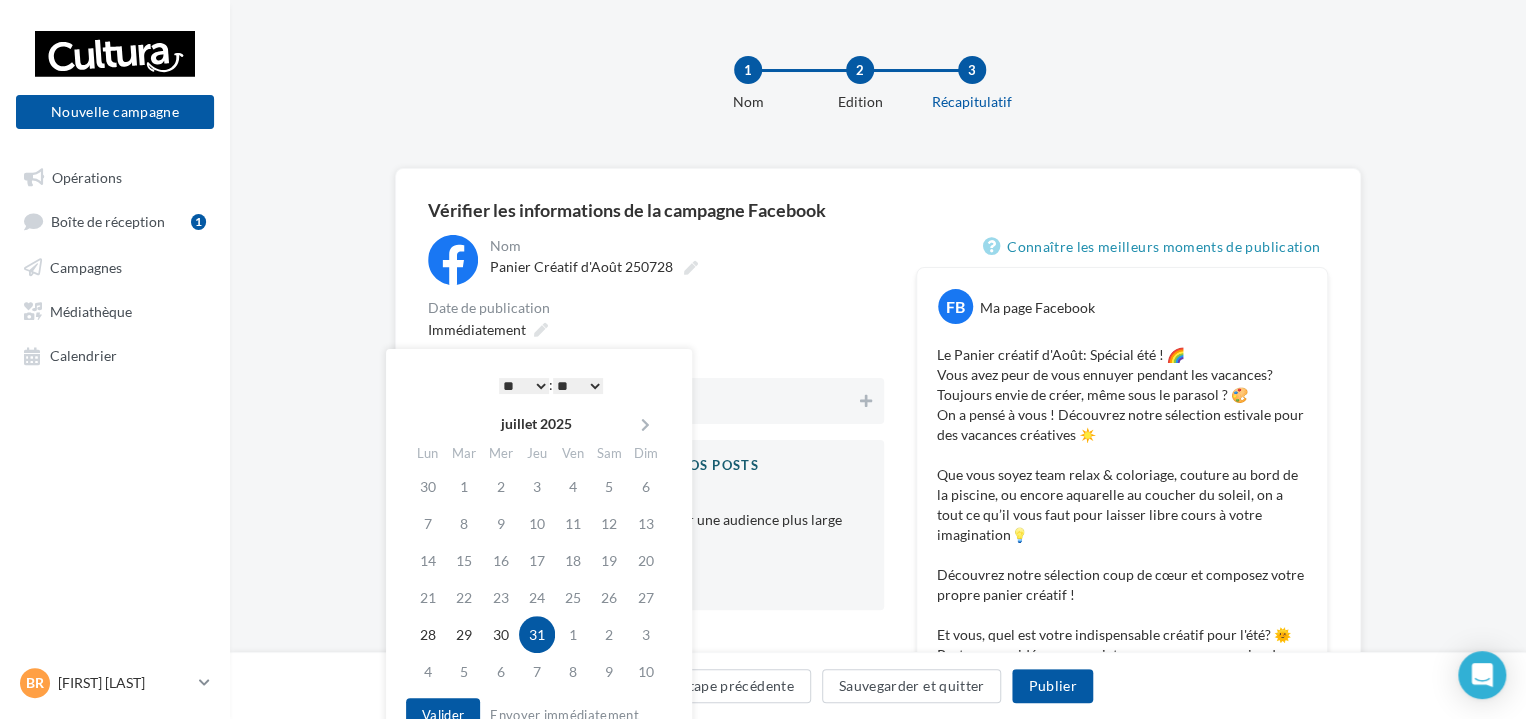 click on "* * * * * * * * * * ** ** ** ** ** ** ** ** ** ** ** ** ** **" at bounding box center [524, 386] 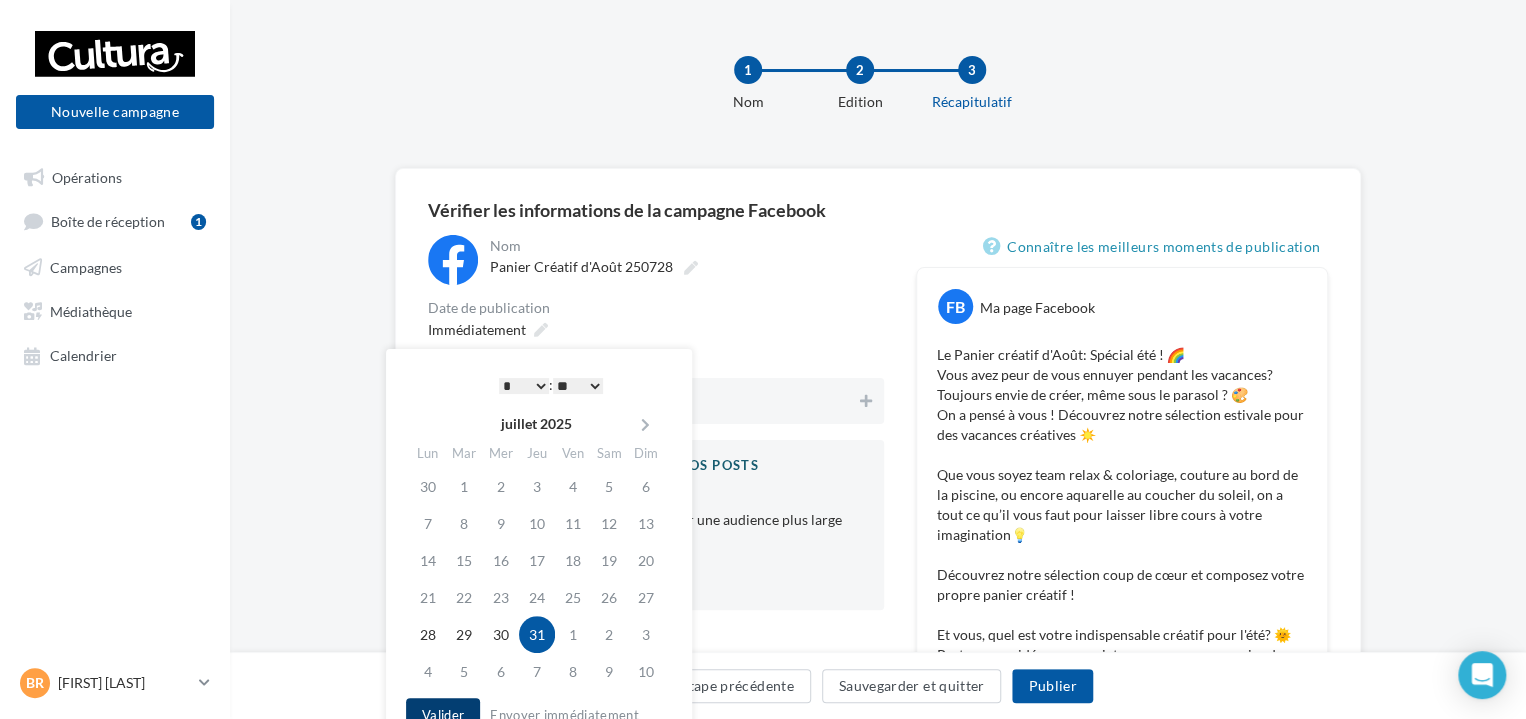 click on "Valider" at bounding box center (443, 715) 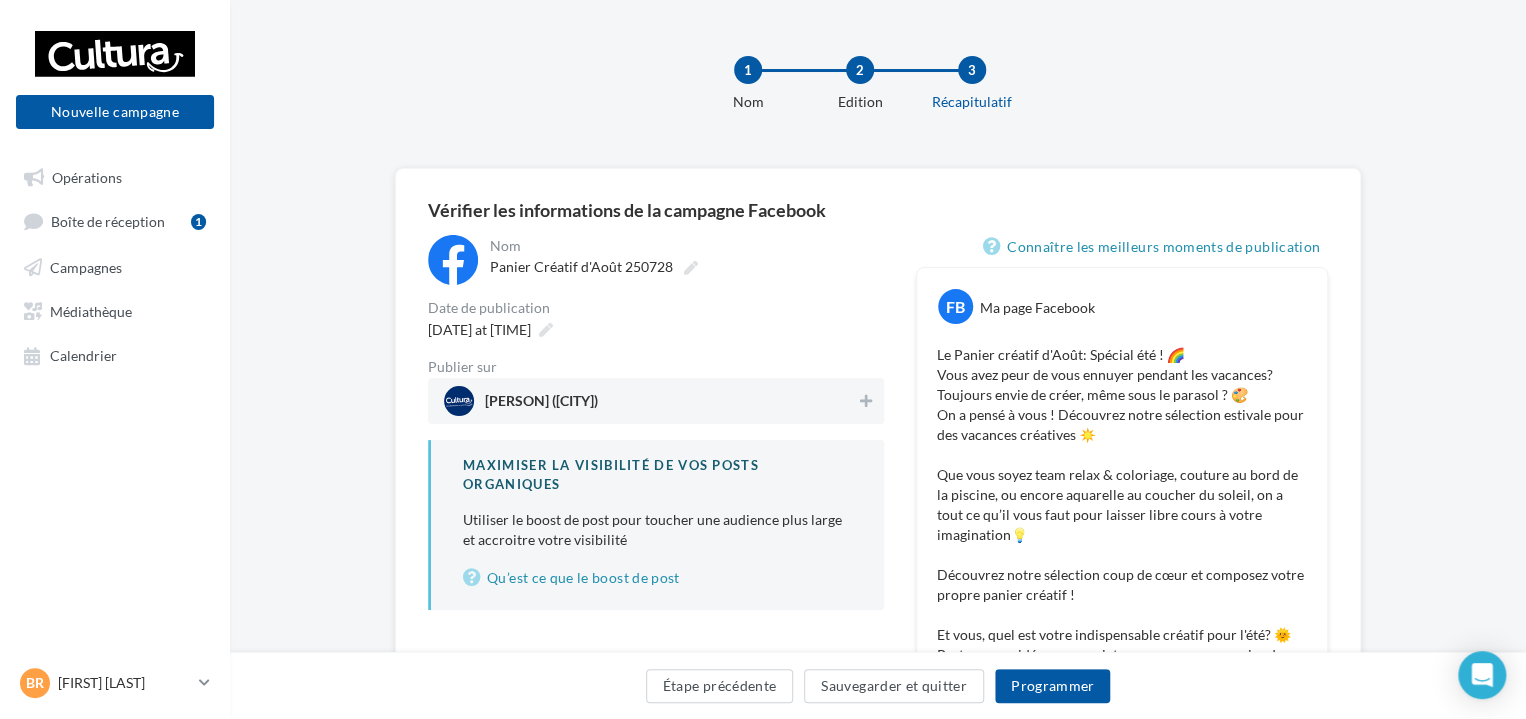click on "Cultura Ville-la-Grand (Ville-la-Grand)" at bounding box center (650, 401) 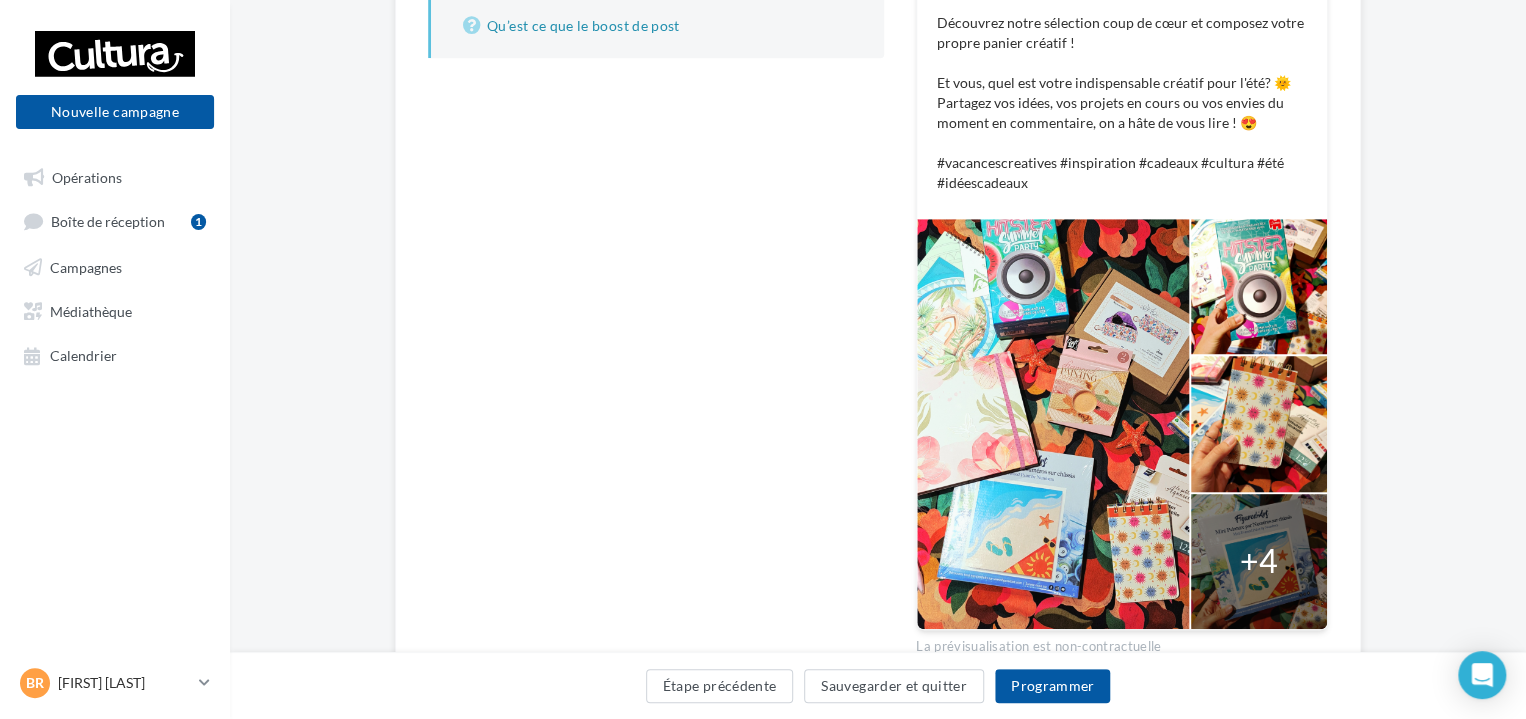 scroll, scrollTop: 619, scrollLeft: 0, axis: vertical 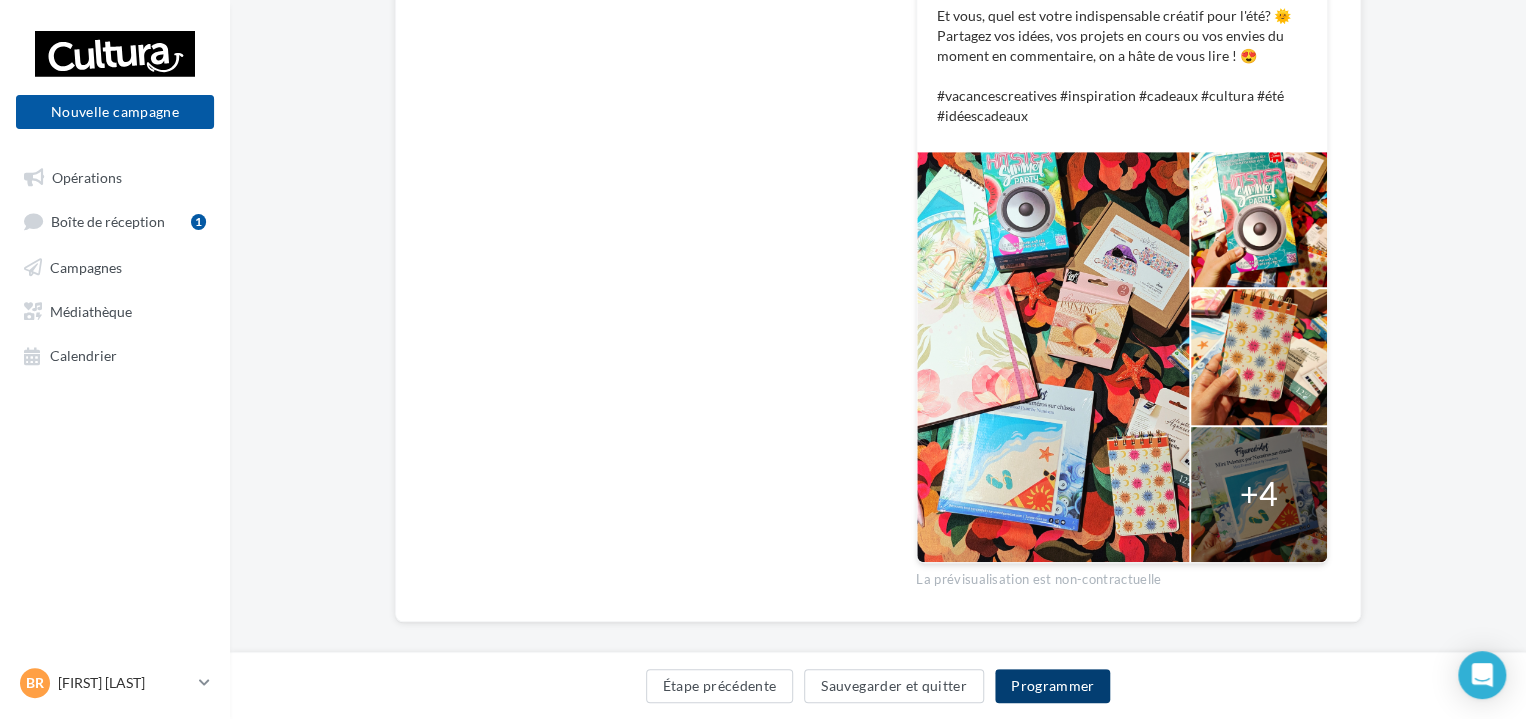 click on "Programmer" at bounding box center [1053, 686] 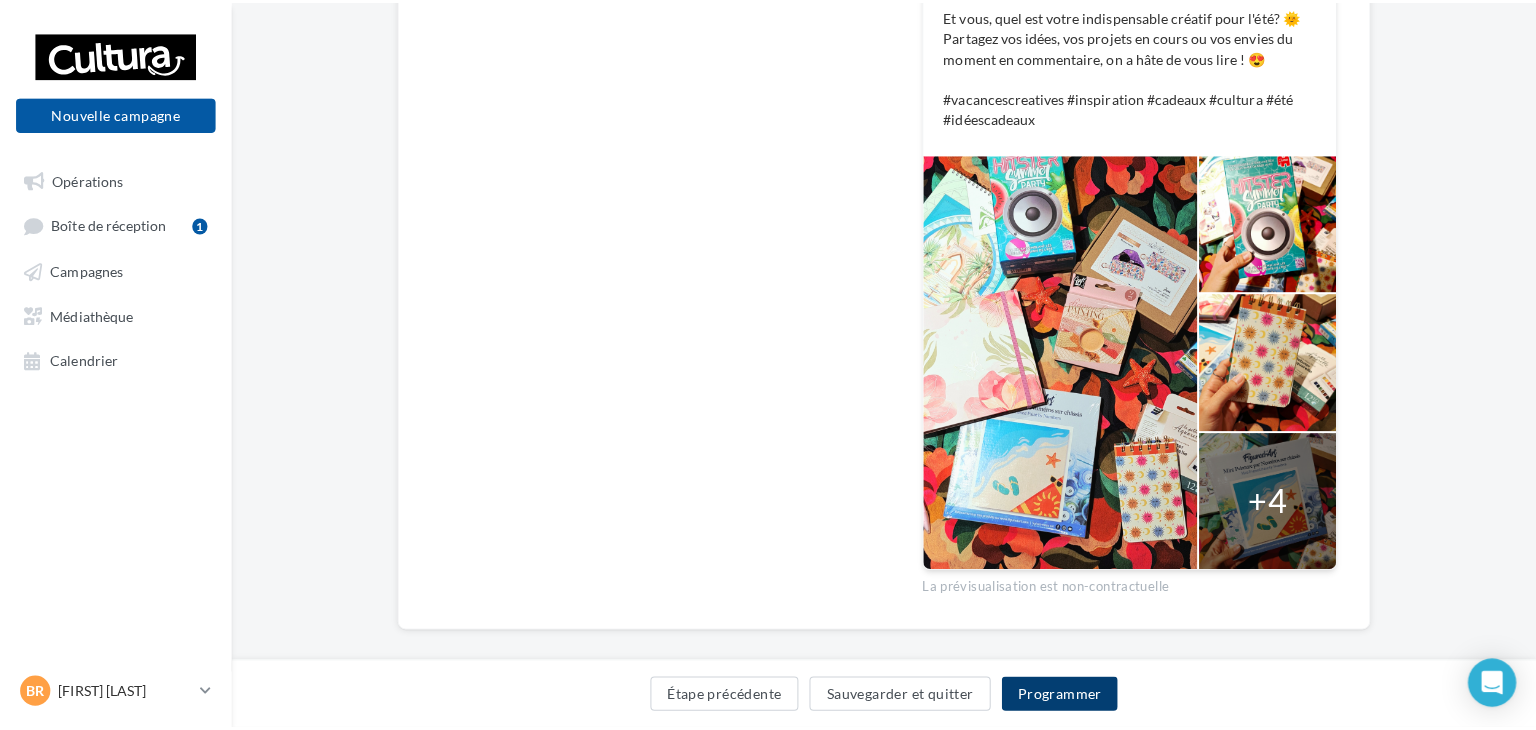 scroll, scrollTop: 608, scrollLeft: 0, axis: vertical 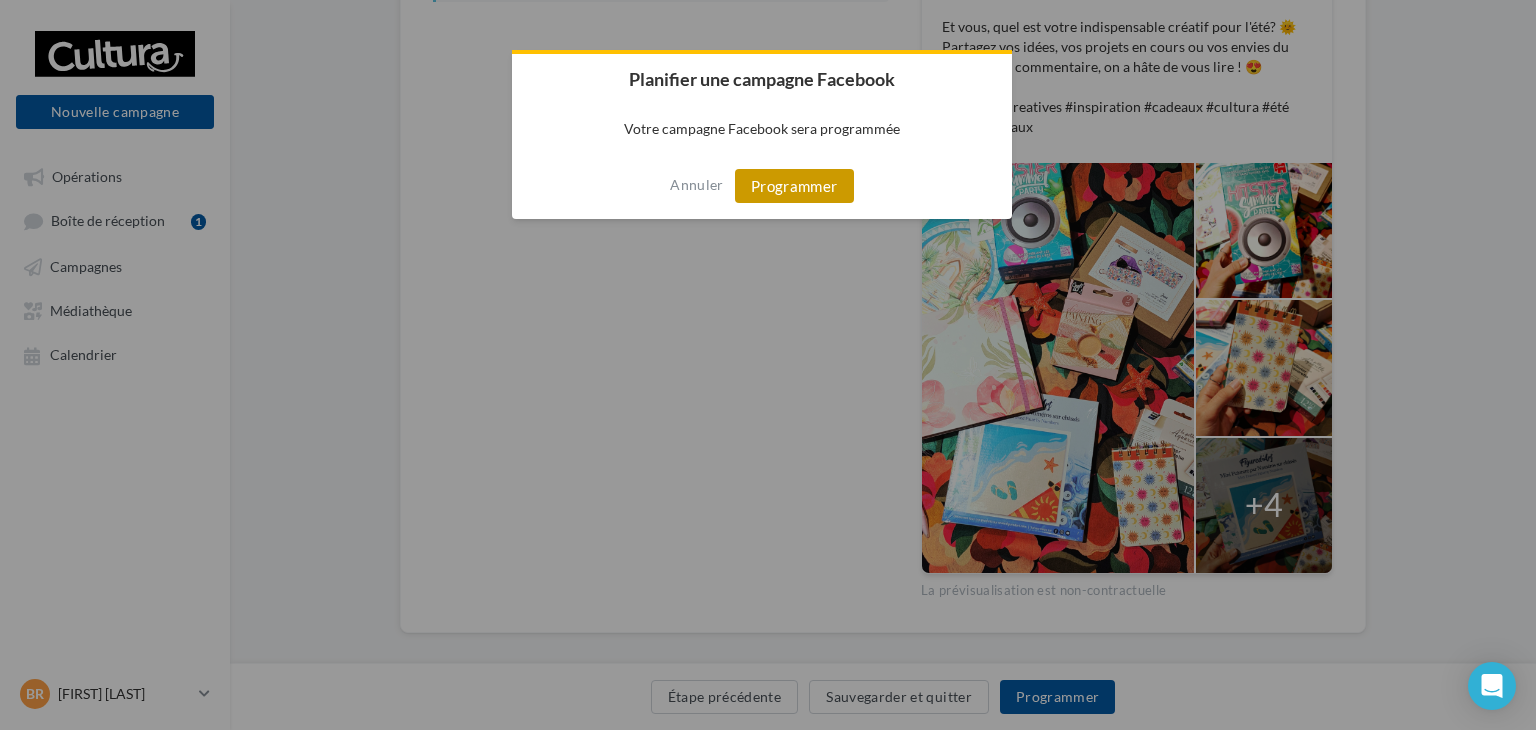 click on "Programmer" at bounding box center [794, 186] 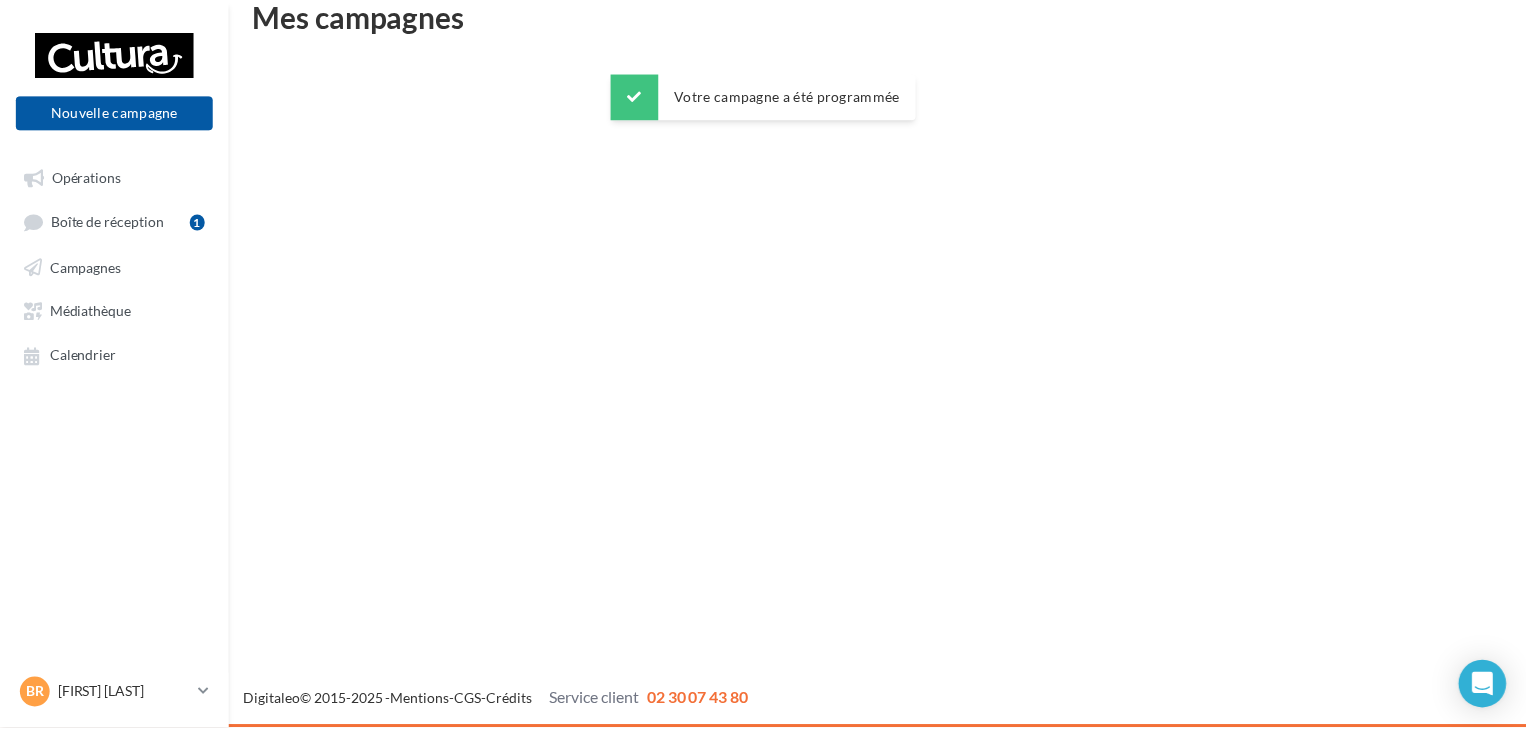 scroll, scrollTop: 32, scrollLeft: 0, axis: vertical 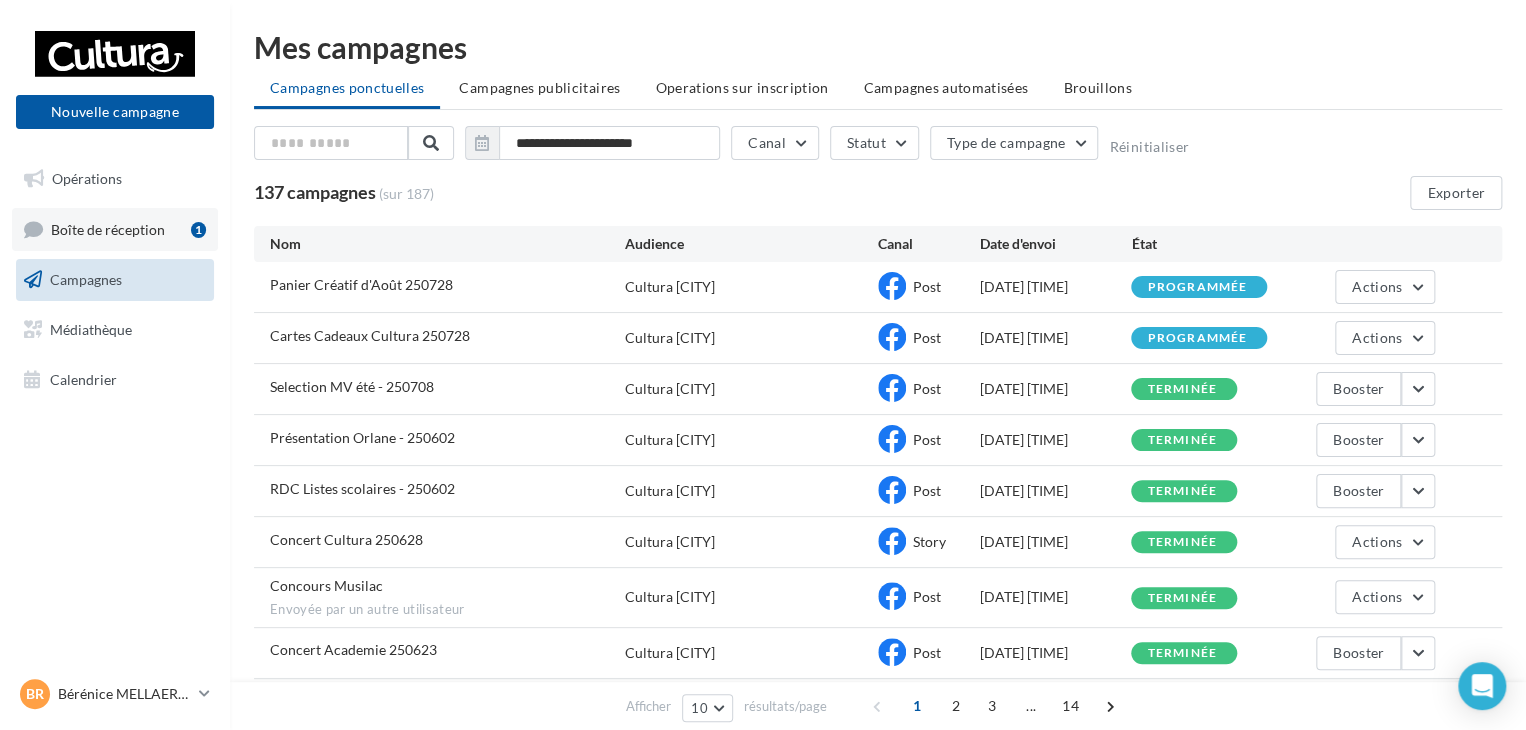 click on "Boîte de réception" at bounding box center [108, 228] 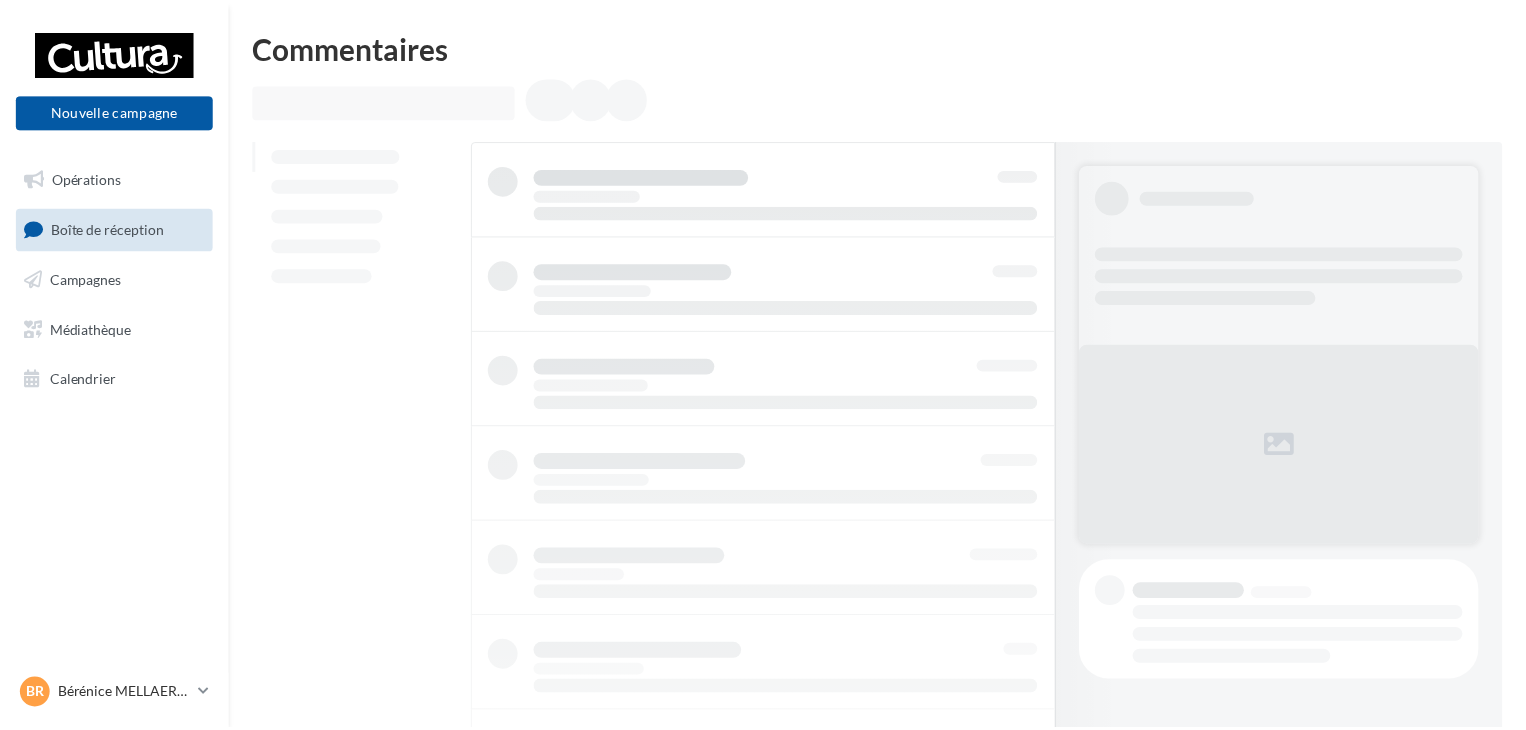 scroll, scrollTop: 0, scrollLeft: 0, axis: both 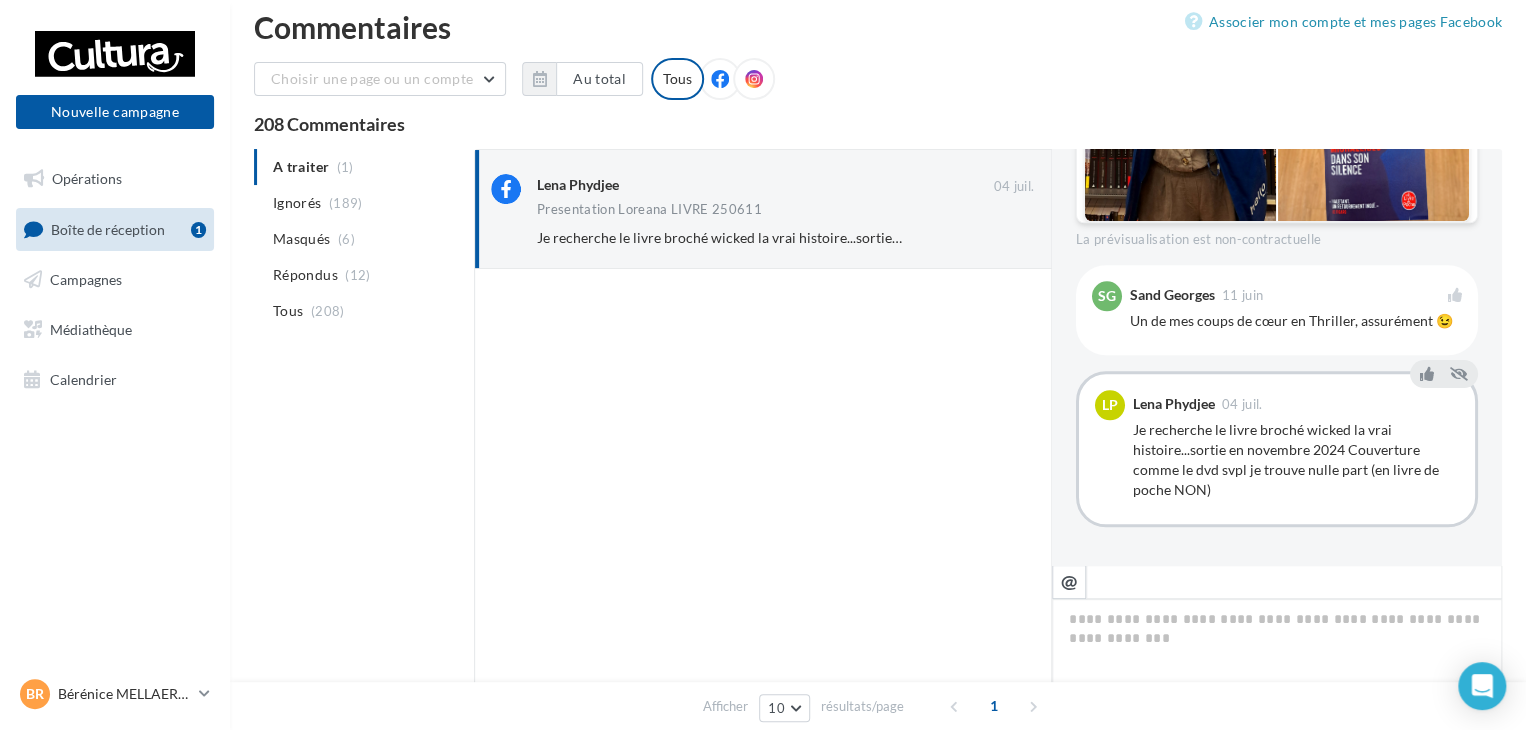 click on "Je recherche le livre broché wicked la vrai histoire...sortie en novembre 2024 Couverture comme le dvd svpl je trouve nulle part (en livre de poche NON)" at bounding box center [1296, 460] 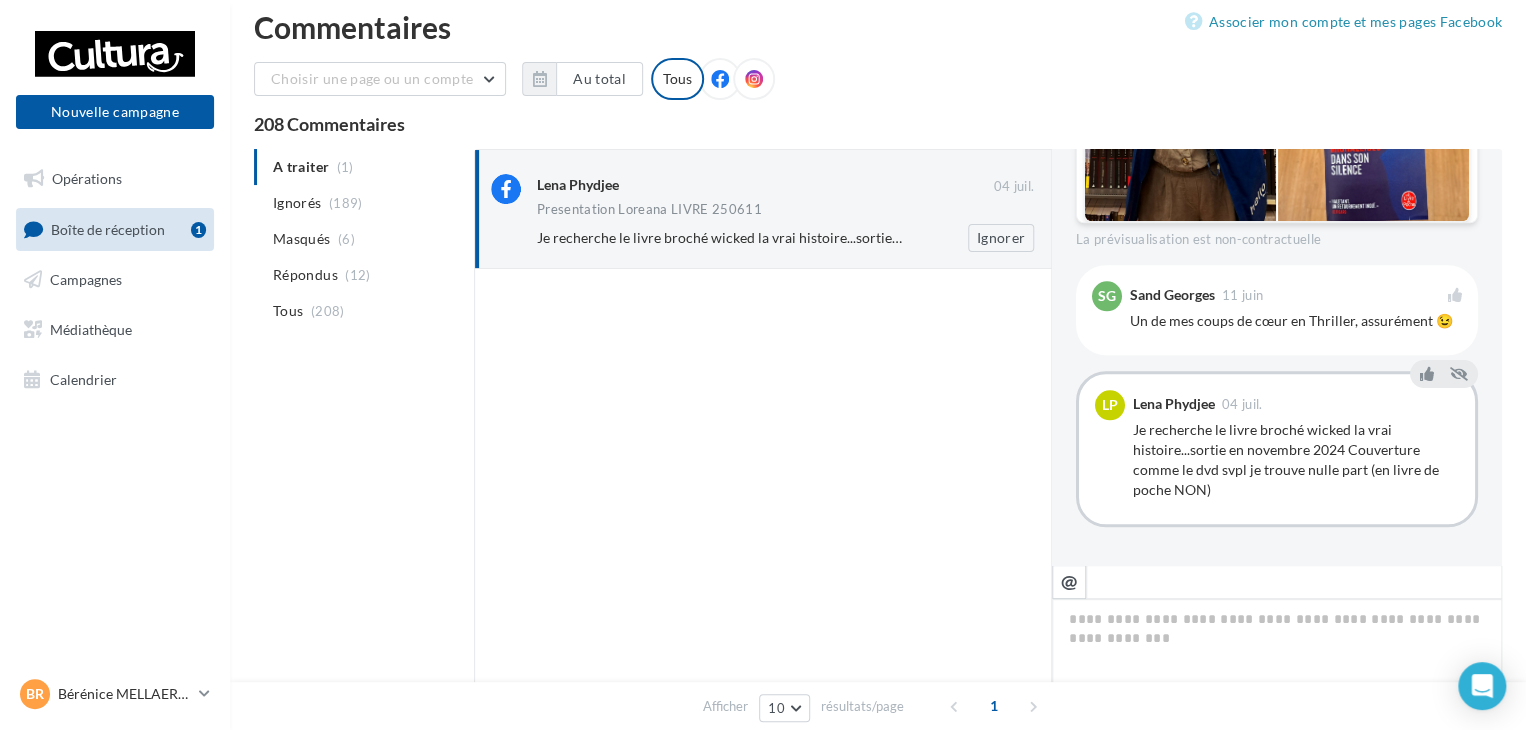 click on "Je recherche le livre broché wicked la vrai histoire...sortie en novembre 2024 Couverture comme le dvd svpl je trouve nulle part (en livre de poche NON)" at bounding box center [720, 238] 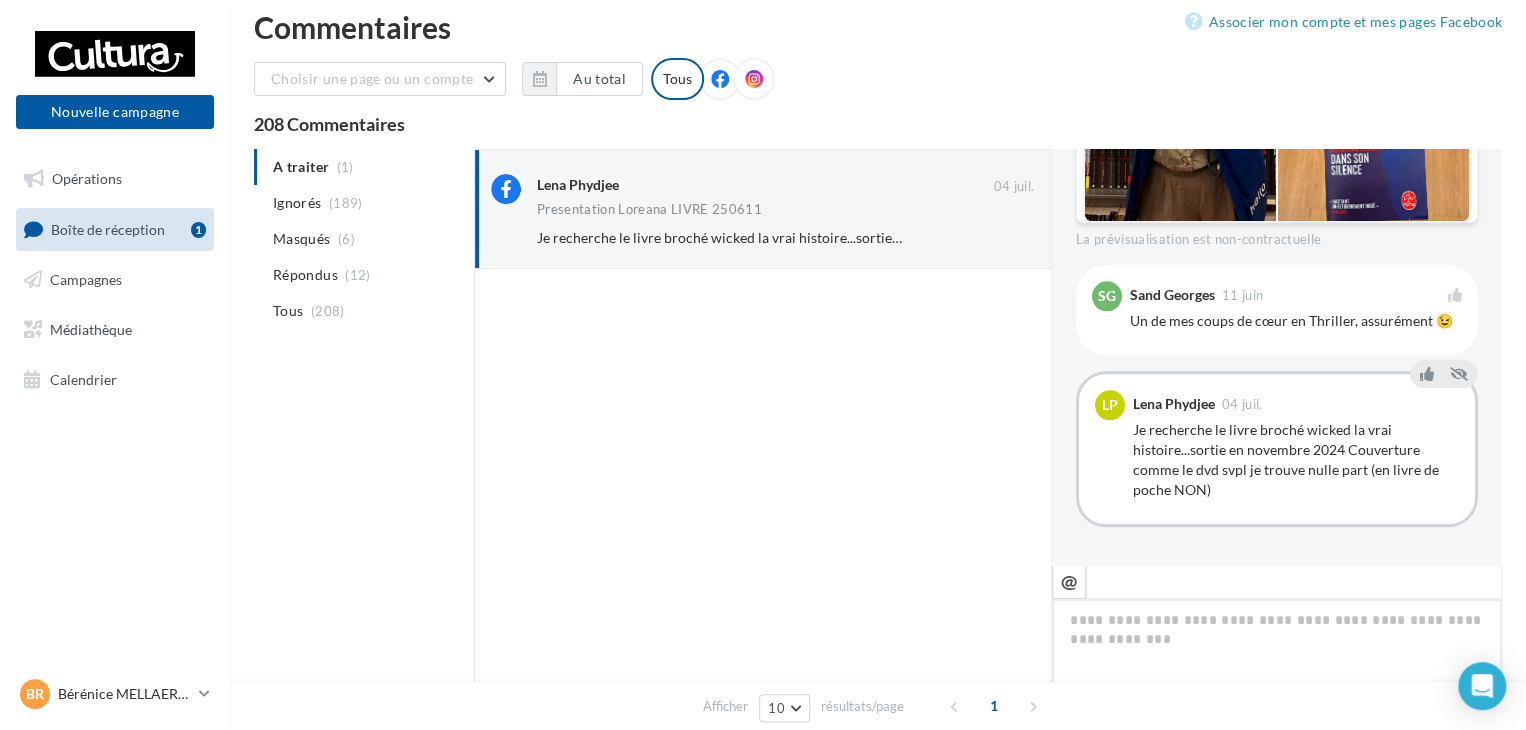 click at bounding box center (1277, 661) 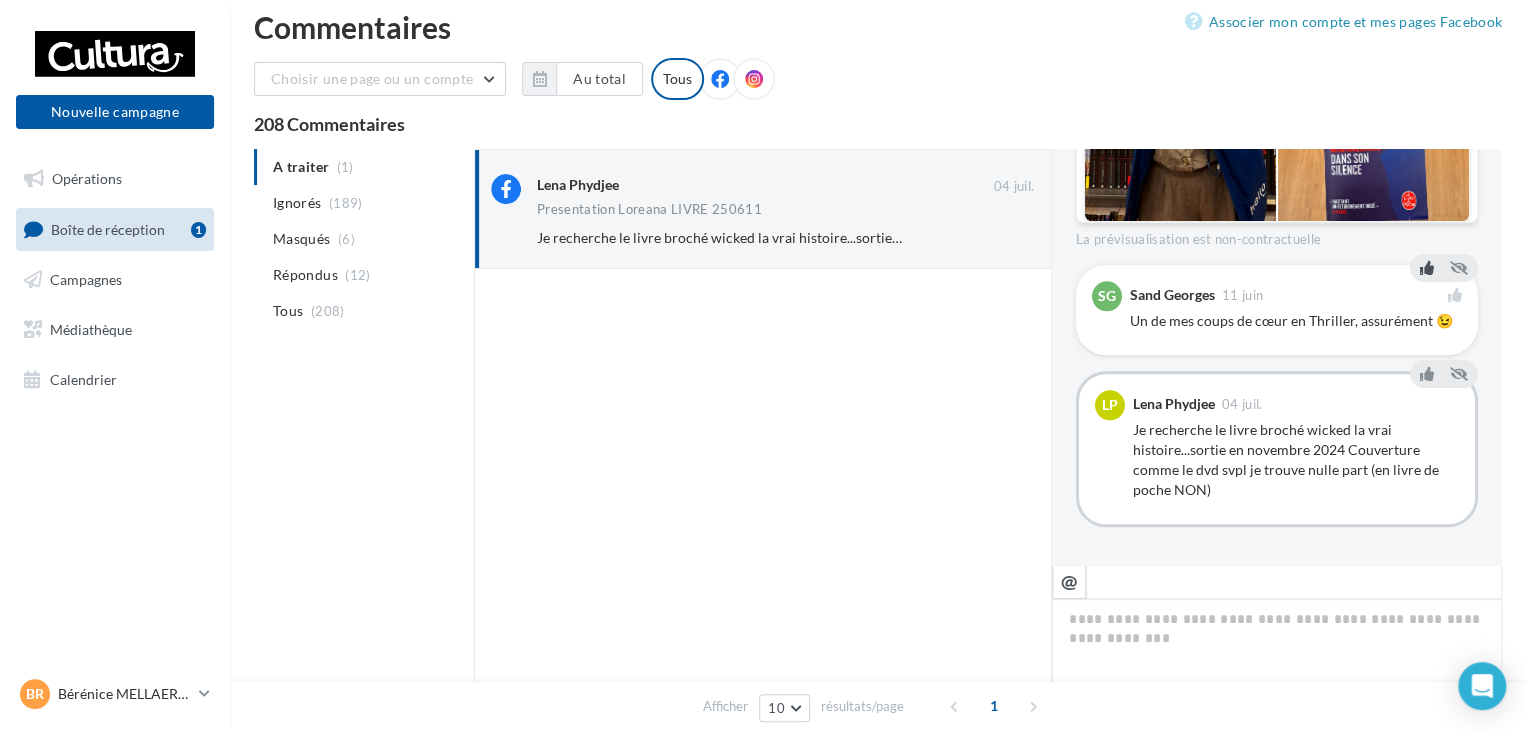 click on "Un de mes coups de cœur en Thriller, assurément 😉" at bounding box center (1296, 321) 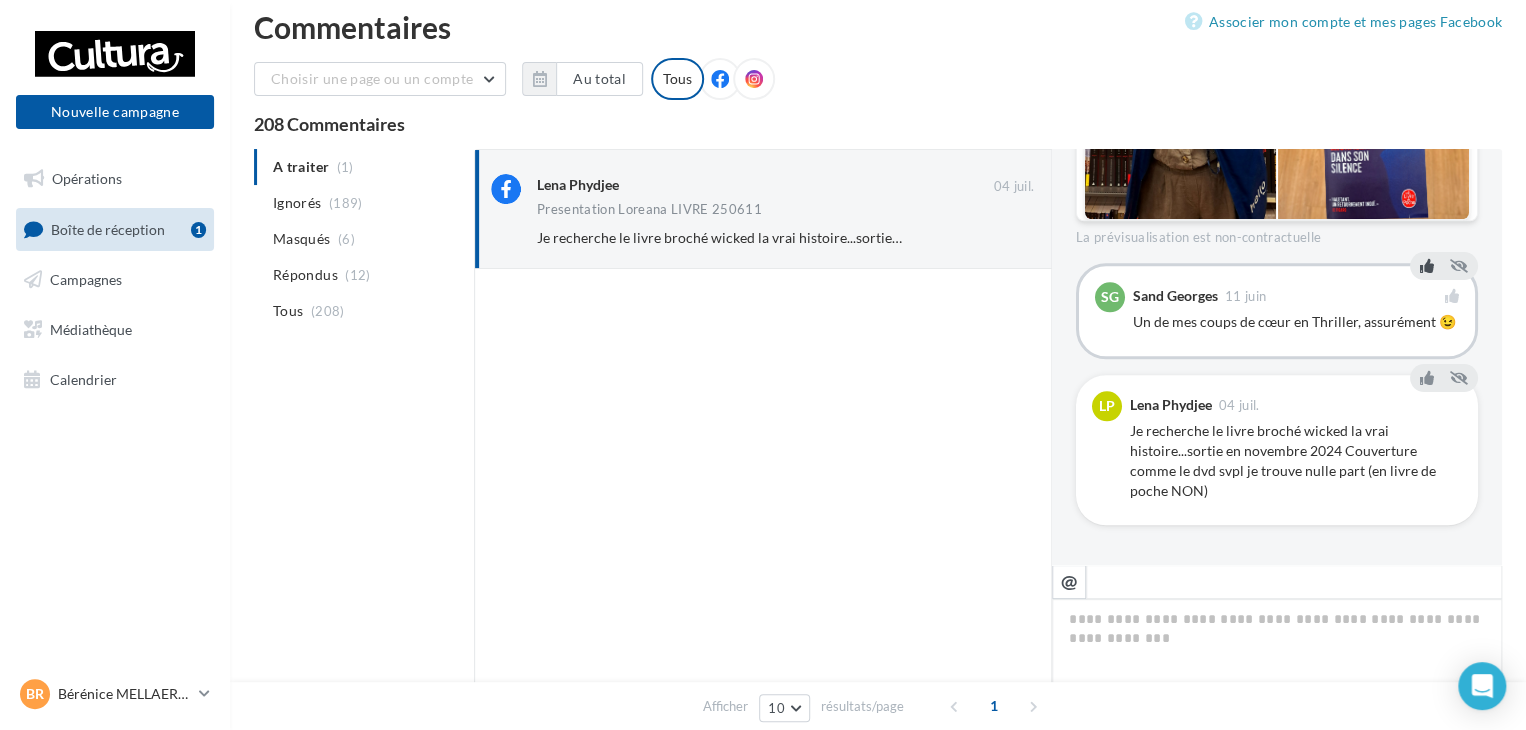 click on "Je recherche le livre broché wicked la vrai histoire...sortie en novembre 2024 Couverture comme le dvd svpl je trouve nulle part (en livre de poche NON)" at bounding box center [1296, 461] 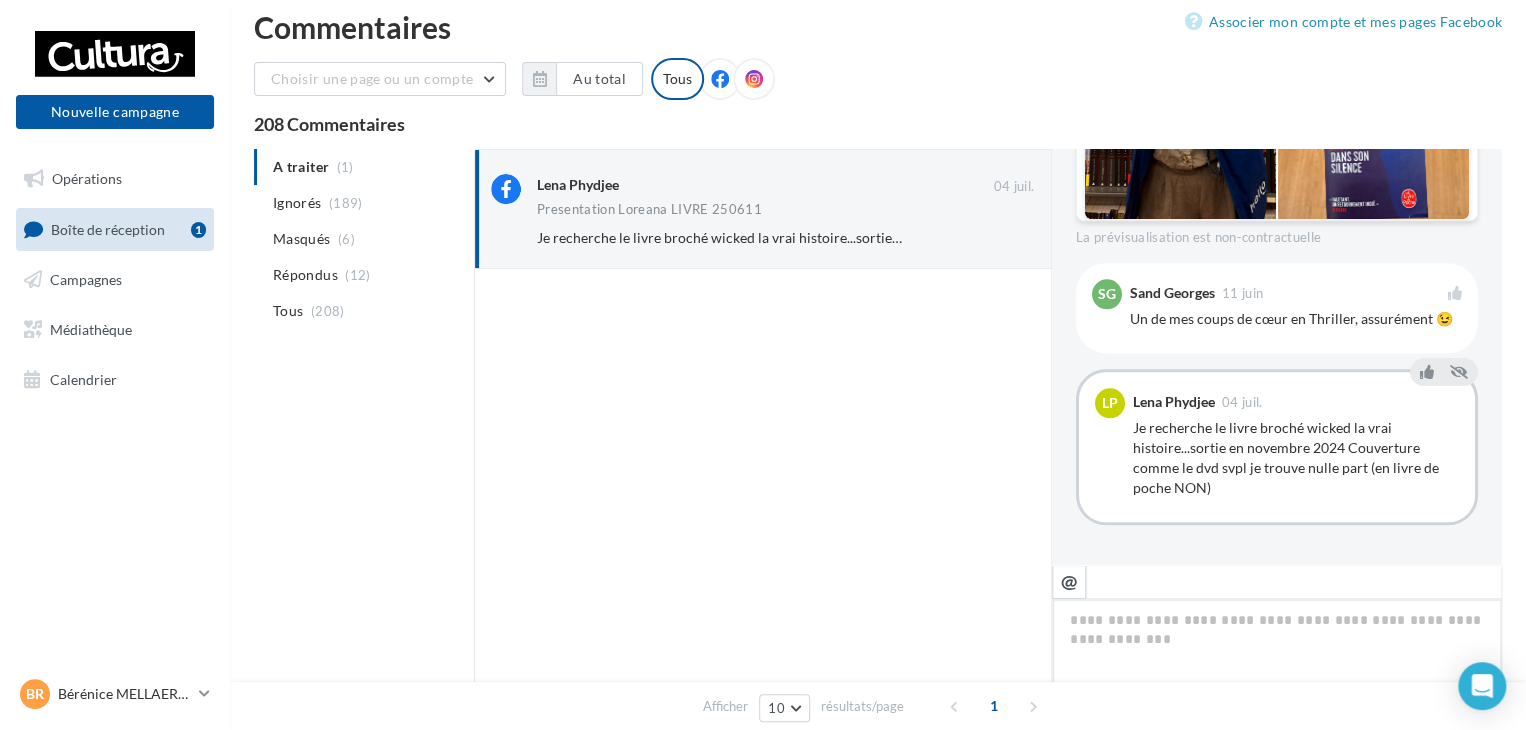 scroll, scrollTop: 961, scrollLeft: 0, axis: vertical 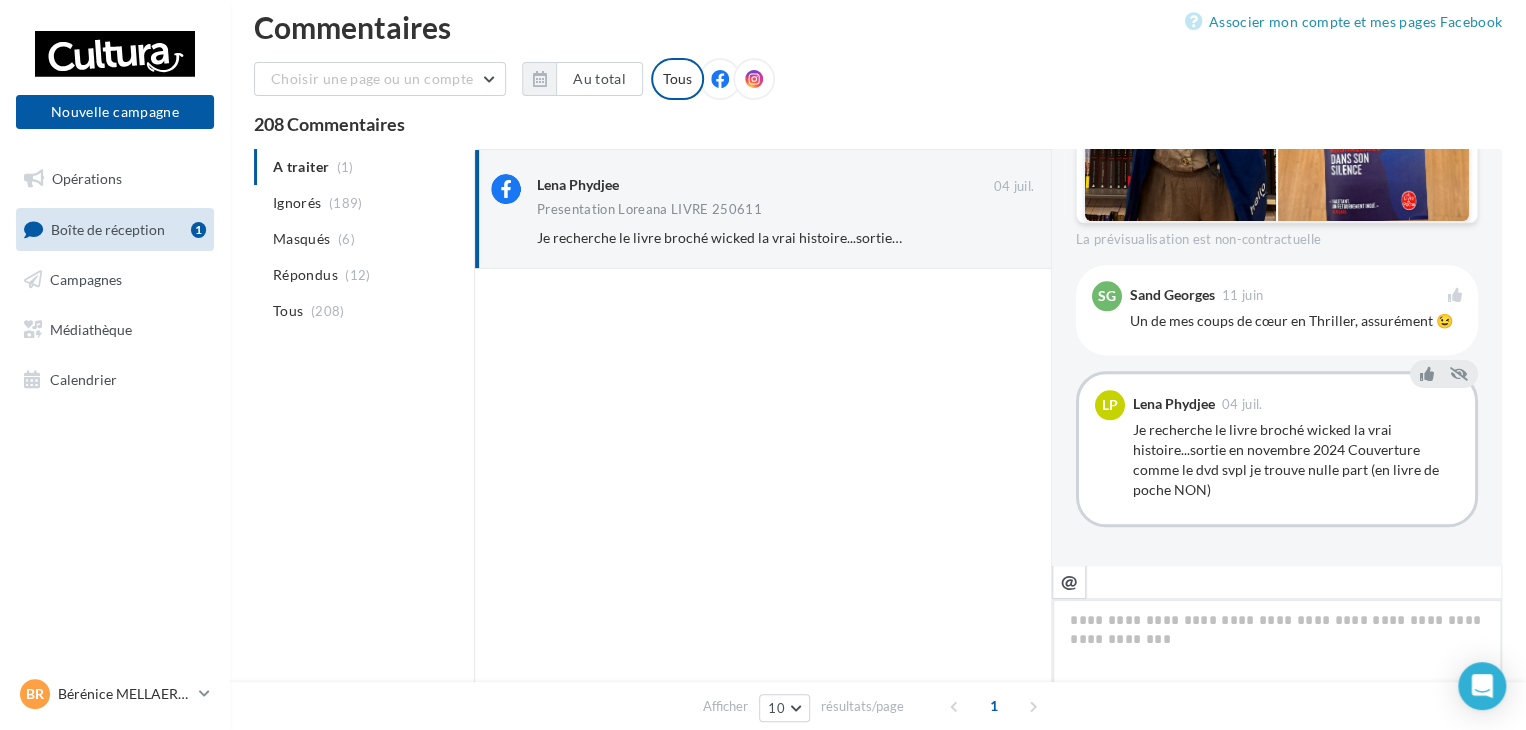 paste on "**********" 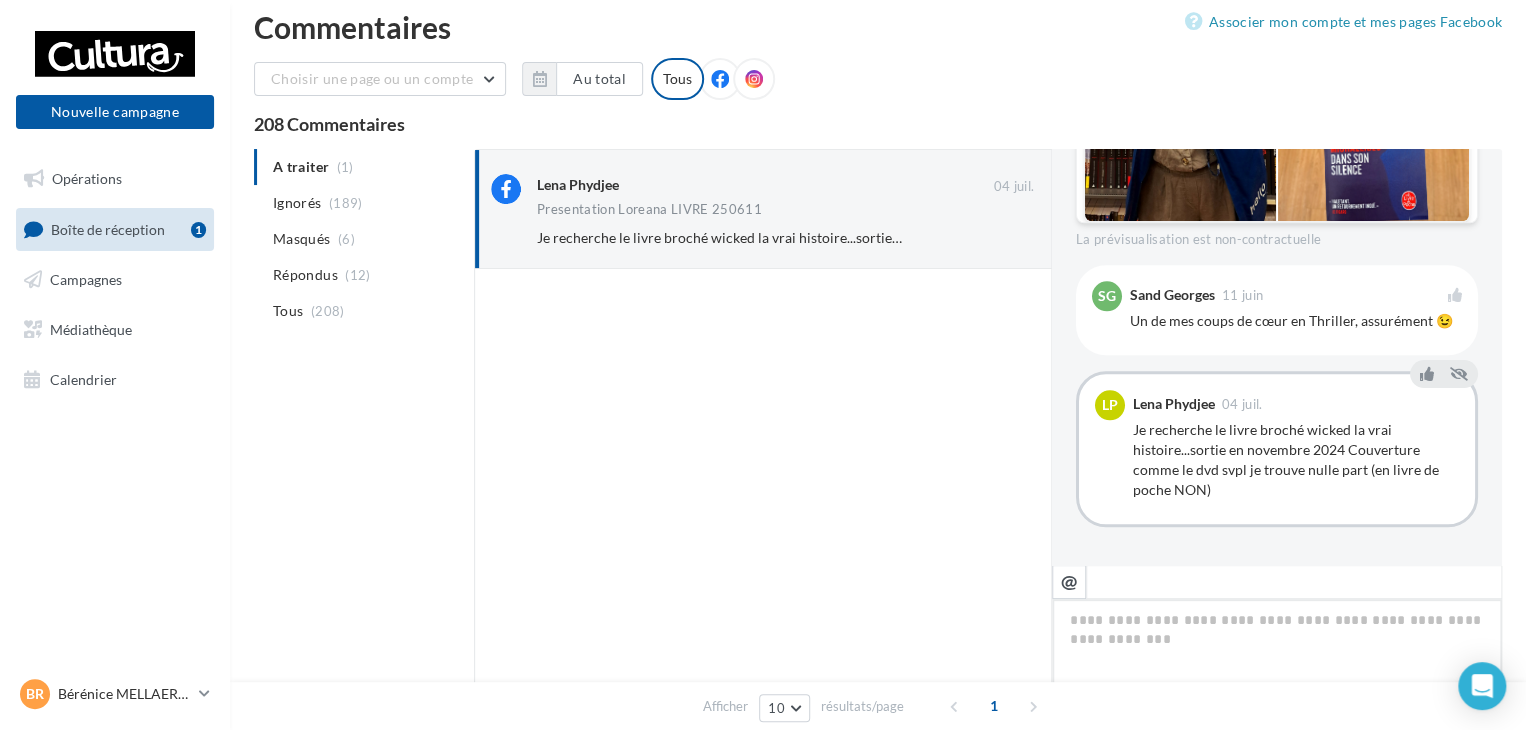 type on "**********" 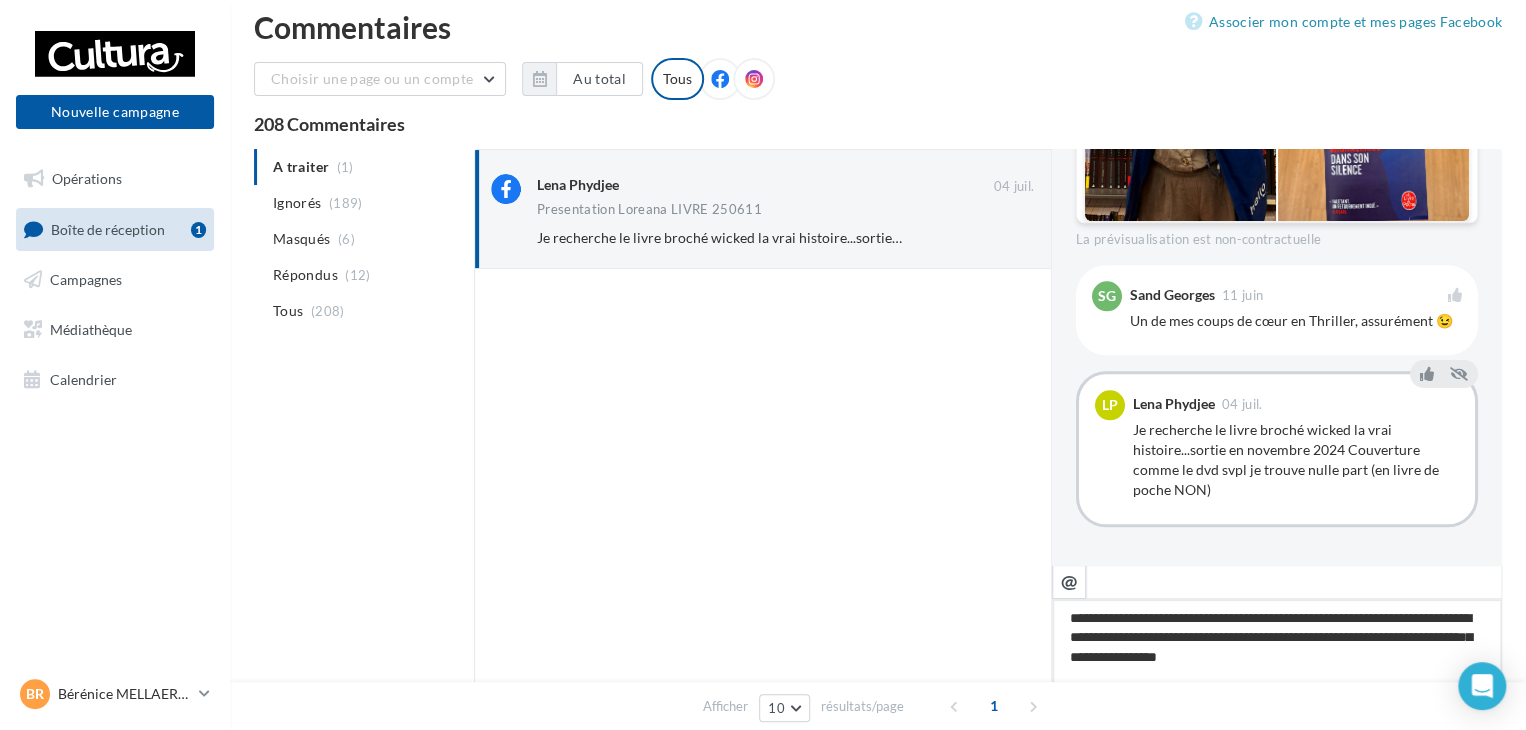 click on "**********" at bounding box center [1277, 661] 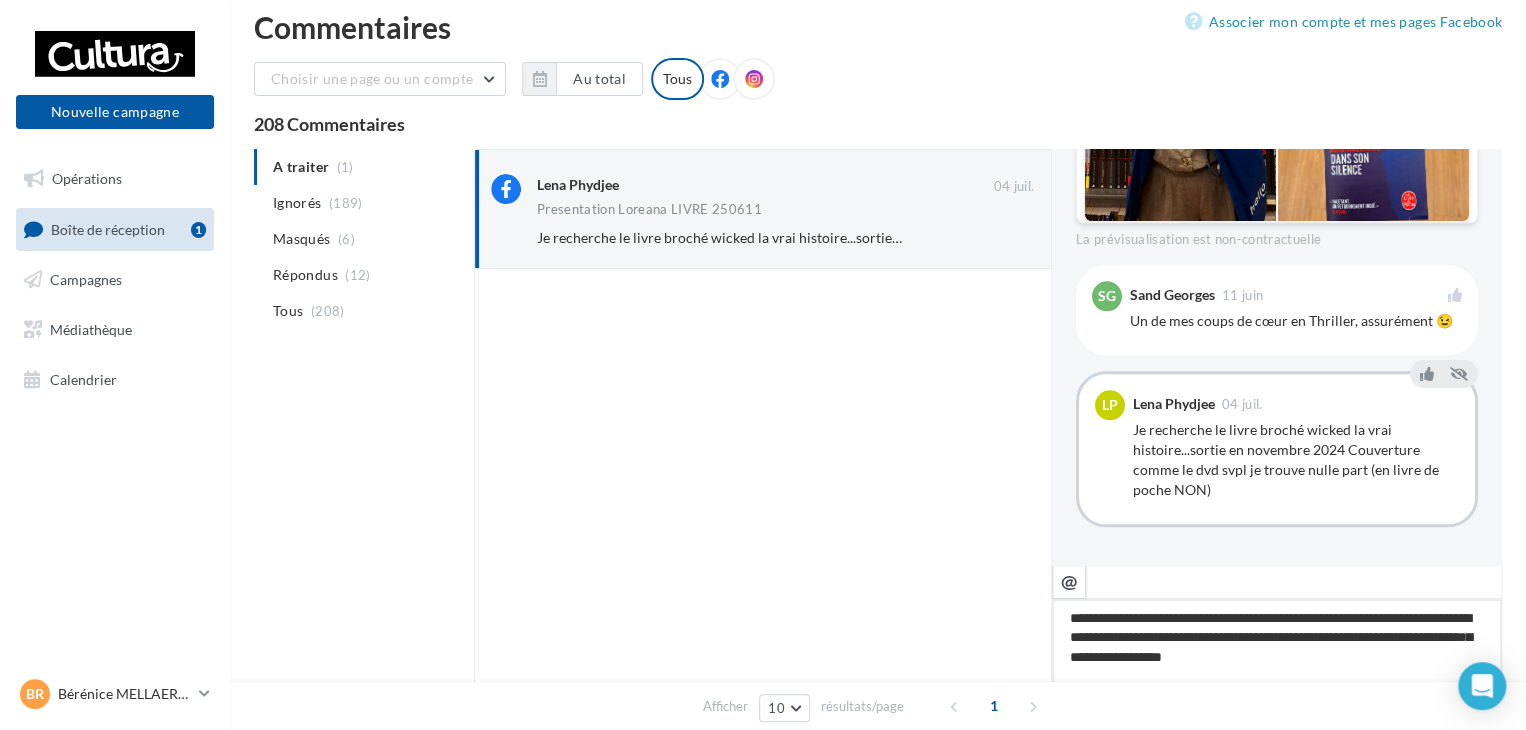 type on "**********" 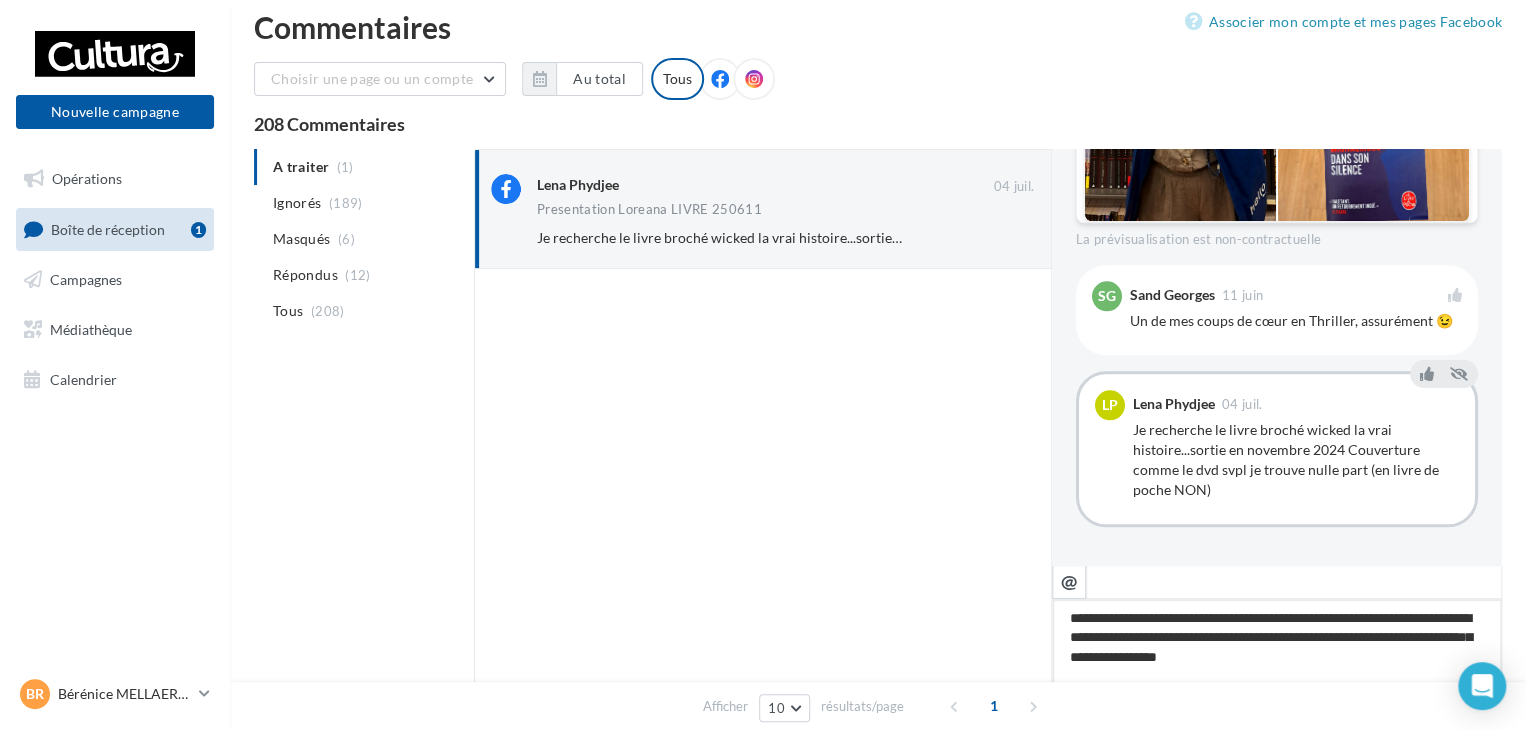 scroll, scrollTop: 200, scrollLeft: 0, axis: vertical 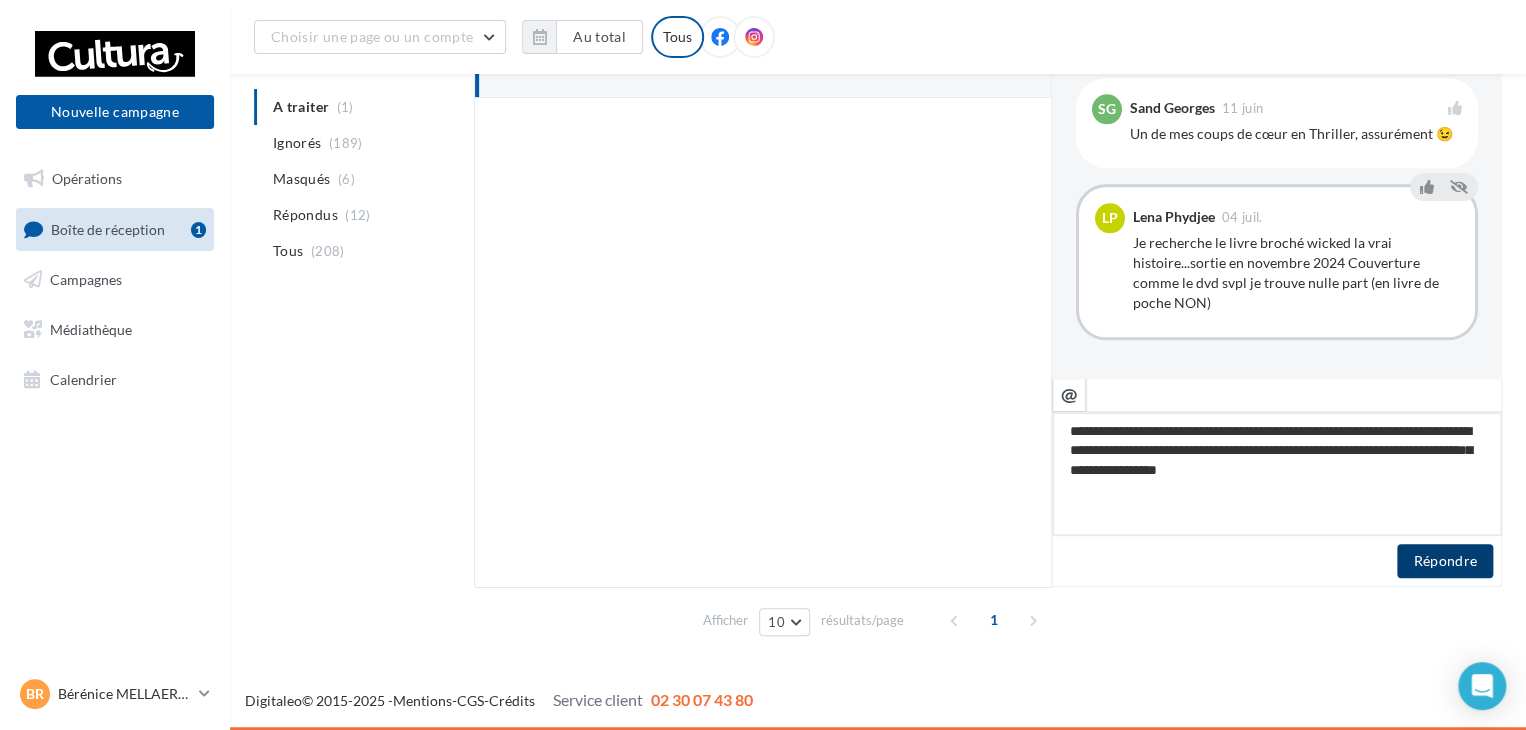 type on "**********" 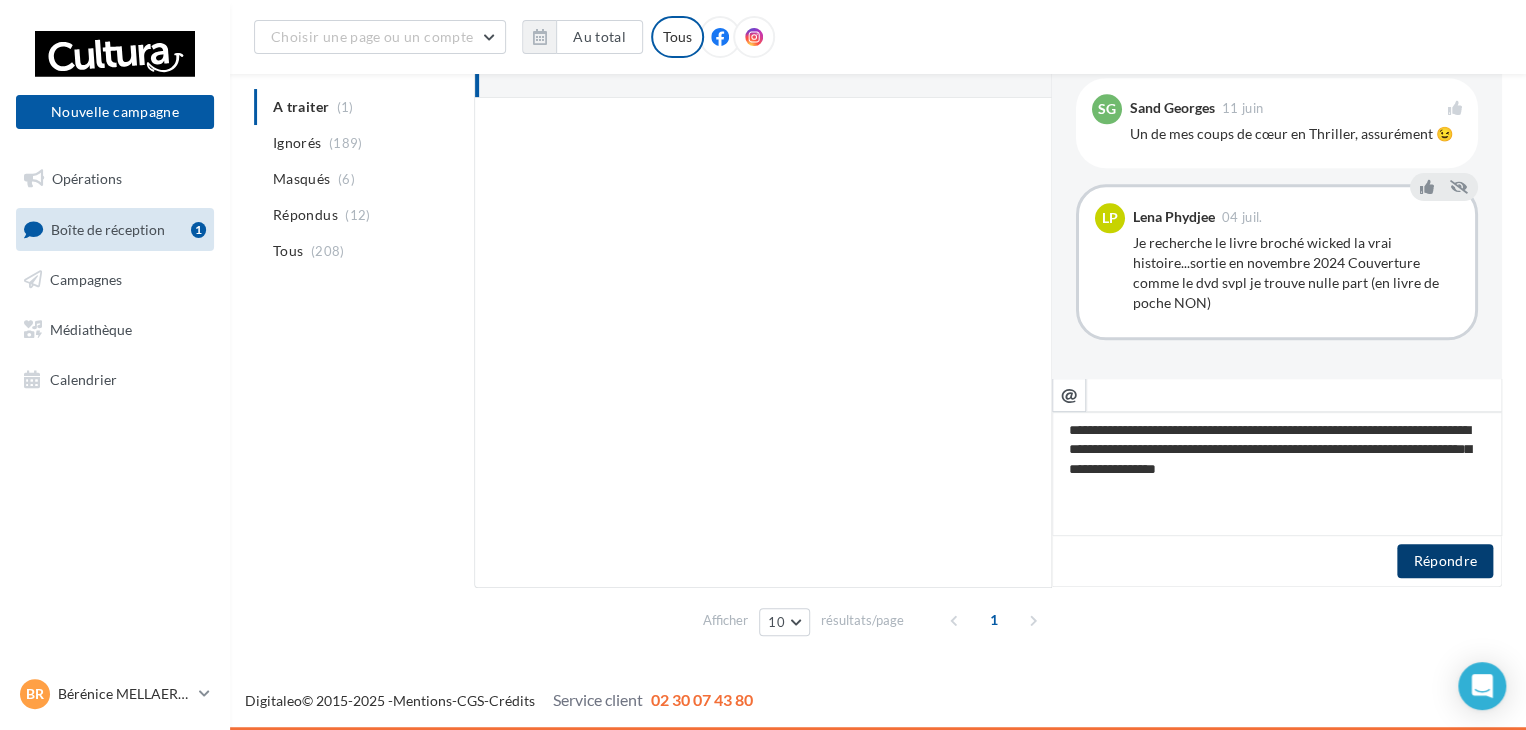 click on "Répondre" at bounding box center [1445, 561] 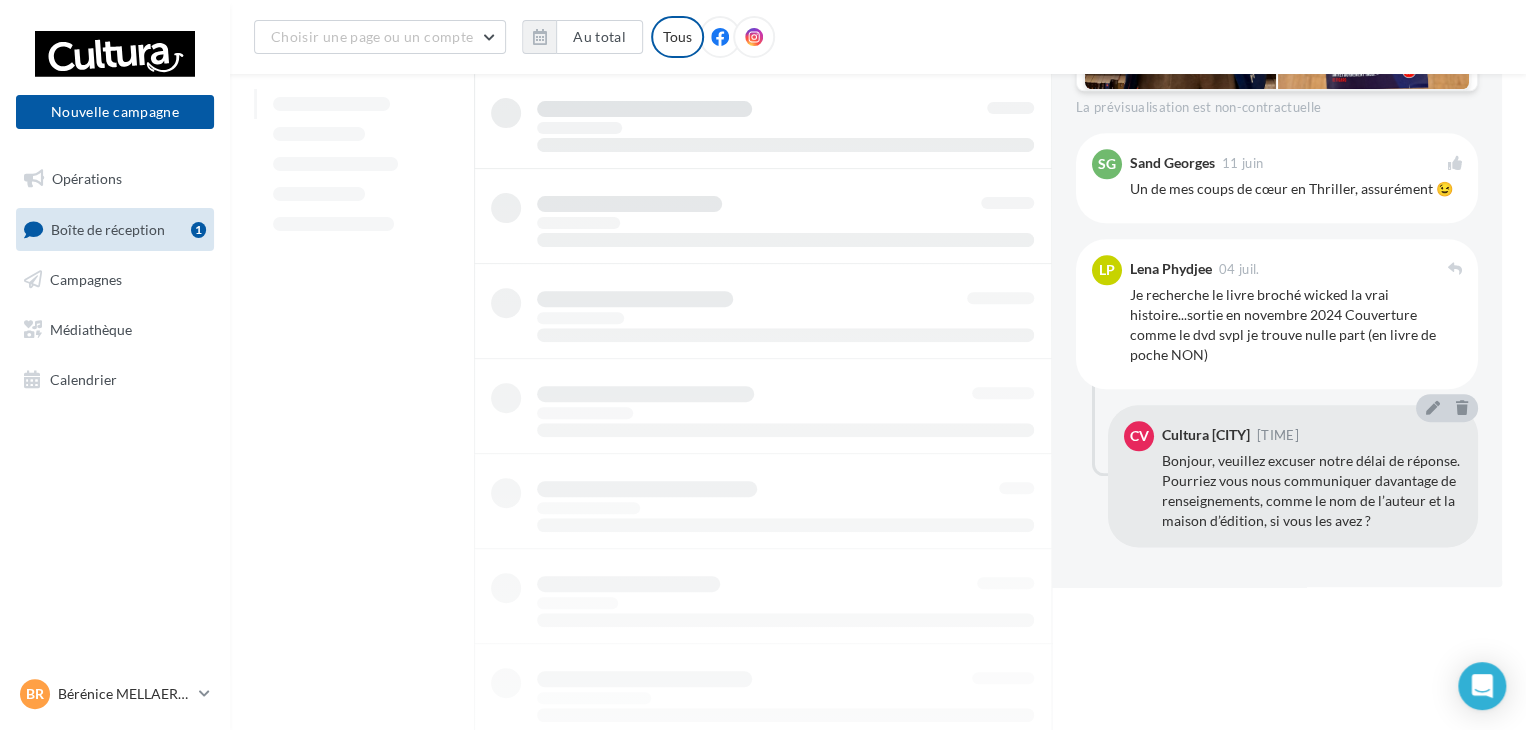 scroll, scrollTop: 941, scrollLeft: 0, axis: vertical 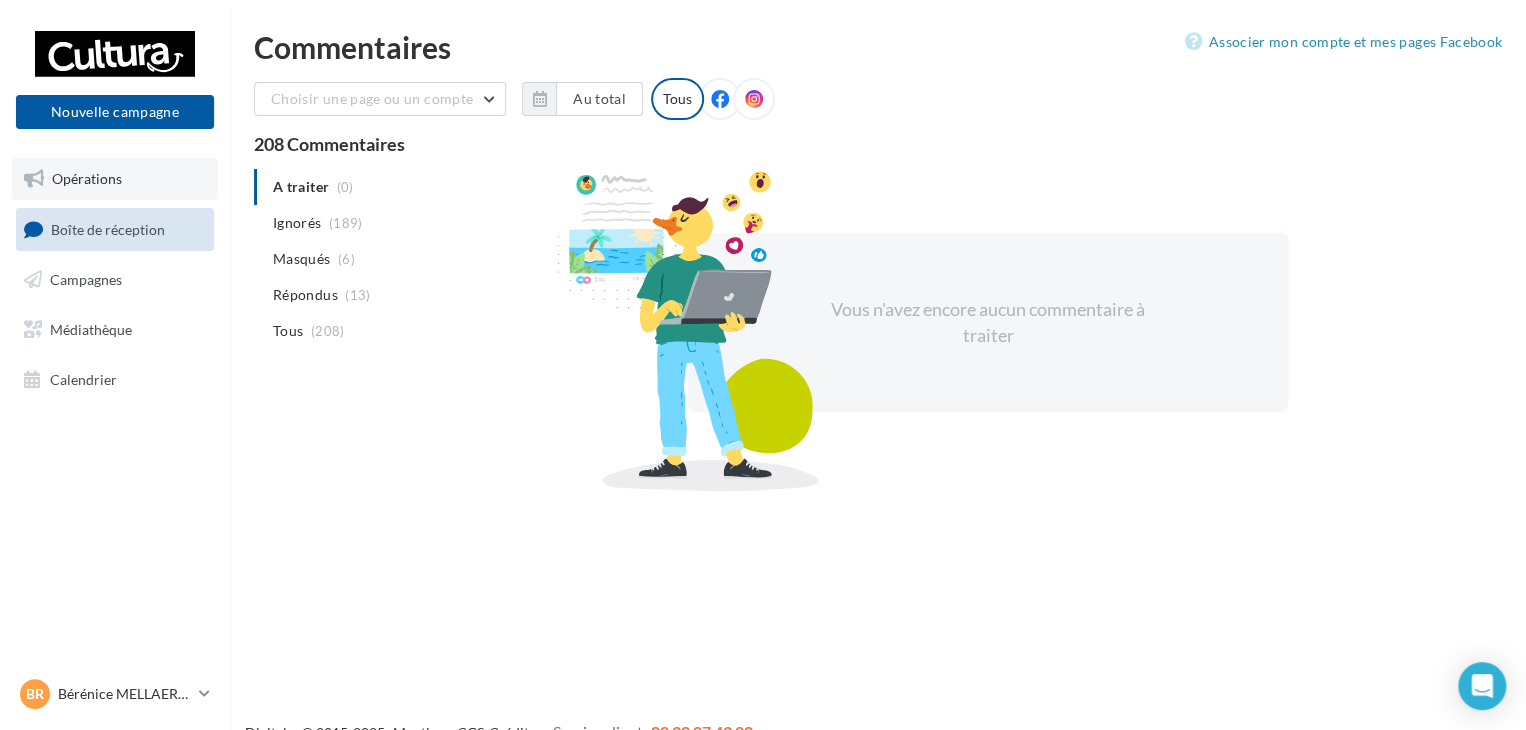 click on "Opérations" at bounding box center [115, 179] 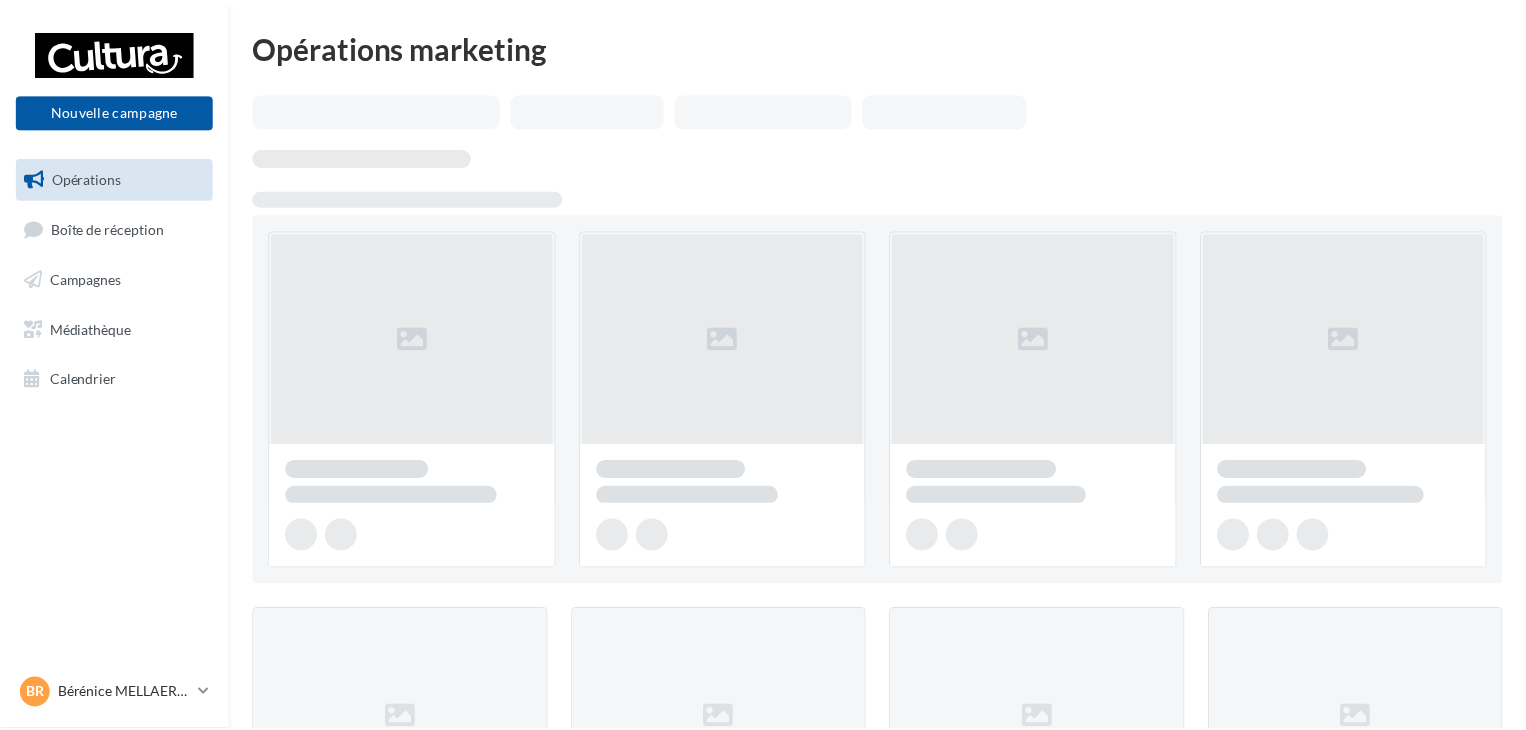 scroll, scrollTop: 0, scrollLeft: 0, axis: both 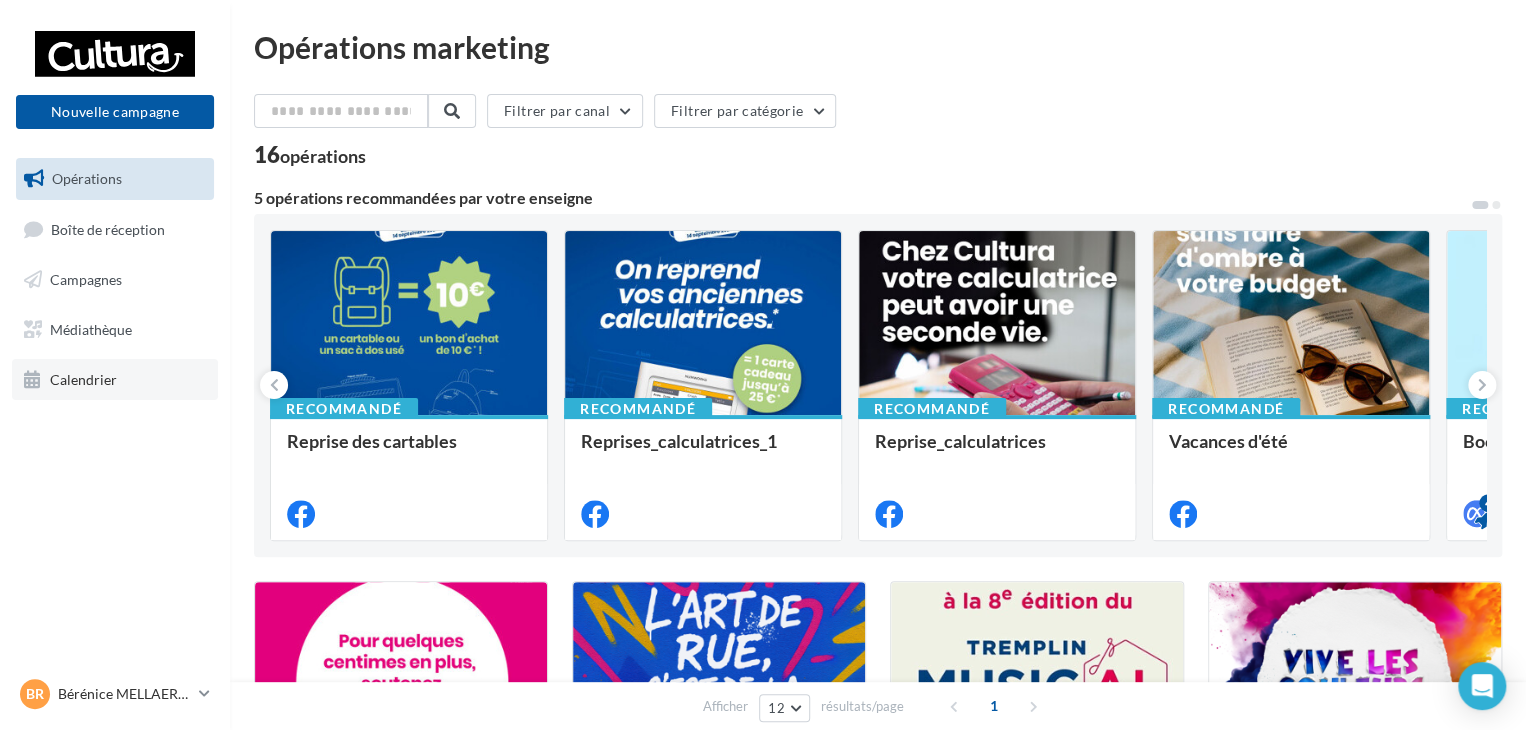 click on "Calendrier" at bounding box center (115, 380) 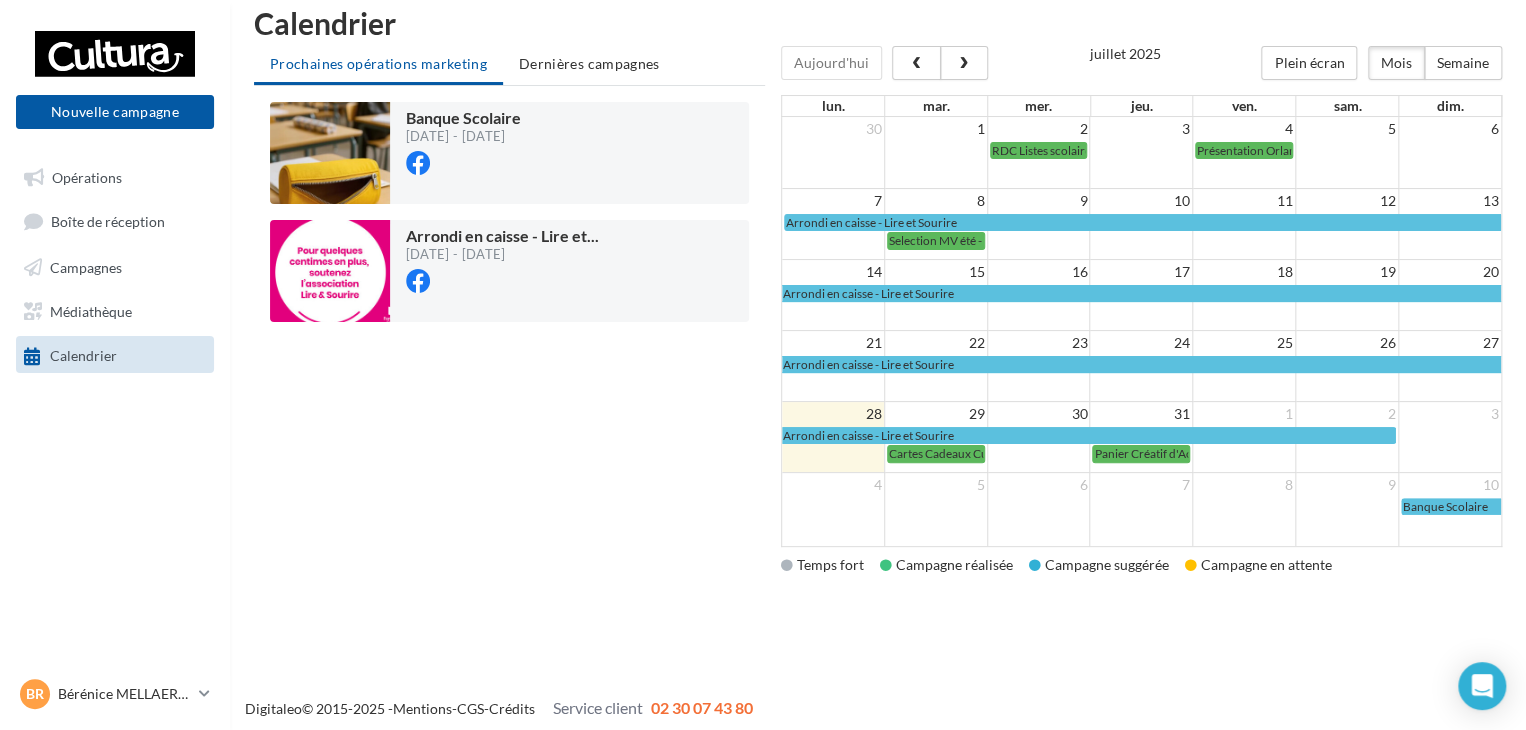 scroll, scrollTop: 0, scrollLeft: 0, axis: both 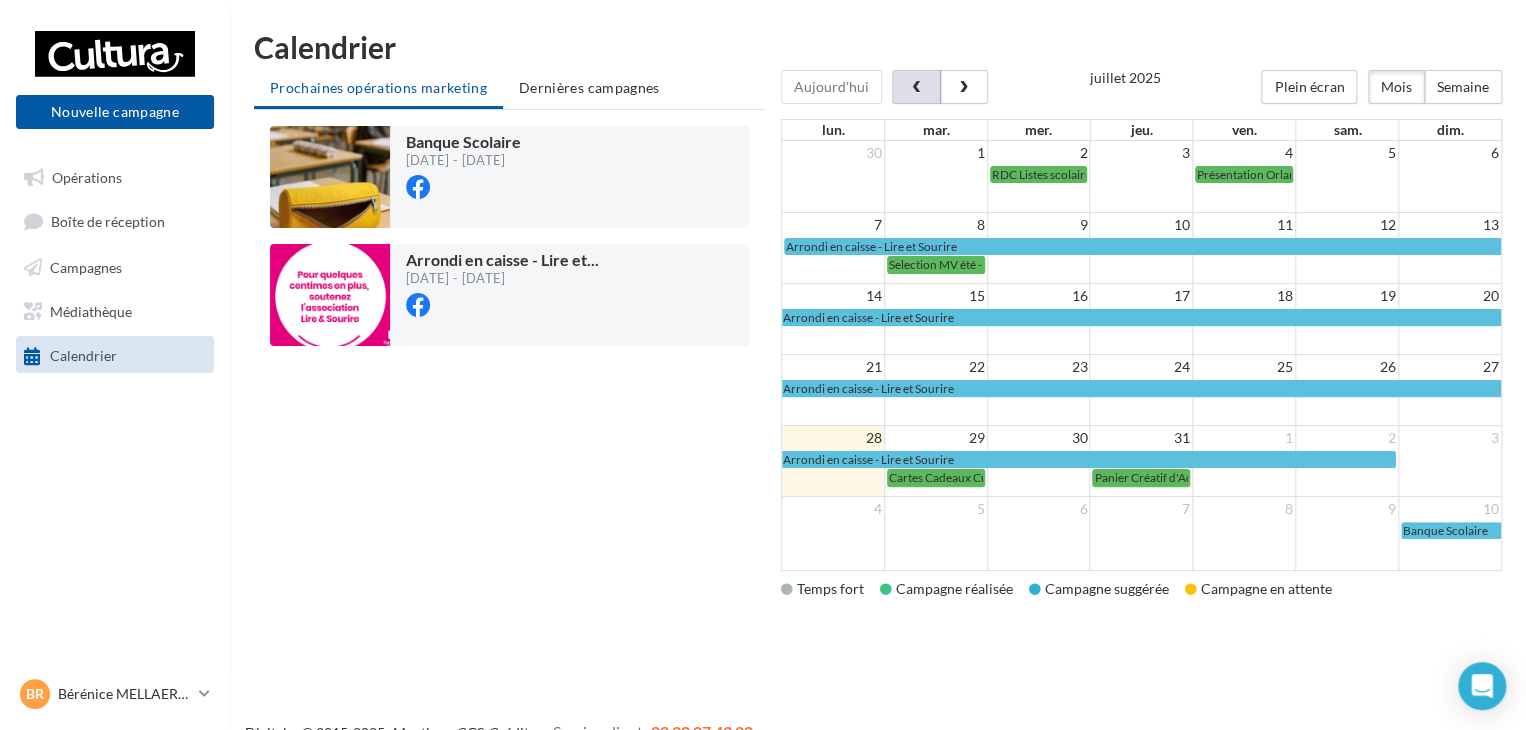 click at bounding box center (916, 88) 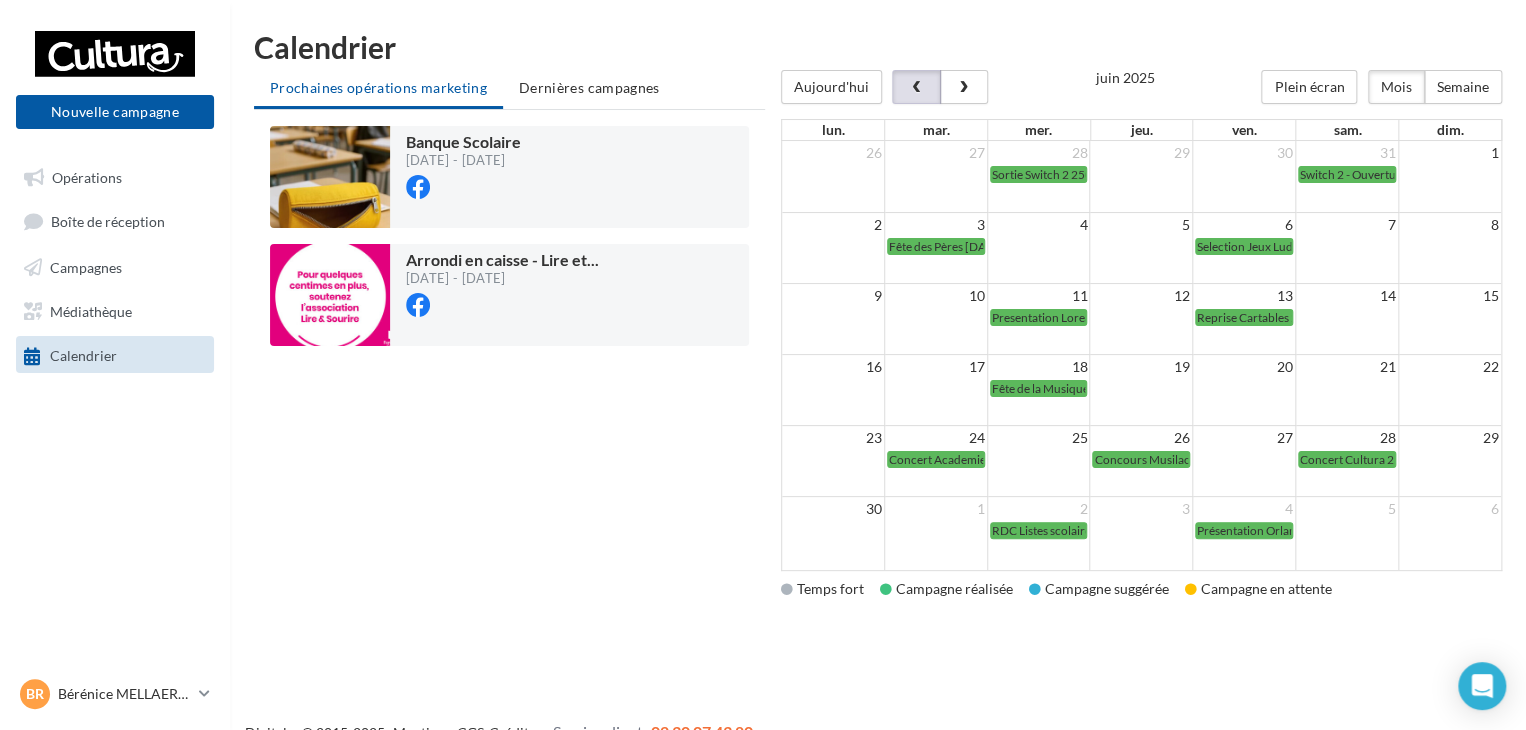 click at bounding box center (916, 88) 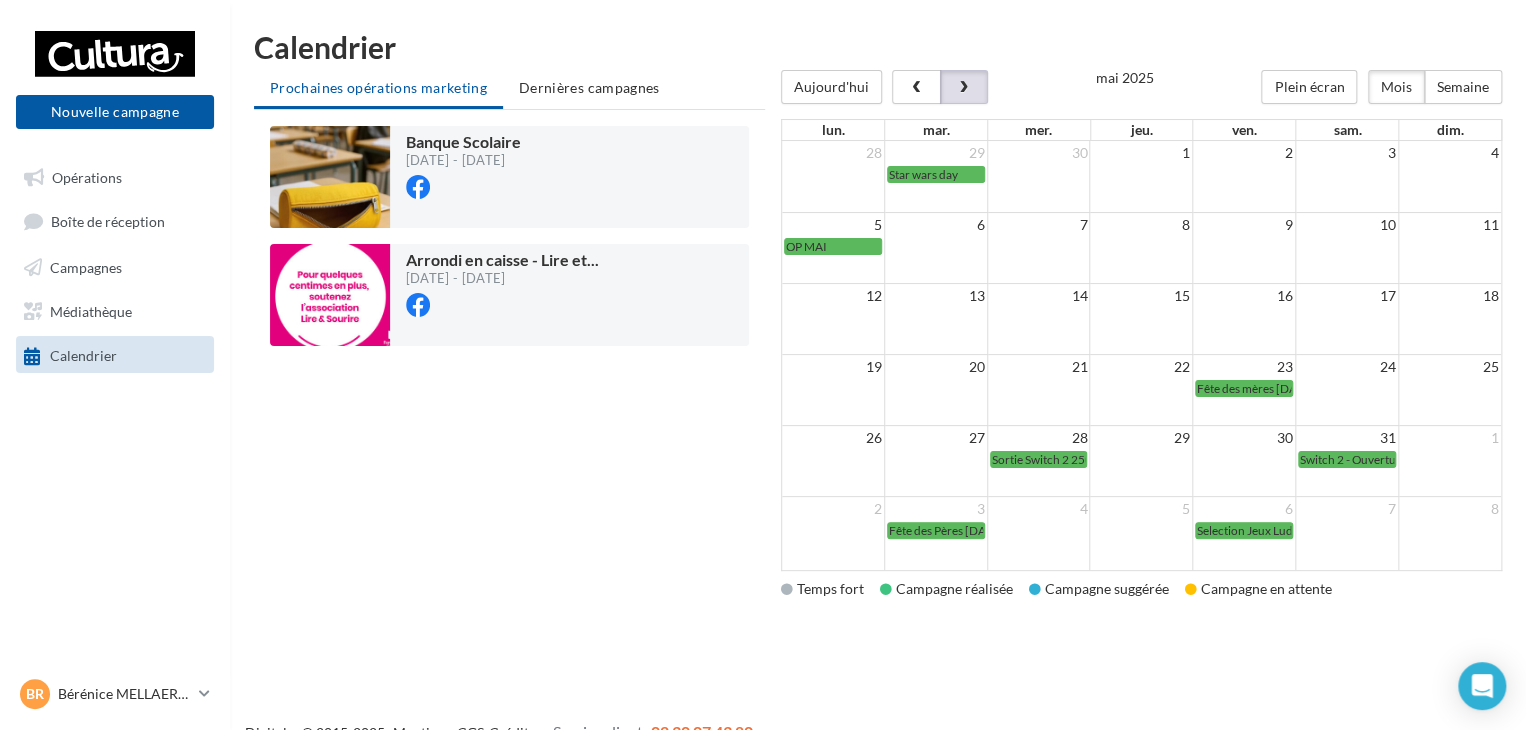 click at bounding box center [963, 88] 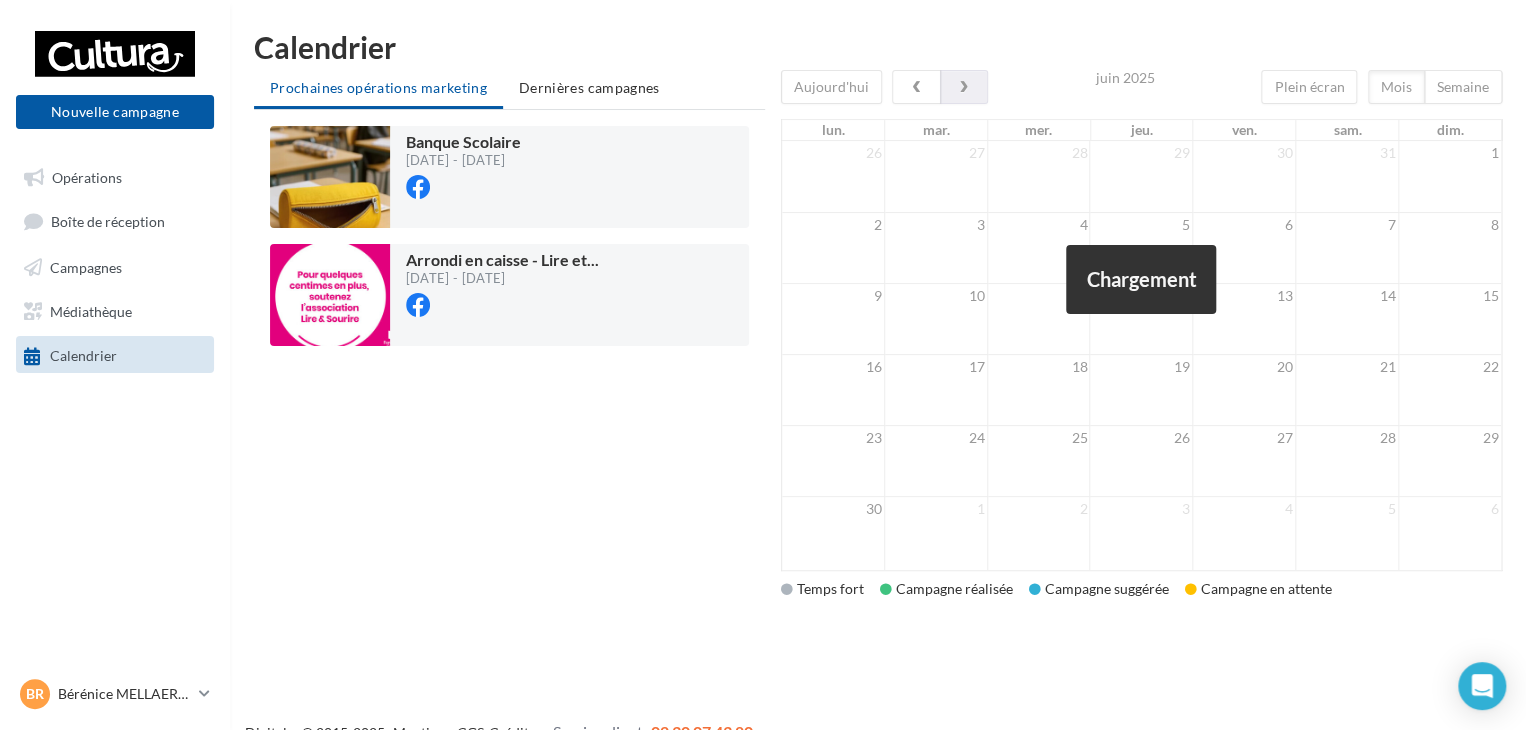 click at bounding box center [1141, 320] 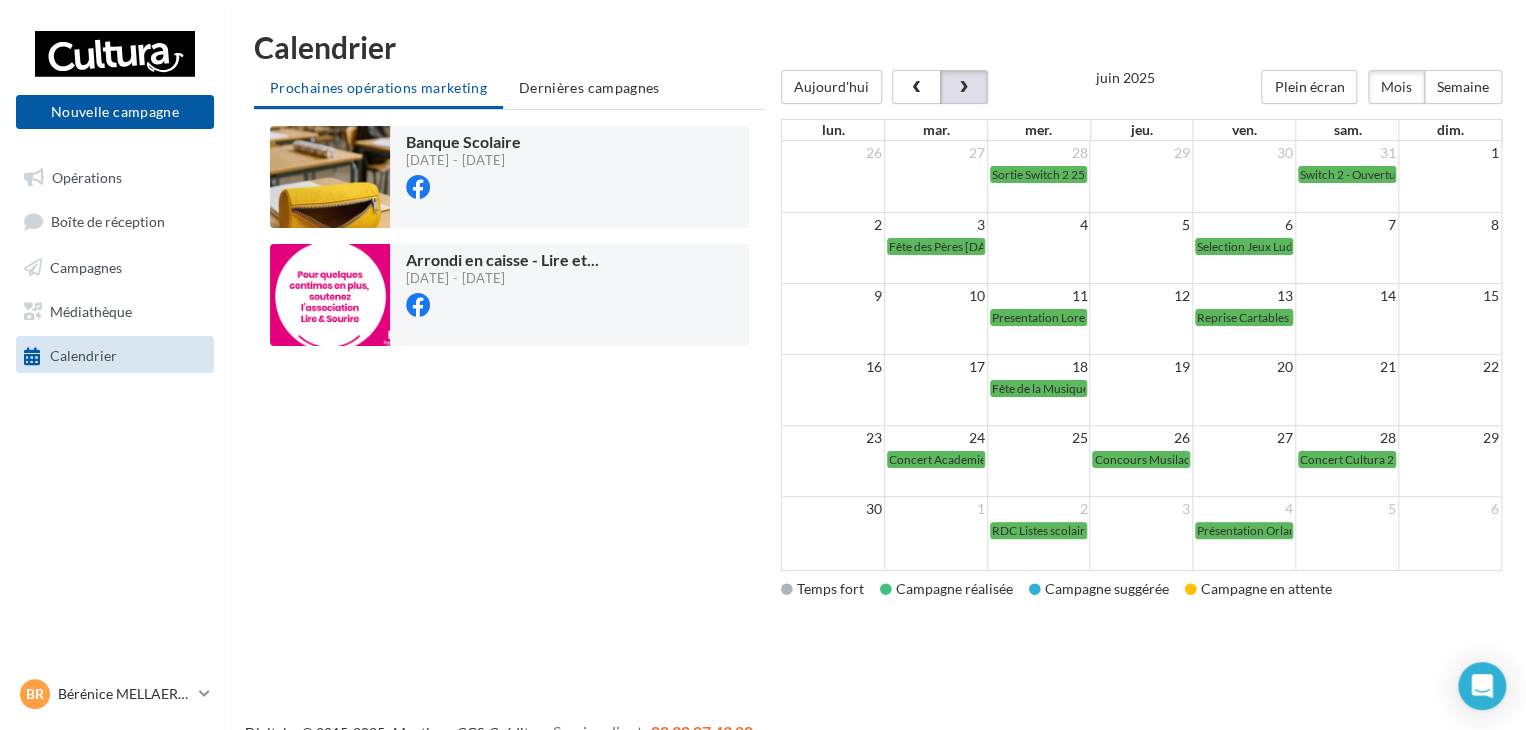 click at bounding box center [963, 88] 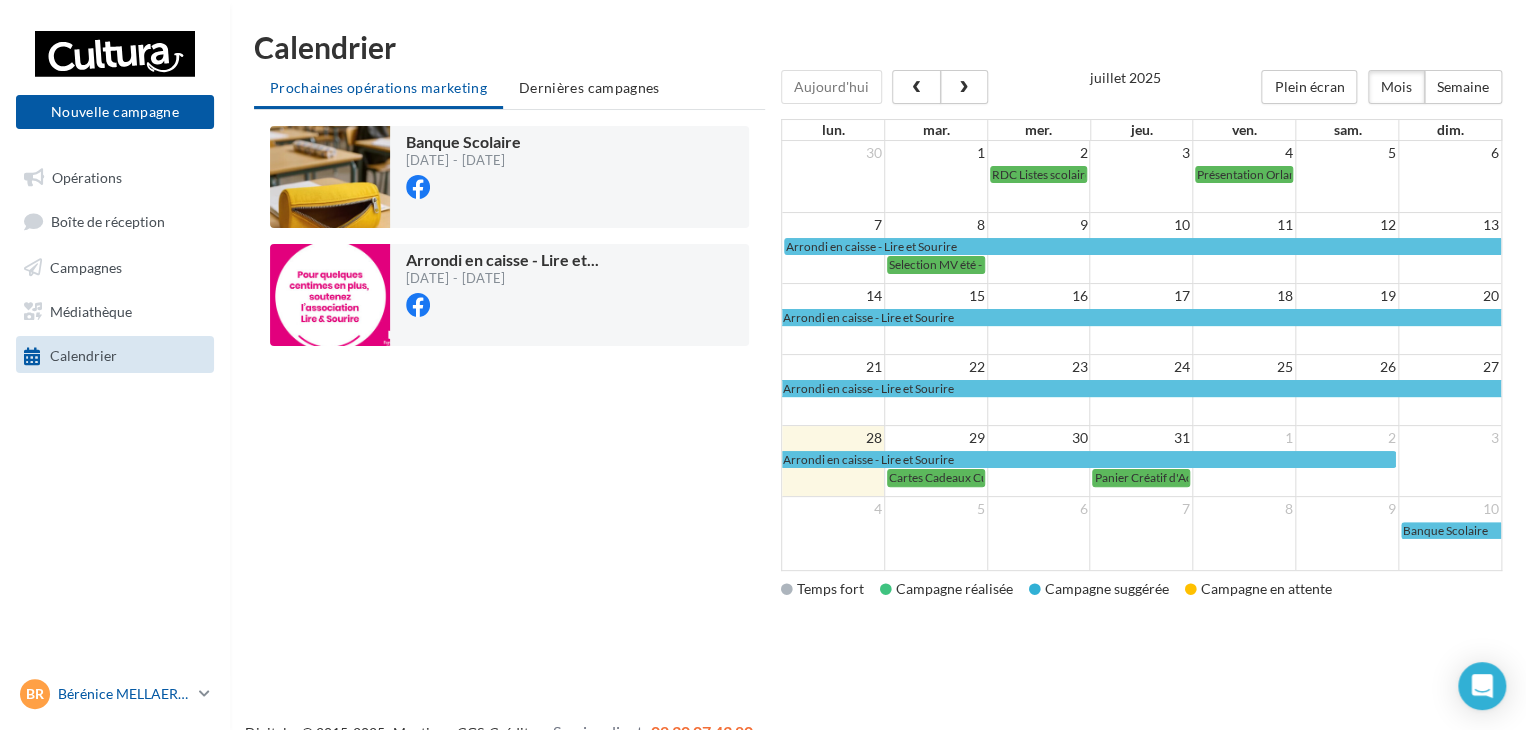 click on "Bérénice MELLAERTS" at bounding box center [124, 694] 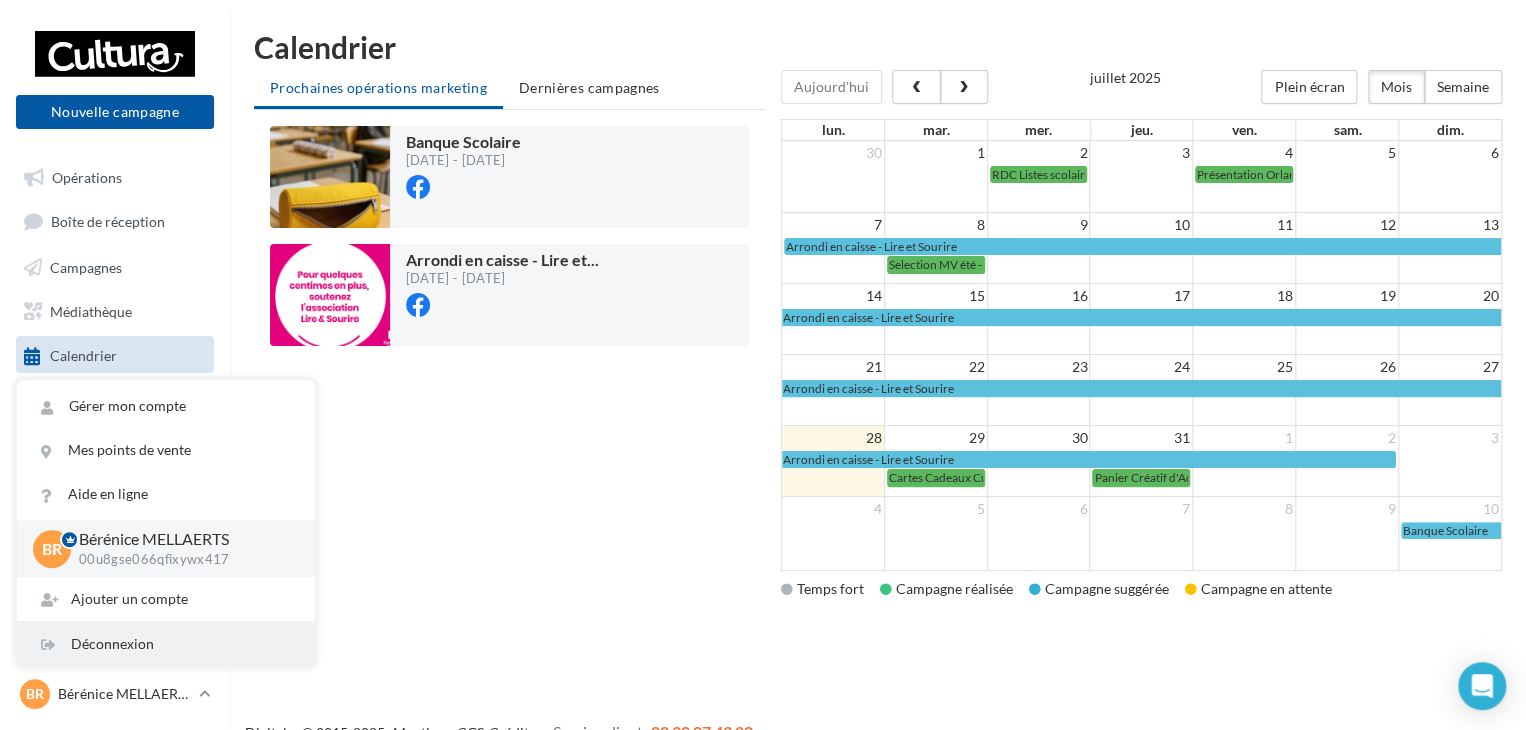 click on "Déconnexion" at bounding box center (166, 644) 